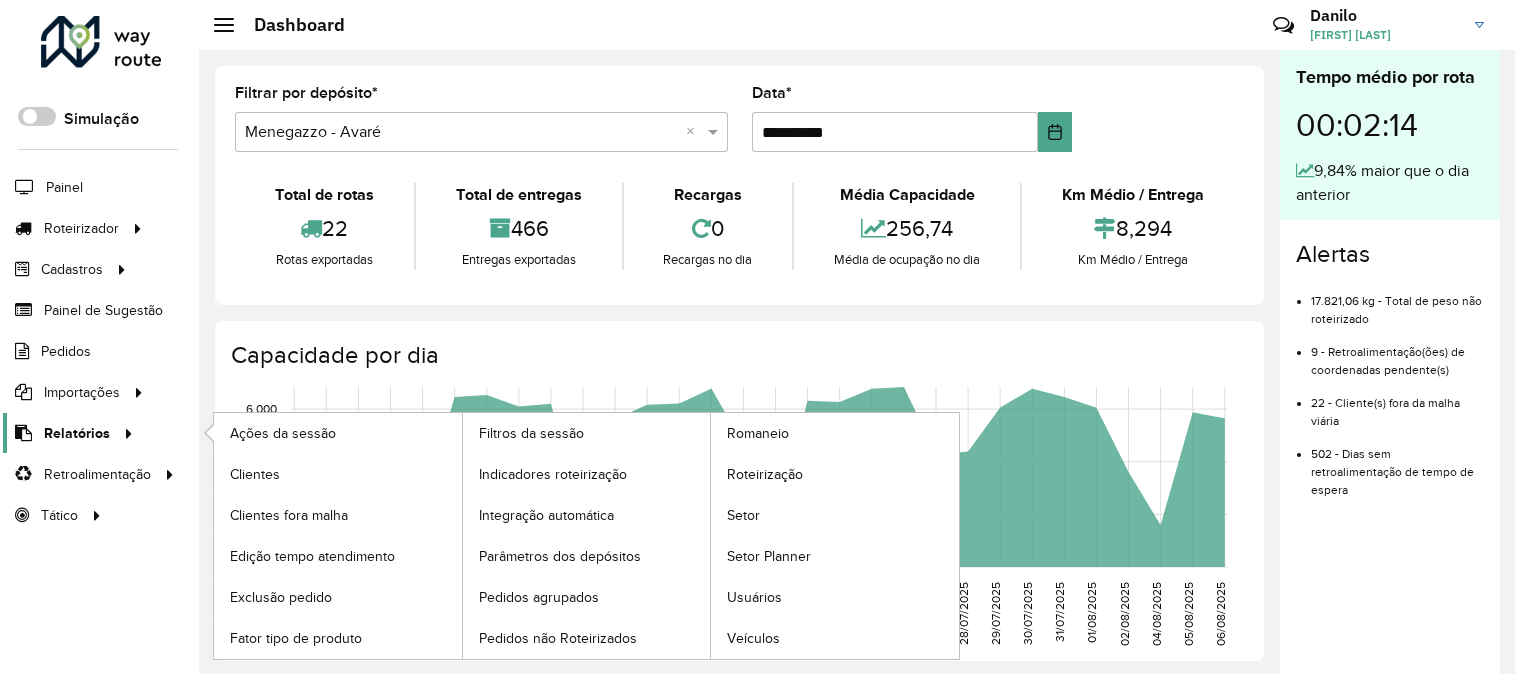 scroll, scrollTop: 0, scrollLeft: 0, axis: both 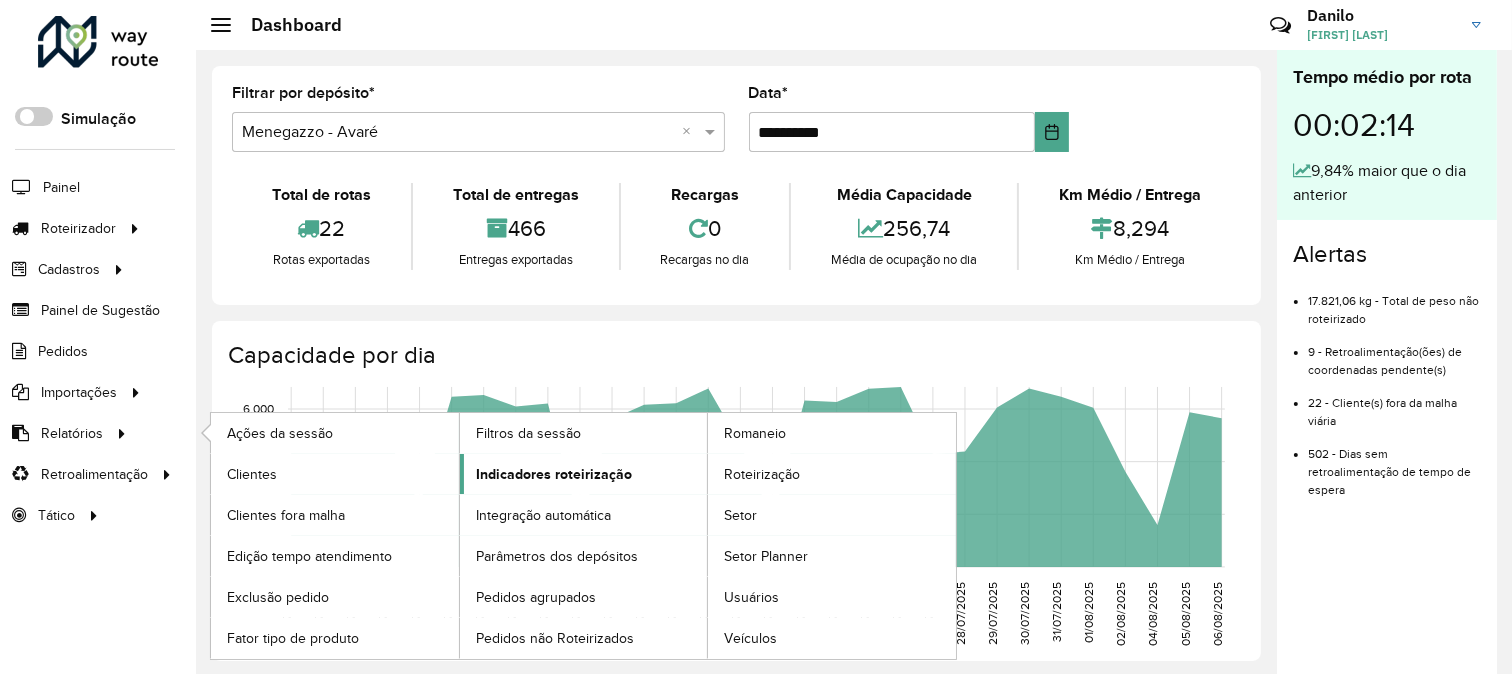 click on "Indicadores roteirização" 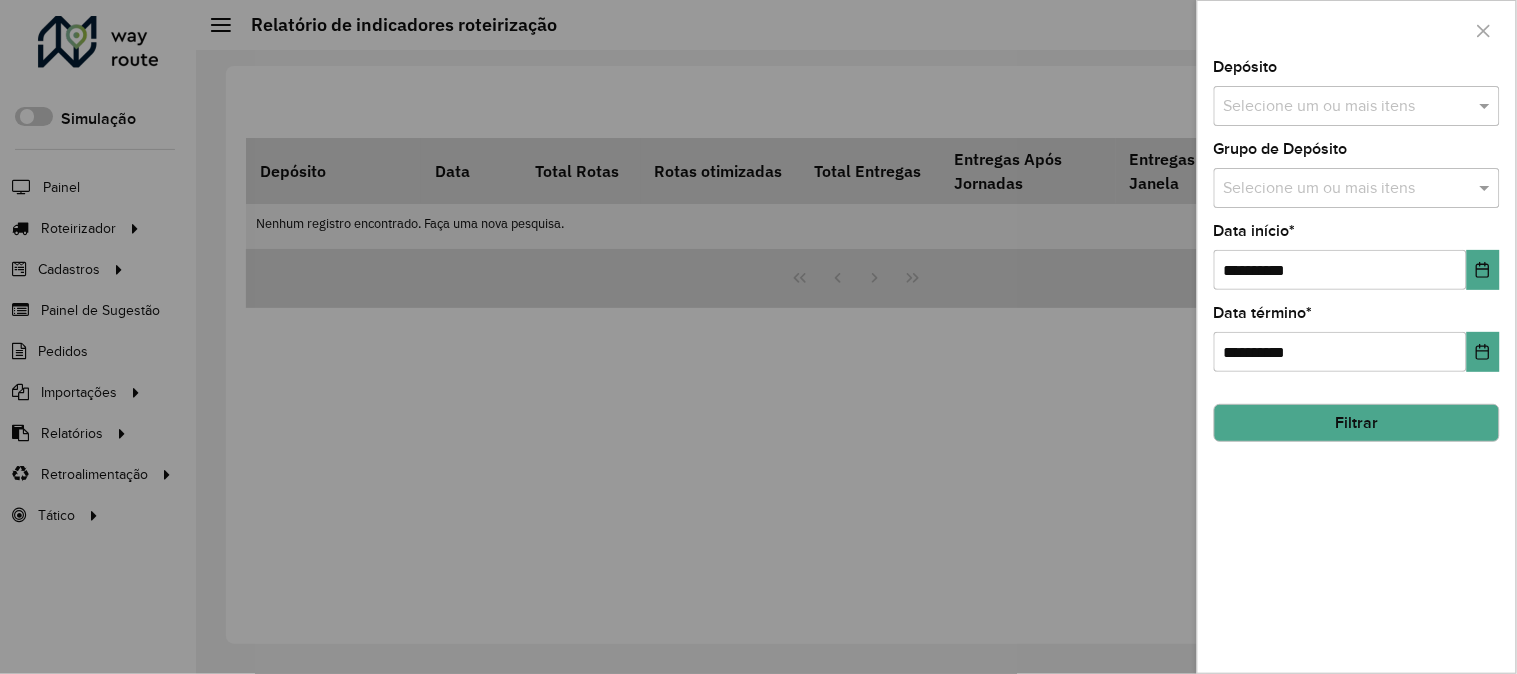click on "Selecione um ou mais itens" at bounding box center [1357, 106] 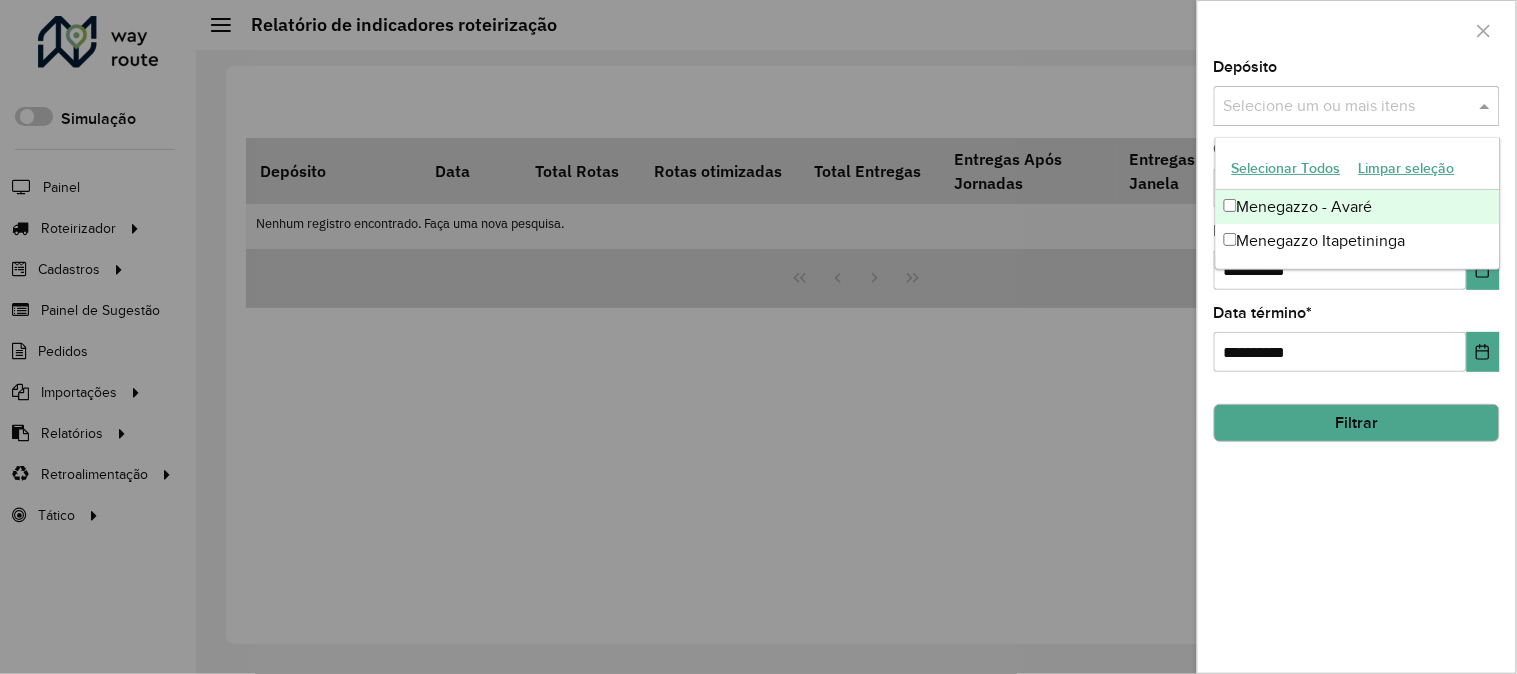 click on "Selecionar Todos" at bounding box center [1286, 168] 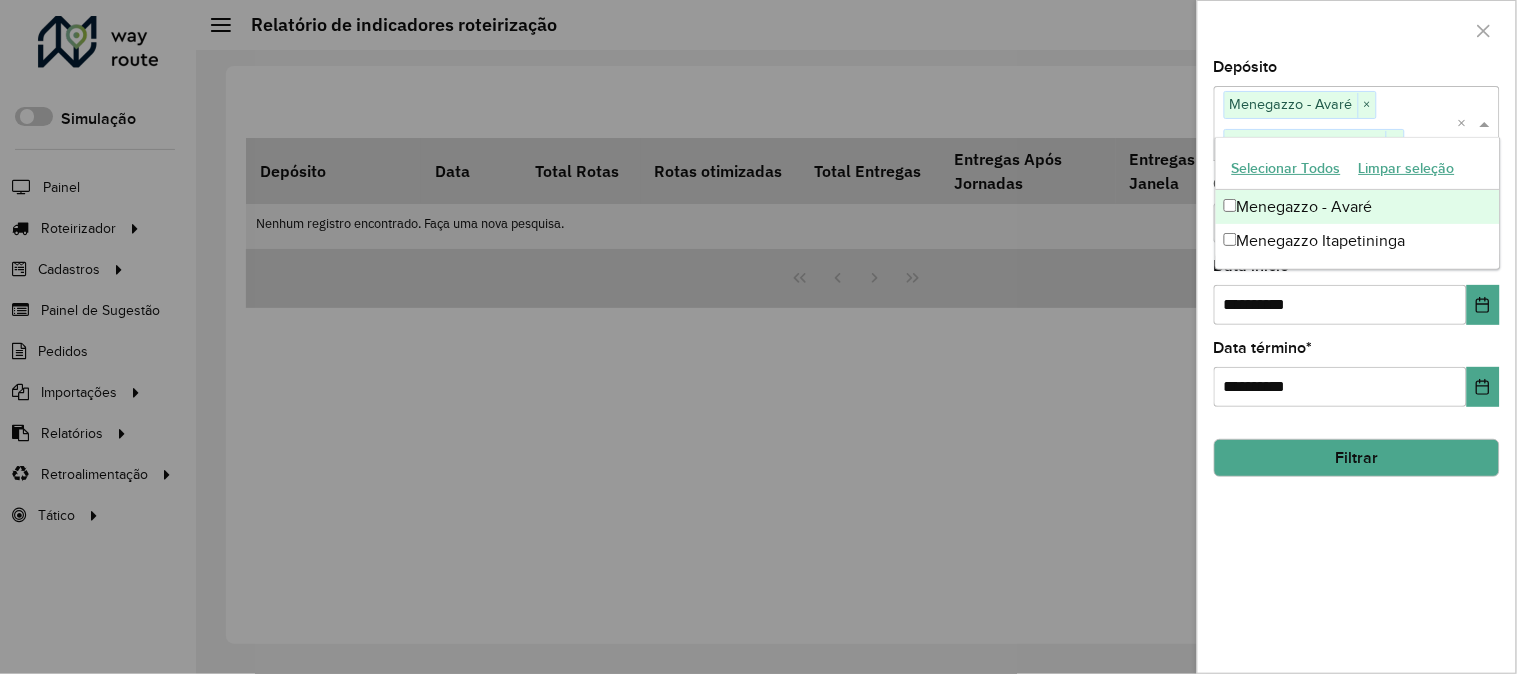 click on "Filtrar" 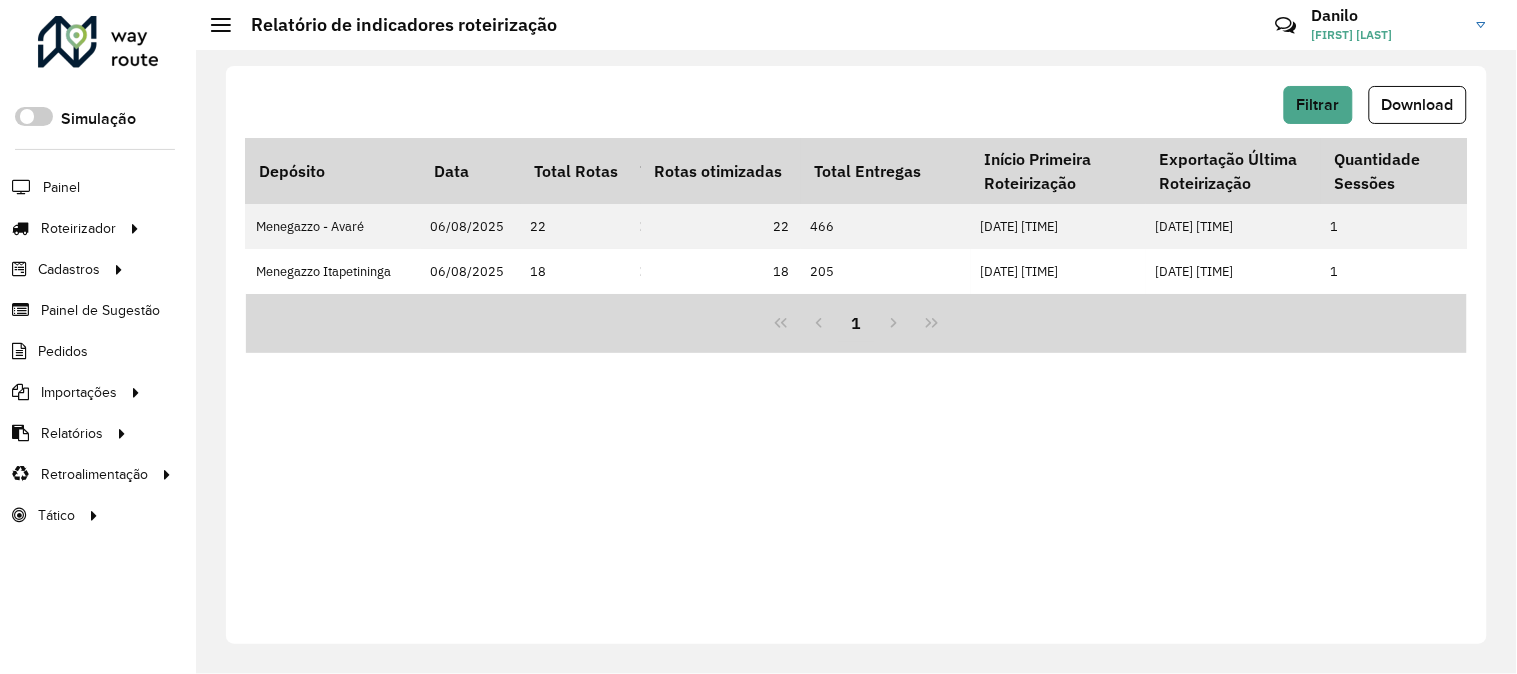 scroll, scrollTop: 0, scrollLeft: 4715, axis: horizontal 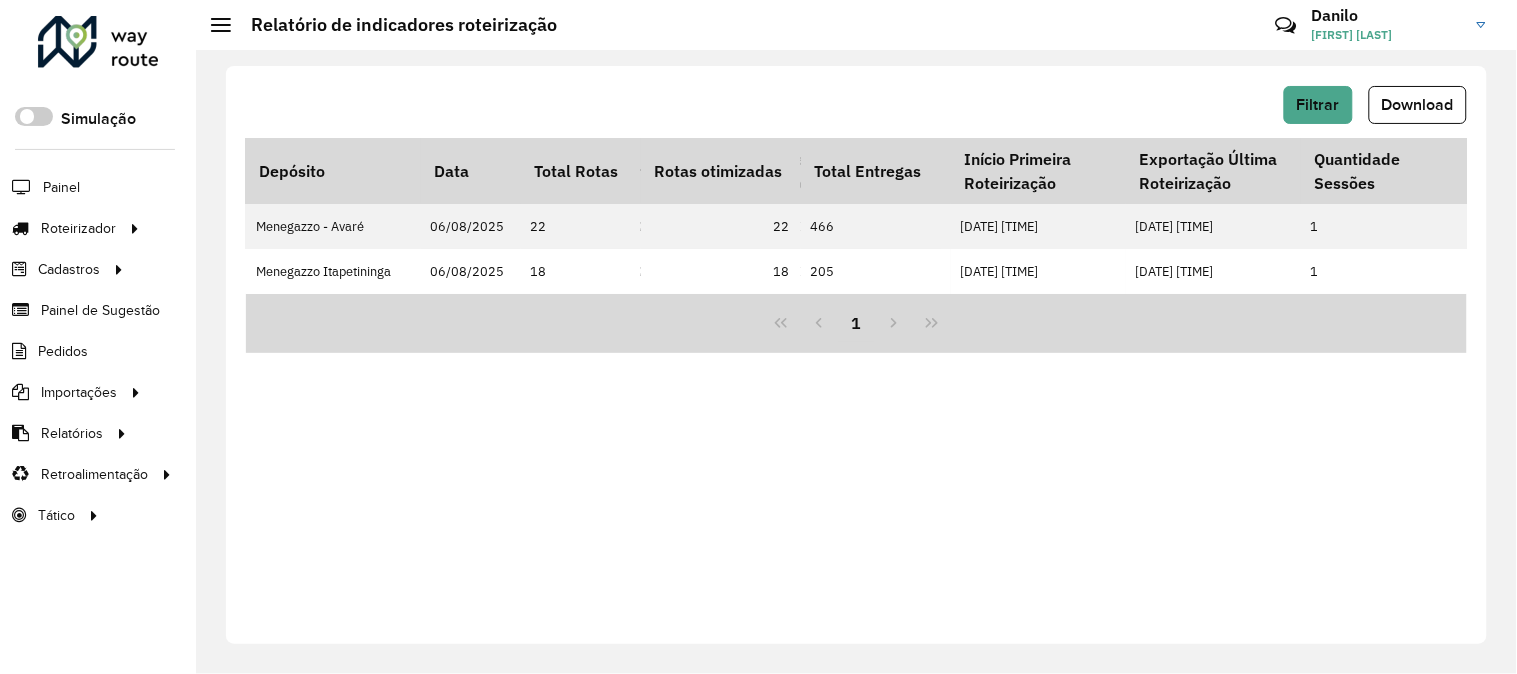 click 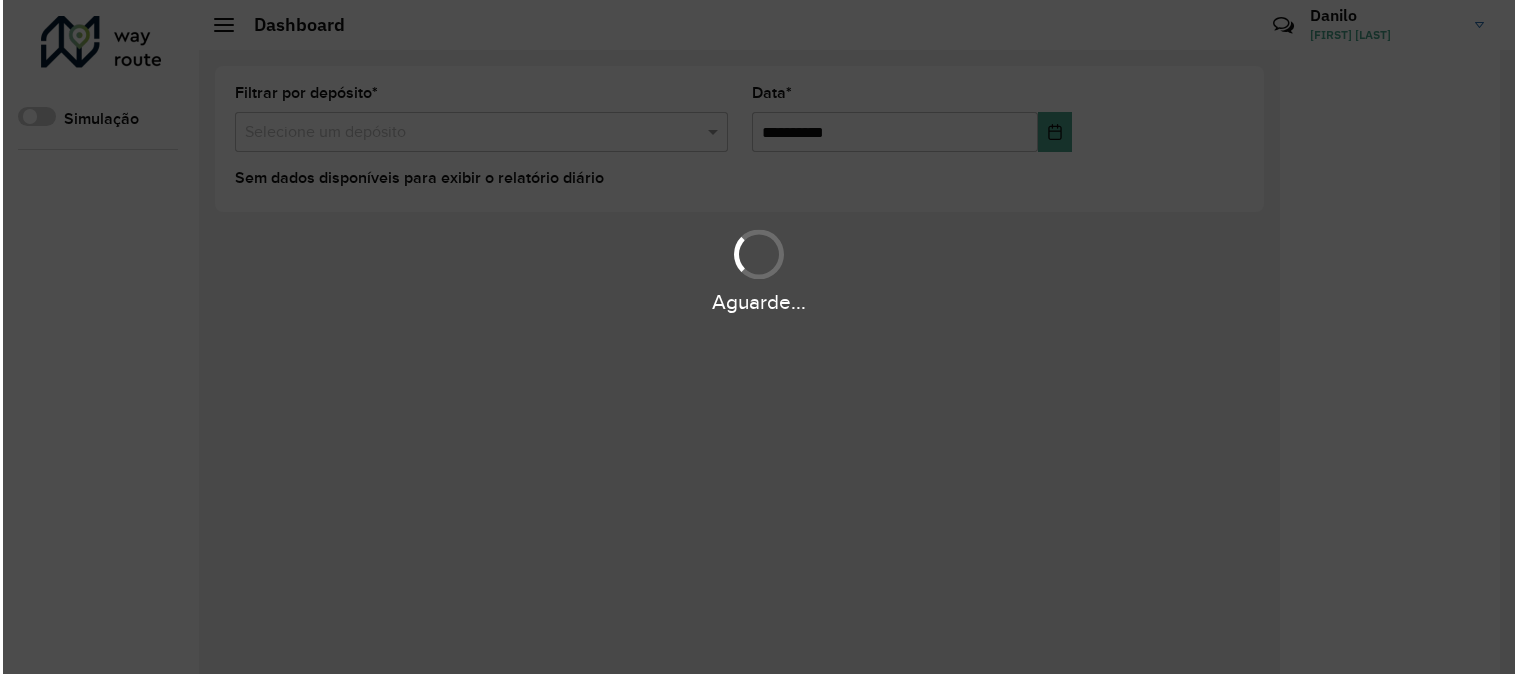 scroll, scrollTop: 0, scrollLeft: 0, axis: both 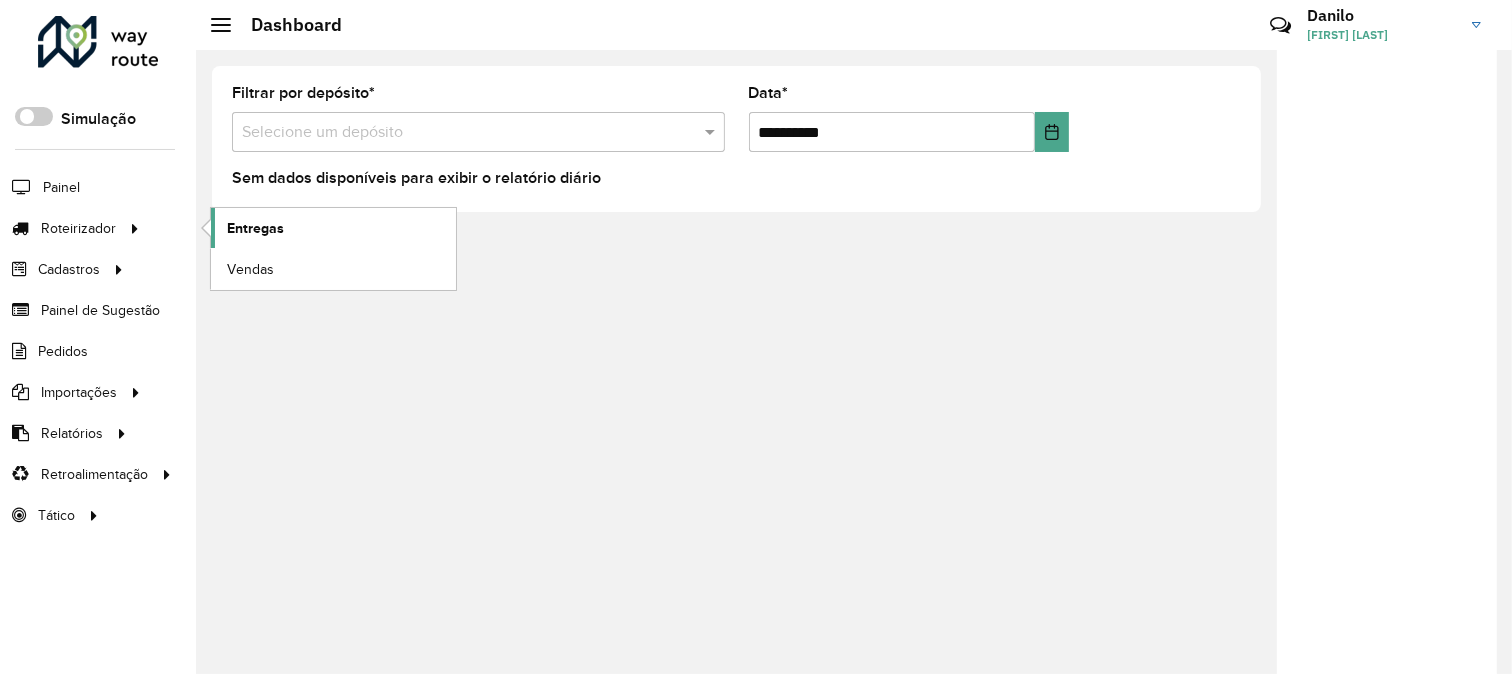 click on "Entregas" 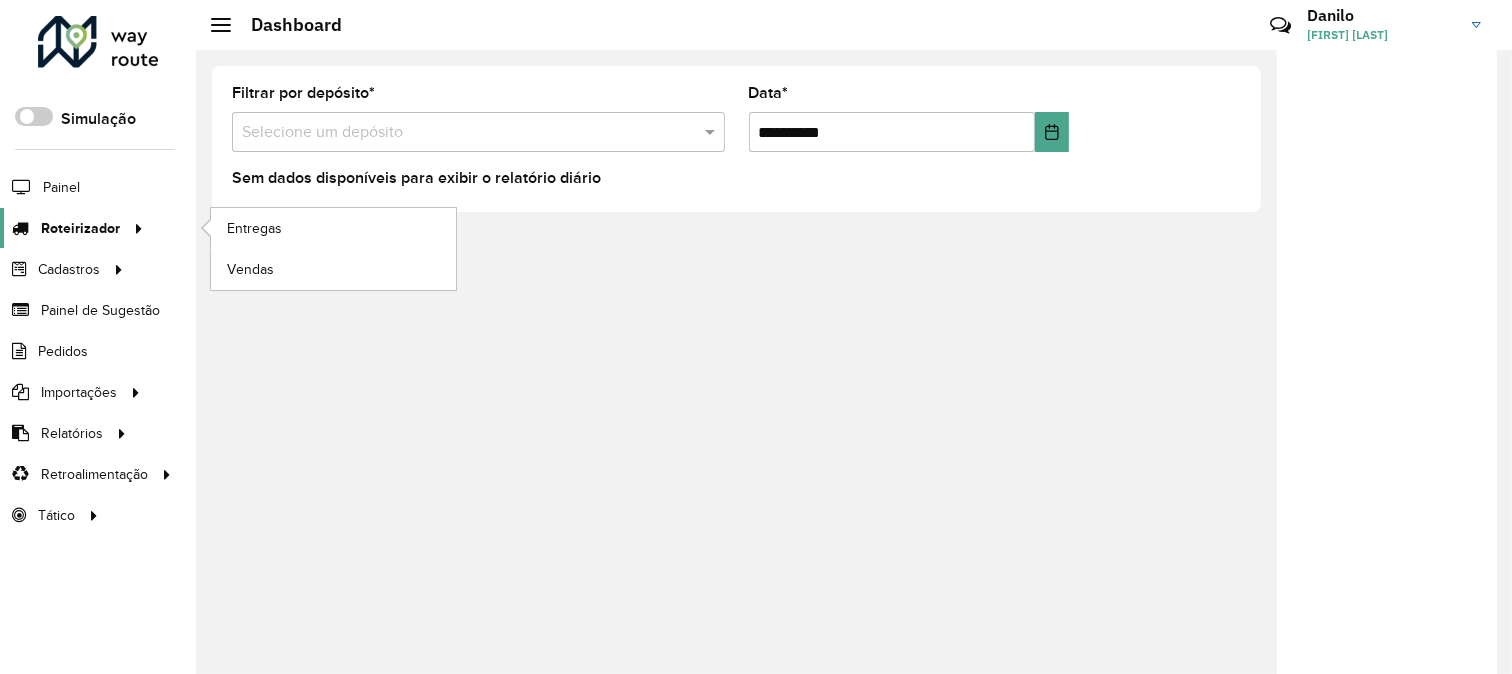click on "Roteirizador" 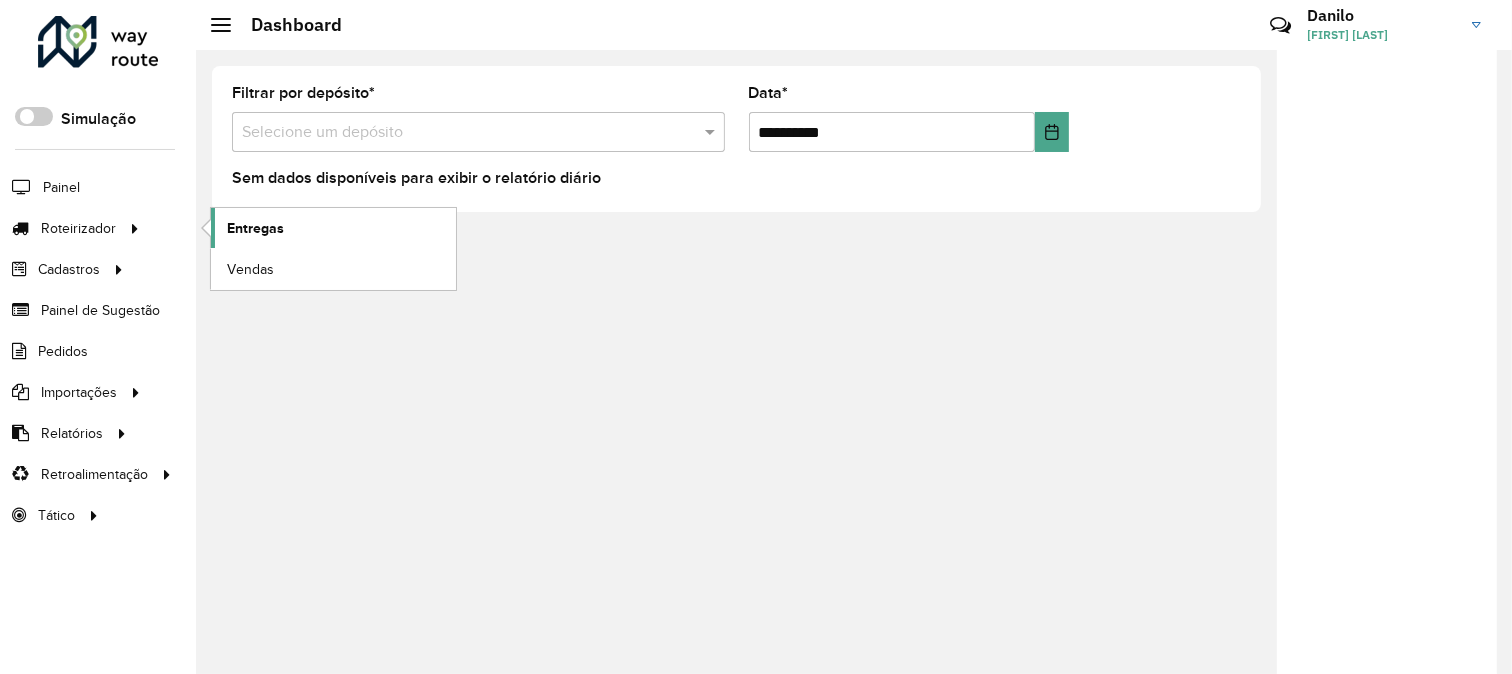 click on "Entregas" 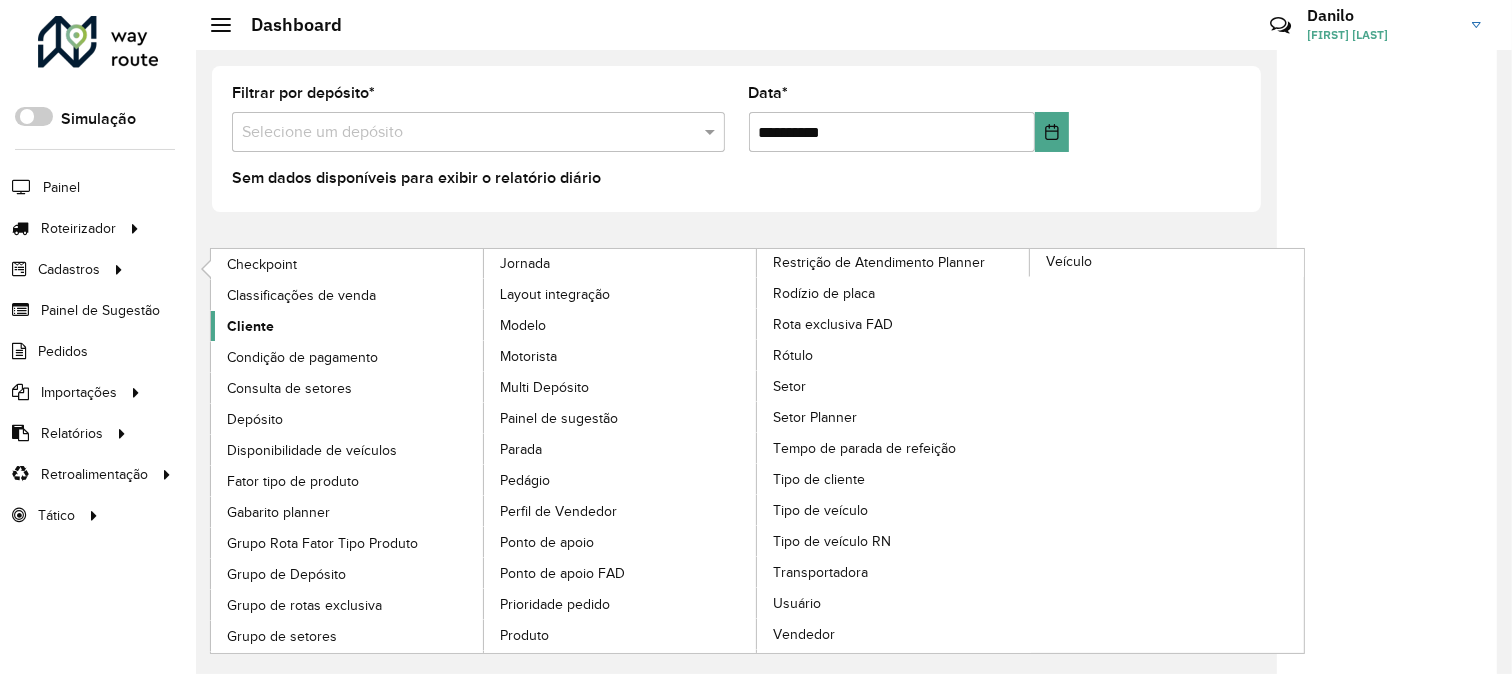 click on "Cliente" 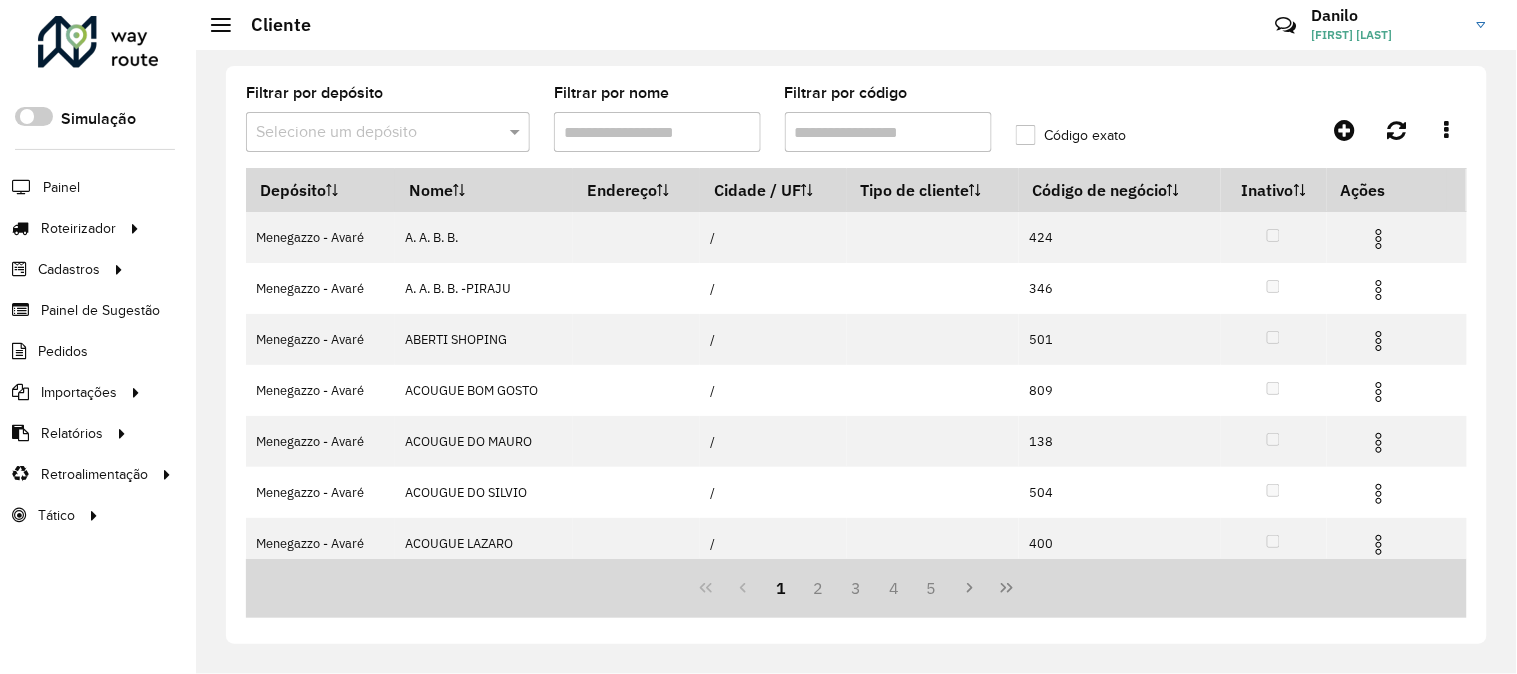 click at bounding box center (388, 132) 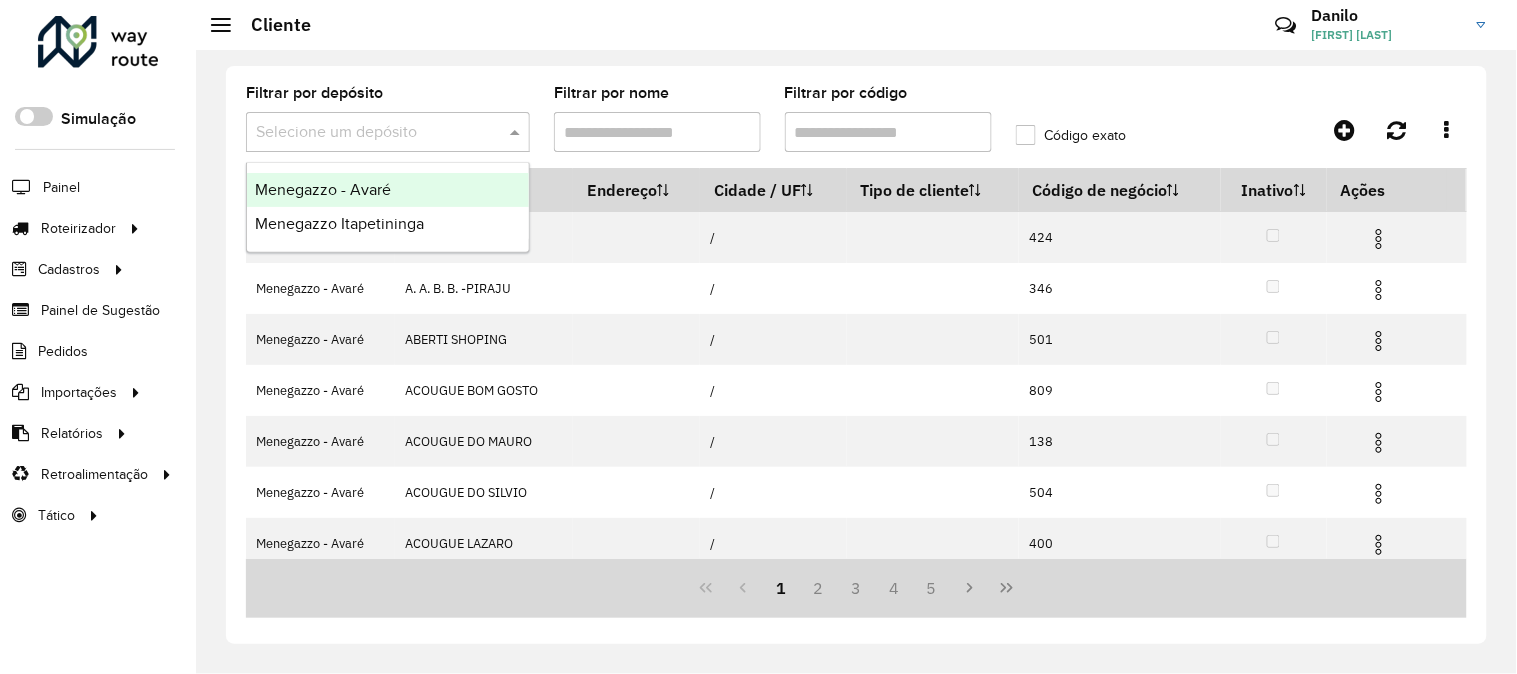 click on "Menegazzo - Avaré" at bounding box center [388, 190] 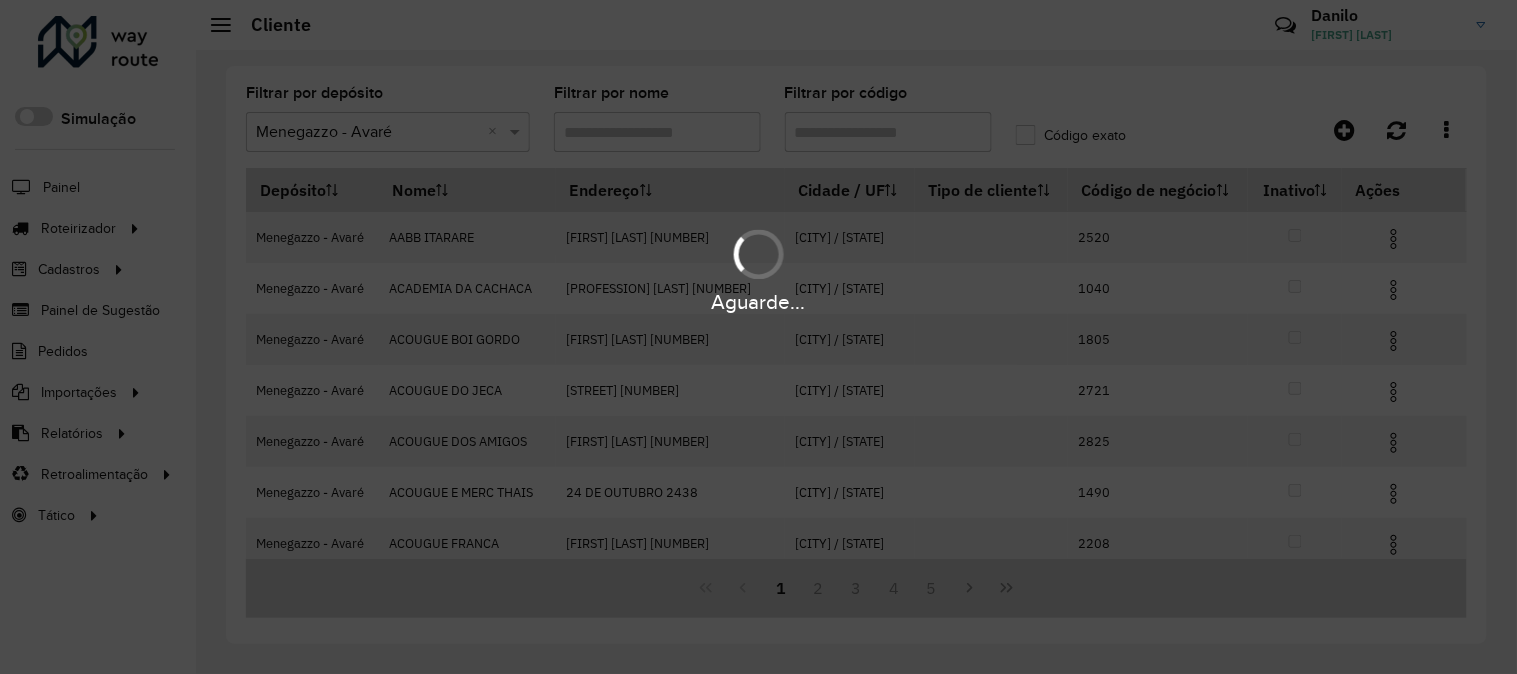 click on "Aguarde...  Pop-up bloqueado!  Seu navegador bloqueou automáticamente a abertura de uma nova janela.   Acesse as configurações e adicione o endereço do sistema a lista de permissão.   Fechar  Roteirizador AmbevTech Simulação Painel Roteirizador Entregas Vendas Cadastros Checkpoint Classificações de venda Cliente Condição de pagamento Consulta de setores Depósito Disponibilidade de veículos Fator tipo de produto Gabarito planner Grupo Rota Fator Tipo Produto Grupo de Depósito Grupo de rotas exclusiva Grupo de setores Jornada Layout integração Modelo Motorista Multi Depósito Painel de sugestão Parada Pedágio Perfil de Vendedor Ponto de apoio Ponto de apoio FAD Prioridade pedido Produto Restrição de Atendimento Planner Rodízio de placa Rota exclusiva FAD Rótulo Setor Setor Planner Tempo de parada de refeição Tipo de cliente Tipo de veículo Tipo de veículo RN Transportadora Usuário Vendedor Veículo Painel de Sugestão Pedidos Importações Classificação e volume de venda Clientes" at bounding box center (758, 337) 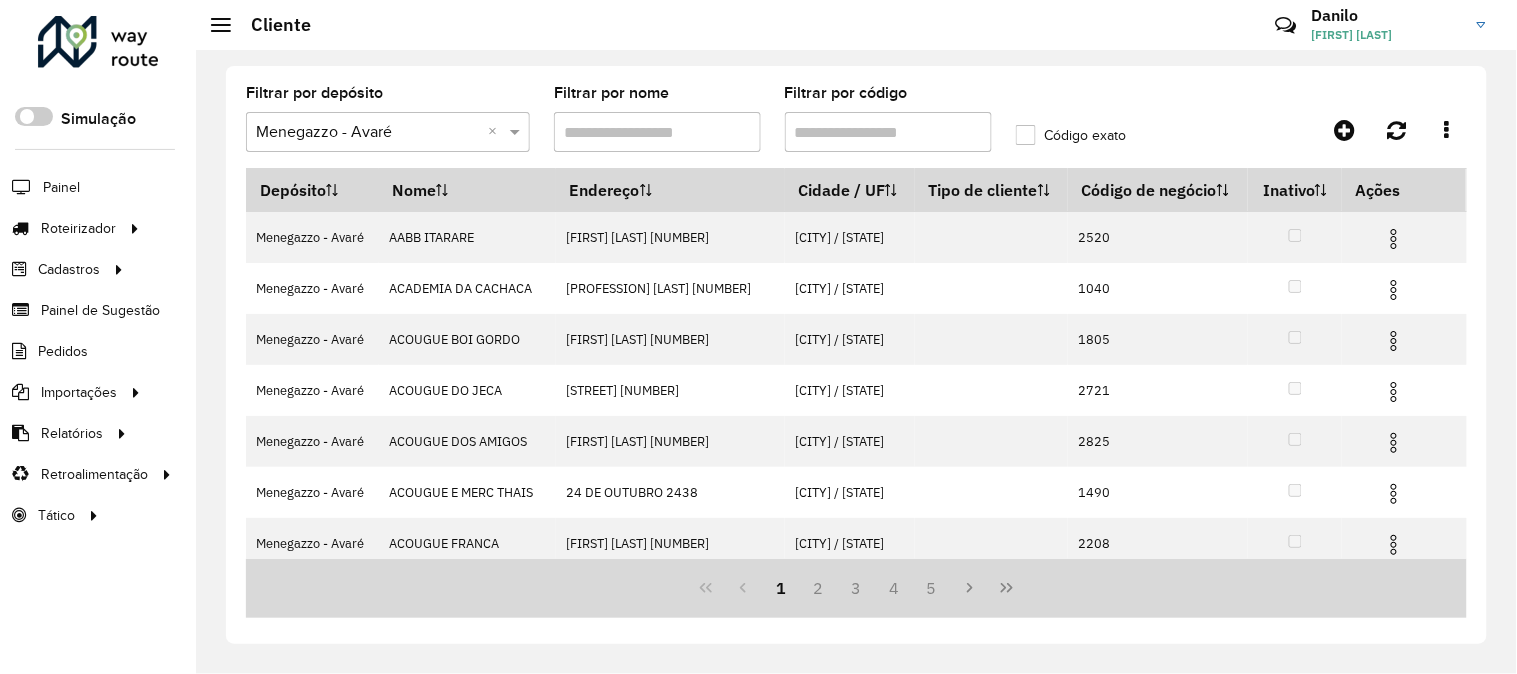 click on "Filtrar por código" at bounding box center [888, 132] 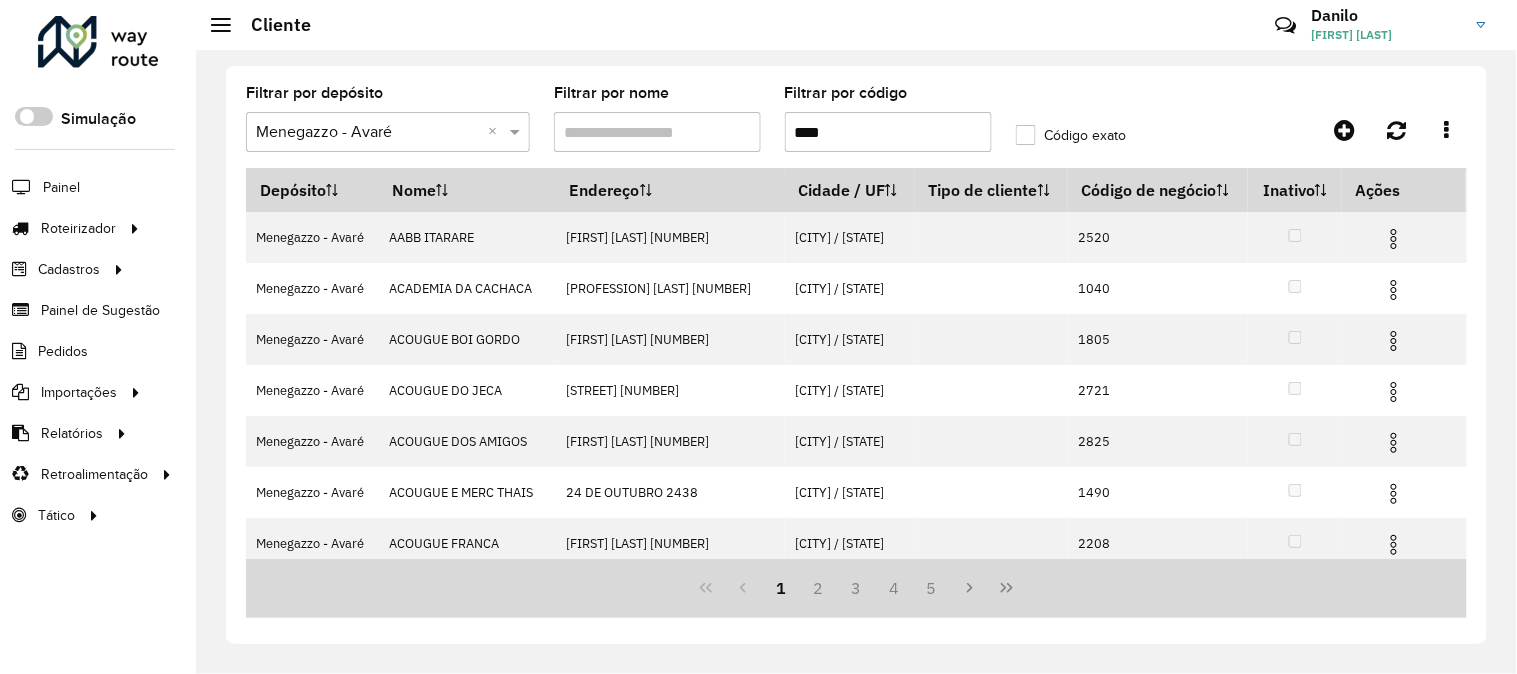 type on "****" 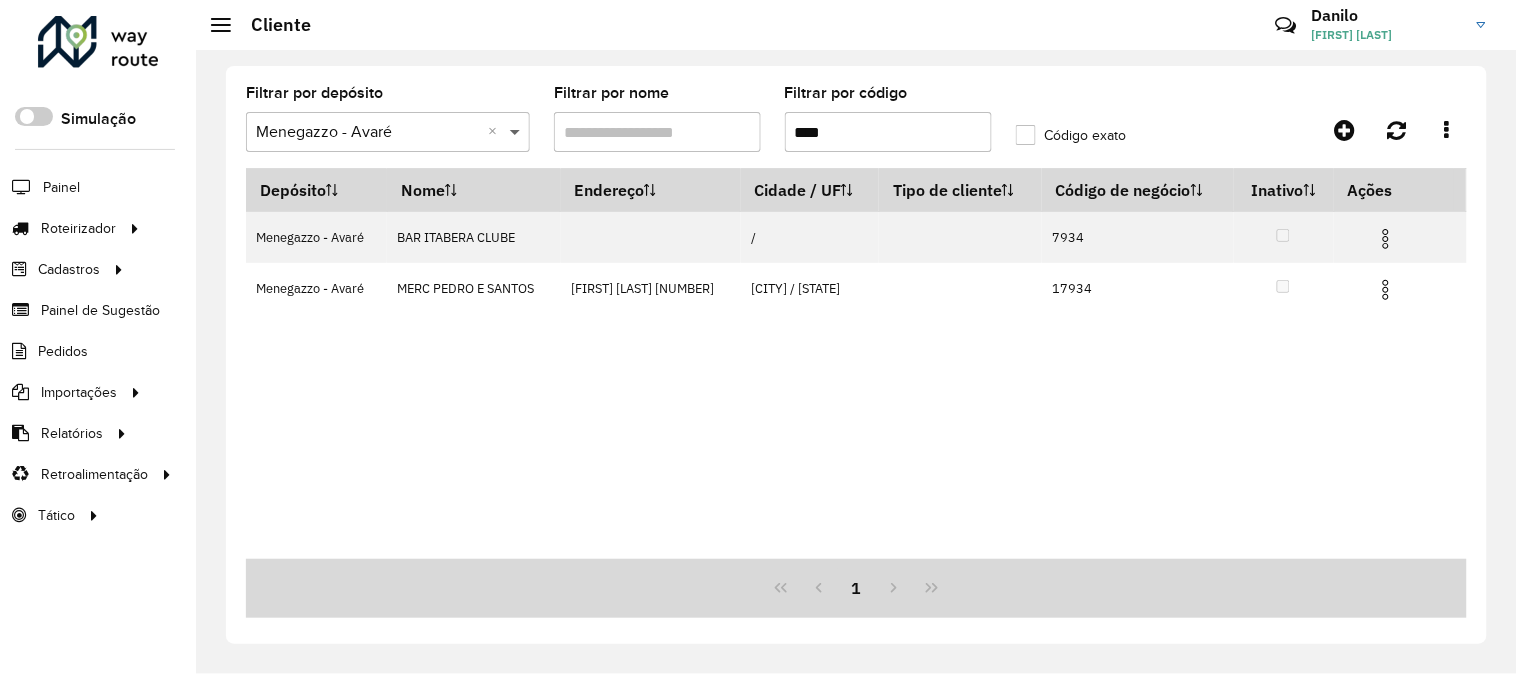 click at bounding box center (517, 132) 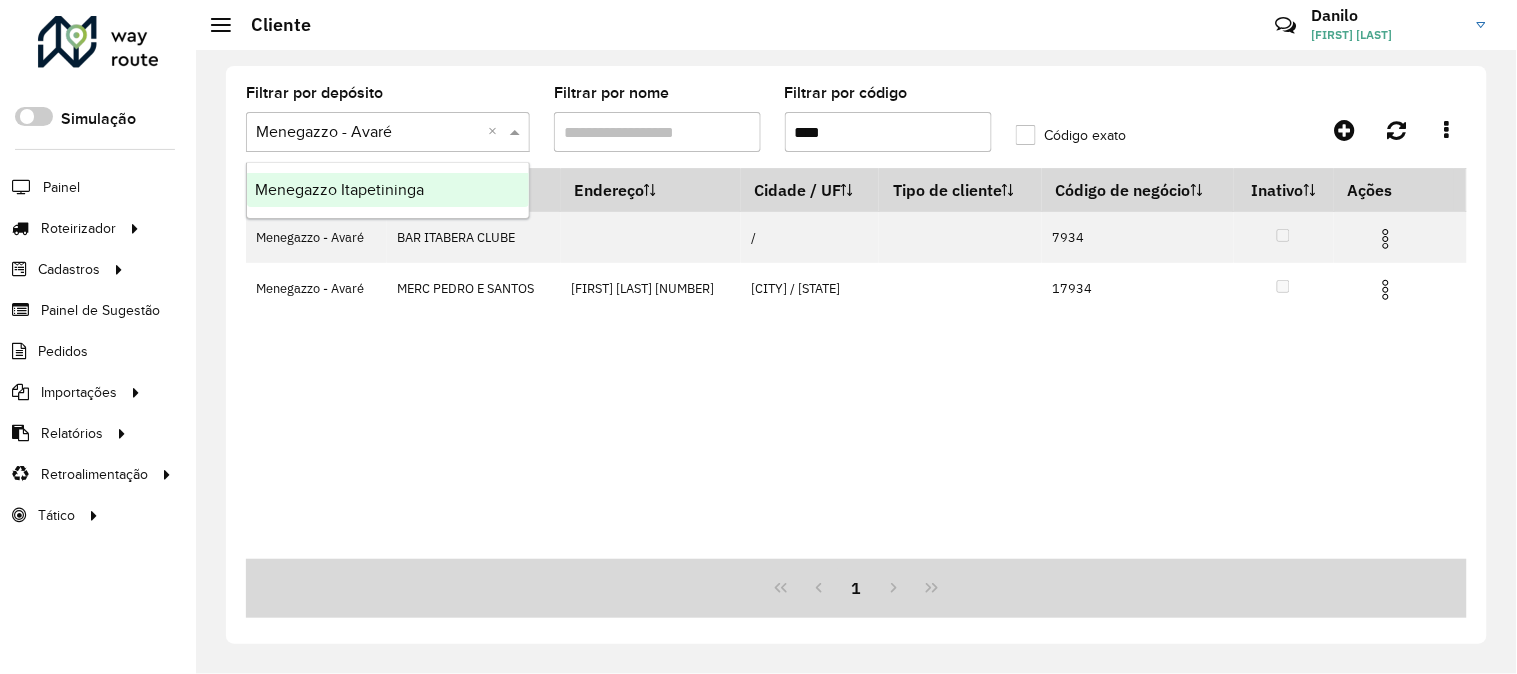 click on "Menegazzo Itapetininga" at bounding box center (388, 190) 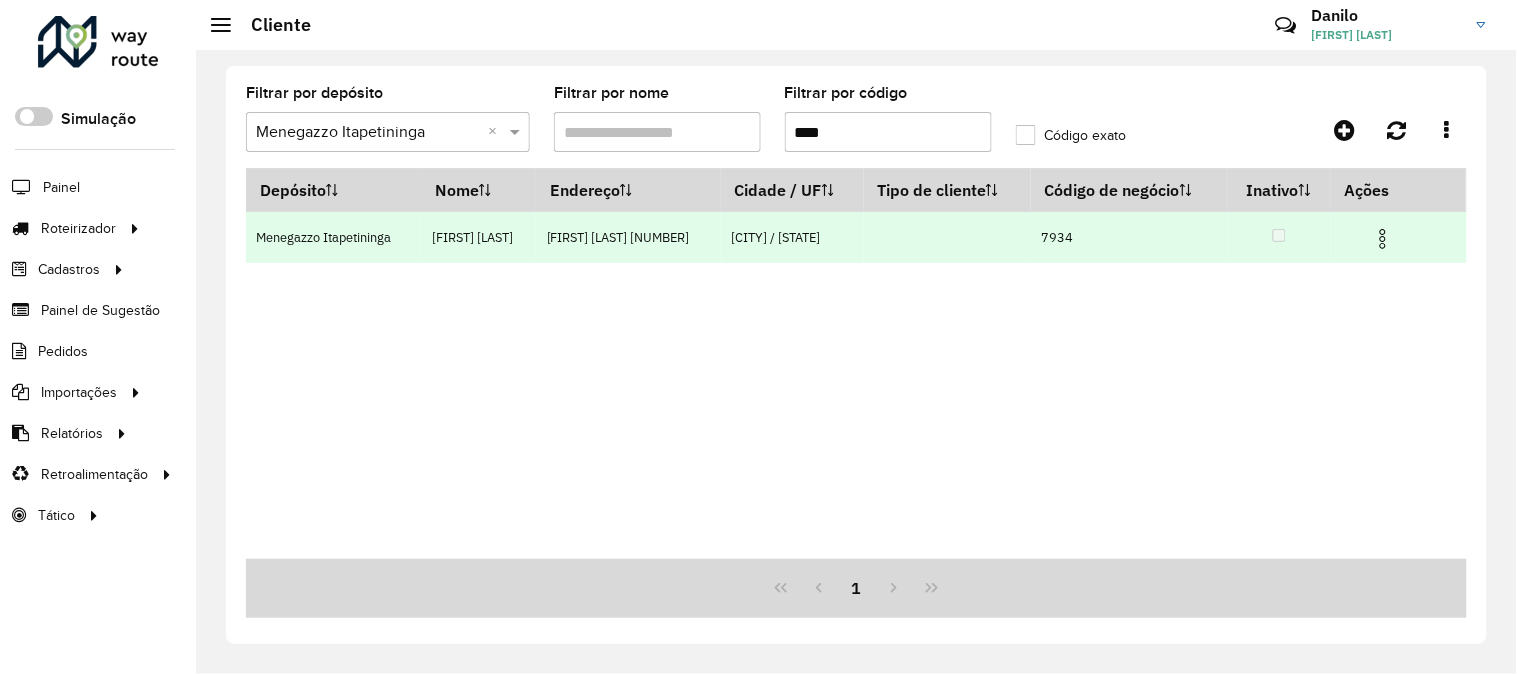 click at bounding box center (1383, 239) 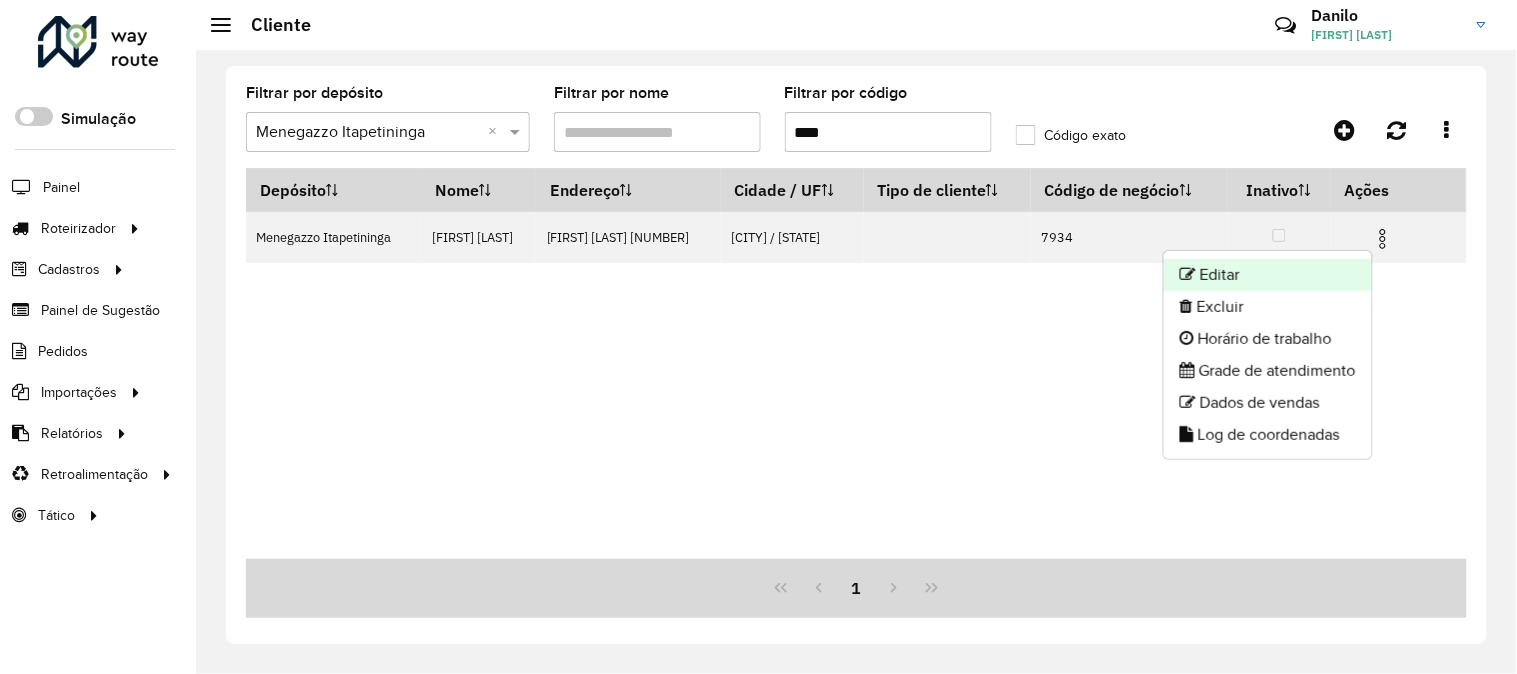 click on "Editar" 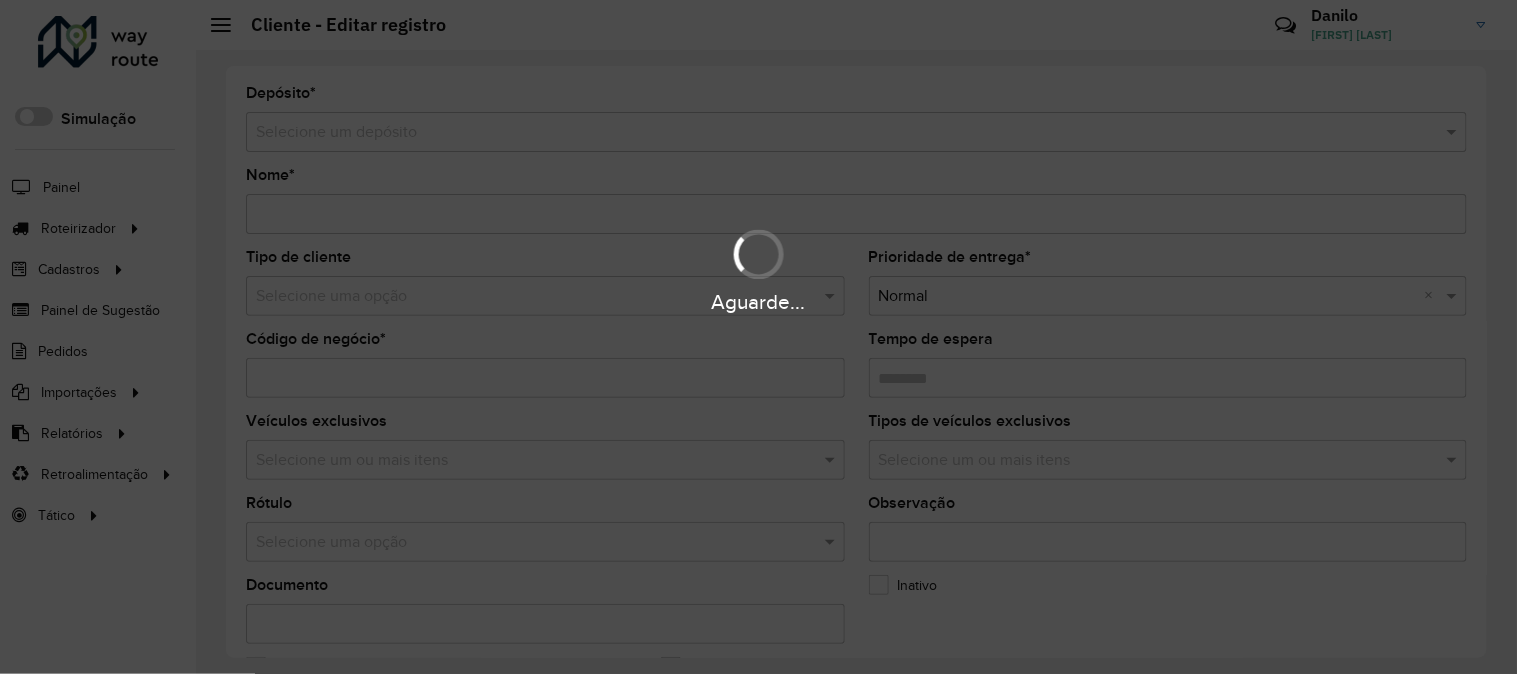 type on "**********" 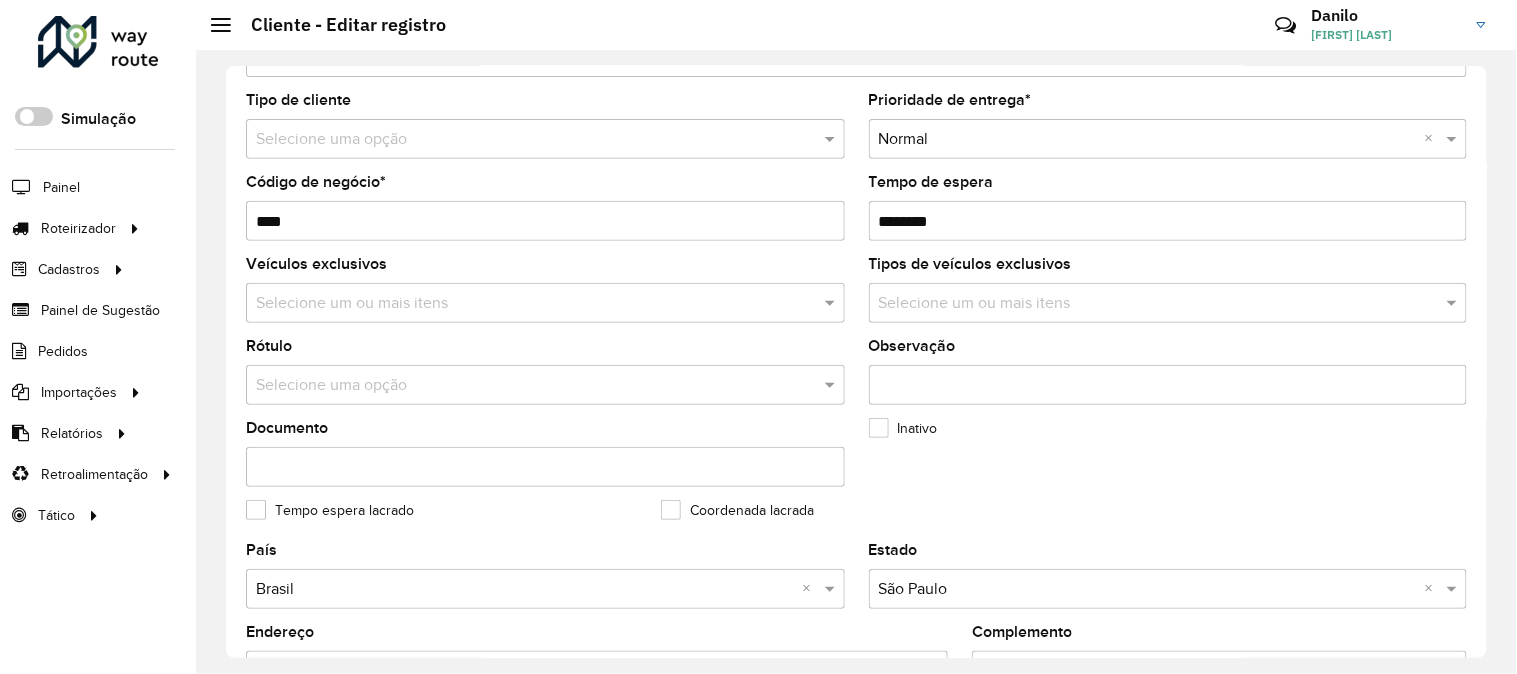 scroll, scrollTop: 0, scrollLeft: 0, axis: both 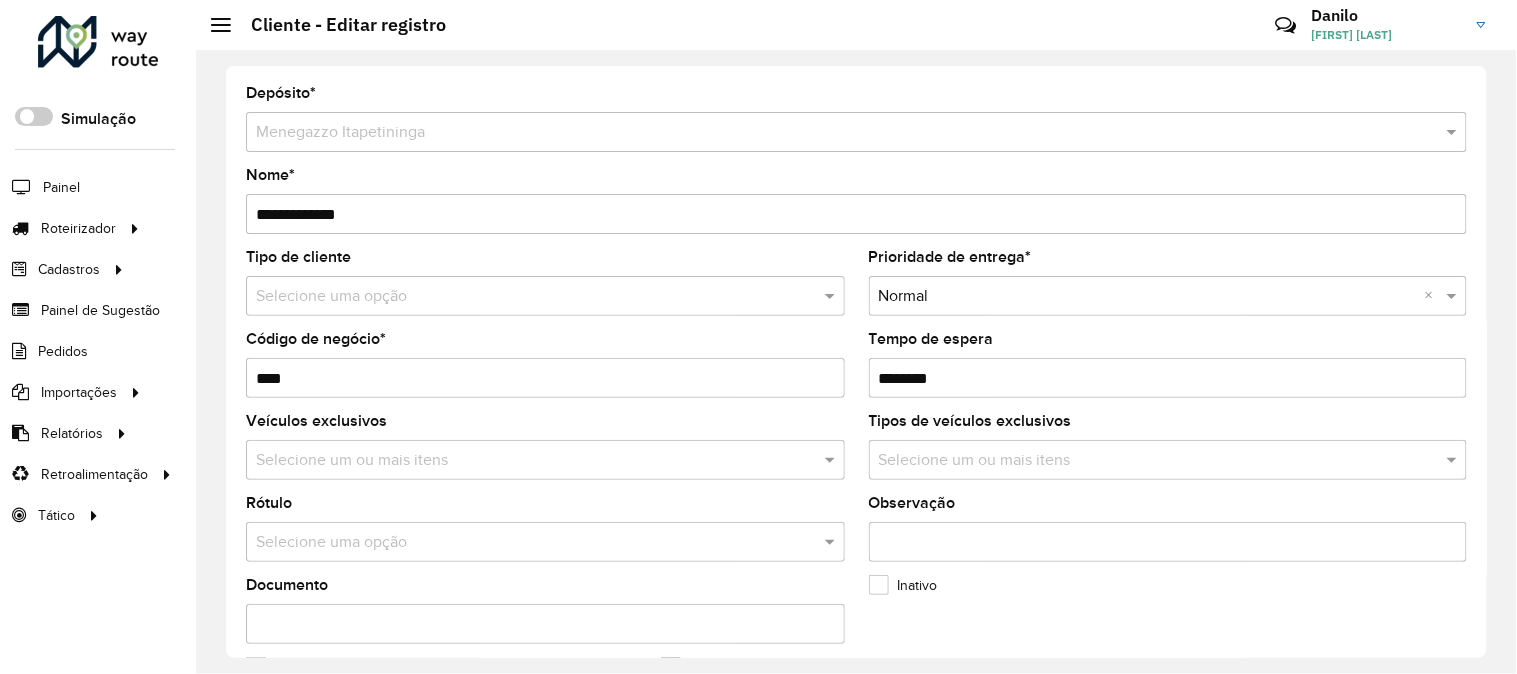 click 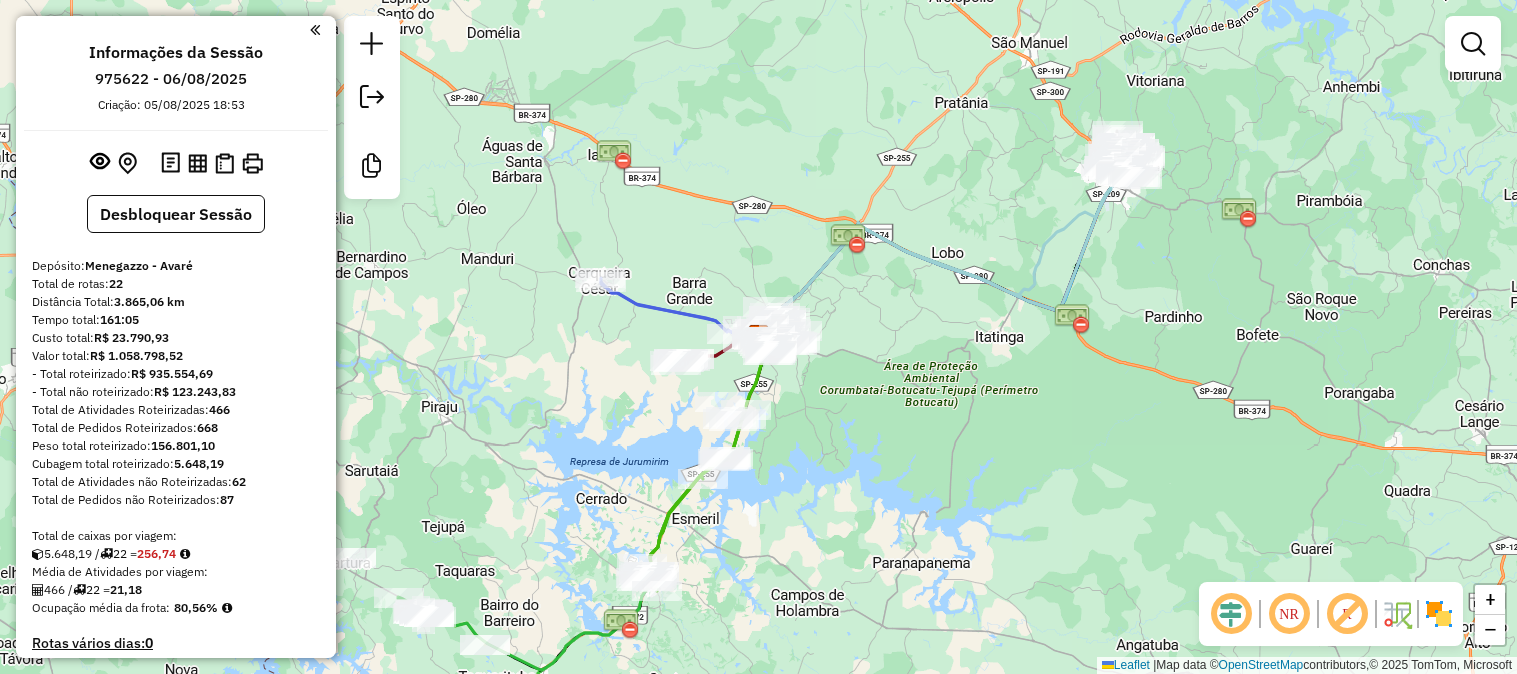 scroll, scrollTop: 0, scrollLeft: 0, axis: both 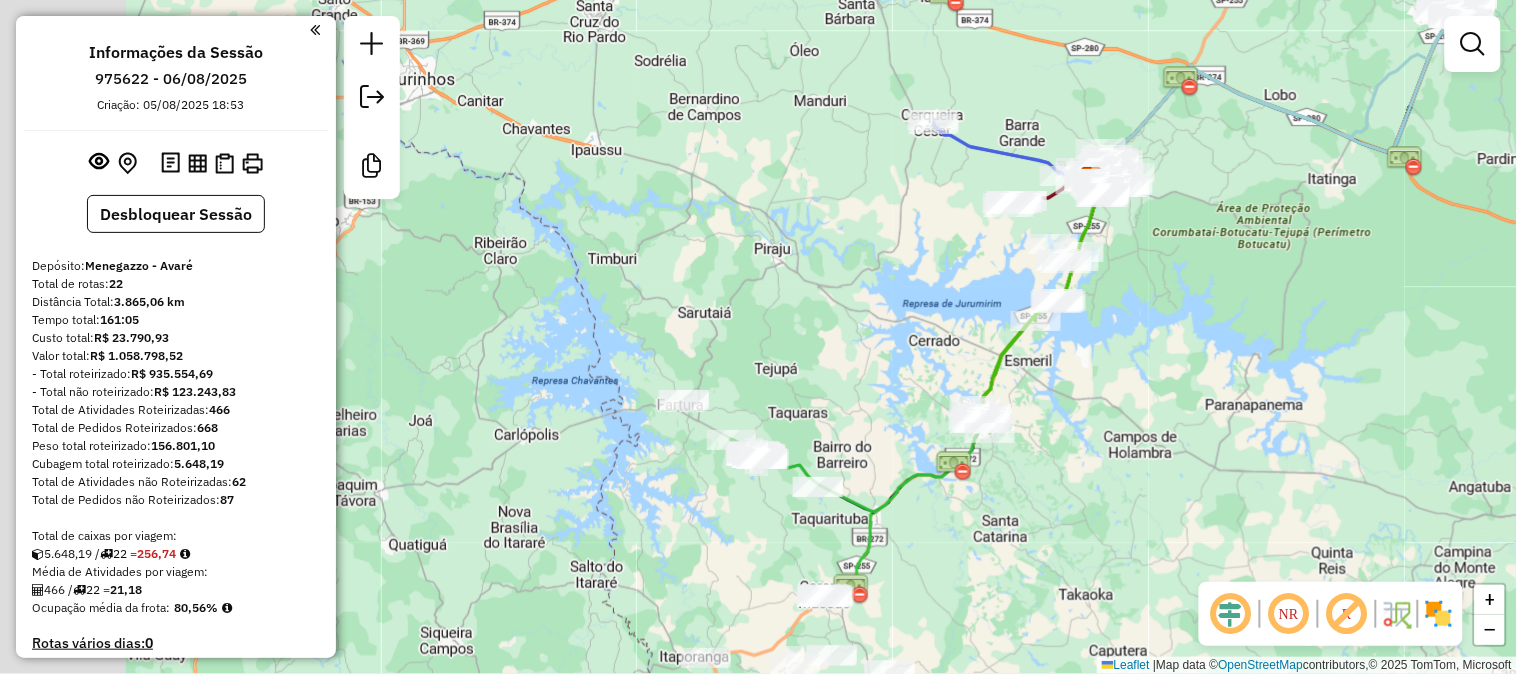 drag, startPoint x: 841, startPoint y: 584, endPoint x: 1186, endPoint y: 420, distance: 381.99606 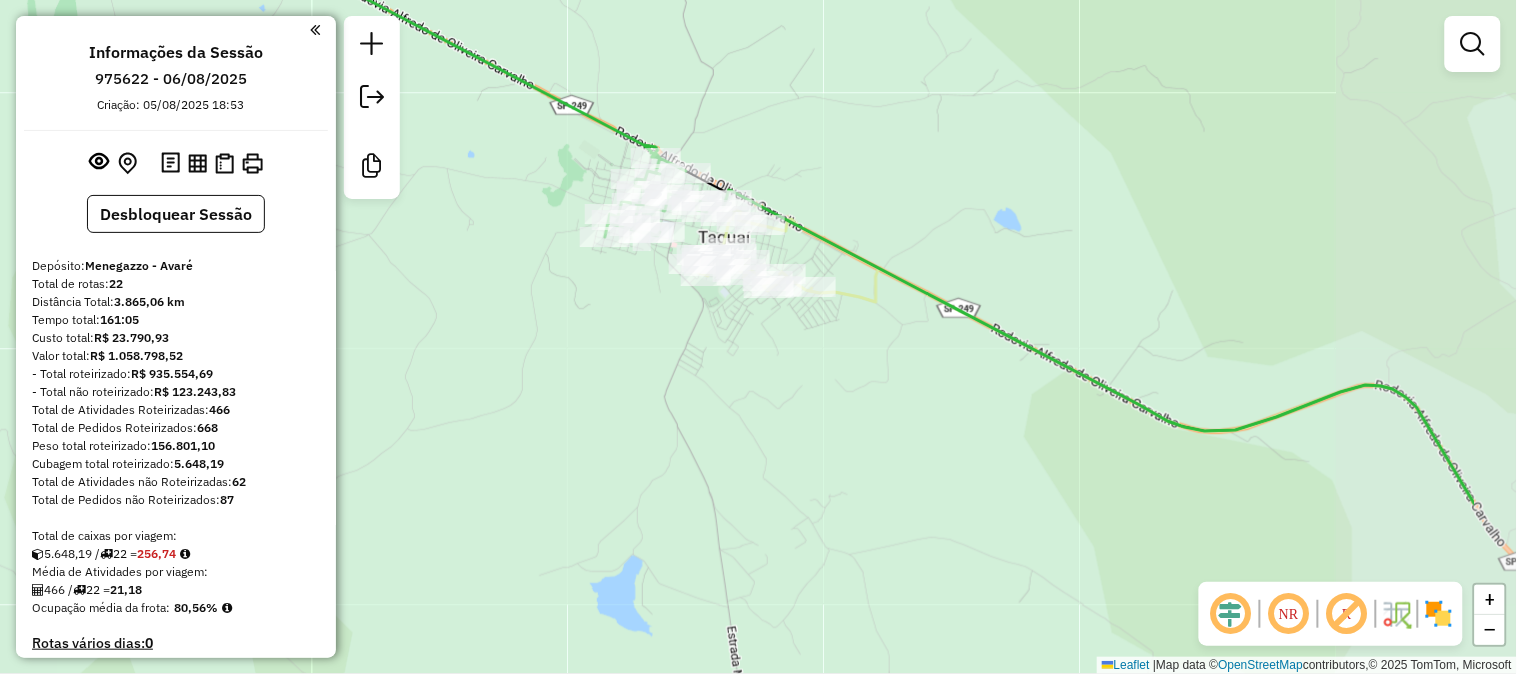 drag, startPoint x: 957, startPoint y: 498, endPoint x: 750, endPoint y: 473, distance: 208.5042 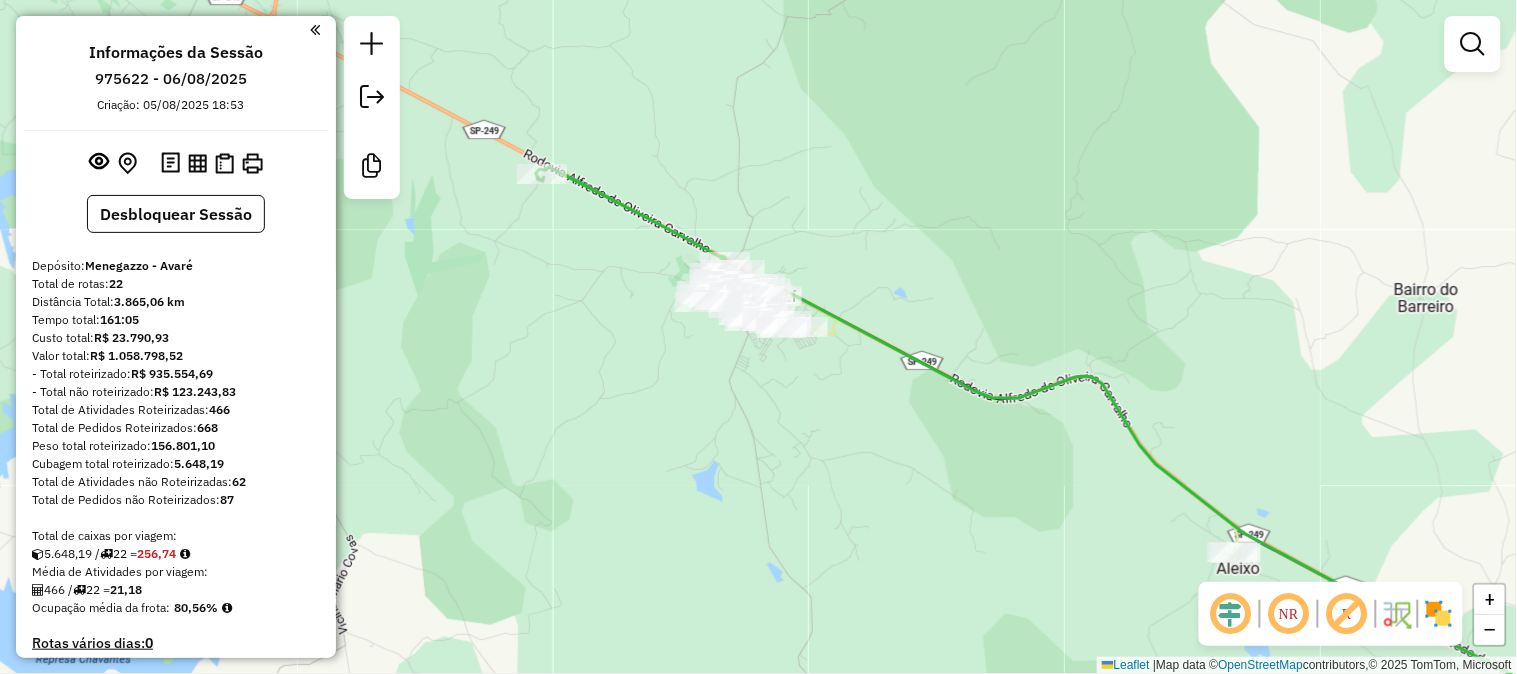 drag, startPoint x: 753, startPoint y: 490, endPoint x: 781, endPoint y: 436, distance: 60.827625 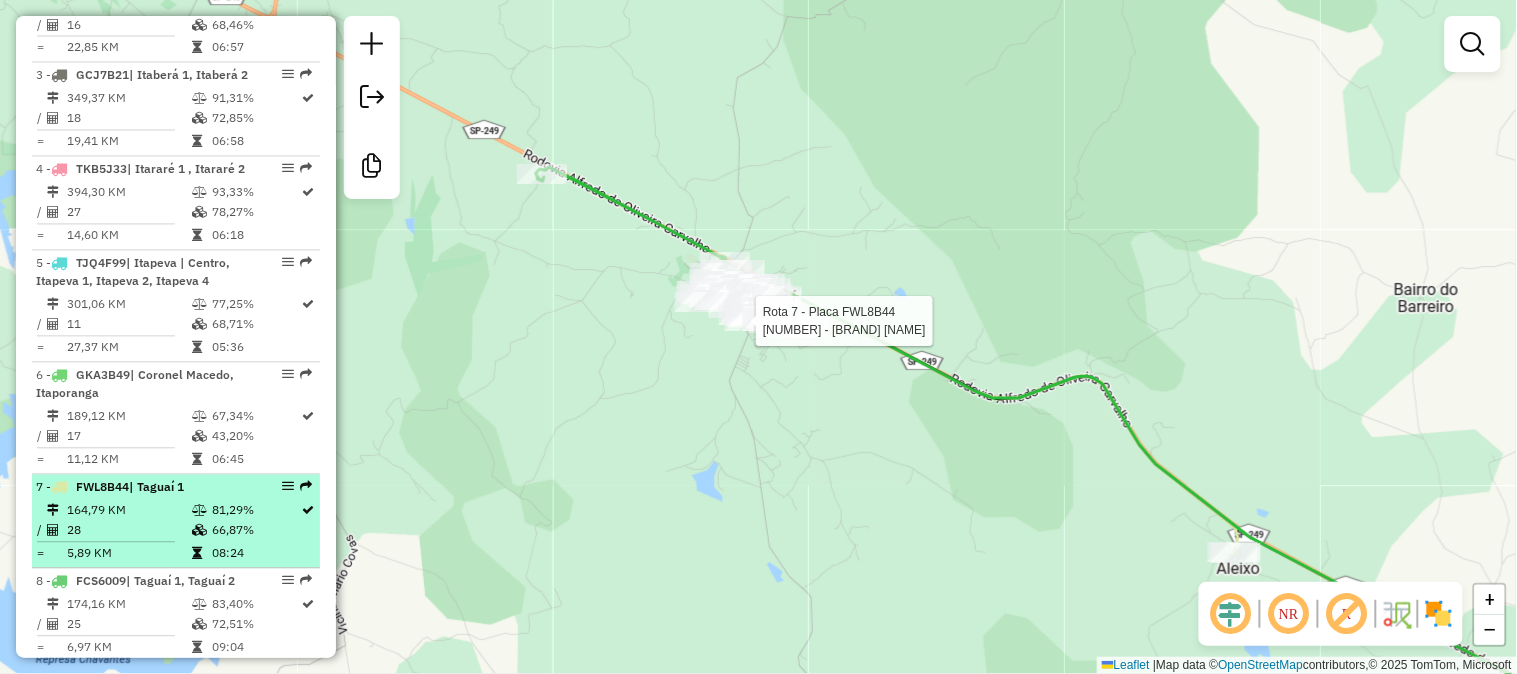 scroll, scrollTop: 1106, scrollLeft: 0, axis: vertical 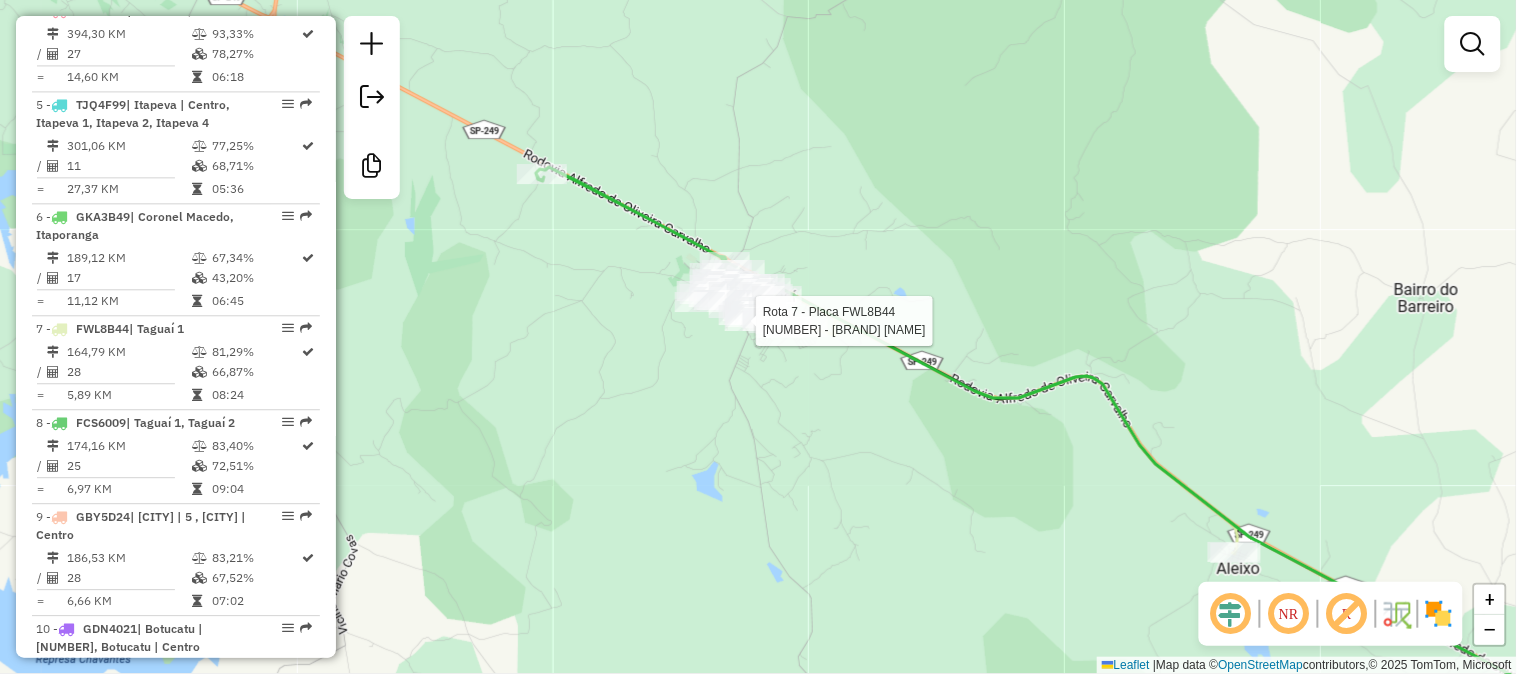 click on "Rota 7 - Placa FWL8B44  12515 - MERCENARIA MACHADO Janela de atendimento Grade de atendimento Capacidade Transportadoras Veículos Cliente Pedidos  Rotas Selecione os dias de semana para filtrar as janelas de atendimento  Seg   Ter   Qua   Qui   Sex   Sáb   Dom  Informe o período da janela de atendimento: De: Até:  Filtrar exatamente a janela do cliente  Considerar janela de atendimento padrão  Selecione os dias de semana para filtrar as grades de atendimento  Seg   Ter   Qua   Qui   Sex   Sáb   Dom   Considerar clientes sem dia de atendimento cadastrado  Clientes fora do dia de atendimento selecionado Filtrar as atividades entre os valores definidos abaixo:  Peso mínimo:   Peso máximo:   Cubagem mínima:   Cubagem máxima:   De:   Até:  Filtrar as atividades entre o tempo de atendimento definido abaixo:  De:   Até:   Considerar capacidade total dos clientes não roteirizados Transportadora: Selecione um ou mais itens Tipo de veículo: Selecione um ou mais itens Veículo: Selecione um ou mais itens +" 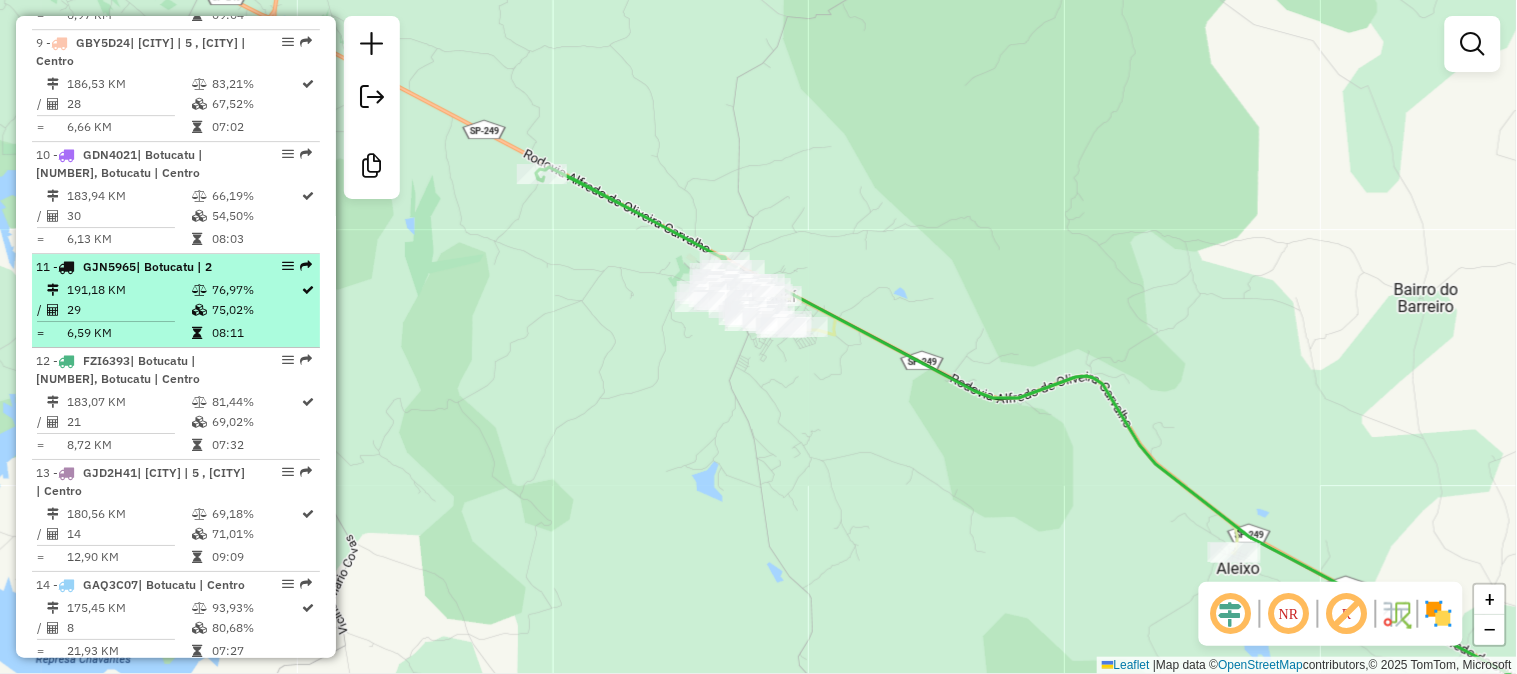 scroll, scrollTop: 1422, scrollLeft: 0, axis: vertical 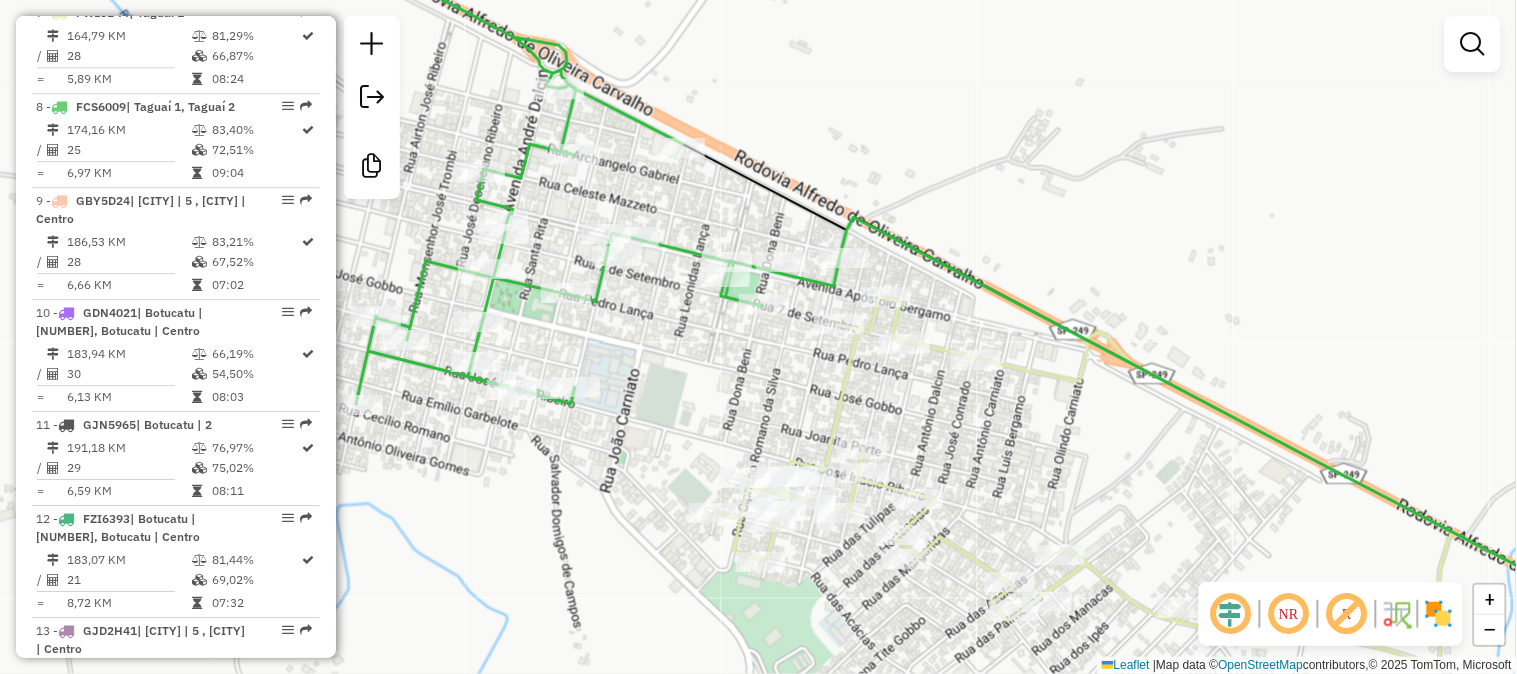 drag, startPoint x: 740, startPoint y: 430, endPoint x: 771, endPoint y: 396, distance: 46.010868 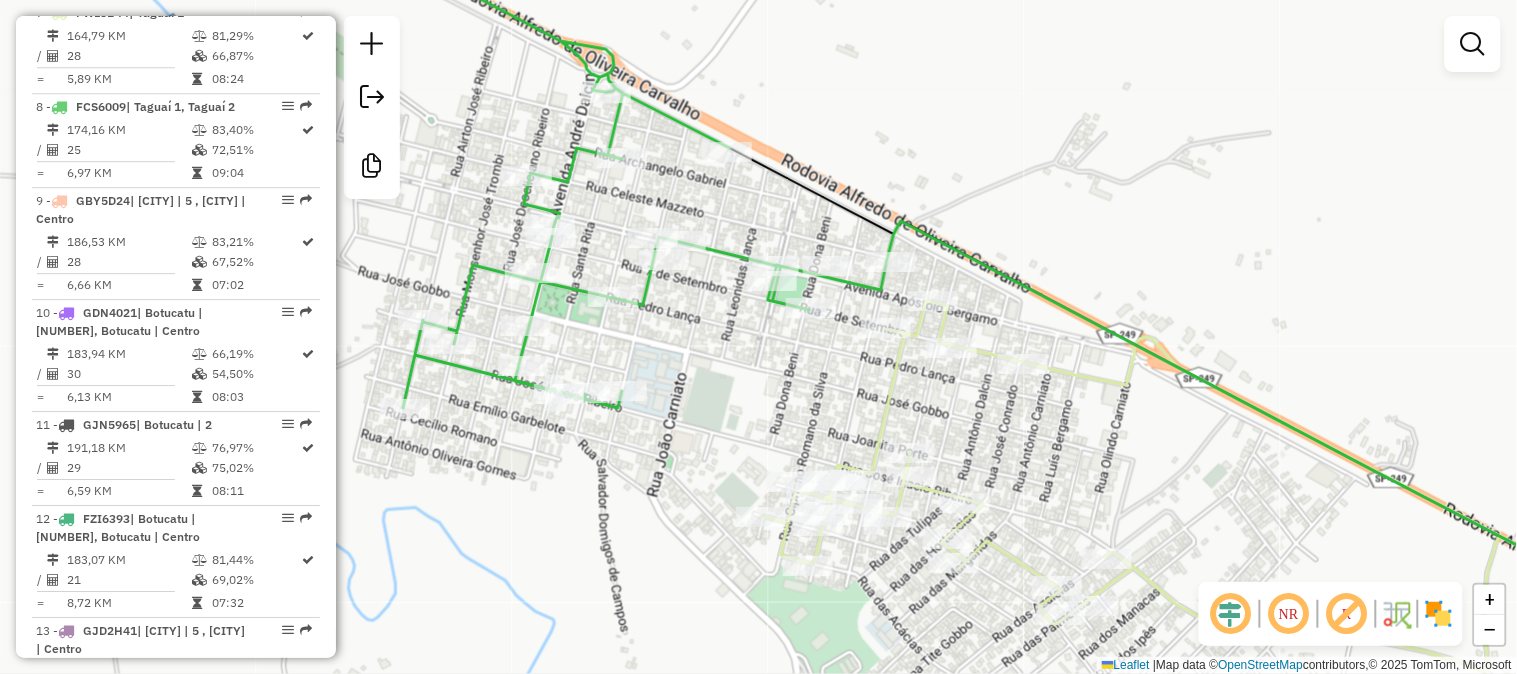 drag, startPoint x: 751, startPoint y: 394, endPoint x: 798, endPoint y: 403, distance: 47.853943 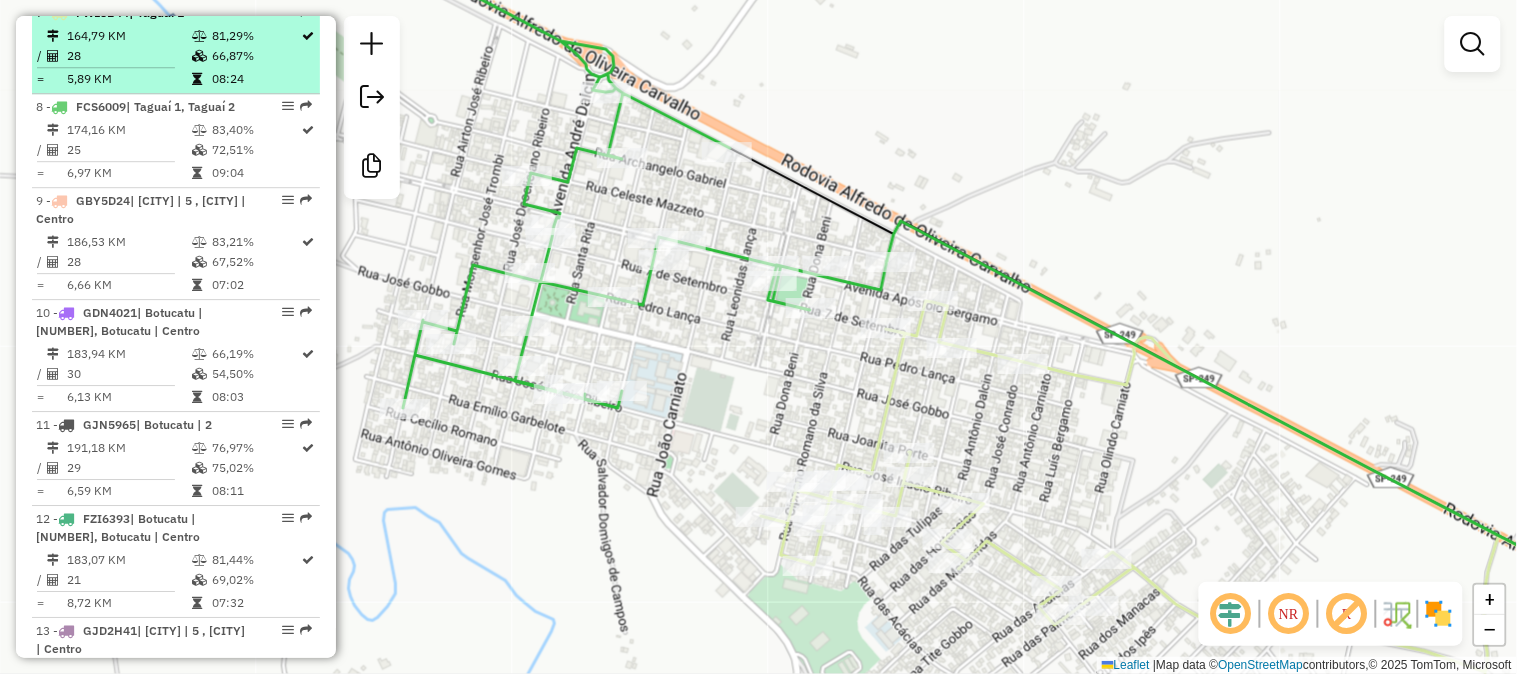 drag, startPoint x: 125, startPoint y: 90, endPoint x: 138, endPoint y: 91, distance: 13.038404 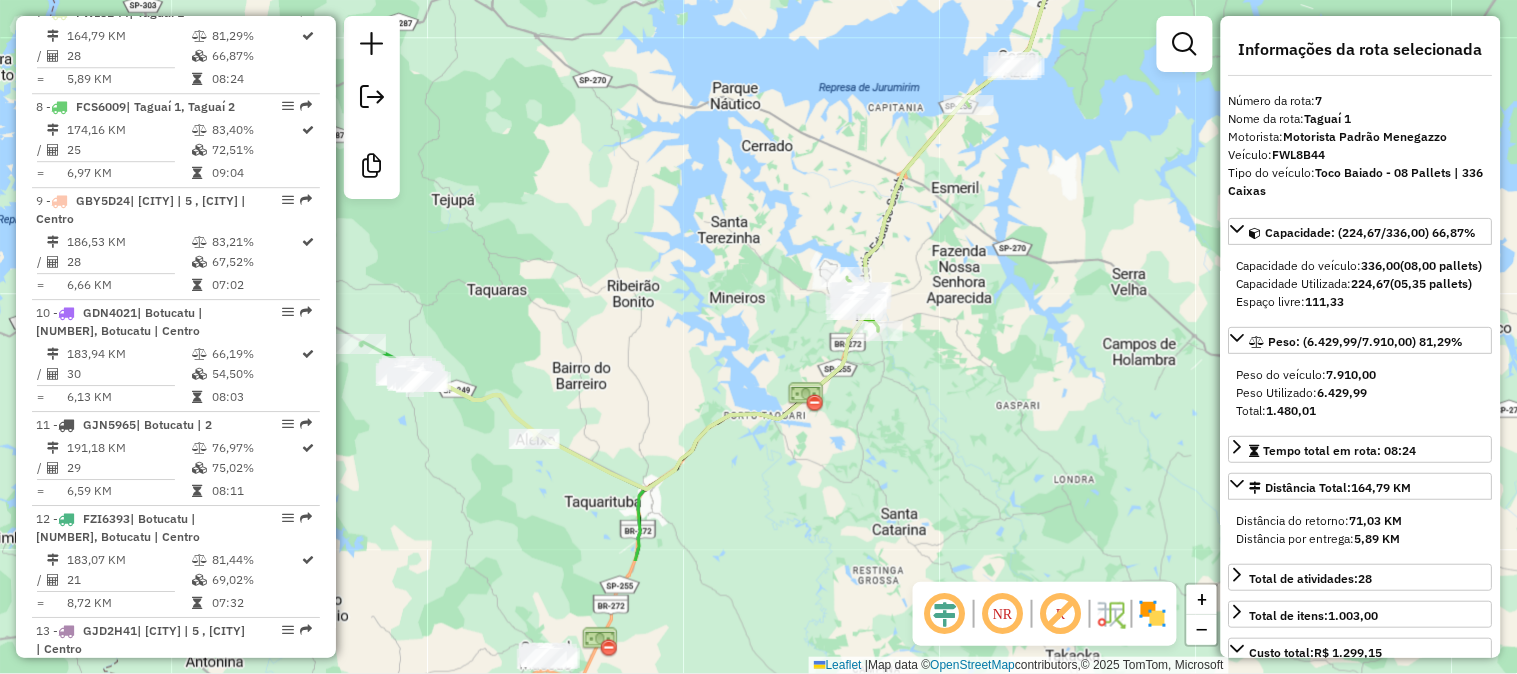 drag, startPoint x: 652, startPoint y: 423, endPoint x: 645, endPoint y: 242, distance: 181.13531 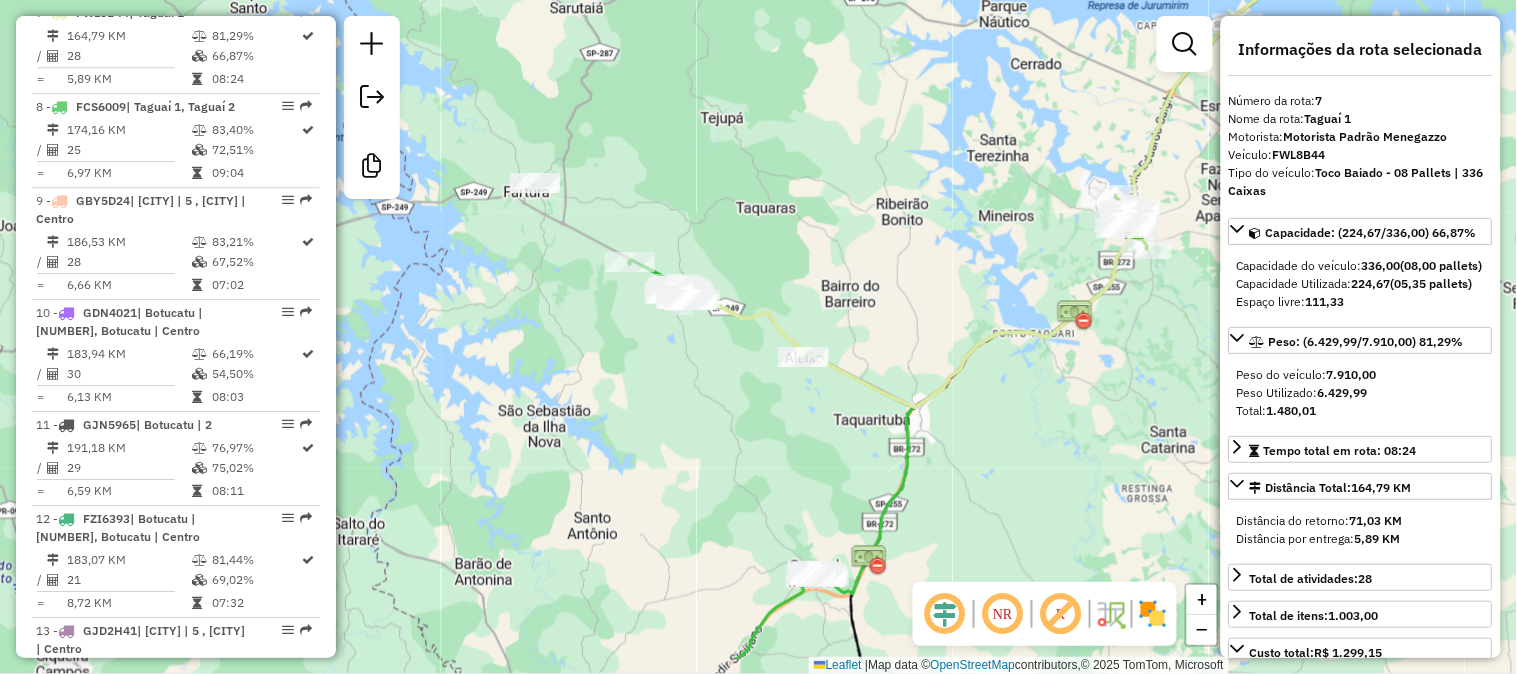 drag, startPoint x: 621, startPoint y: 315, endPoint x: 905, endPoint y: 218, distance: 300.1083 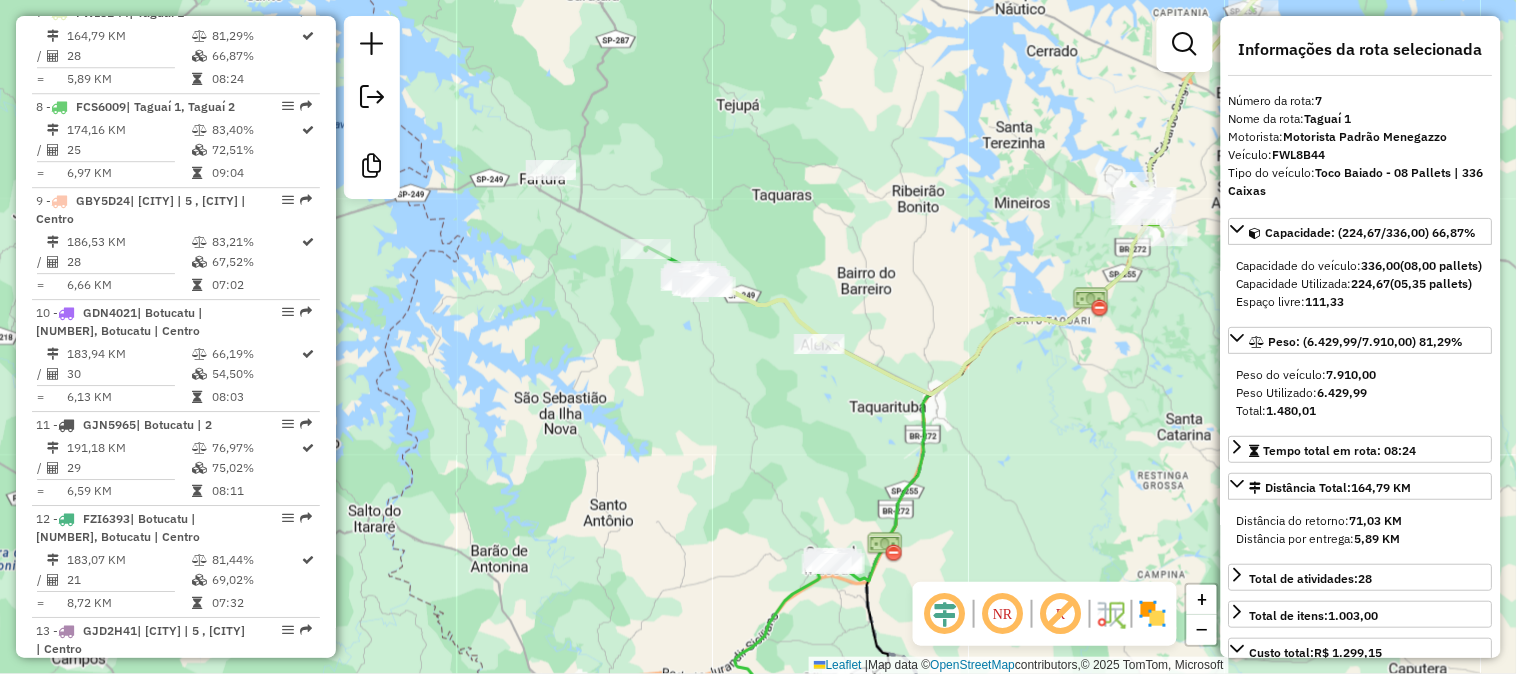 click on "Janela de atendimento Grade de atendimento Capacidade Transportadoras Veículos Cliente Pedidos  Rotas Selecione os dias de semana para filtrar as janelas de atendimento  Seg   Ter   Qua   Qui   Sex   Sáb   Dom  Informe o período da janela de atendimento: De: Até:  Filtrar exatamente a janela do cliente  Considerar janela de atendimento padrão  Selecione os dias de semana para filtrar as grades de atendimento  Seg   Ter   Qua   Qui   Sex   Sáb   Dom   Considerar clientes sem dia de atendimento cadastrado  Clientes fora do dia de atendimento selecionado Filtrar as atividades entre os valores definidos abaixo:  Peso mínimo:   Peso máximo:   Cubagem mínima:   Cubagem máxima:   De:   Até:  Filtrar as atividades entre o tempo de atendimento definido abaixo:  De:   Até:   Considerar capacidade total dos clientes não roteirizados Transportadora: Selecione um ou mais itens Tipo de veículo: Selecione um ou mais itens Veículo: Selecione um ou mais itens Motorista: Selecione um ou mais itens Nome: Rótulo:" 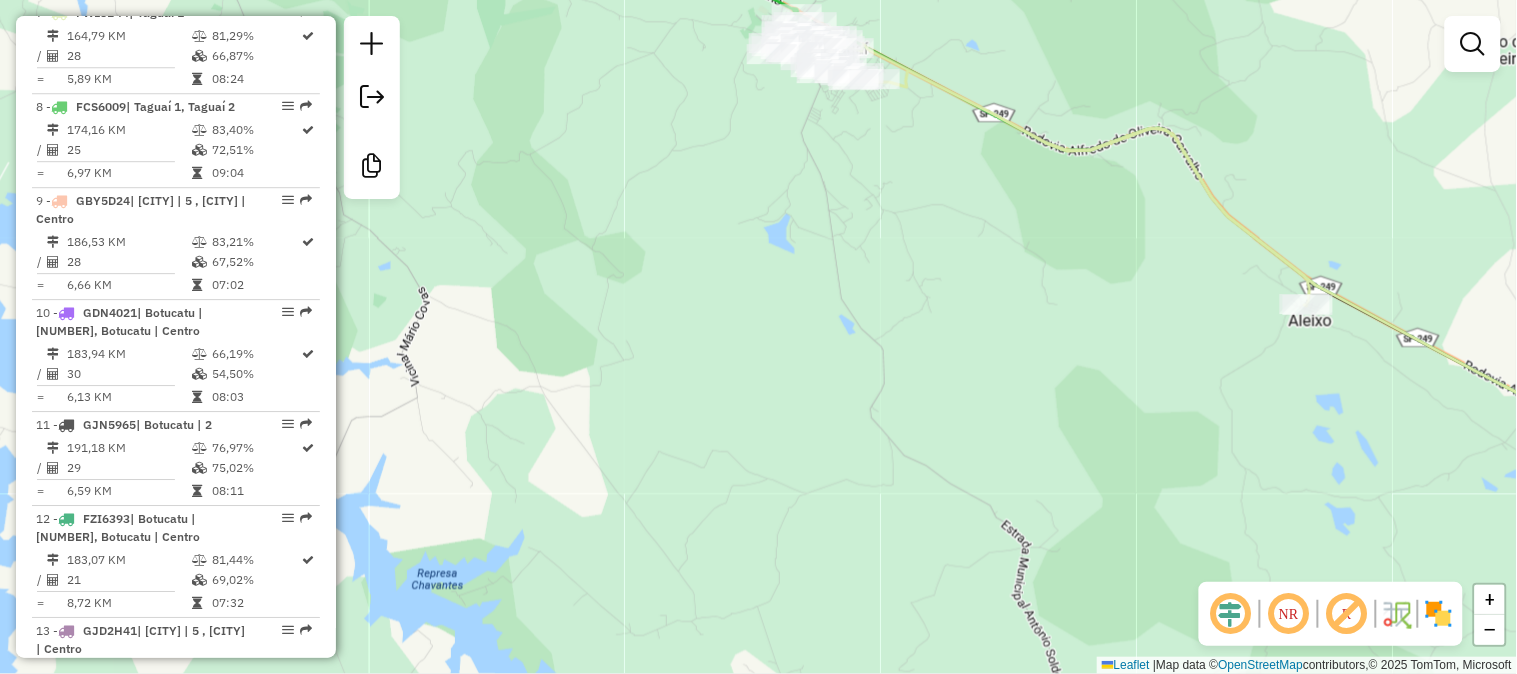 drag, startPoint x: 830, startPoint y: 274, endPoint x: 711, endPoint y: 513, distance: 266.98688 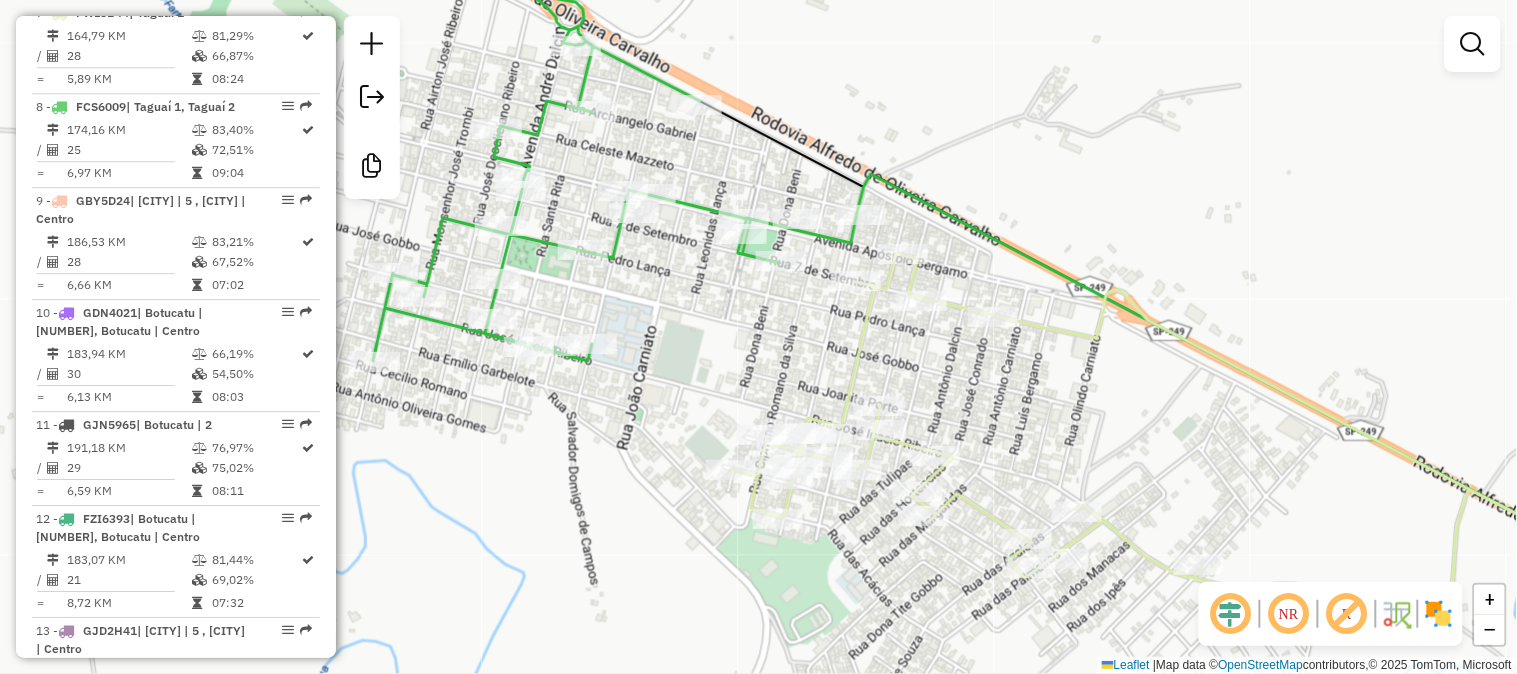 drag, startPoint x: 670, startPoint y: 463, endPoint x: 688, endPoint y: 343, distance: 121.34249 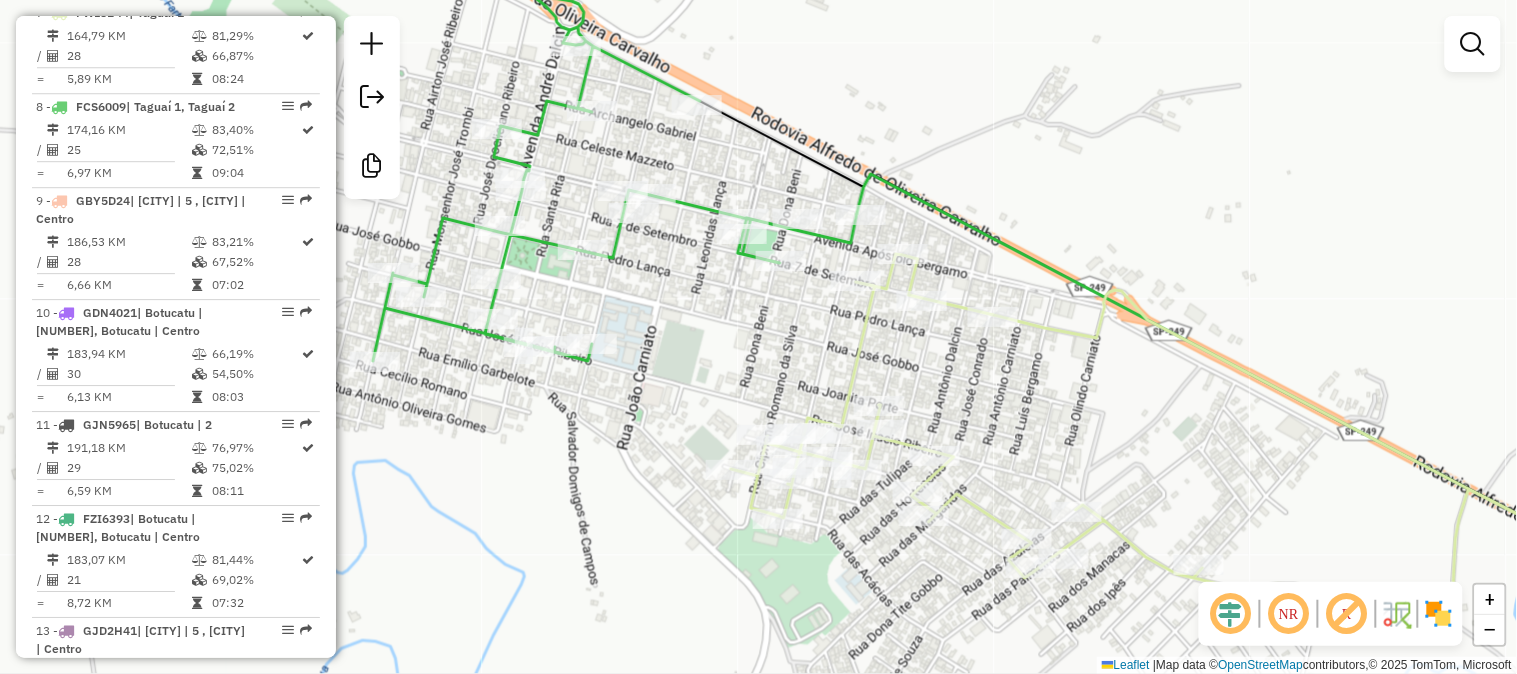 click on "Janela de atendimento Grade de atendimento Capacidade Transportadoras Veículos Cliente Pedidos  Rotas Selecione os dias de semana para filtrar as janelas de atendimento  Seg   Ter   Qua   Qui   Sex   Sáb   Dom  Informe o período da janela de atendimento: De: Até:  Filtrar exatamente a janela do cliente  Considerar janela de atendimento padrão  Selecione os dias de semana para filtrar as grades de atendimento  Seg   Ter   Qua   Qui   Sex   Sáb   Dom   Considerar clientes sem dia de atendimento cadastrado  Clientes fora do dia de atendimento selecionado Filtrar as atividades entre os valores definidos abaixo:  Peso mínimo:   Peso máximo:   Cubagem mínima:   Cubagem máxima:   De:   Até:  Filtrar as atividades entre o tempo de atendimento definido abaixo:  De:   Até:   Considerar capacidade total dos clientes não roteirizados Transportadora: Selecione um ou mais itens Tipo de veículo: Selecione um ou mais itens Veículo: Selecione um ou mais itens Motorista: Selecione um ou mais itens Nome: Rótulo:" 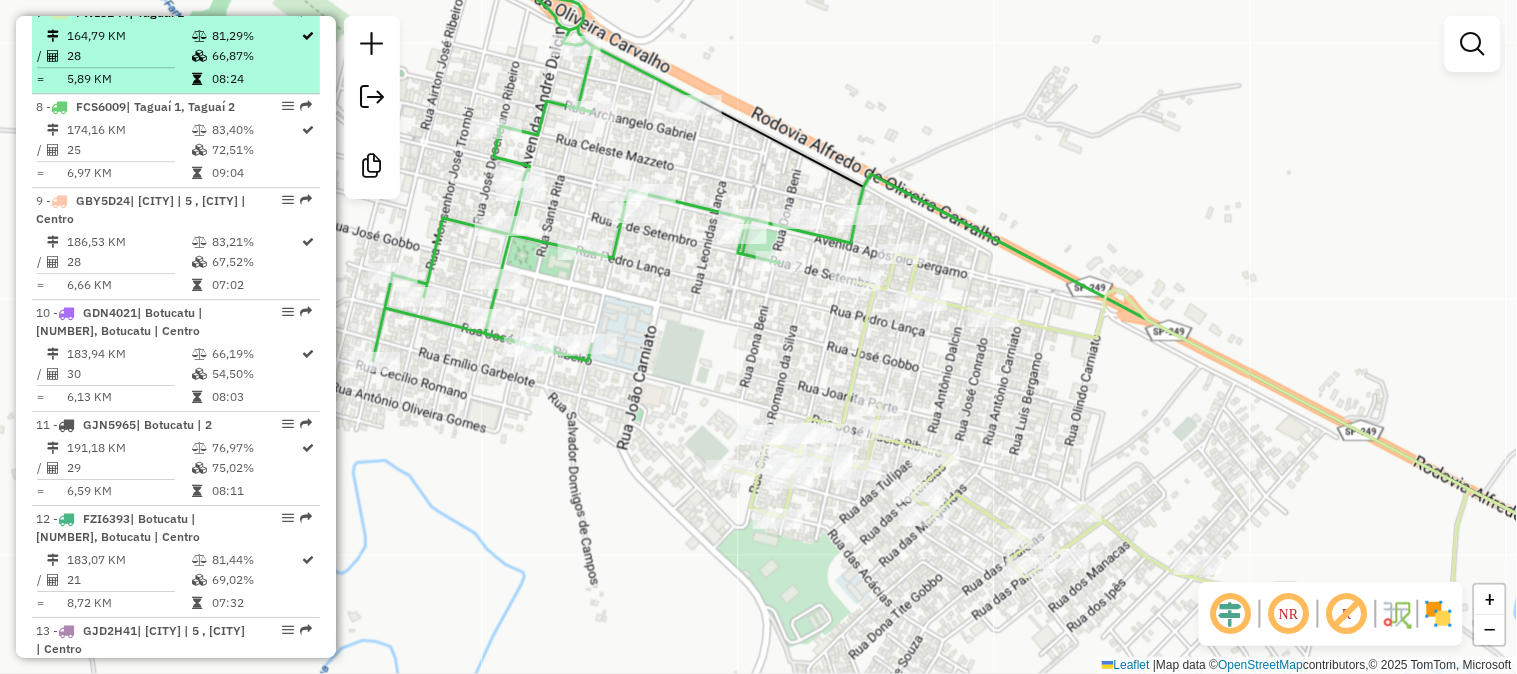 click on "164,79 KM" at bounding box center [128, 36] 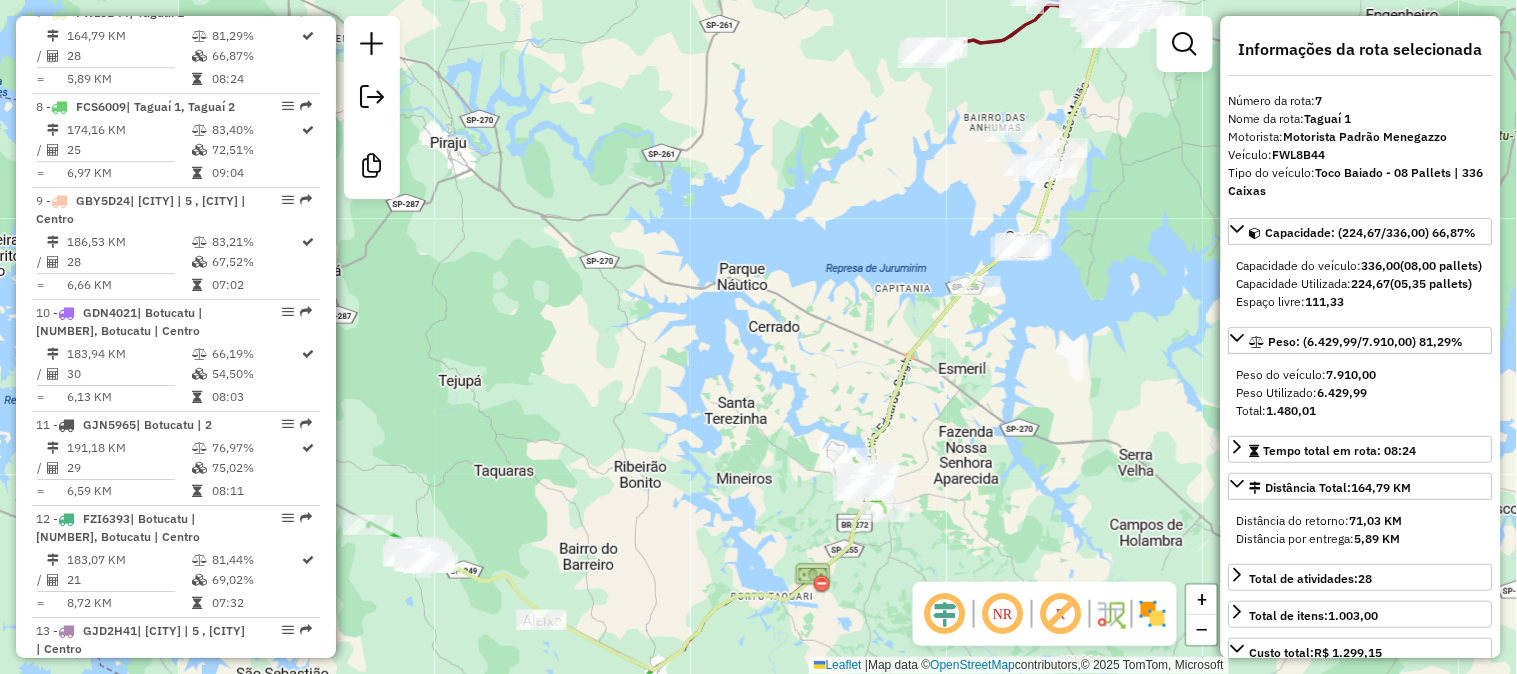 scroll, scrollTop: 157, scrollLeft: 0, axis: vertical 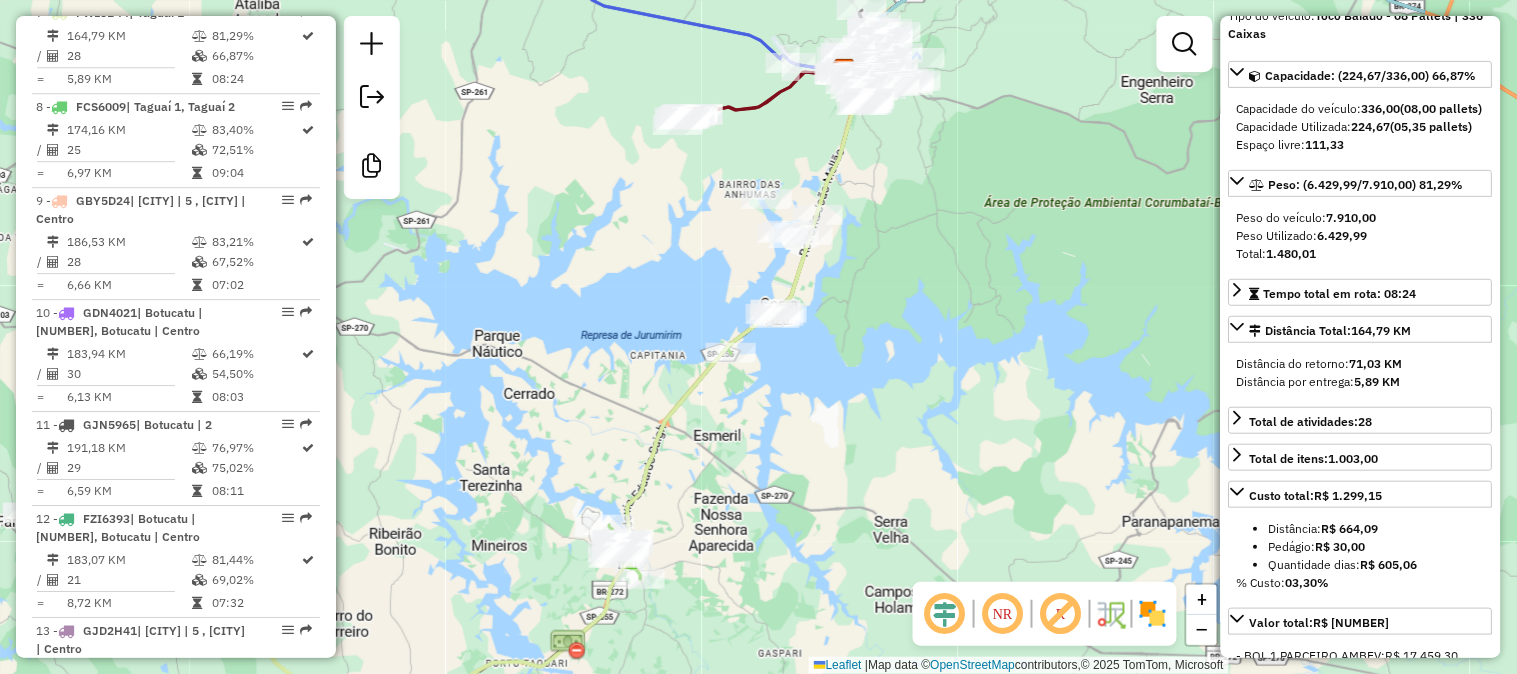 drag, startPoint x: 1101, startPoint y: 356, endPoint x: 1213, endPoint y: 293, distance: 128.50291 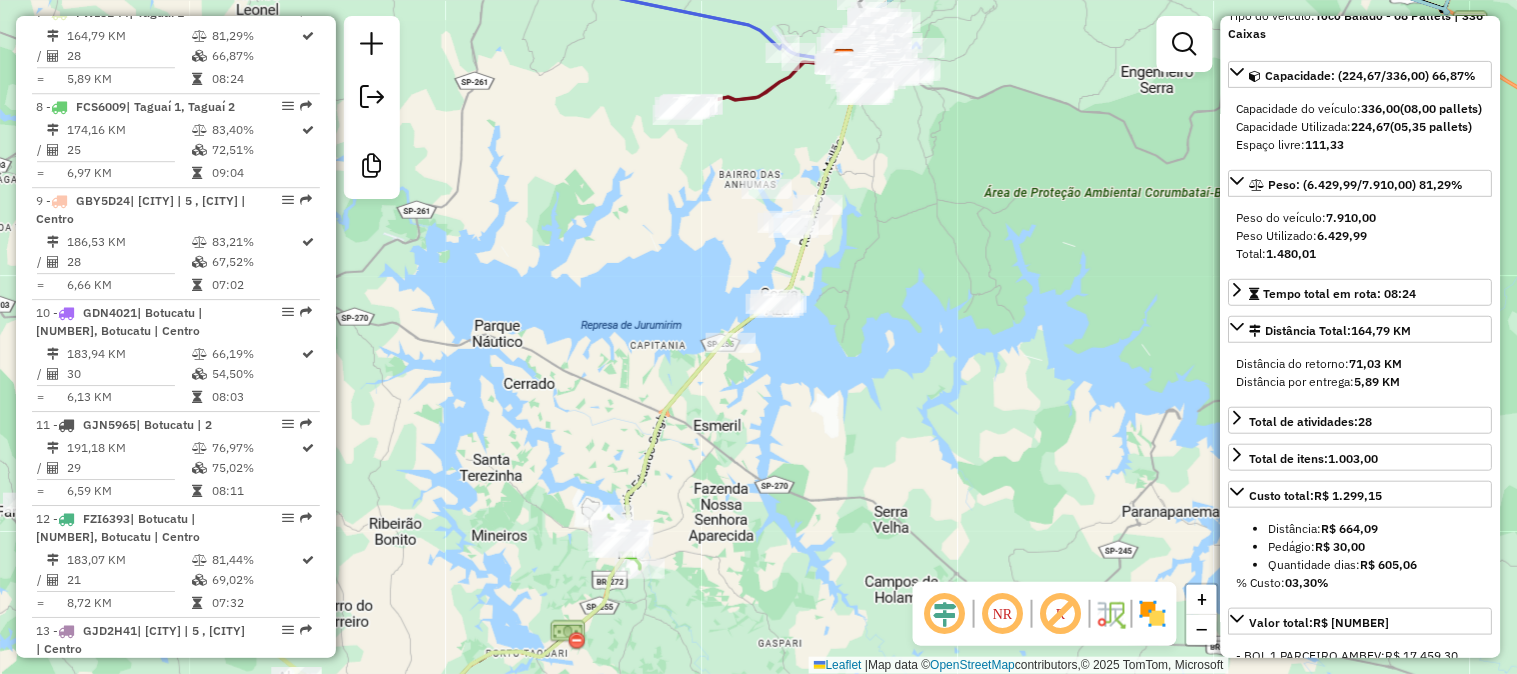 scroll, scrollTop: 315, scrollLeft: 0, axis: vertical 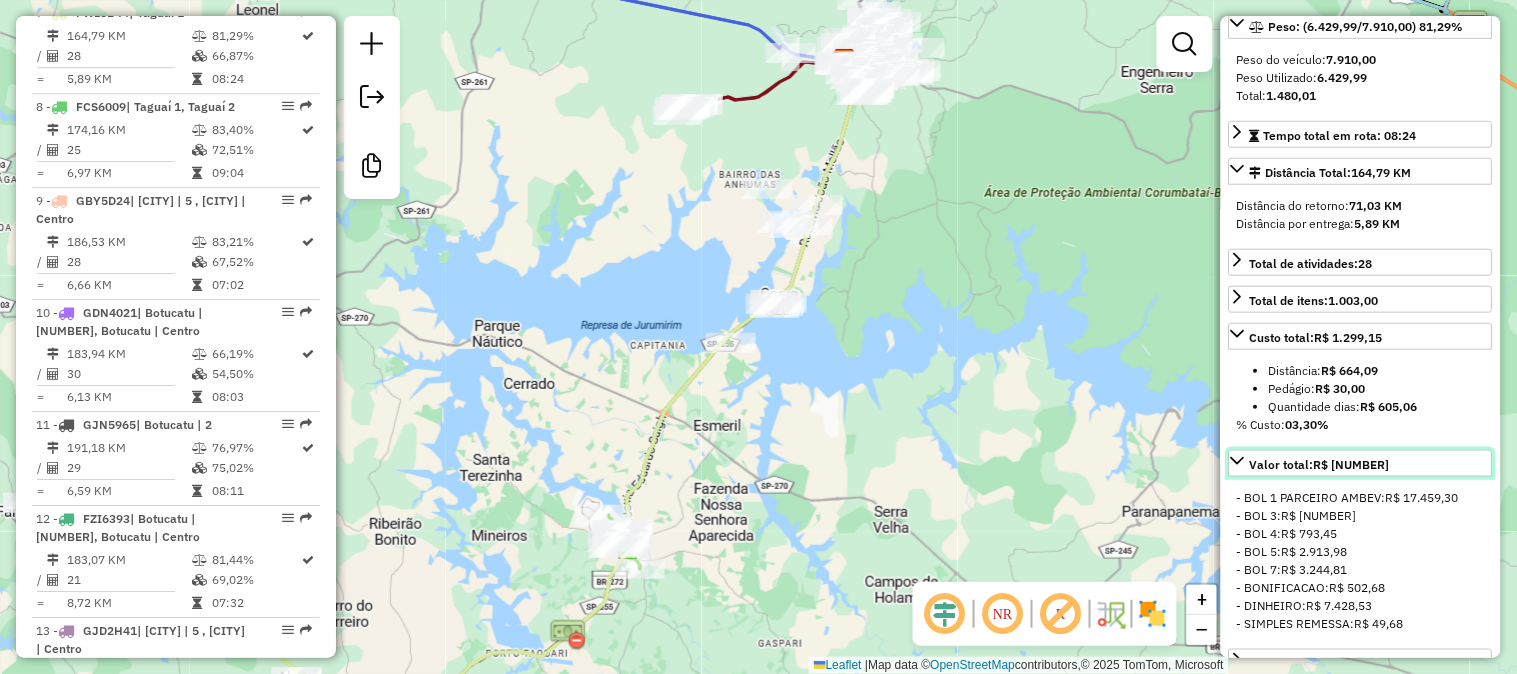 click 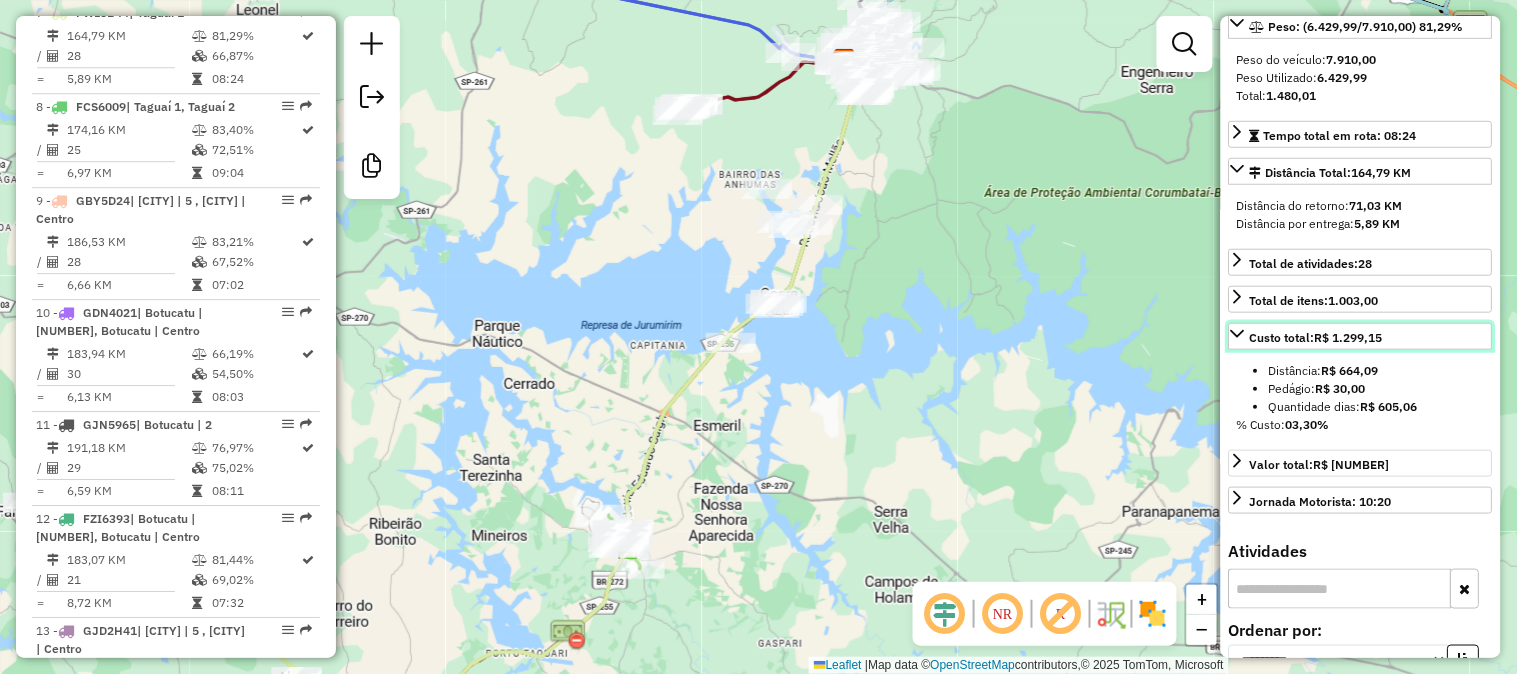 click 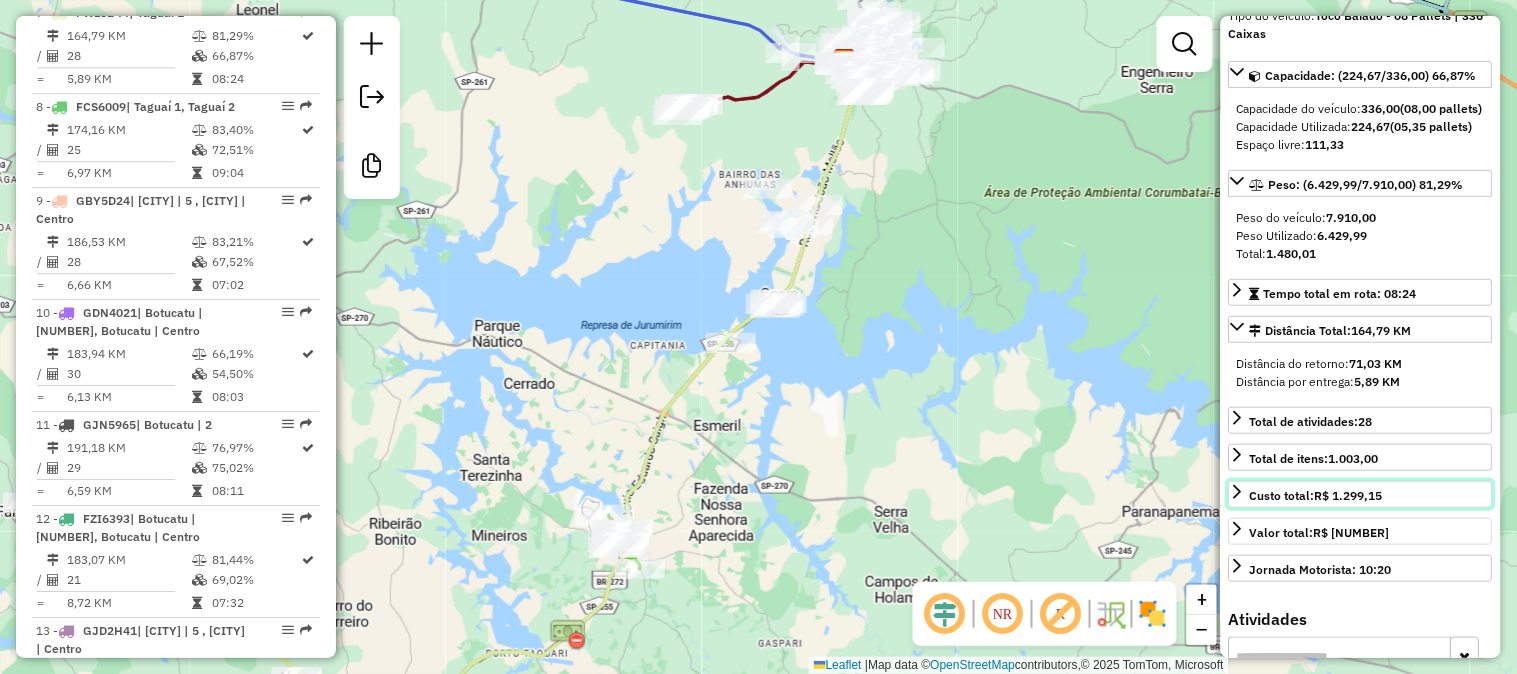 scroll, scrollTop: 0, scrollLeft: 0, axis: both 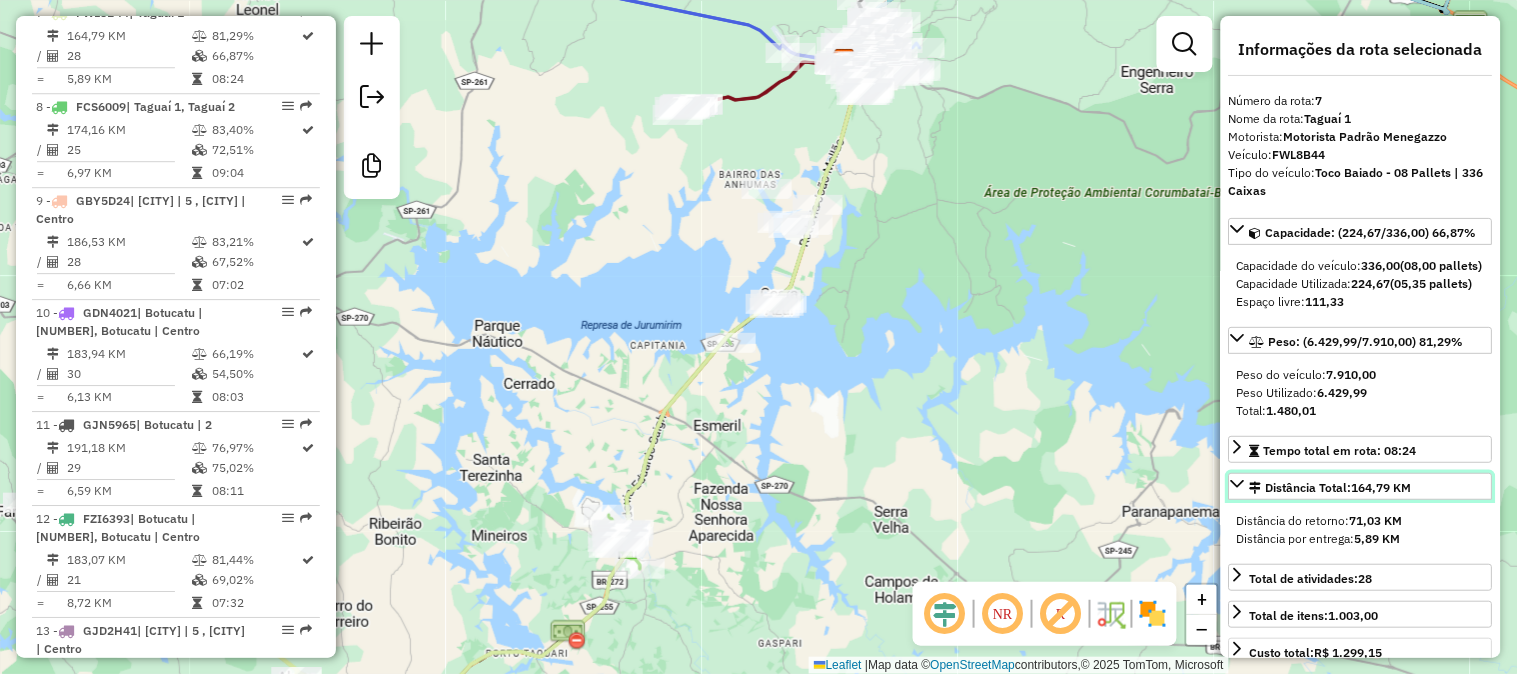 click 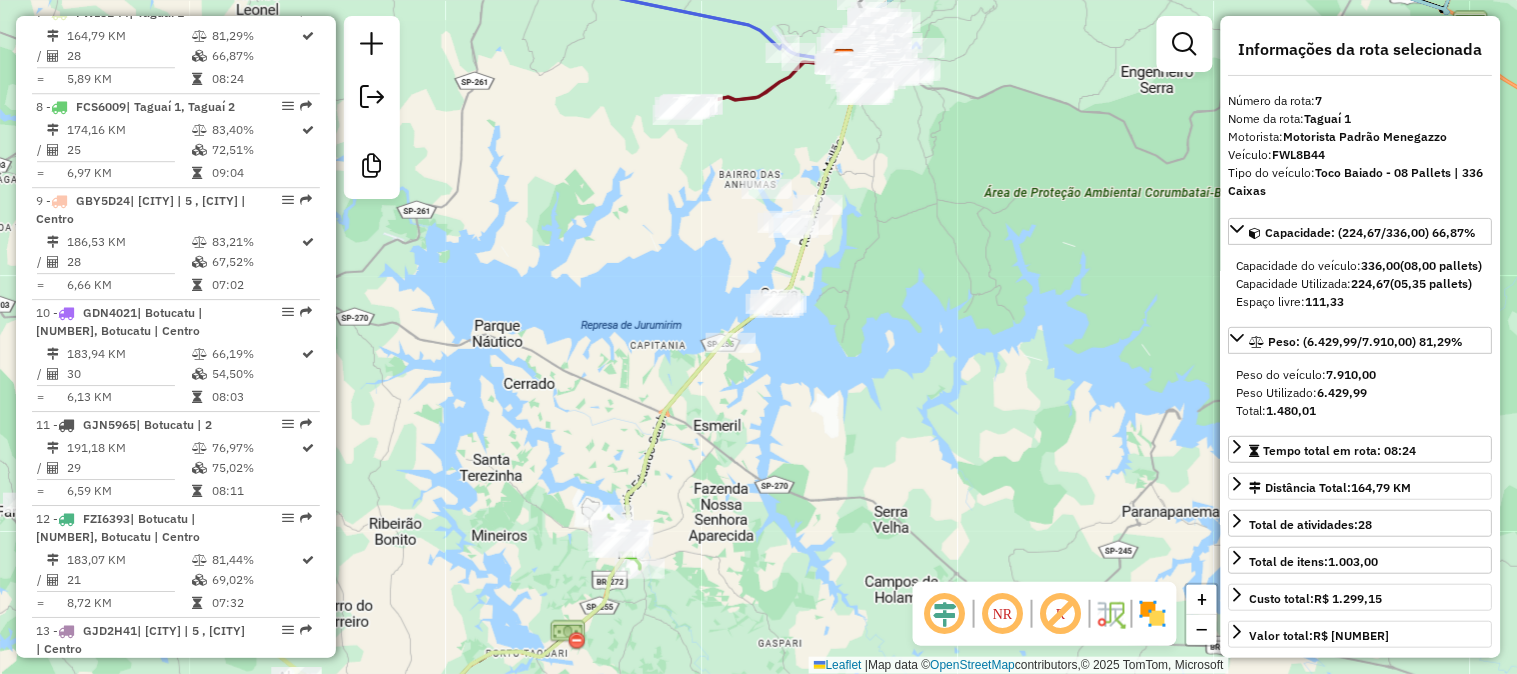 click on "Janela de atendimento Grade de atendimento Capacidade Transportadoras Veículos Cliente Pedidos  Rotas Selecione os dias de semana para filtrar as janelas de atendimento  Seg   Ter   Qua   Qui   Sex   Sáb   Dom  Informe o período da janela de atendimento: De: Até:  Filtrar exatamente a janela do cliente  Considerar janela de atendimento padrão  Selecione os dias de semana para filtrar as grades de atendimento  Seg   Ter   Qua   Qui   Sex   Sáb   Dom   Considerar clientes sem dia de atendimento cadastrado  Clientes fora do dia de atendimento selecionado Filtrar as atividades entre os valores definidos abaixo:  Peso mínimo:   Peso máximo:   Cubagem mínima:   Cubagem máxima:   De:   Até:  Filtrar as atividades entre o tempo de atendimento definido abaixo:  De:   Até:   Considerar capacidade total dos clientes não roteirizados Transportadora: Selecione um ou mais itens Tipo de veículo: Selecione um ou mais itens Veículo: Selecione um ou mais itens Motorista: Selecione um ou mais itens Nome: Rótulo:" 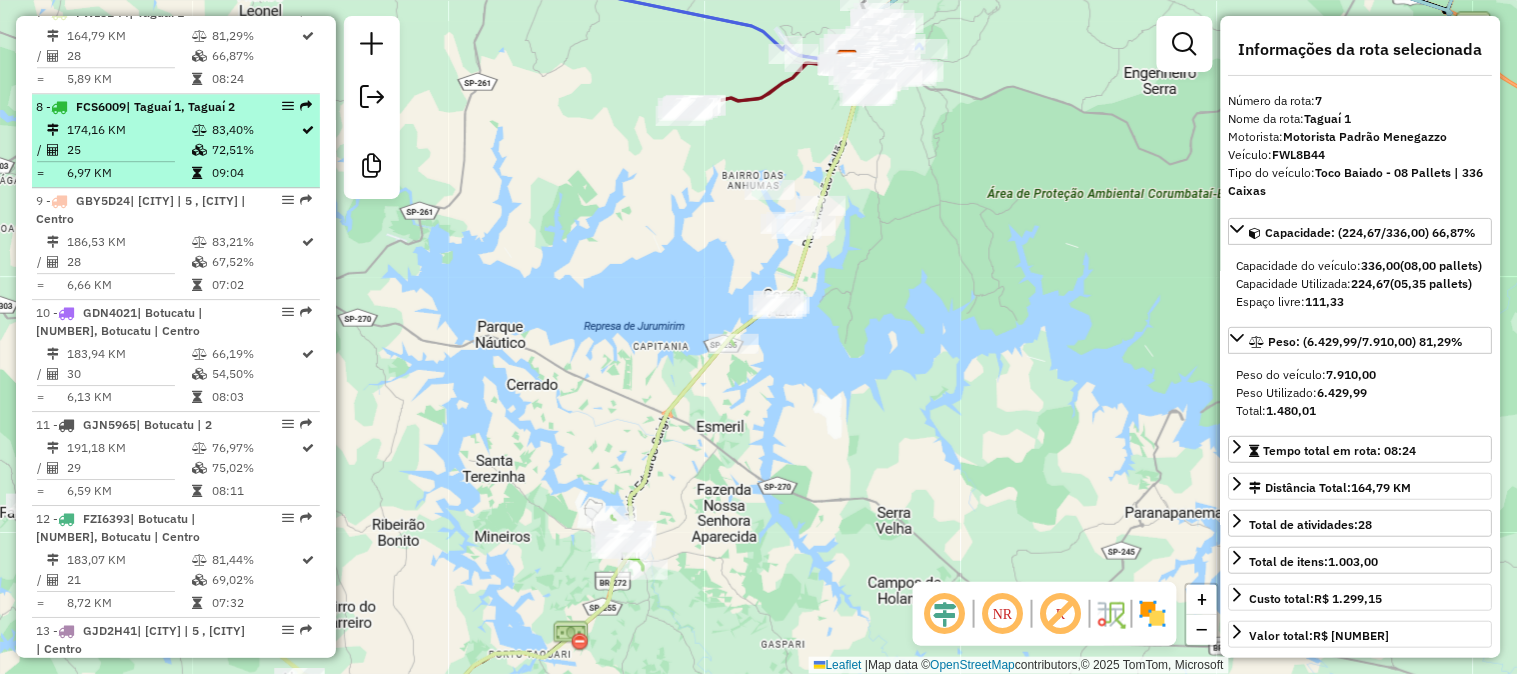 click on "174,16 KM" at bounding box center (128, 130) 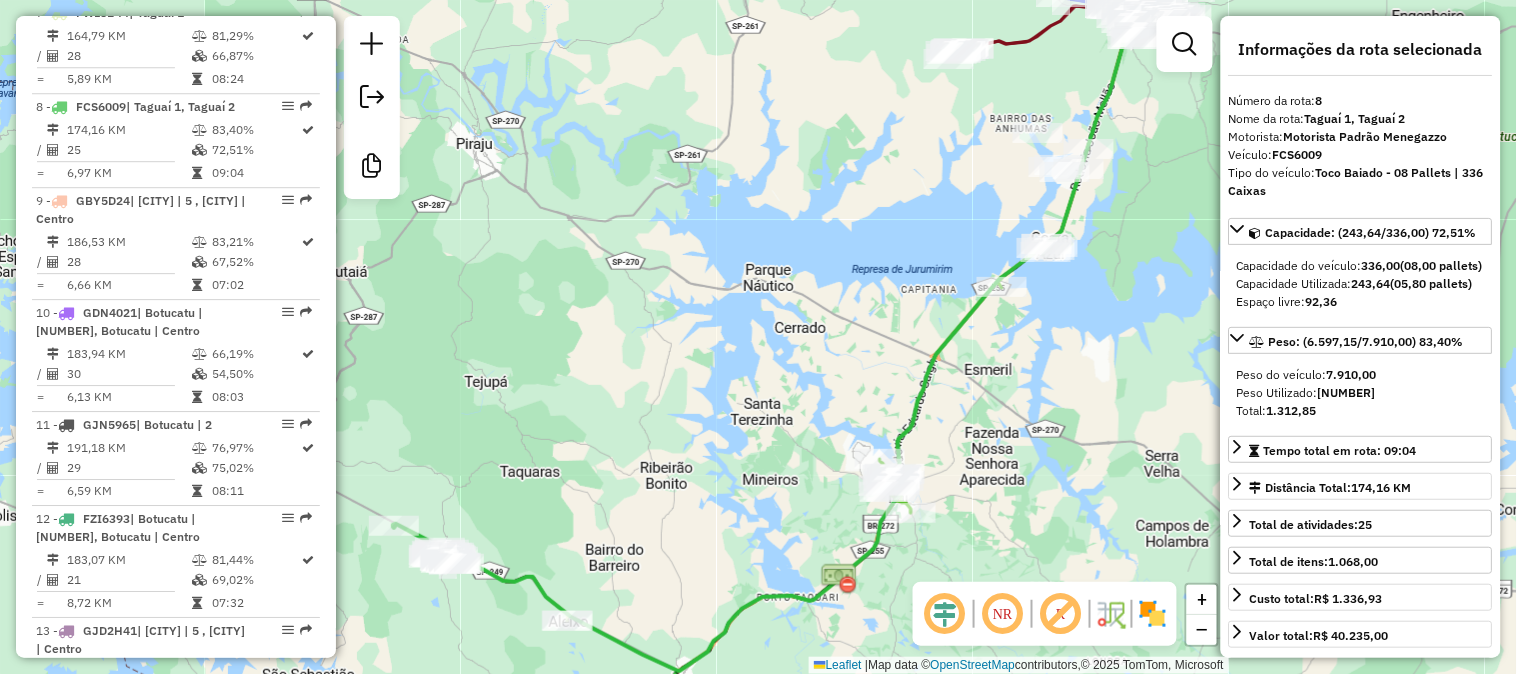 click on "Janela de atendimento Grade de atendimento Capacidade Transportadoras Veículos Cliente Pedidos  Rotas Selecione os dias de semana para filtrar as janelas de atendimento  Seg   Ter   Qua   Qui   Sex   Sáb   Dom  Informe o período da janela de atendimento: De: Até:  Filtrar exatamente a janela do cliente  Considerar janela de atendimento padrão  Selecione os dias de semana para filtrar as grades de atendimento  Seg   Ter   Qua   Qui   Sex   Sáb   Dom   Considerar clientes sem dia de atendimento cadastrado  Clientes fora do dia de atendimento selecionado Filtrar as atividades entre os valores definidos abaixo:  Peso mínimo:   Peso máximo:   Cubagem mínima:   Cubagem máxima:   De:   Até:  Filtrar as atividades entre o tempo de atendimento definido abaixo:  De:   Até:   Considerar capacidade total dos clientes não roteirizados Transportadora: Selecione um ou mais itens Tipo de veículo: Selecione um ou mais itens Veículo: Selecione um ou mais itens Motorista: Selecione um ou mais itens Nome: Rótulo:" 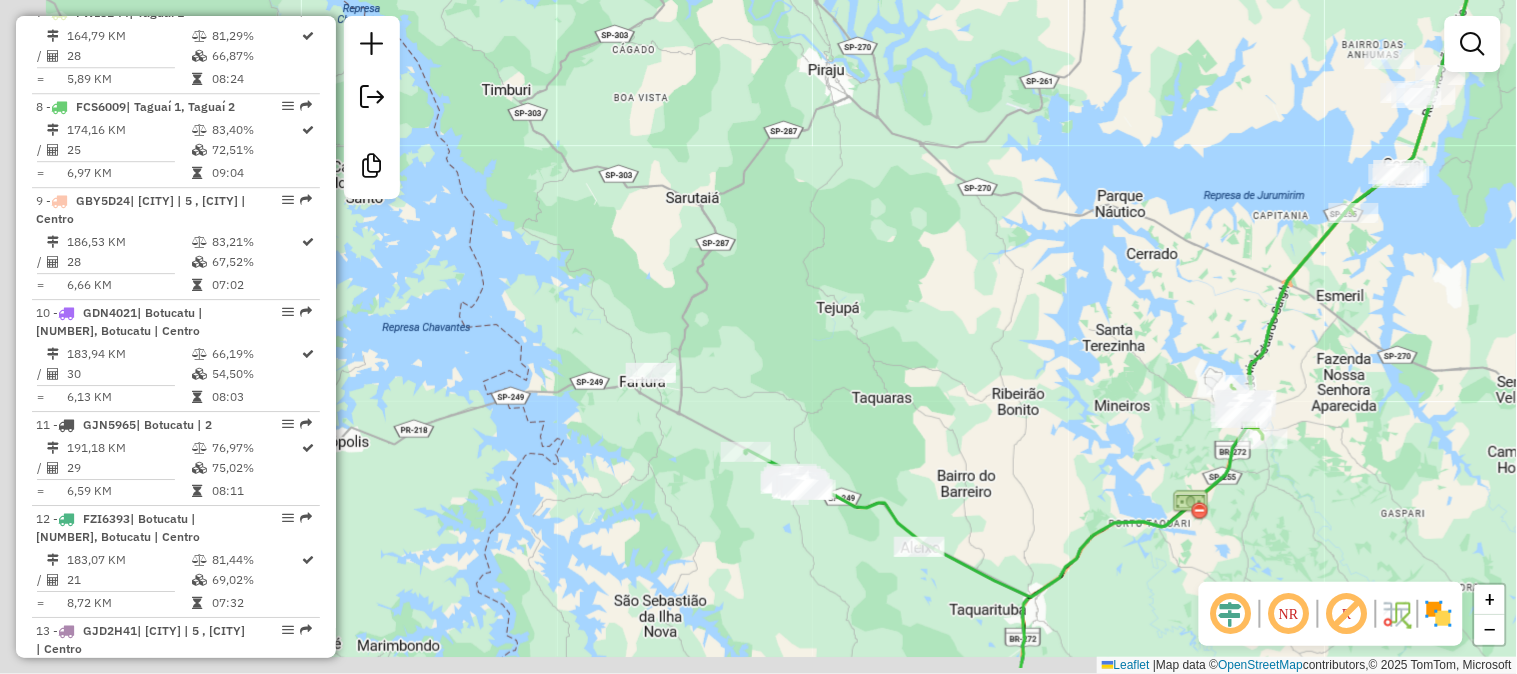 drag, startPoint x: 666, startPoint y: 365, endPoint x: 1012, endPoint y: 291, distance: 353.82483 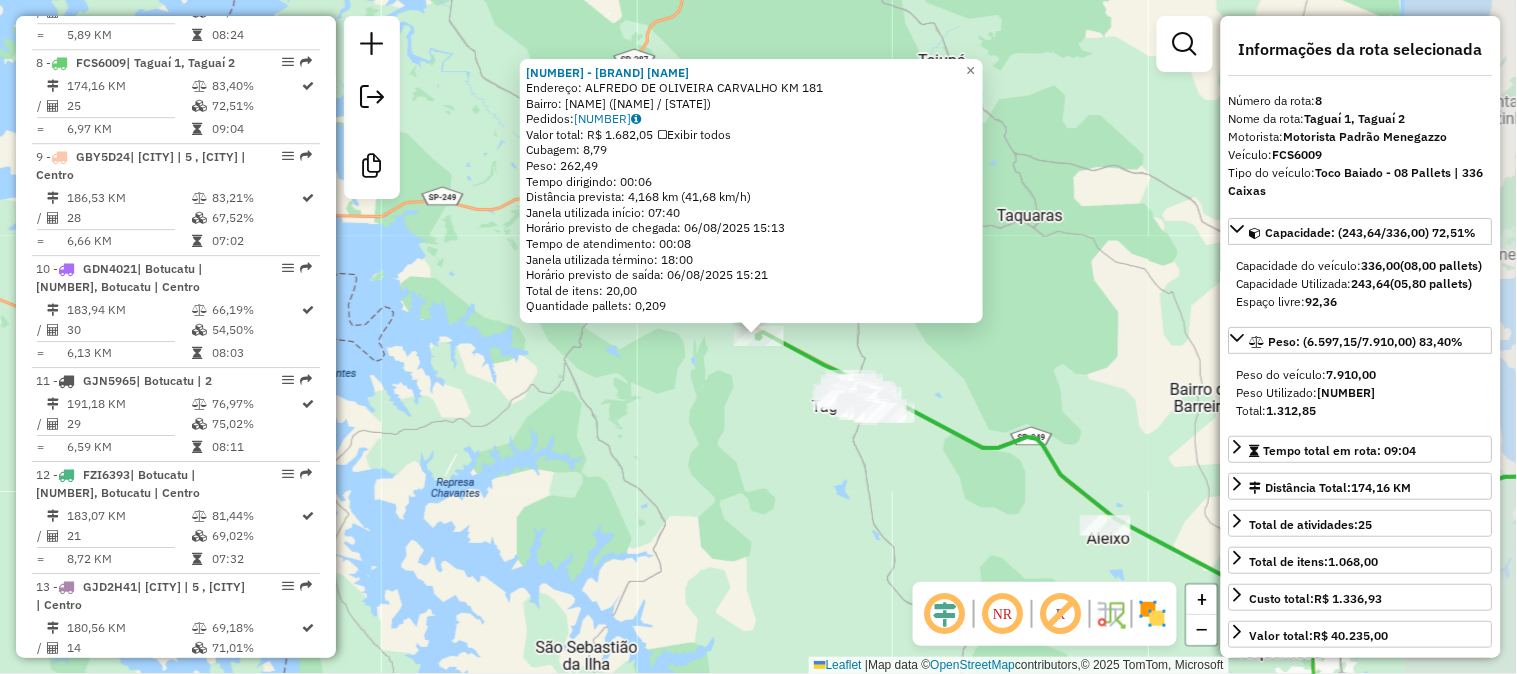 scroll, scrollTop: 1535, scrollLeft: 0, axis: vertical 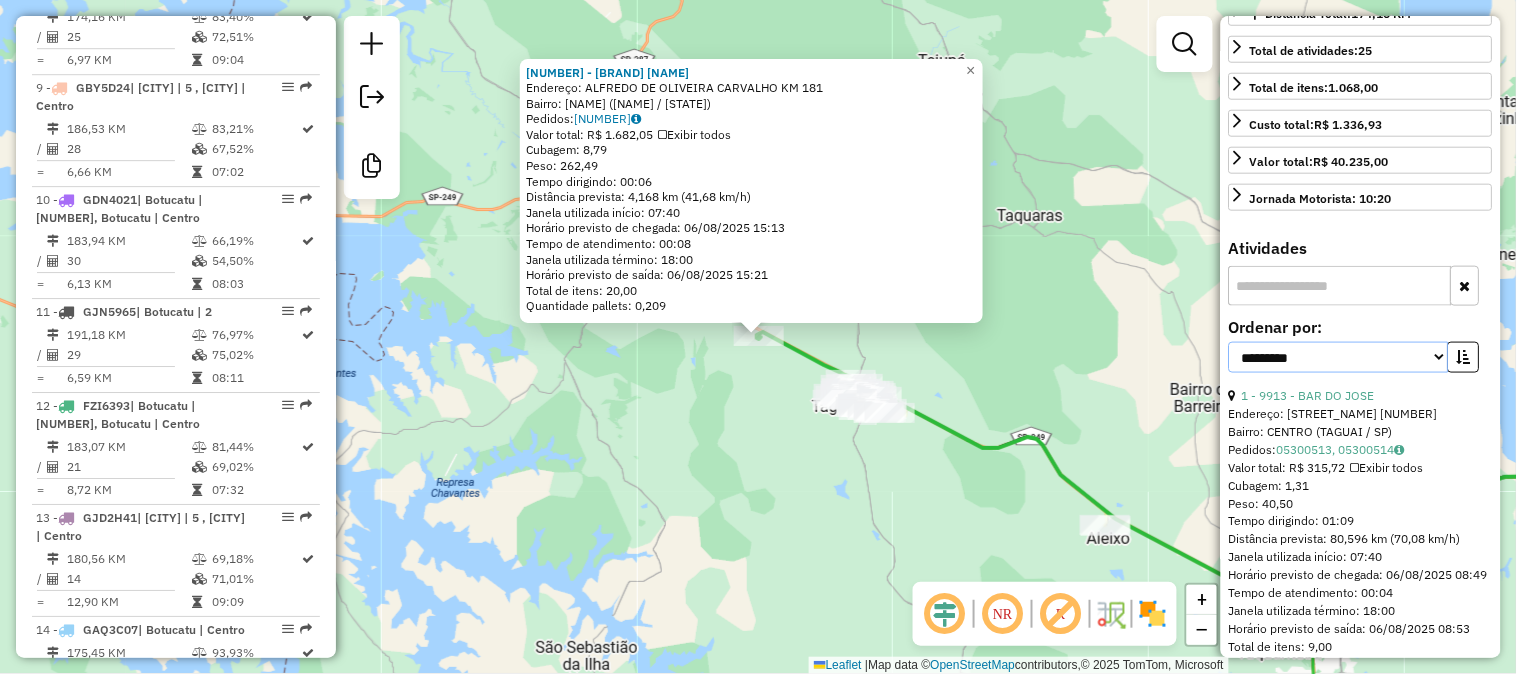 click on "**********" at bounding box center (1339, 357) 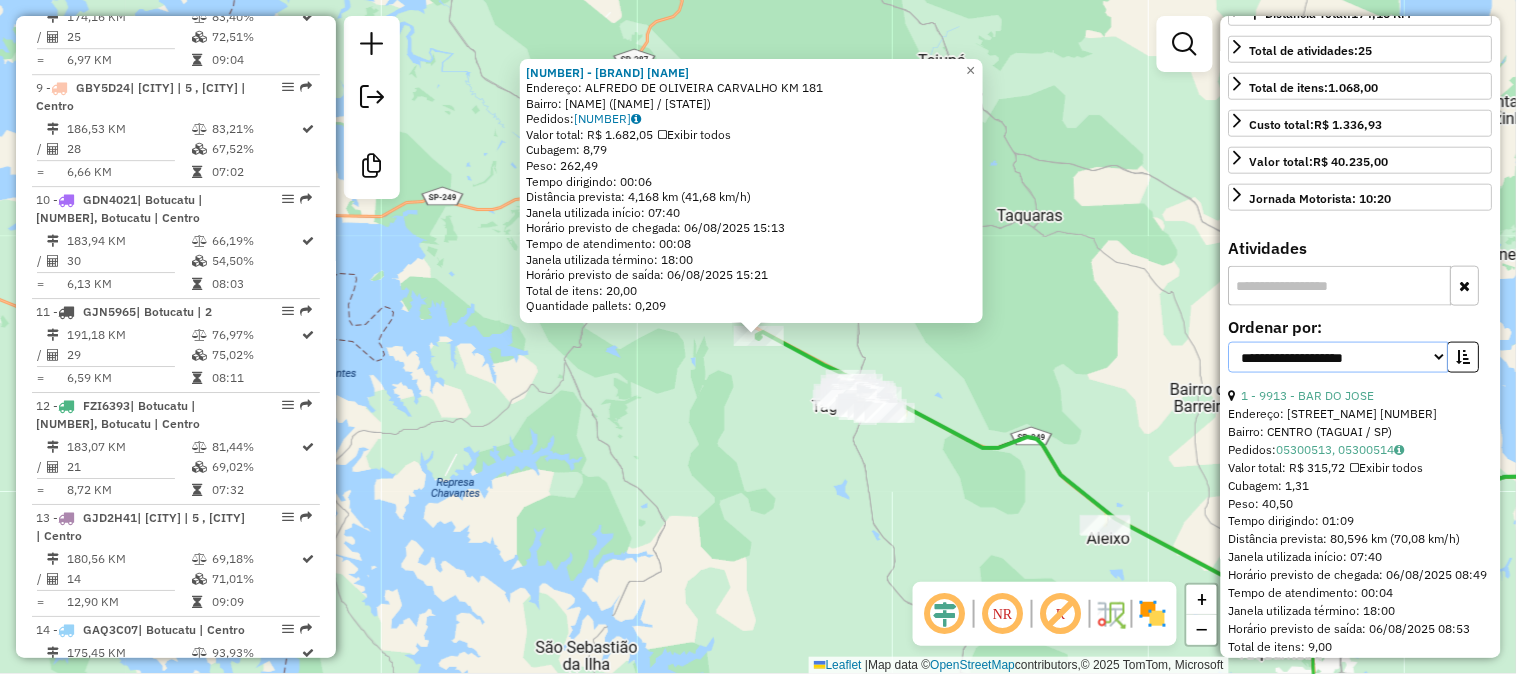 click on "**********" at bounding box center (1339, 357) 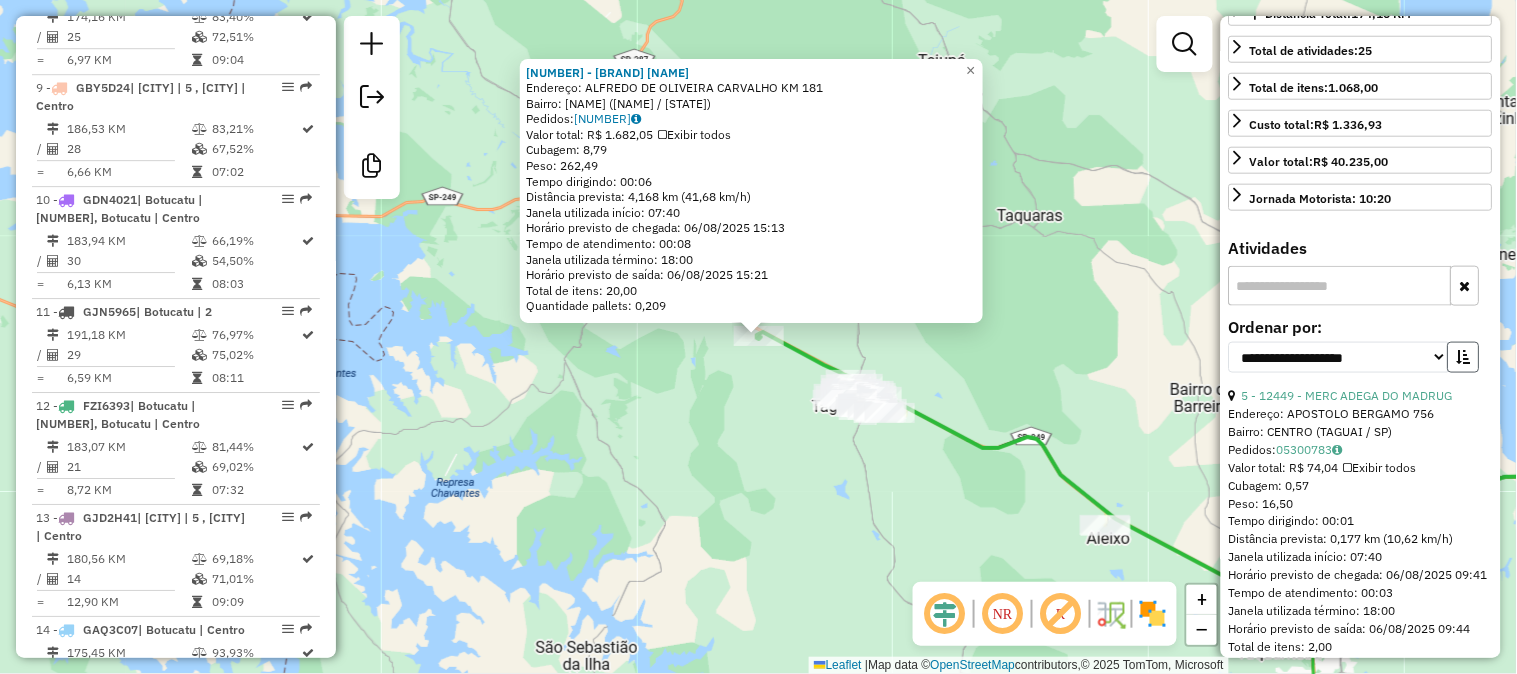 click at bounding box center [1464, 357] 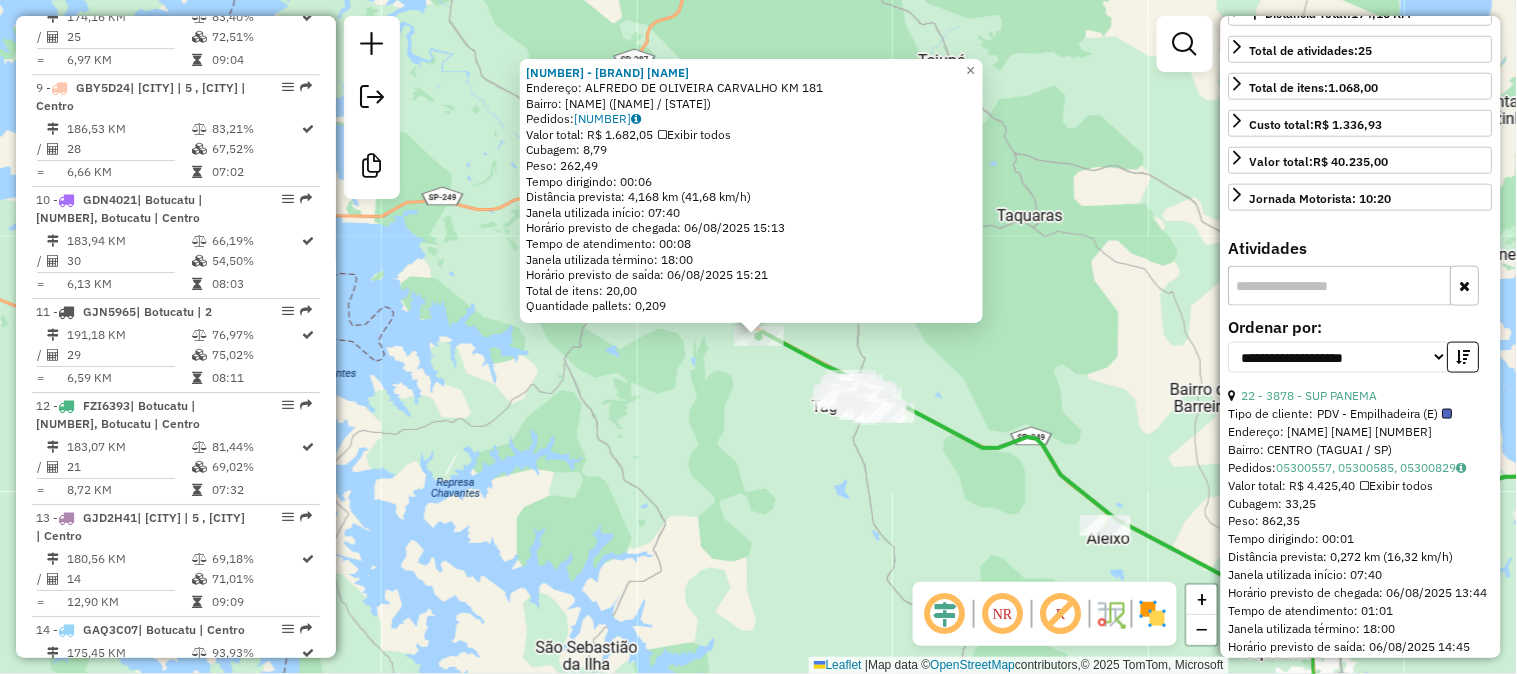 scroll, scrollTop: 790, scrollLeft: 0, axis: vertical 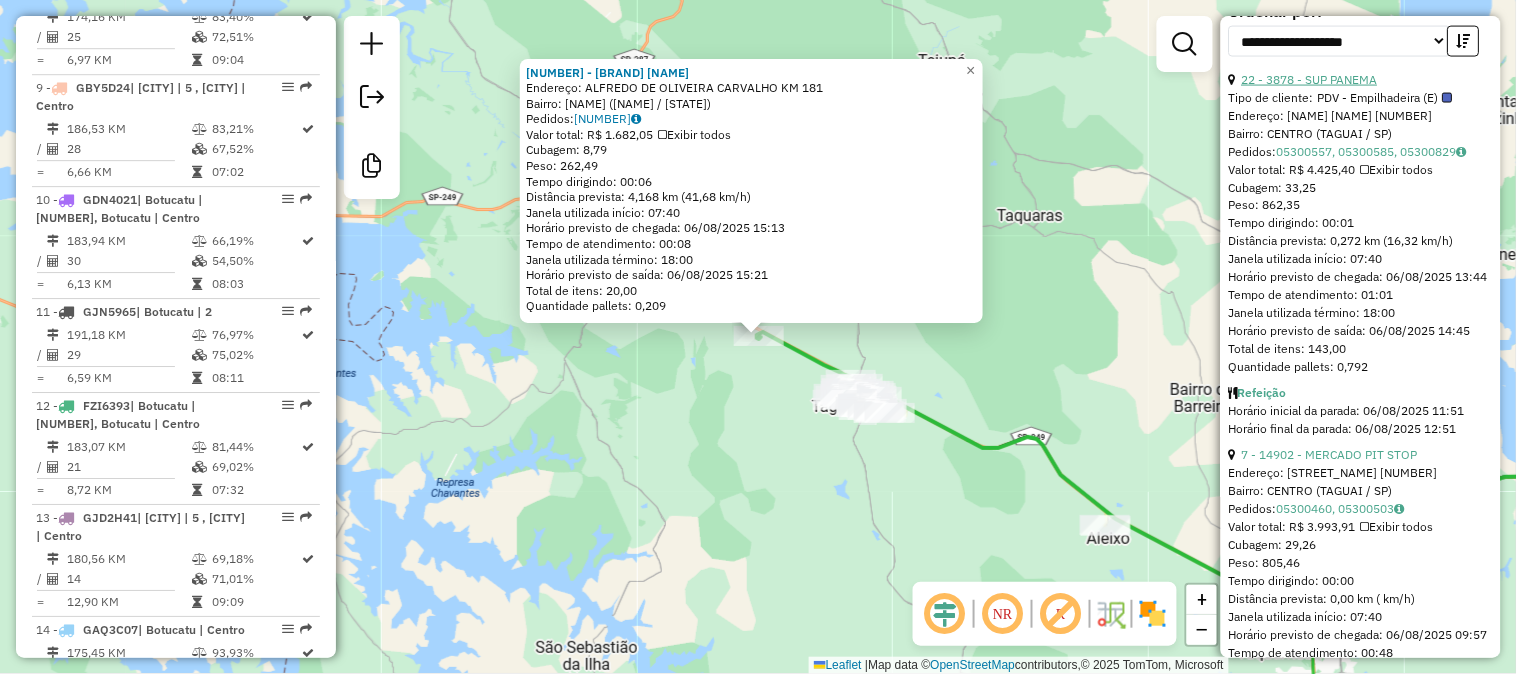 click on "22 - 3878 - SUP PANEMA" at bounding box center (1310, 79) 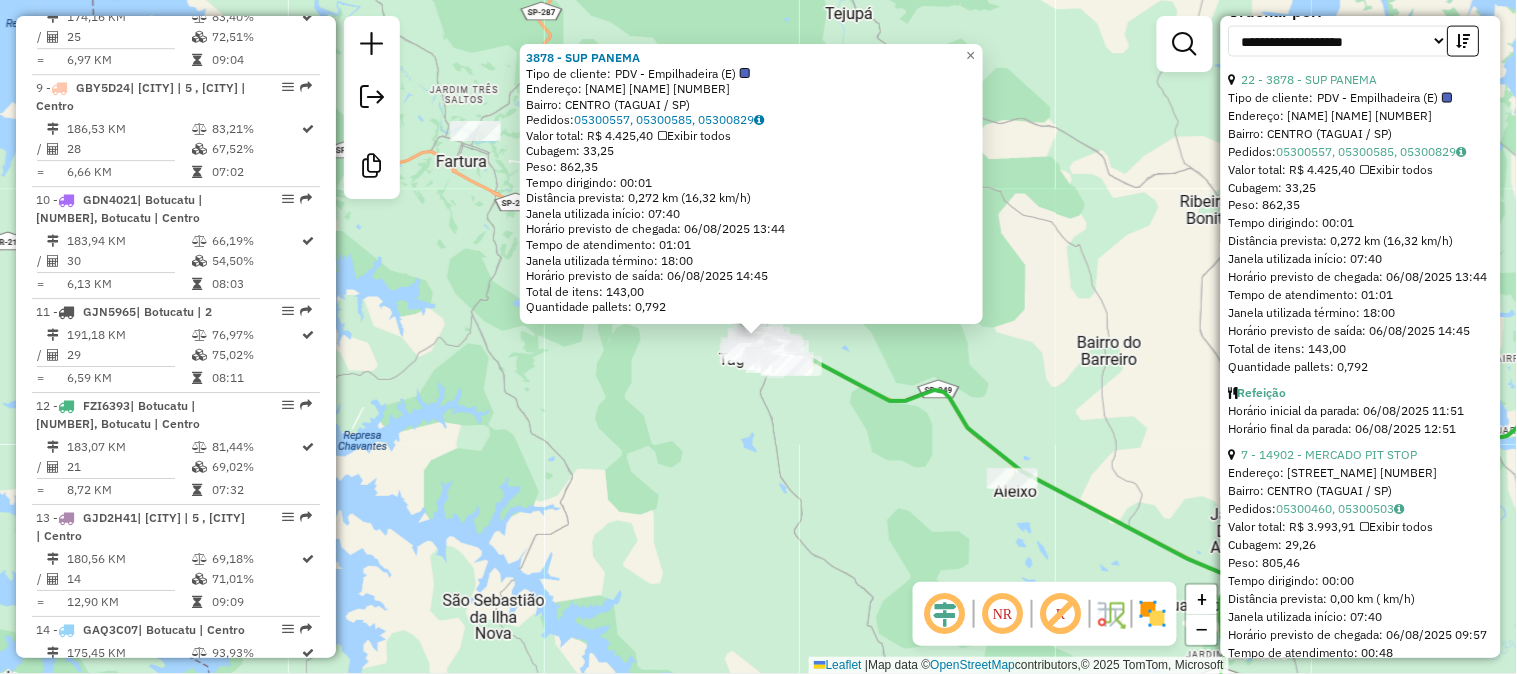 scroll, scrollTop: 315, scrollLeft: 0, axis: vertical 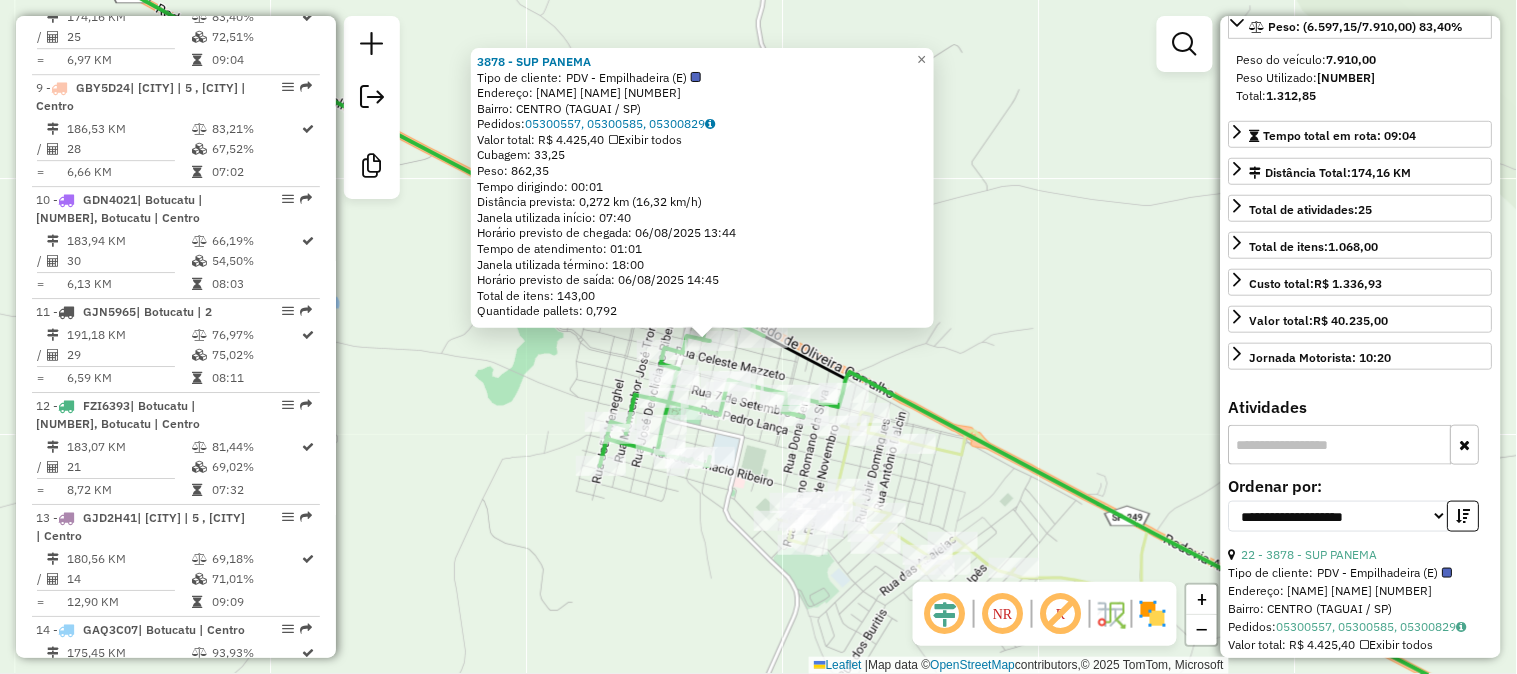 drag, startPoint x: 753, startPoint y: 340, endPoint x: 507, endPoint y: 403, distance: 253.93896 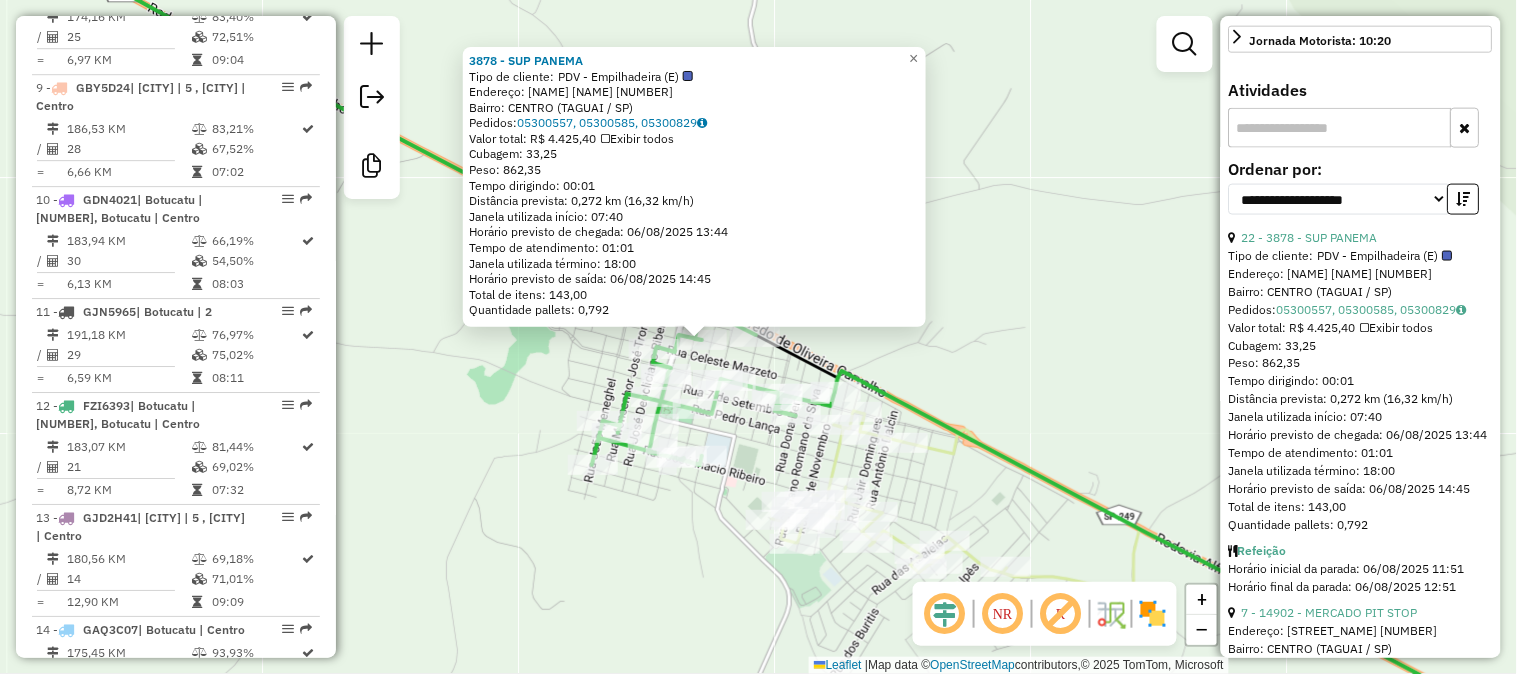 scroll, scrollTop: 315, scrollLeft: 0, axis: vertical 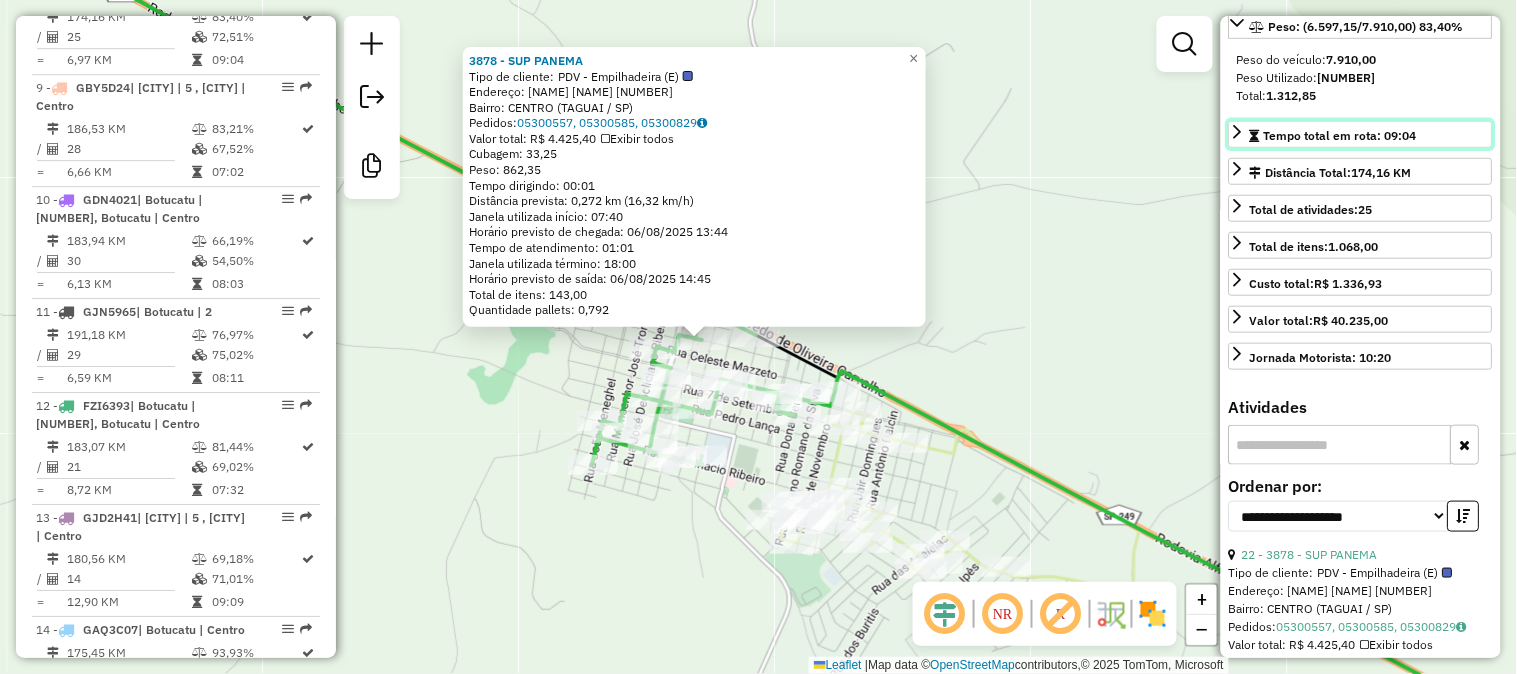 click 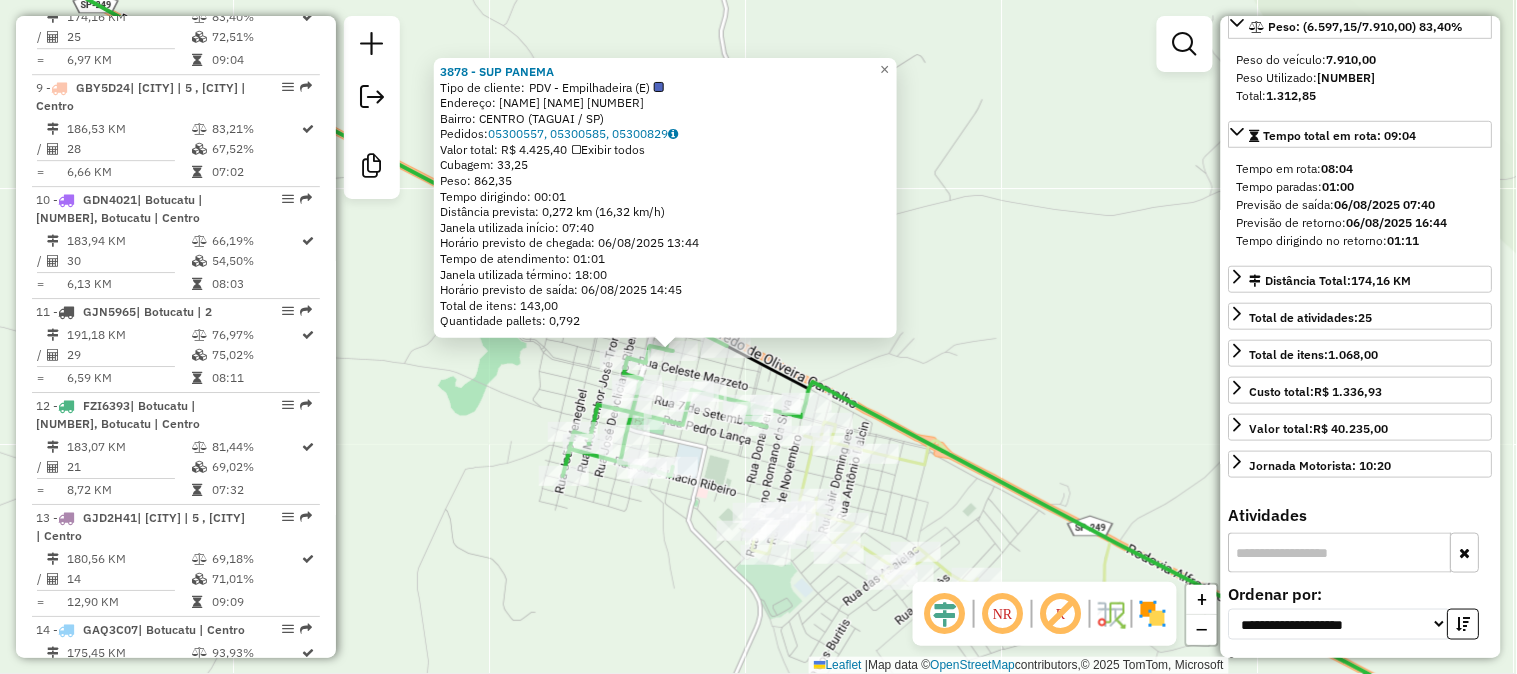 drag, startPoint x: 1080, startPoint y: 295, endPoint x: 1051, endPoint y: 306, distance: 31.016125 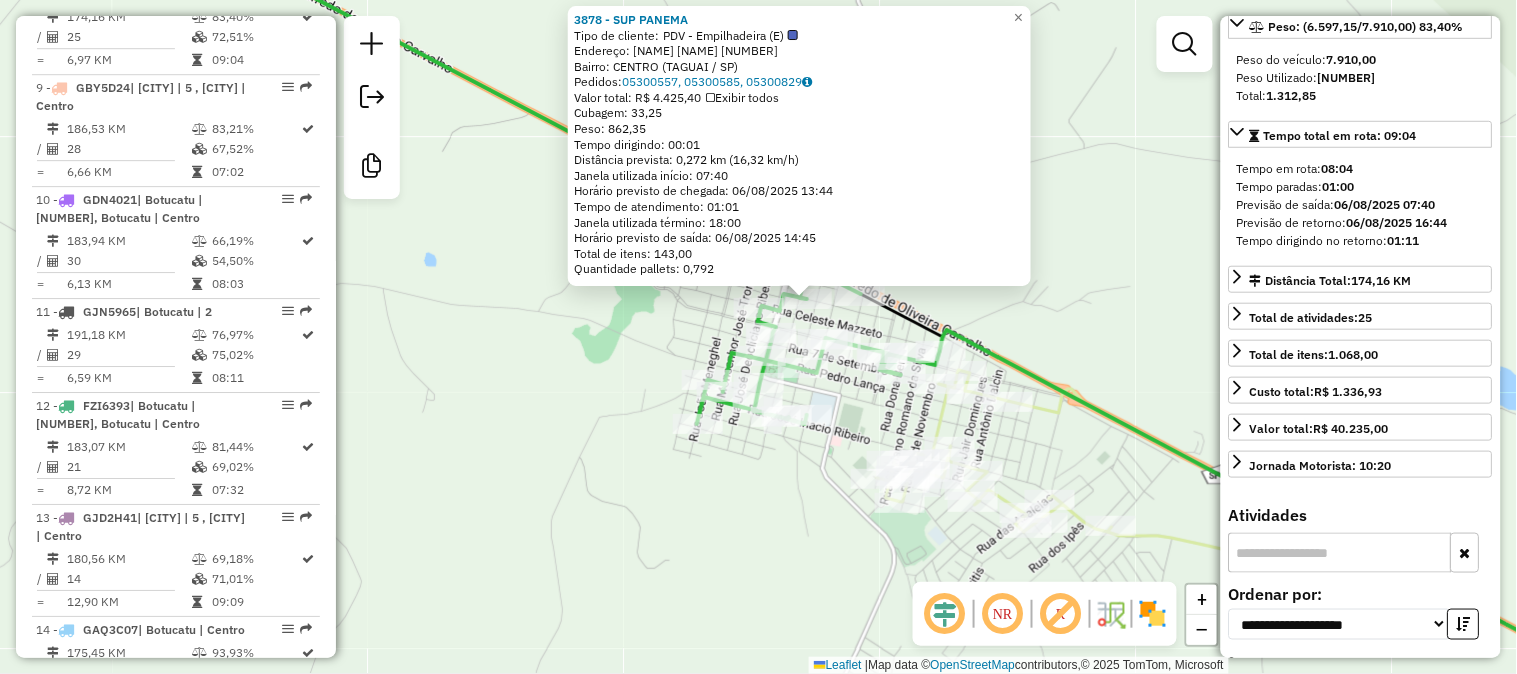 drag, startPoint x: 1054, startPoint y: 310, endPoint x: 1186, endPoint y: 256, distance: 142.61838 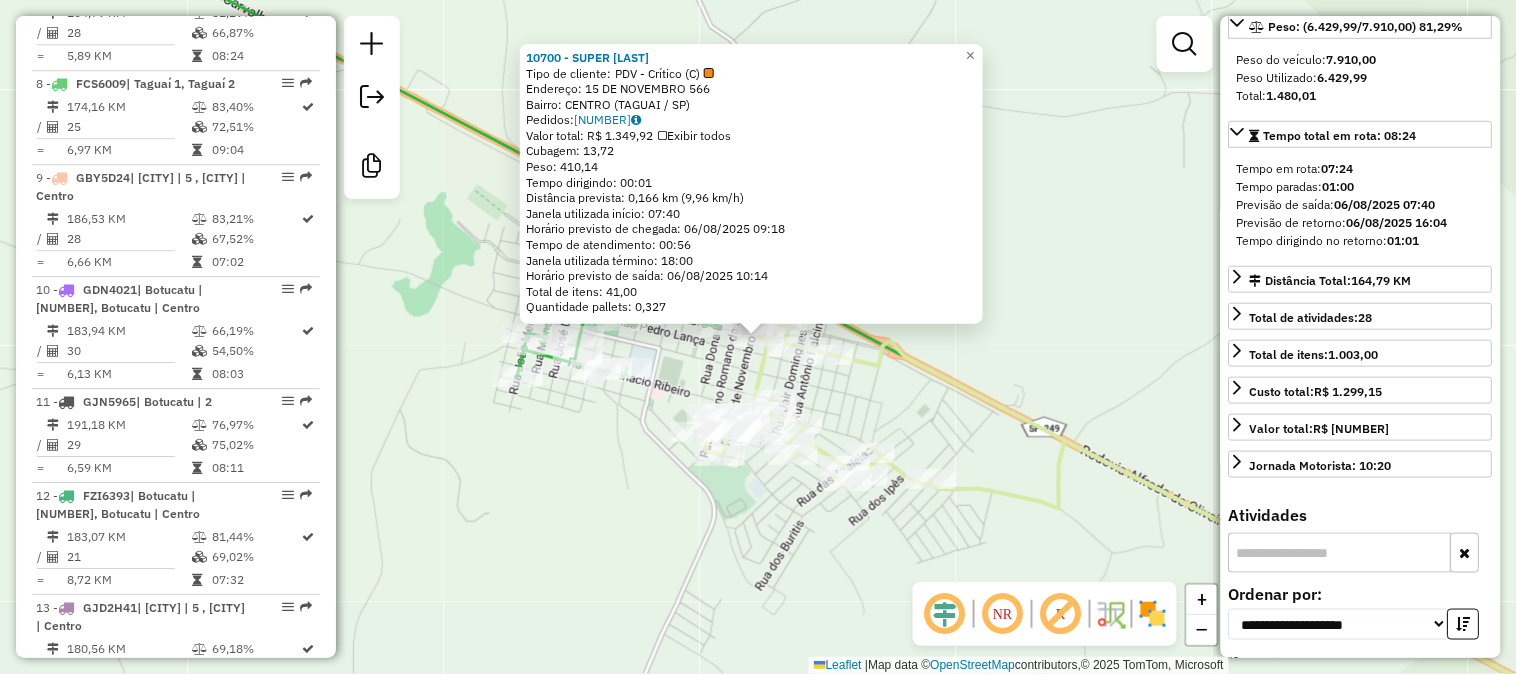 scroll, scrollTop: 1441, scrollLeft: 0, axis: vertical 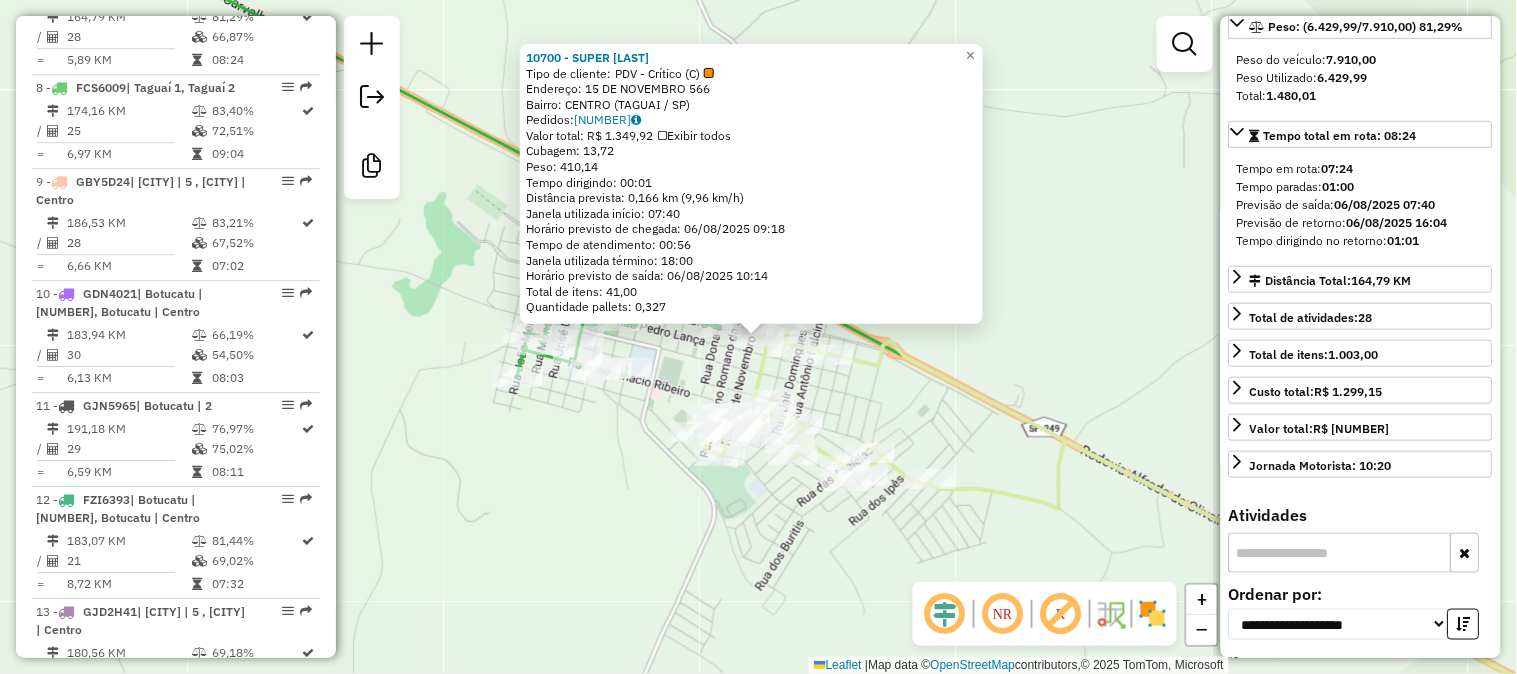 click on "10700 - SUPER RODRIGUES  Tipo de cliente:   PDV - Crítico (C)   Endereço:  15 DE NOVEMBRO 566   Bairro: CENTRO (TAGUAI / SP)   Pedidos:  05300754   Valor total: R$ 1.349,92   Exibir todos   Cubagem: 13,72  Peso: 410,14  Tempo dirigindo: 00:01   Distância prevista: 0,166 km (9,96 km/h)   Janela utilizada início: 07:40   Horário previsto de chegada: 06/08/2025 09:18   Tempo de atendimento: 00:56   Janela utilizada término: 18:00   Horário previsto de saída: 06/08/2025 10:14   Total de itens: 41,00   Quantidade pallets: 0,327  × Janela de atendimento Grade de atendimento Capacidade Transportadoras Veículos Cliente Pedidos  Rotas Selecione os dias de semana para filtrar as janelas de atendimento  Seg   Ter   Qua   Qui   Sex   Sáb   Dom  Informe o período da janela de atendimento: De: Até:  Filtrar exatamente a janela do cliente  Considerar janela de atendimento padrão  Selecione os dias de semana para filtrar as grades de atendimento  Seg   Ter   Qua   Qui   Sex   Sáb   Dom   Peso mínimo:   De:  +" 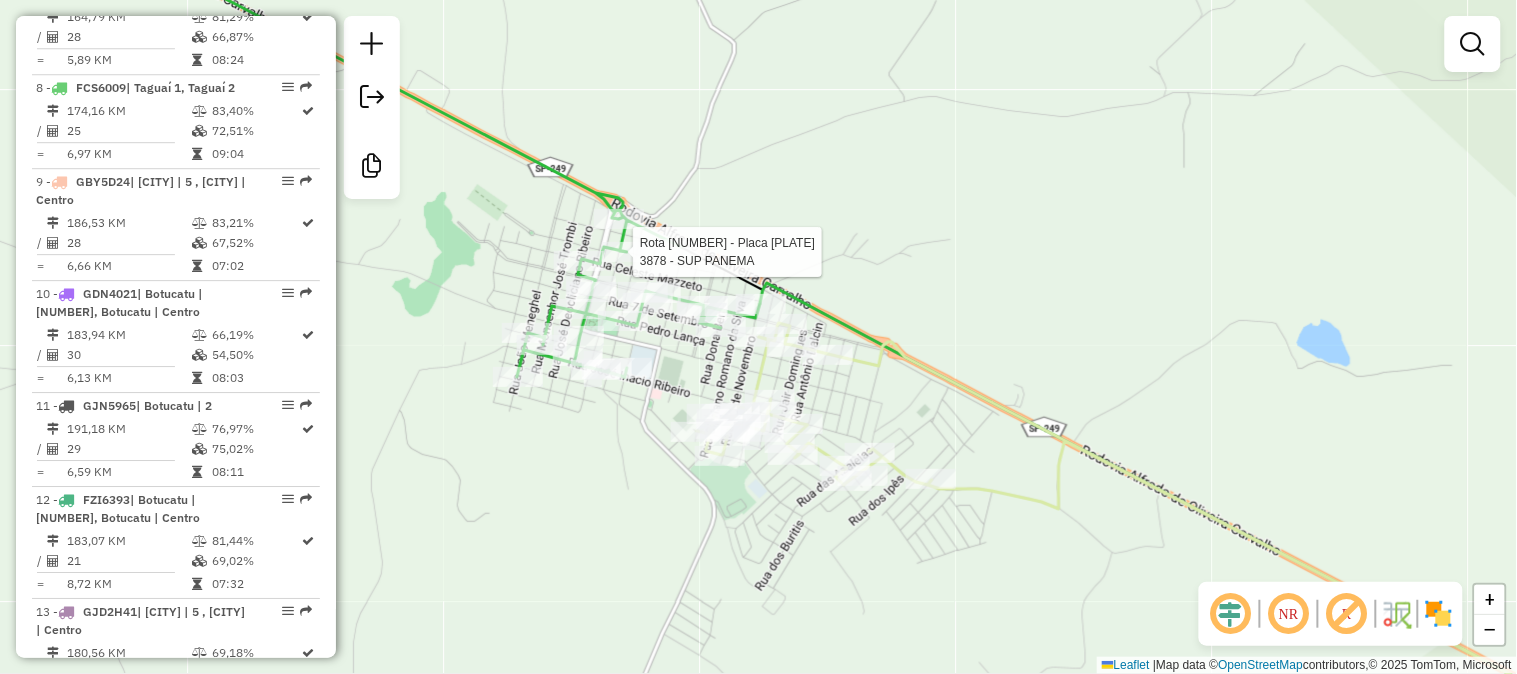 click 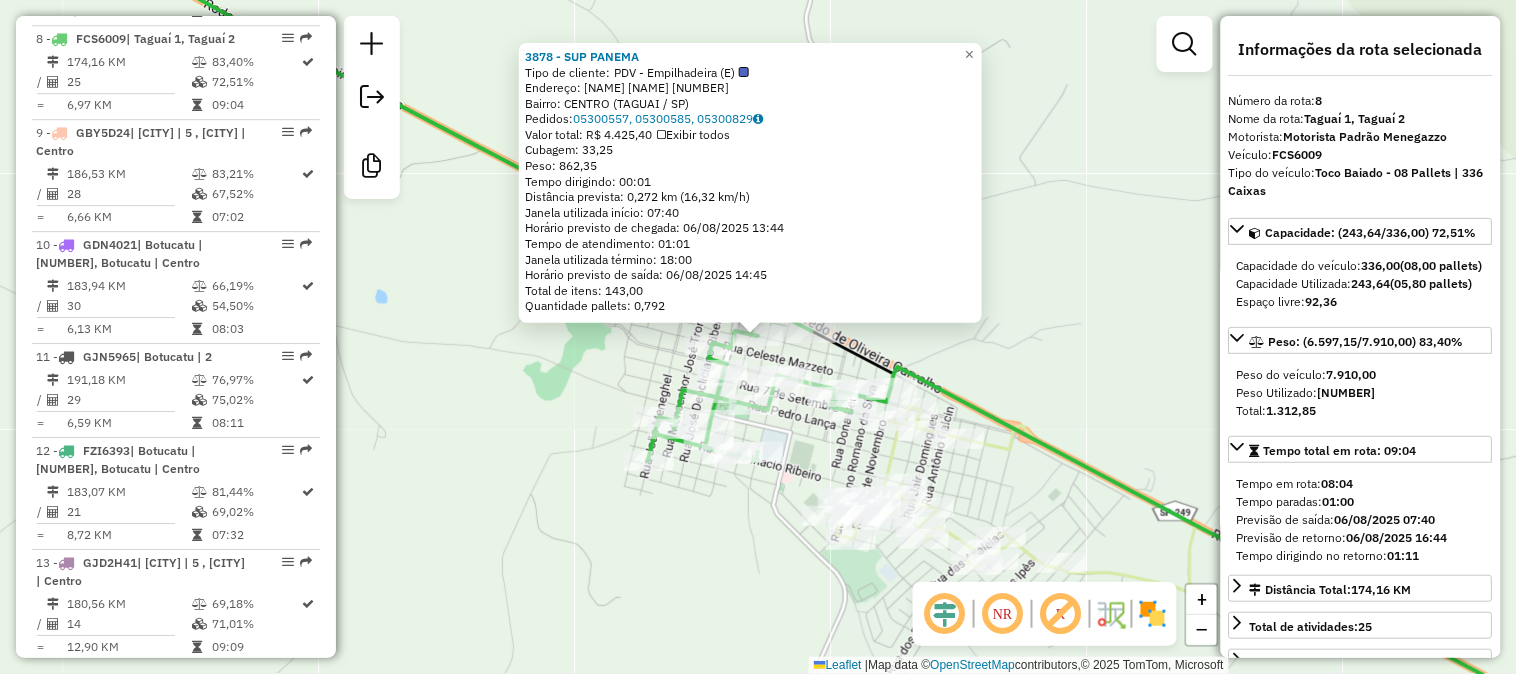 scroll, scrollTop: 1535, scrollLeft: 0, axis: vertical 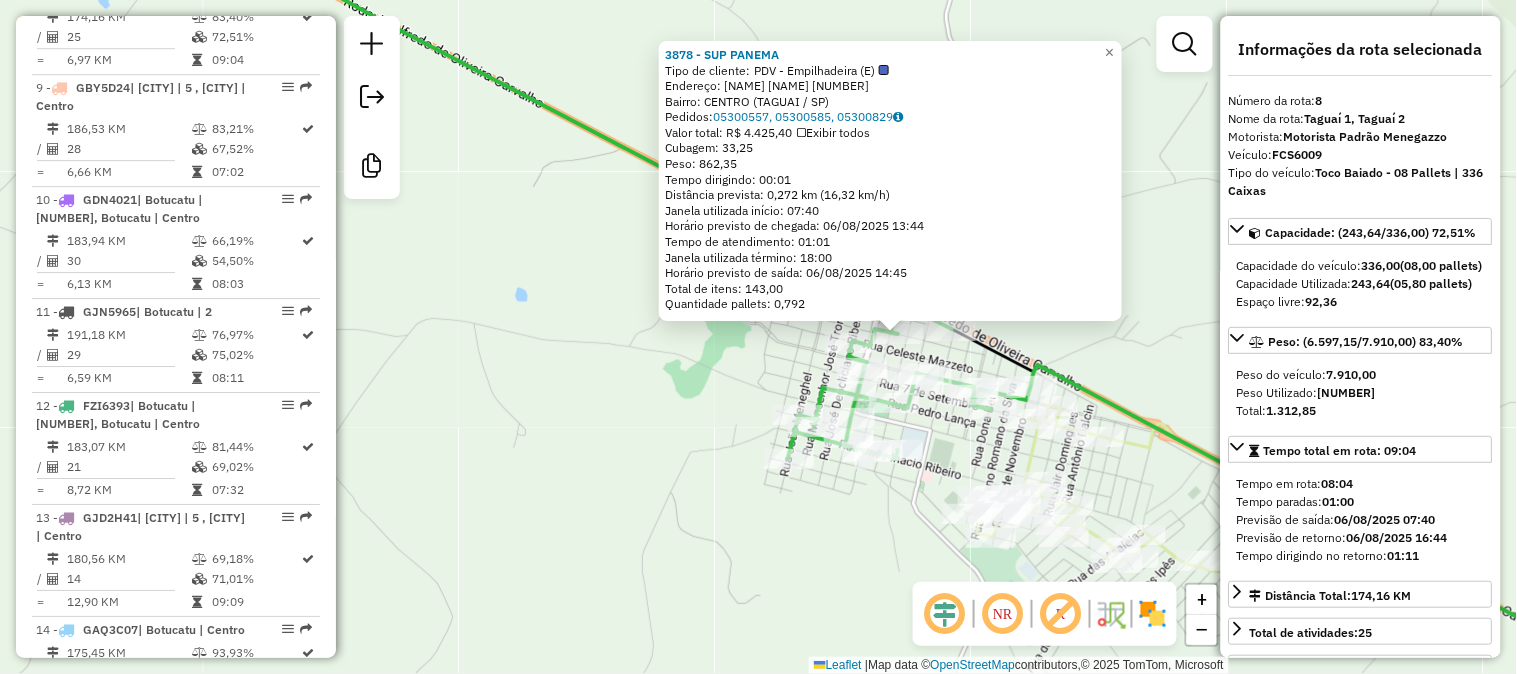 drag, startPoint x: 592, startPoint y: 371, endPoint x: 735, endPoint y: 368, distance: 143.03146 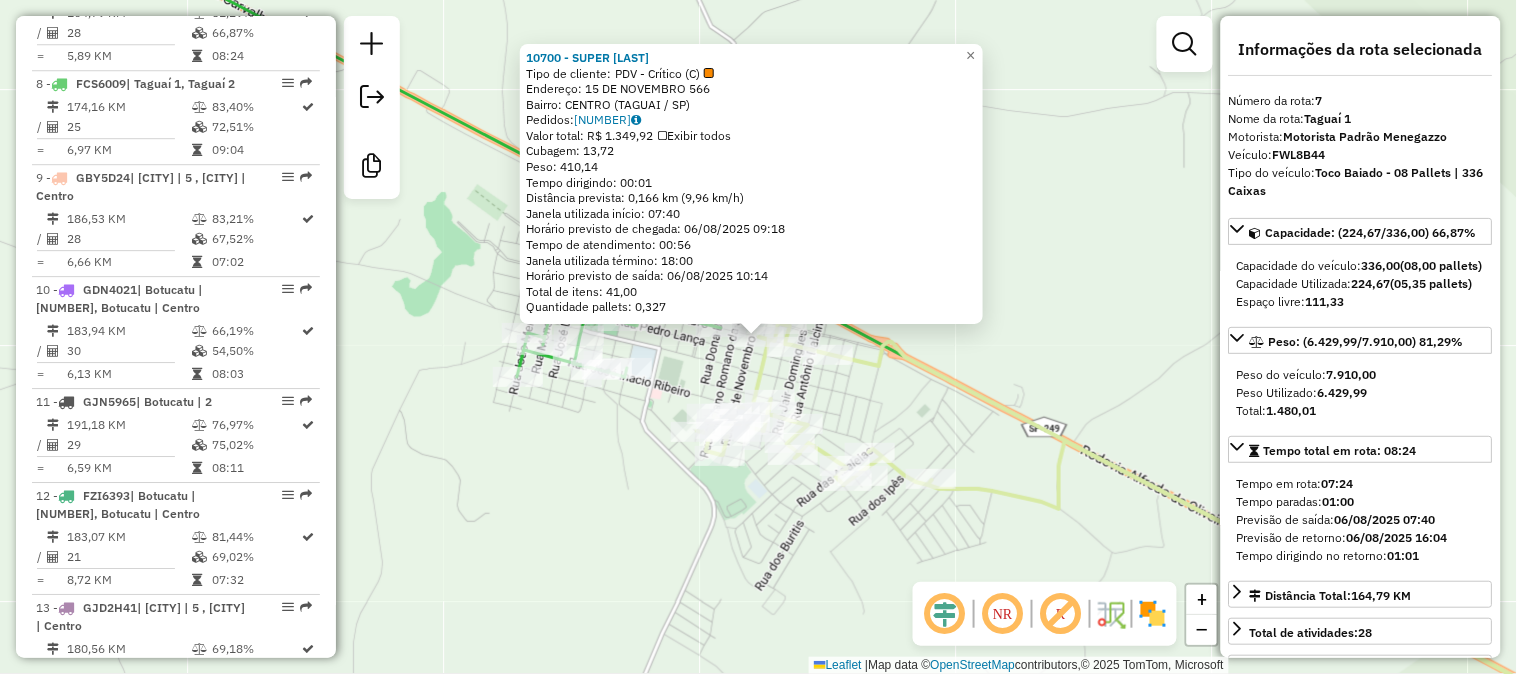 scroll, scrollTop: 1441, scrollLeft: 0, axis: vertical 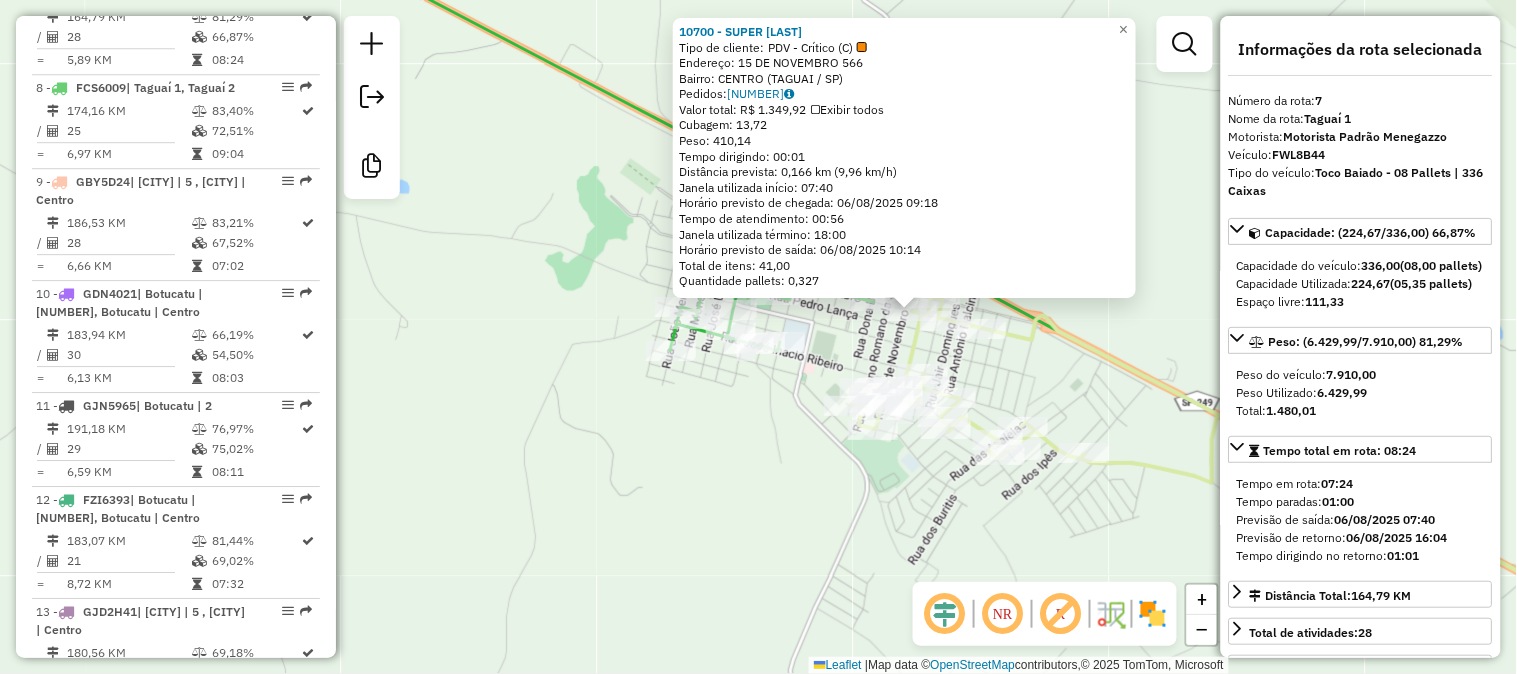 drag, startPoint x: 1077, startPoint y: 381, endPoint x: 1228, endPoint y: 352, distance: 153.75955 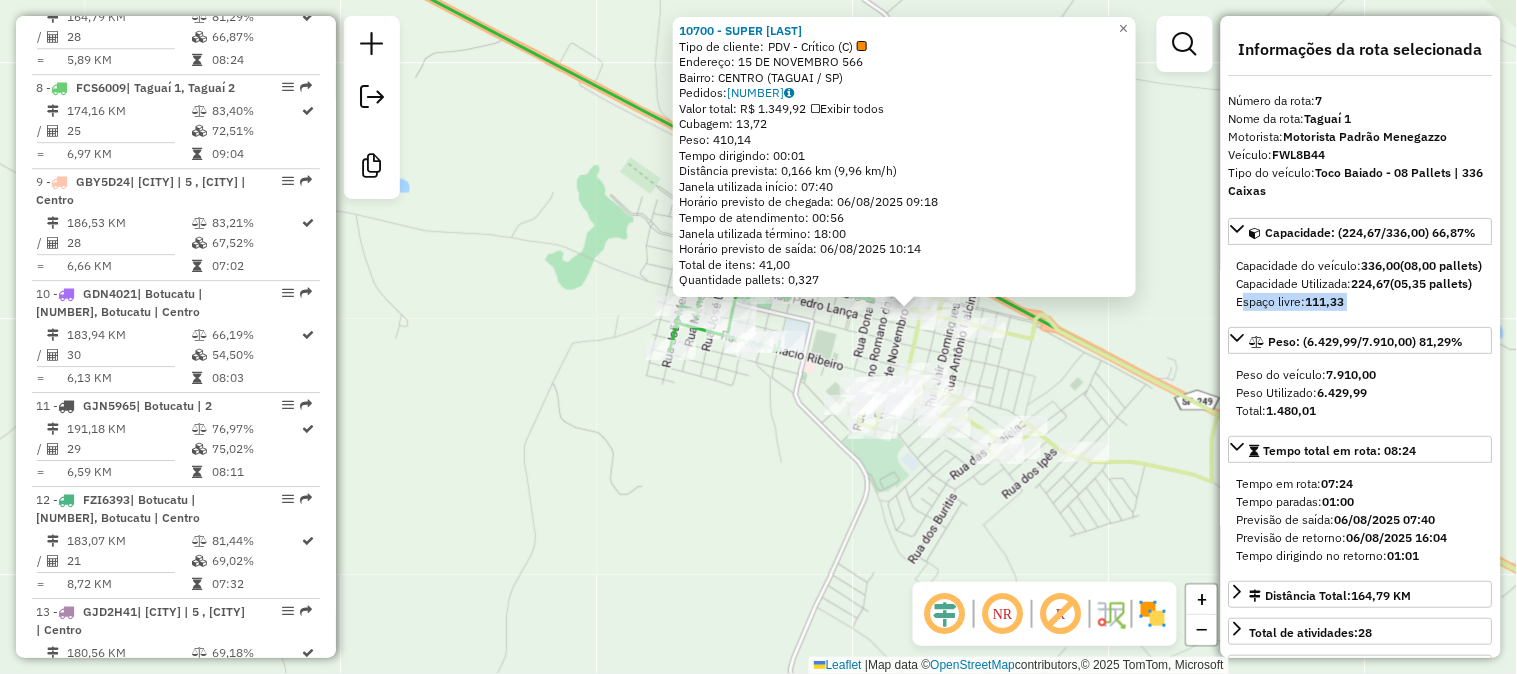 drag, startPoint x: 1224, startPoint y: 341, endPoint x: 1228, endPoint y: 368, distance: 27.294687 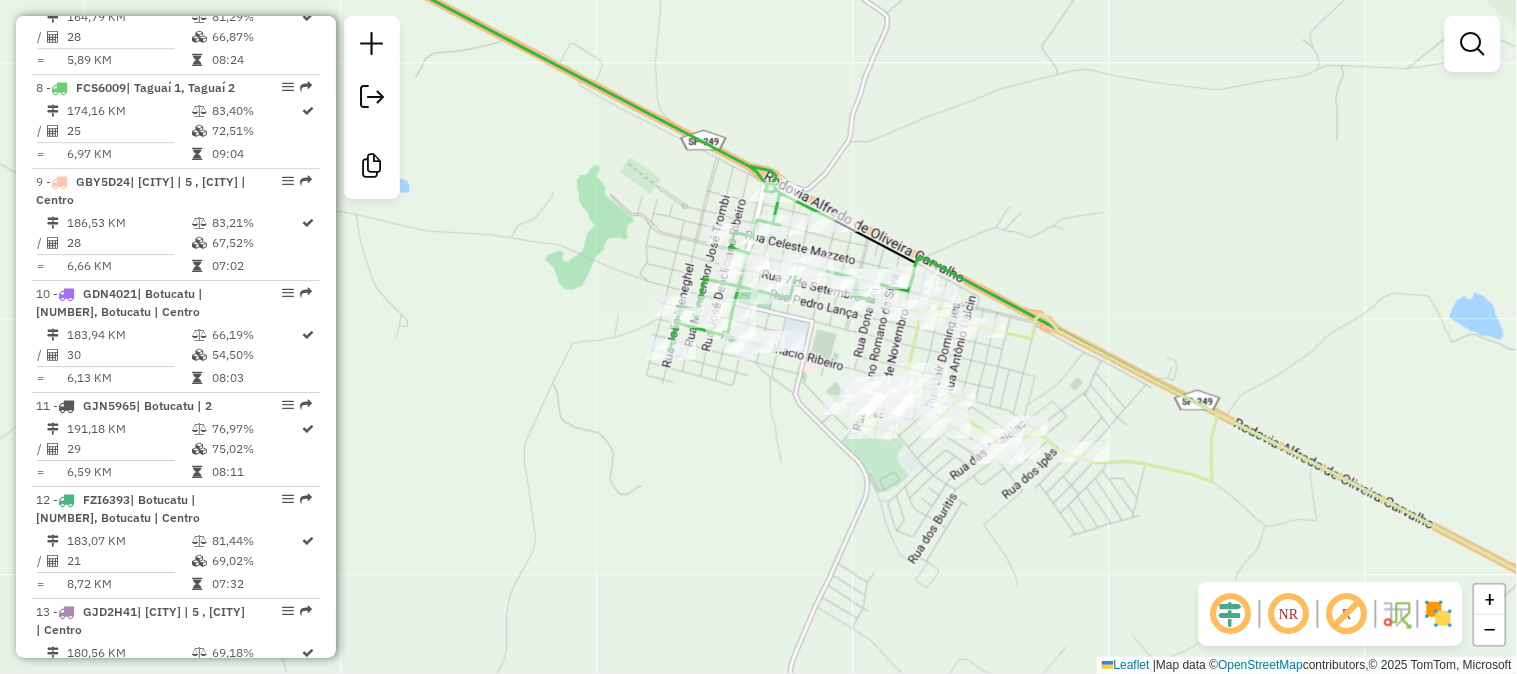 click on "Janela de atendimento Grade de atendimento Capacidade Transportadoras Veículos Cliente Pedidos  Rotas Selecione os dias de semana para filtrar as janelas de atendimento  Seg   Ter   Qua   Qui   Sex   Sáb   Dom  Informe o período da janela de atendimento: De: Até:  Filtrar exatamente a janela do cliente  Considerar janela de atendimento padrão  Selecione os dias de semana para filtrar as grades de atendimento  Seg   Ter   Qua   Qui   Sex   Sáb   Dom   Considerar clientes sem dia de atendimento cadastrado  Clientes fora do dia de atendimento selecionado Filtrar as atividades entre os valores definidos abaixo:  Peso mínimo:   Peso máximo:   Cubagem mínima:   Cubagem máxima:   De:   Até:  Filtrar as atividades entre o tempo de atendimento definido abaixo:  De:   Até:   Considerar capacidade total dos clientes não roteirizados Transportadora: Selecione um ou mais itens Tipo de veículo: Selecione um ou mais itens Veículo: Selecione um ou mais itens Motorista: Selecione um ou mais itens Nome: Rótulo:" 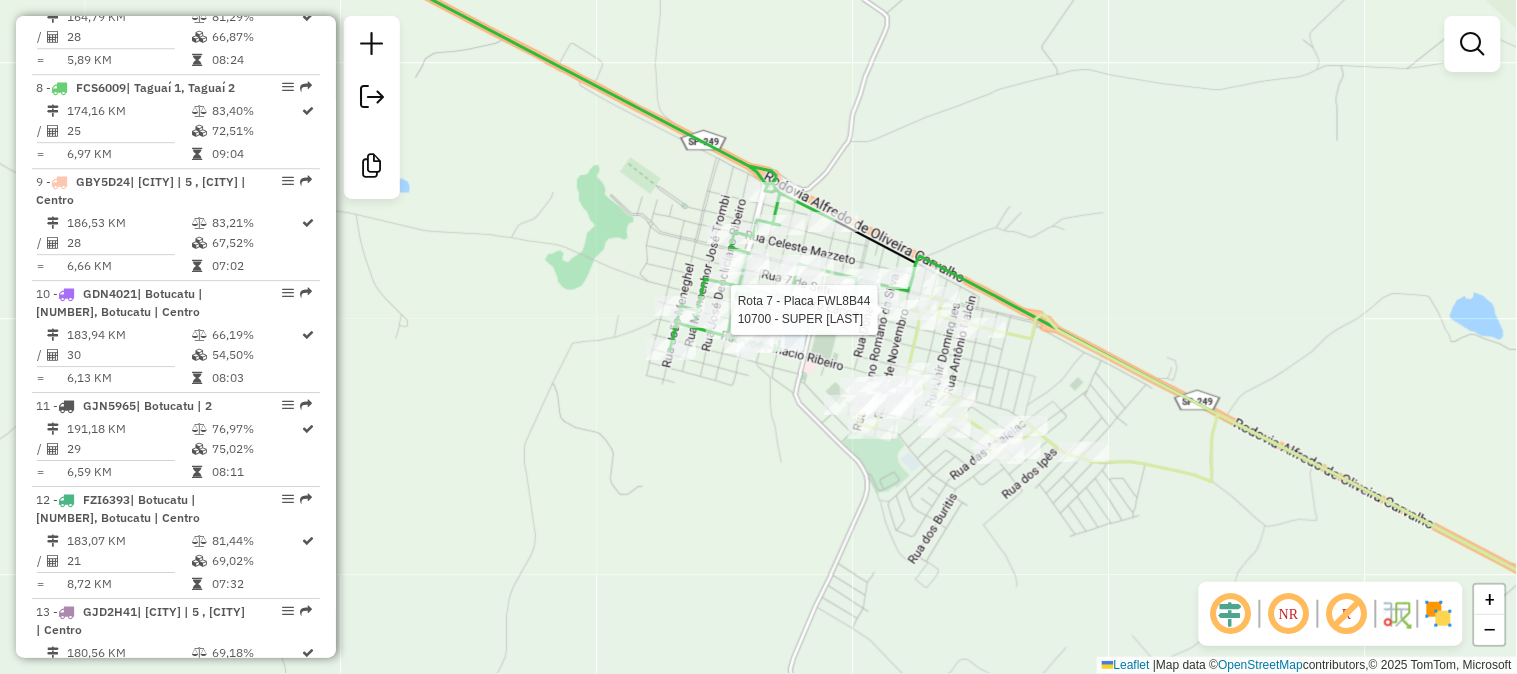 select on "**********" 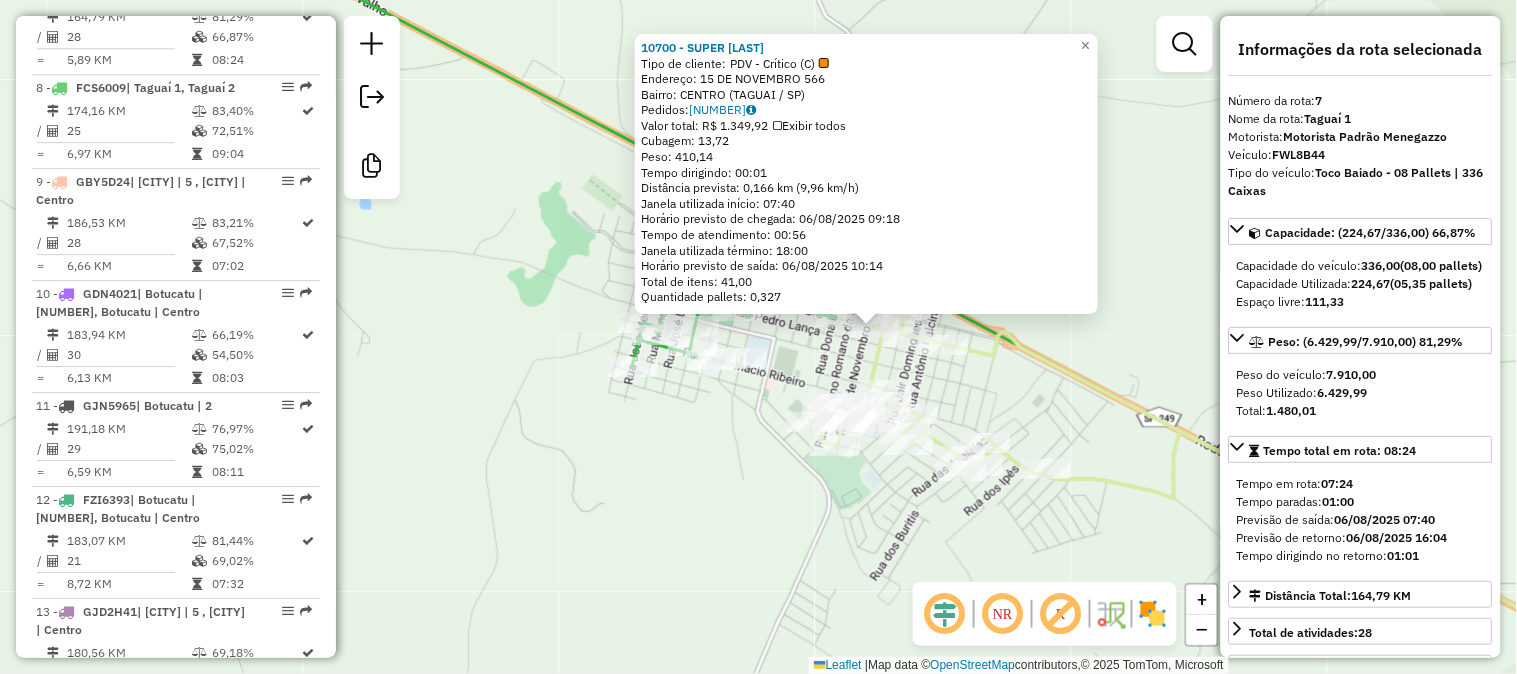 drag, startPoint x: 1060, startPoint y: 325, endPoint x: 1175, endPoint y: 316, distance: 115.35164 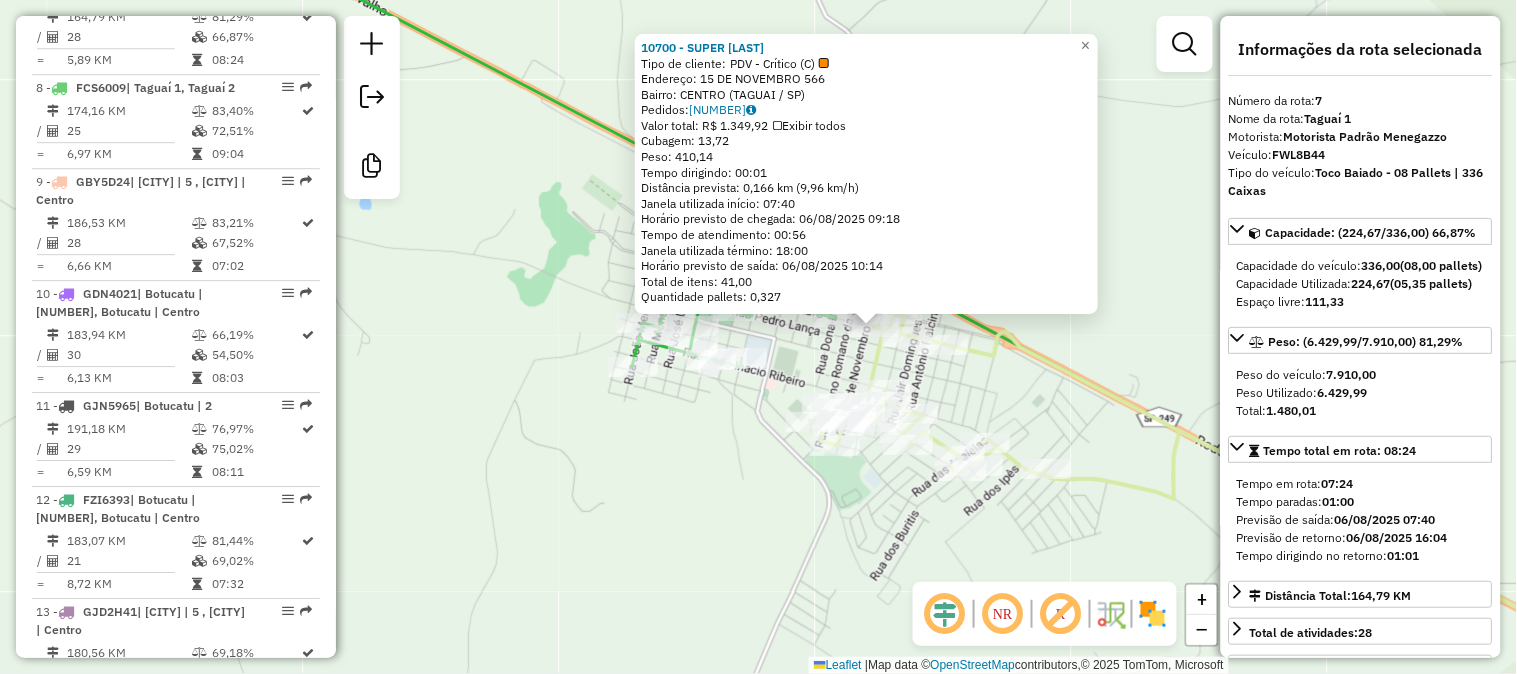 click on "10700 - SUPER RODRIGUES  Tipo de cliente:   PDV - Crítico (C)   Endereço:  15 DE NOVEMBRO 566   Bairro: CENTRO (TAGUAI / SP)   Pedidos:  05300754   Valor total: R$ 1.349,92   Exibir todos   Cubagem: 13,72  Peso: 410,14  Tempo dirigindo: 00:01   Distância prevista: 0,166 km (9,96 km/h)   Janela utilizada início: 07:40   Horário previsto de chegada: 06/08/2025 09:18   Tempo de atendimento: 00:56   Janela utilizada término: 18:00   Horário previsto de saída: 06/08/2025 10:14   Total de itens: 41,00   Quantidade pallets: 0,327  × Janela de atendimento Grade de atendimento Capacidade Transportadoras Veículos Cliente Pedidos  Rotas Selecione os dias de semana para filtrar as janelas de atendimento  Seg   Ter   Qua   Qui   Sex   Sáb   Dom  Informe o período da janela de atendimento: De: Até:  Filtrar exatamente a janela do cliente  Considerar janela de atendimento padrão  Selecione os dias de semana para filtrar as grades de atendimento  Seg   Ter   Qua   Qui   Sex   Sáb   Dom   Peso mínimo:   De:  +" 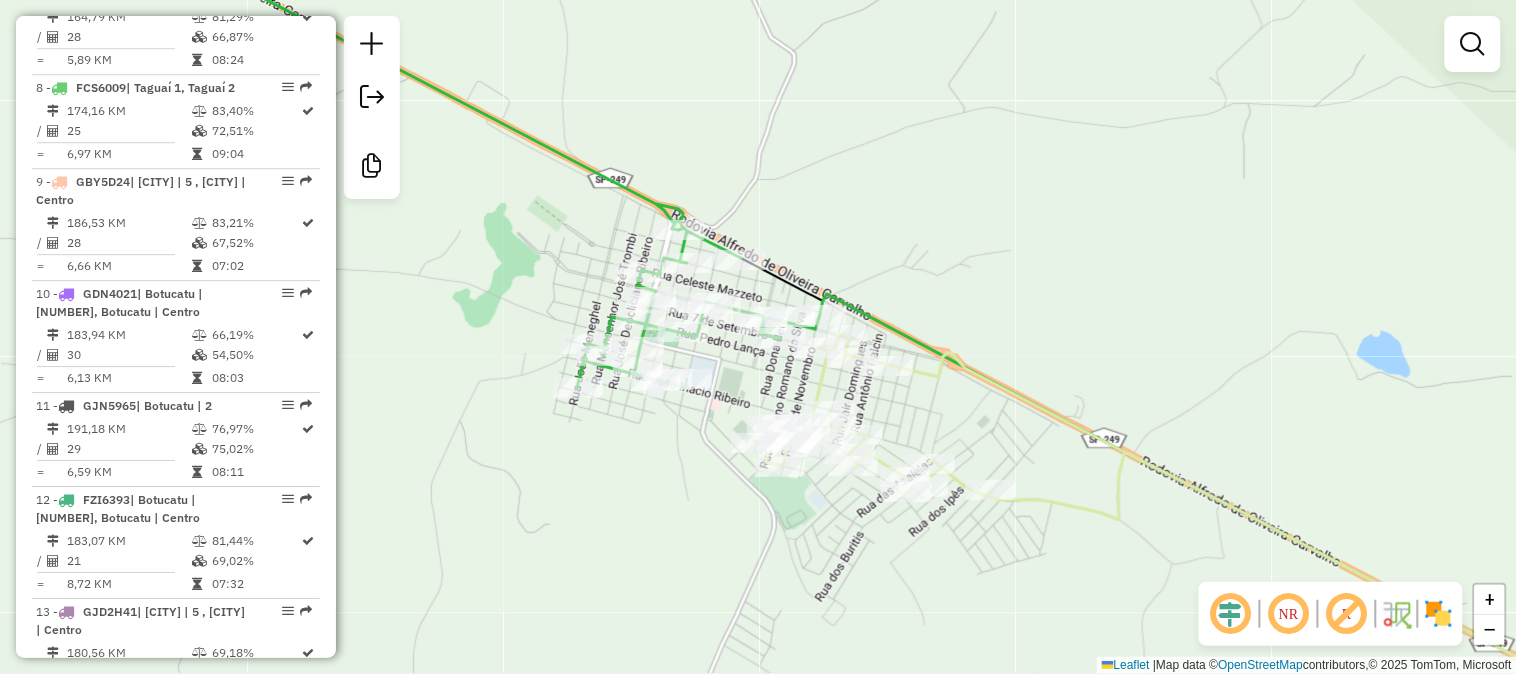 drag, startPoint x: 1146, startPoint y: 145, endPoint x: 1070, endPoint y: 173, distance: 80.99383 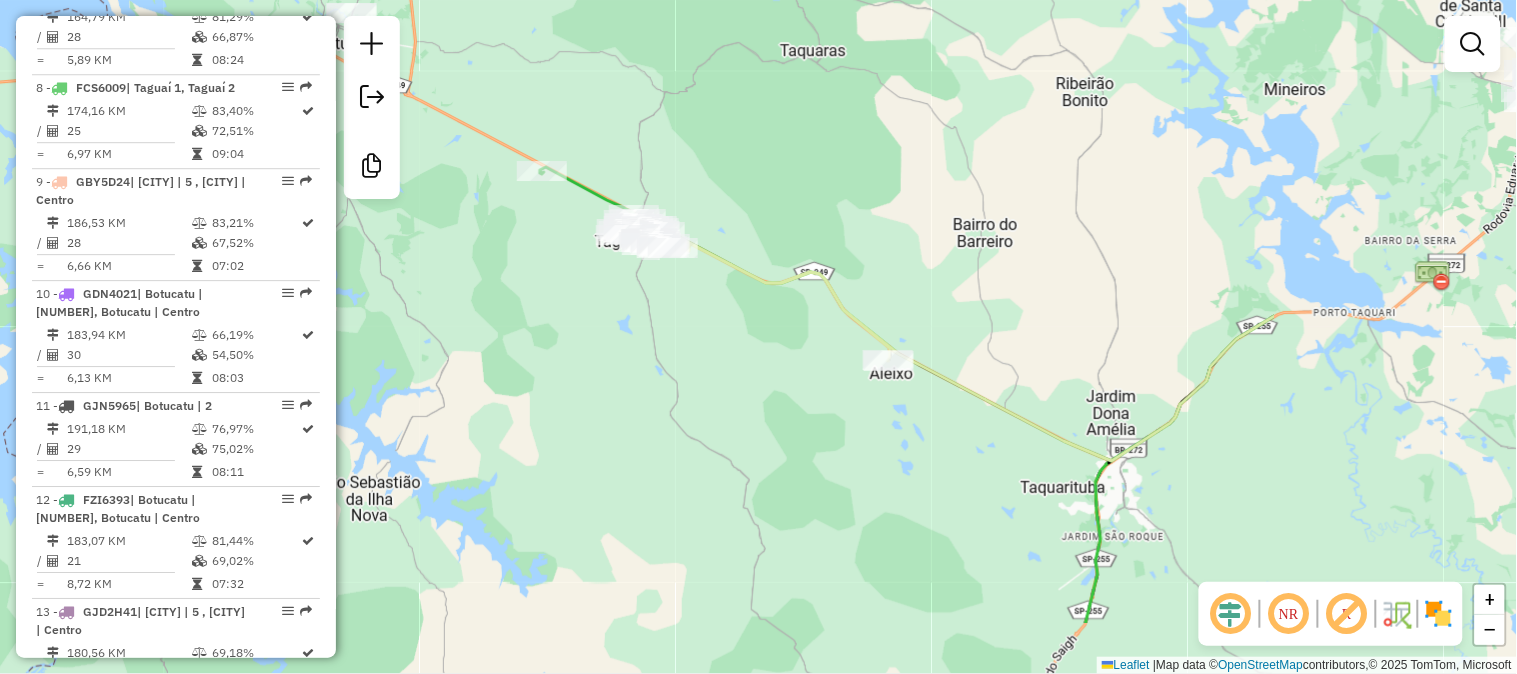 drag, startPoint x: 955, startPoint y: 467, endPoint x: 560, endPoint y: 348, distance: 412.53607 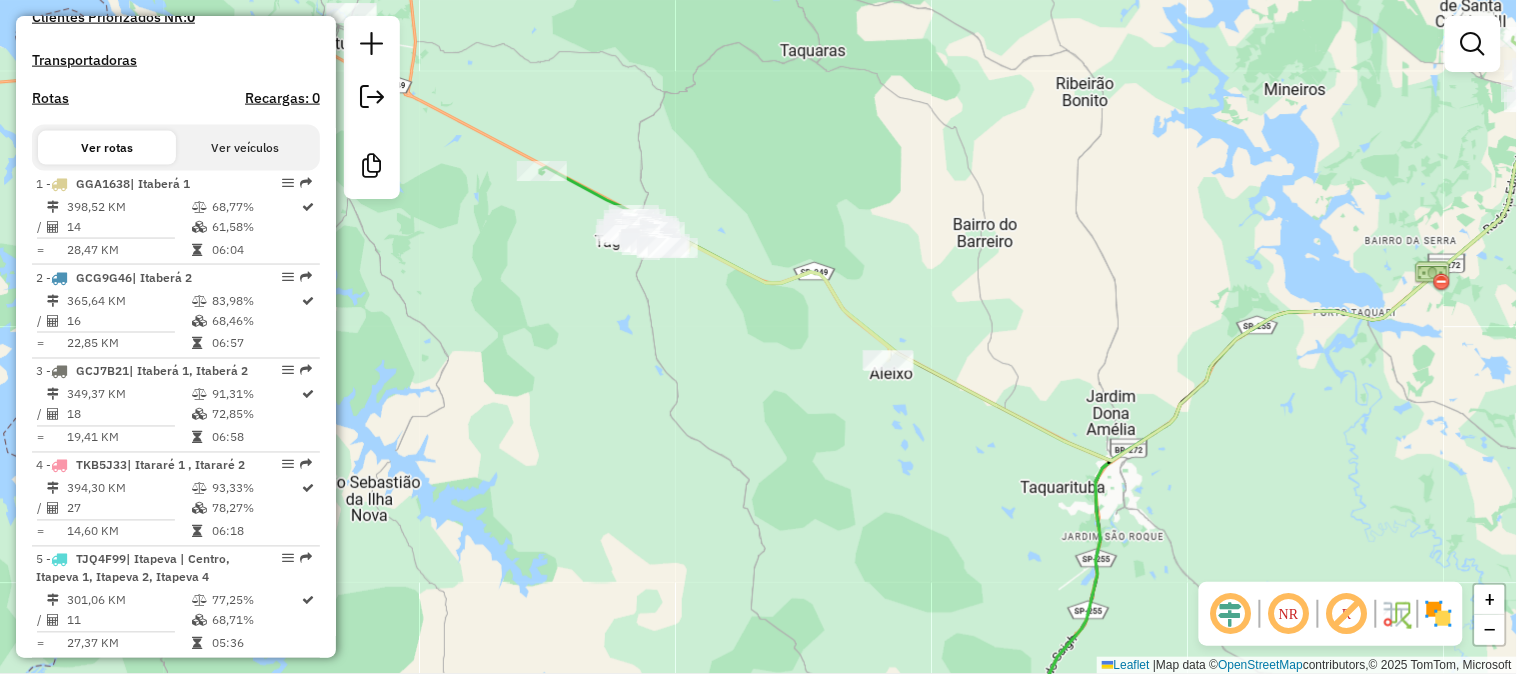scroll, scrollTop: 0, scrollLeft: 0, axis: both 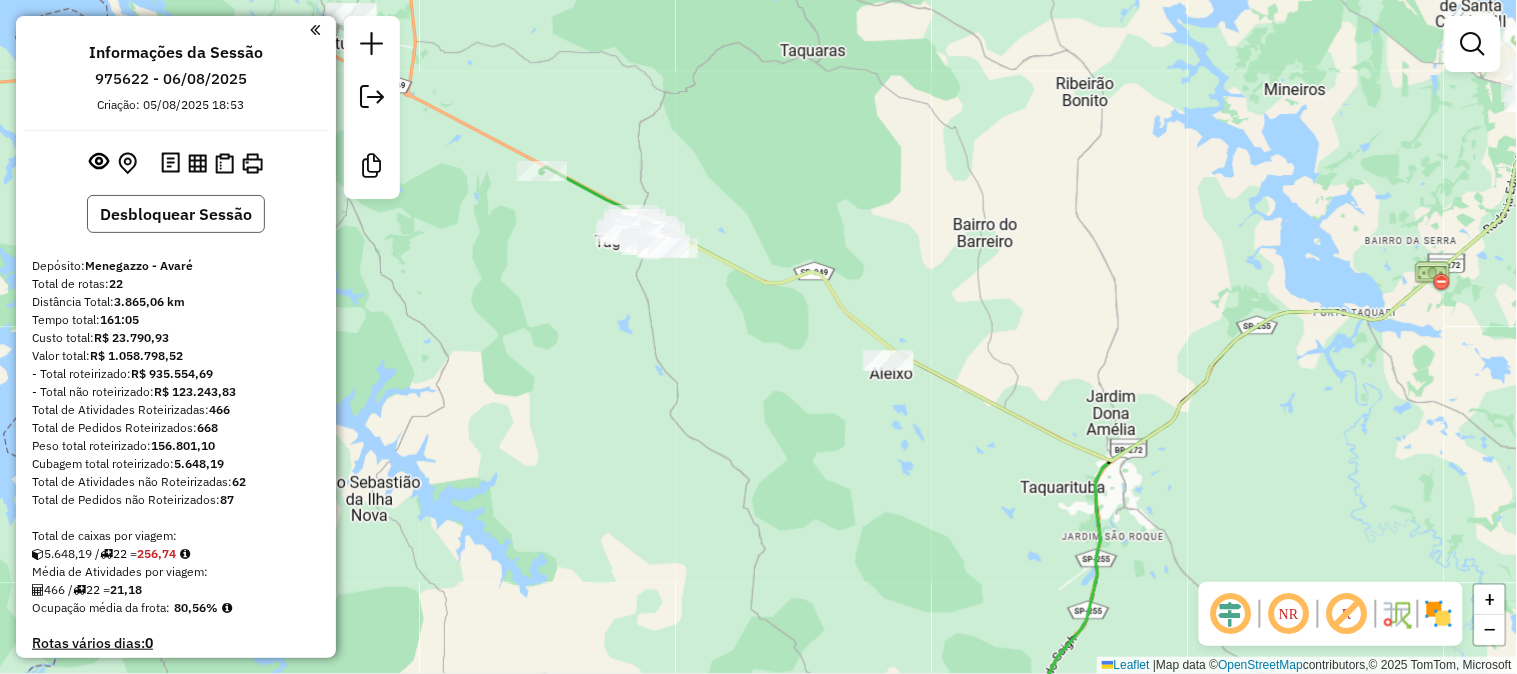 click on "Desbloquear Sessão" at bounding box center (176, 214) 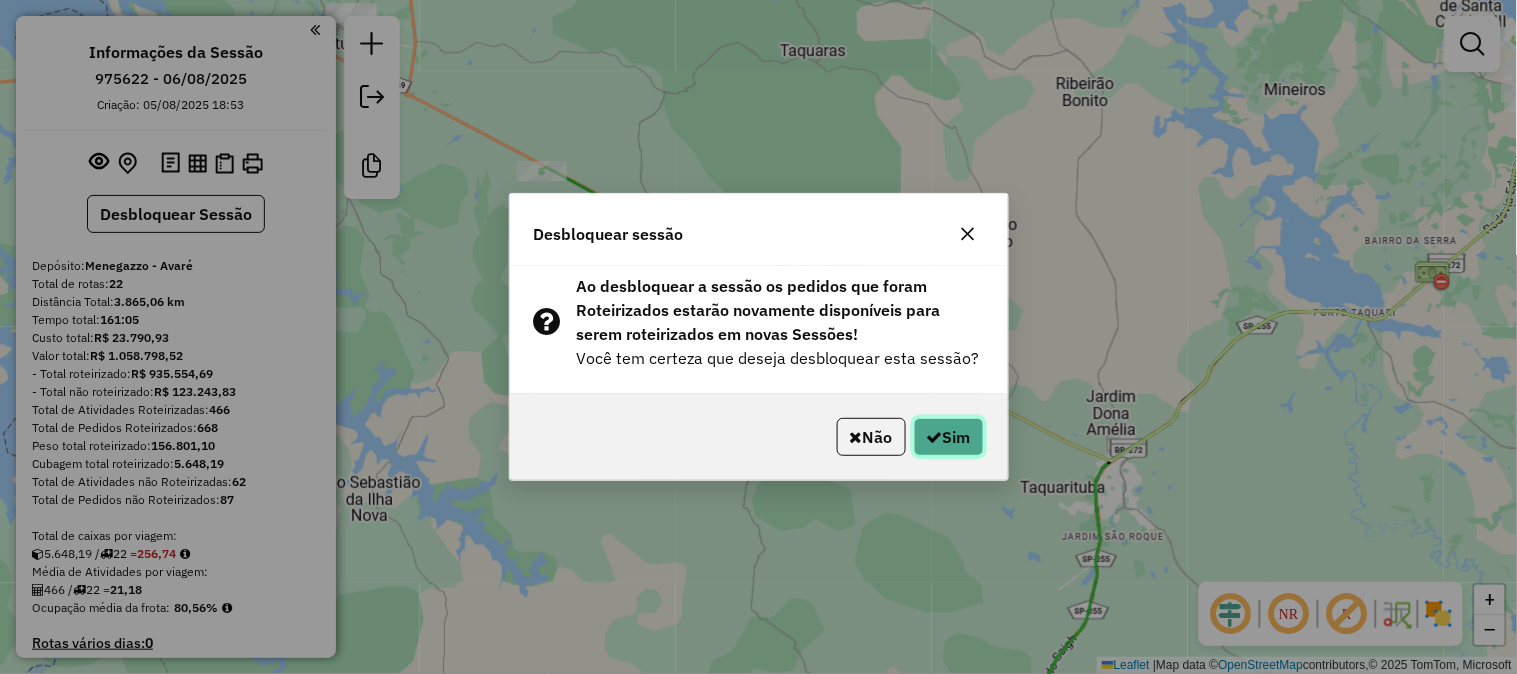 click on "Sim" 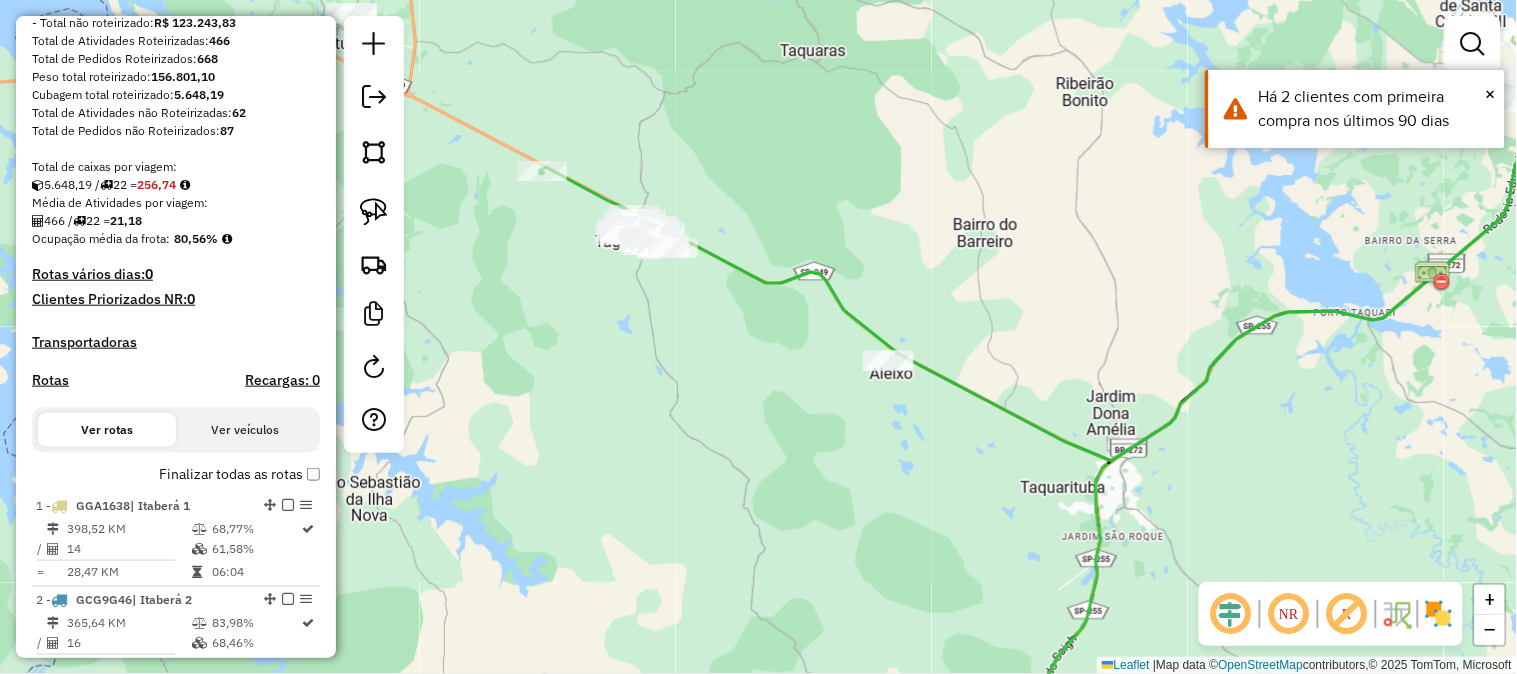 scroll, scrollTop: 474, scrollLeft: 0, axis: vertical 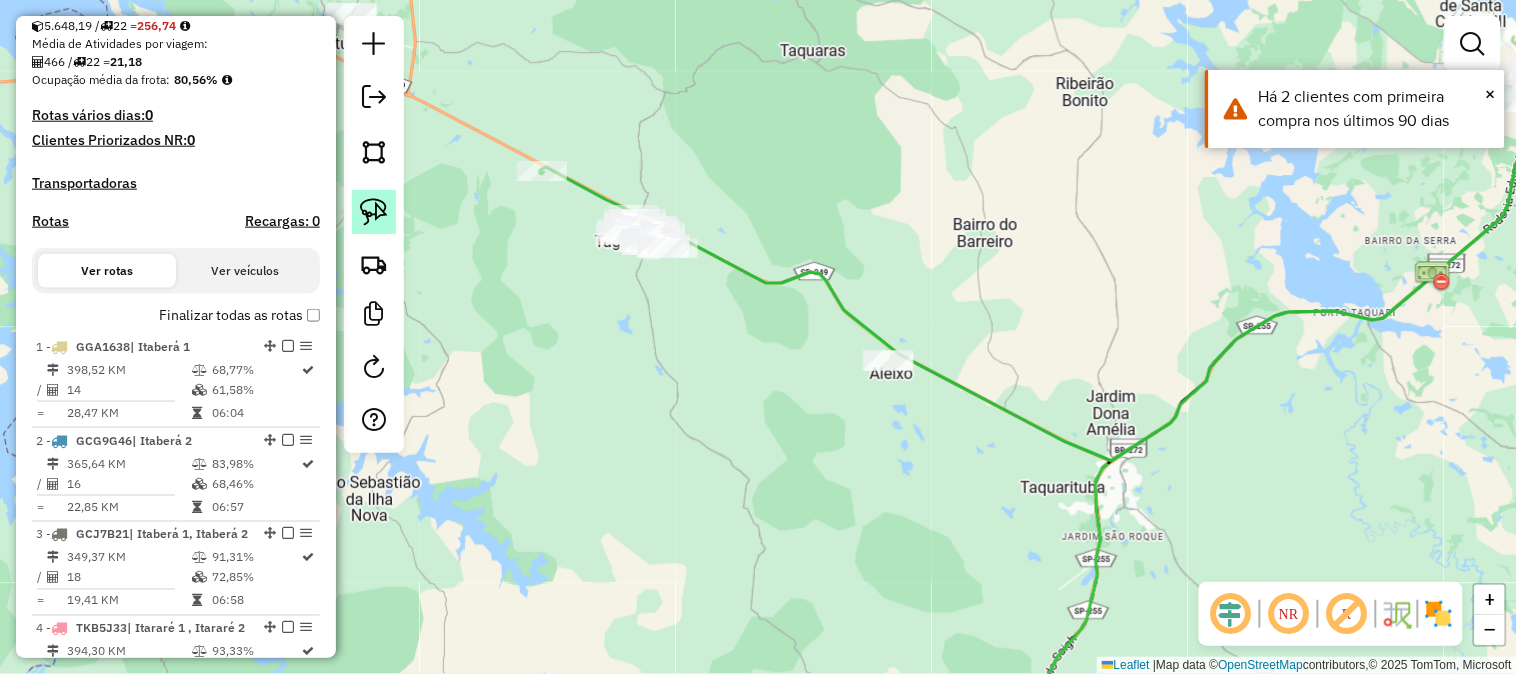 click 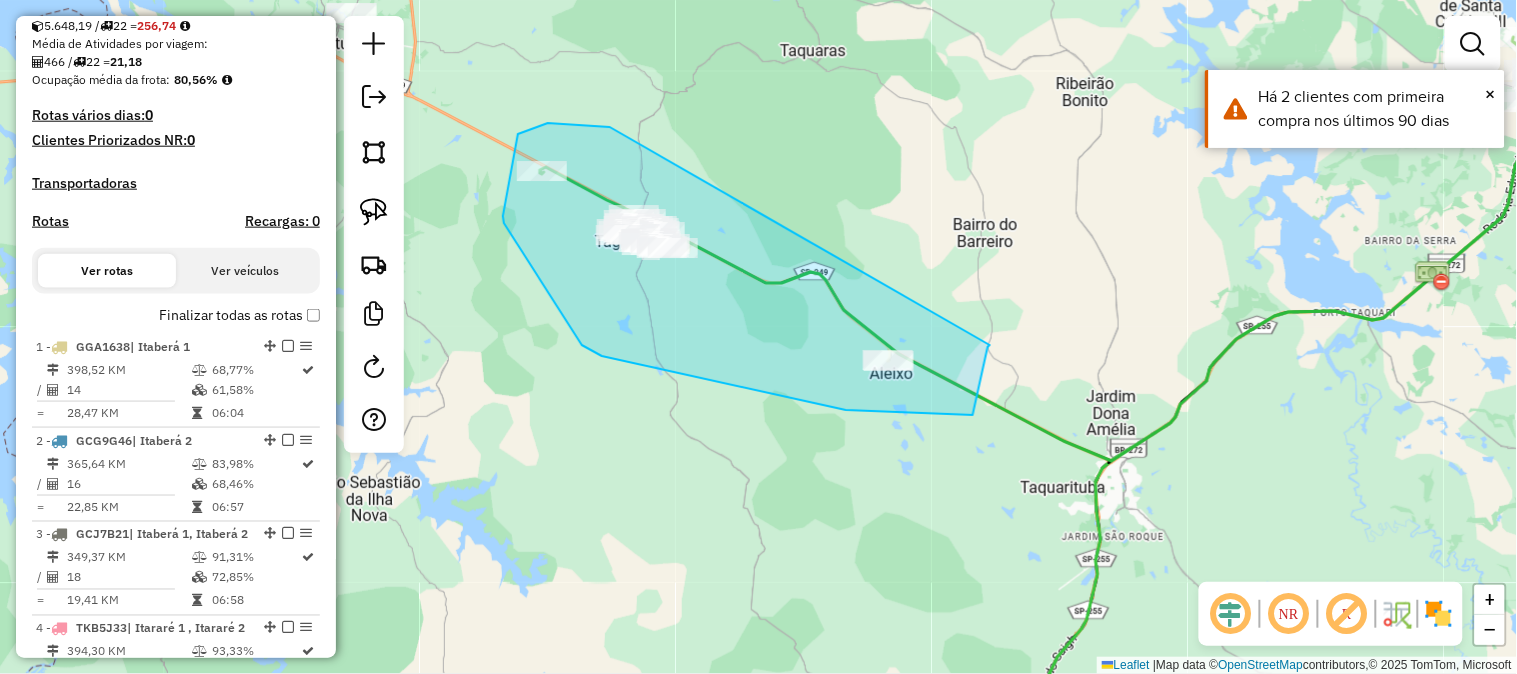 drag, startPoint x: 608, startPoint y: 127, endPoint x: 984, endPoint y: 294, distance: 411.41827 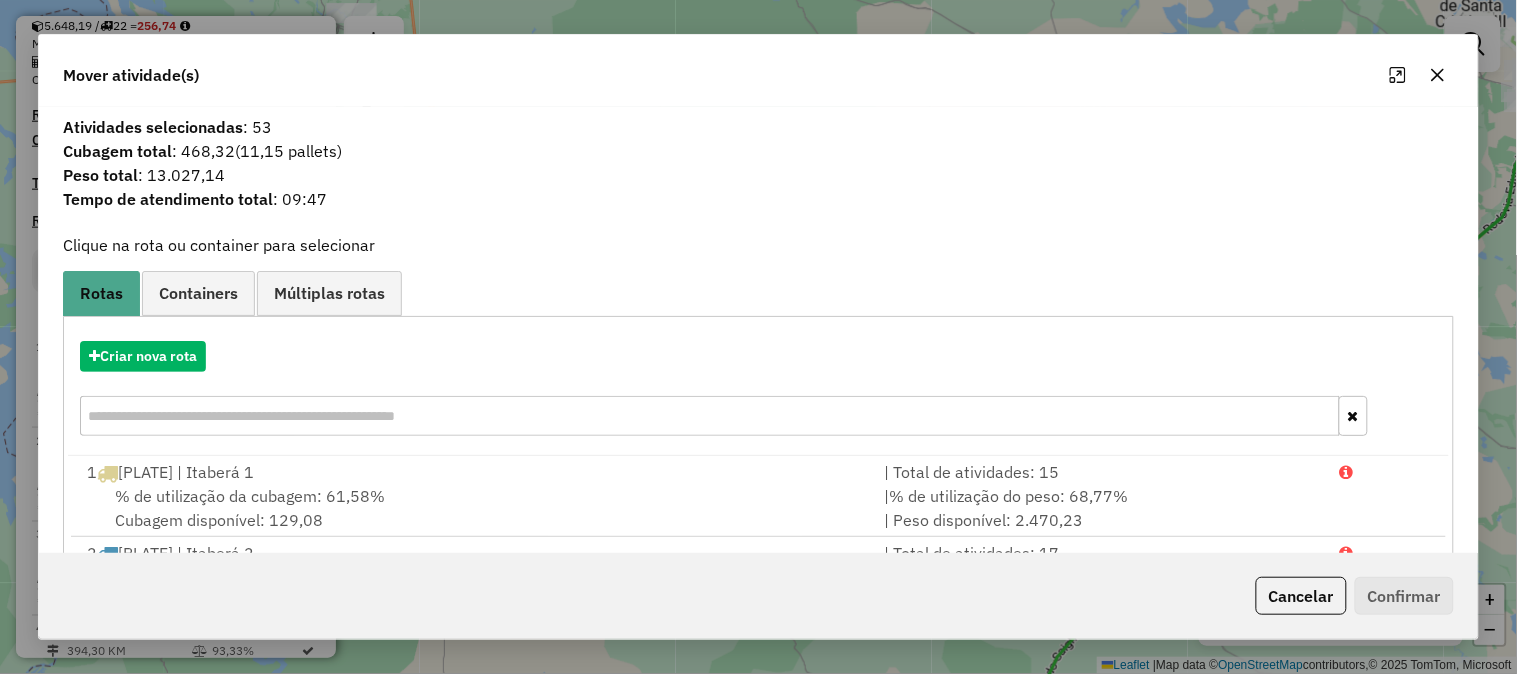 click 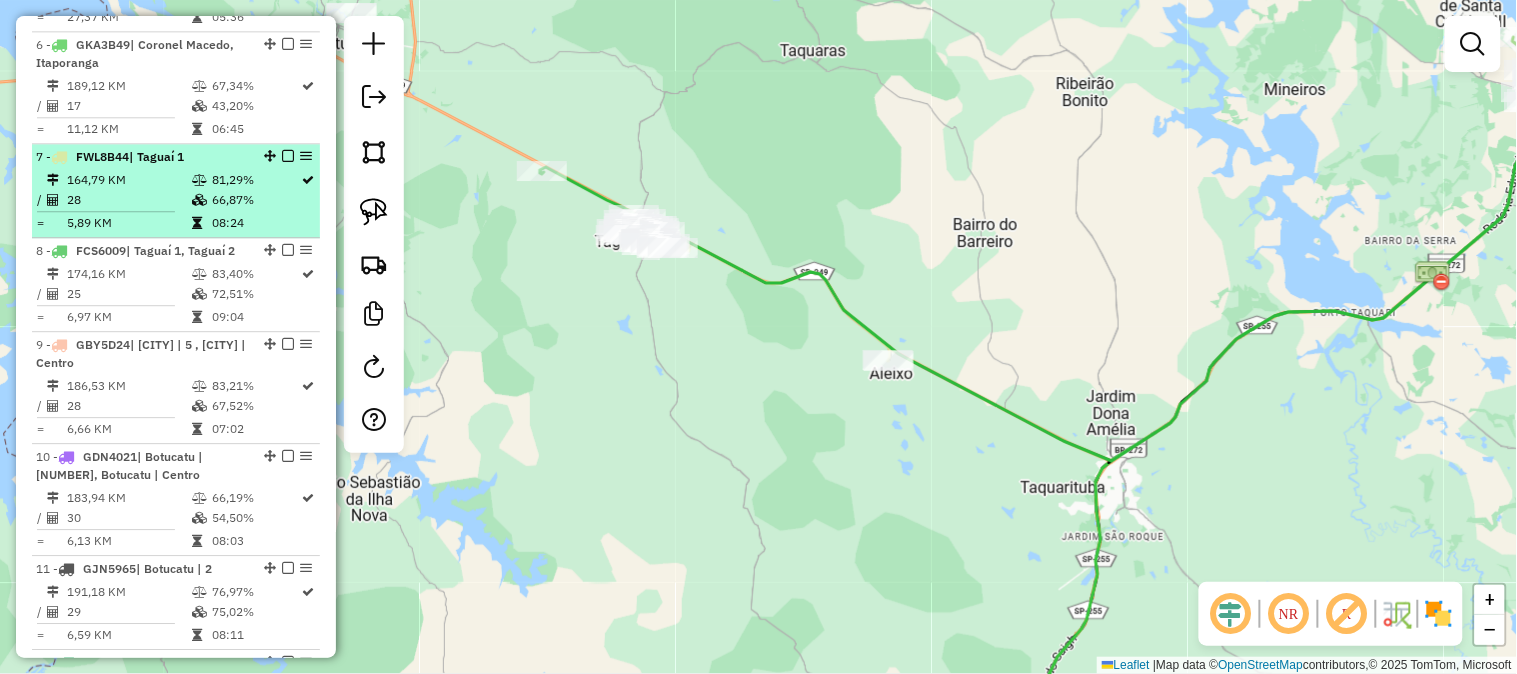 scroll, scrollTop: 1422, scrollLeft: 0, axis: vertical 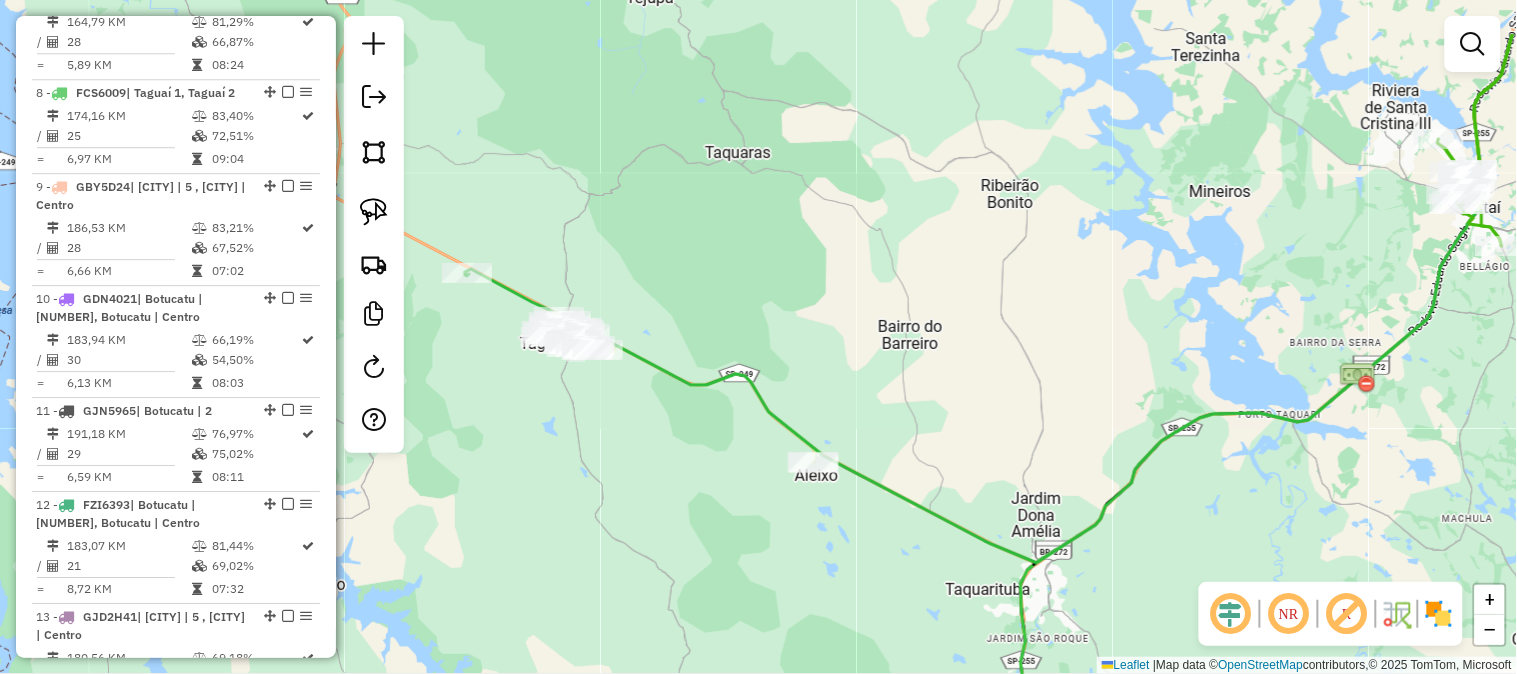 drag, startPoint x: 651, startPoint y: 390, endPoint x: 621, endPoint y: 484, distance: 98.67117 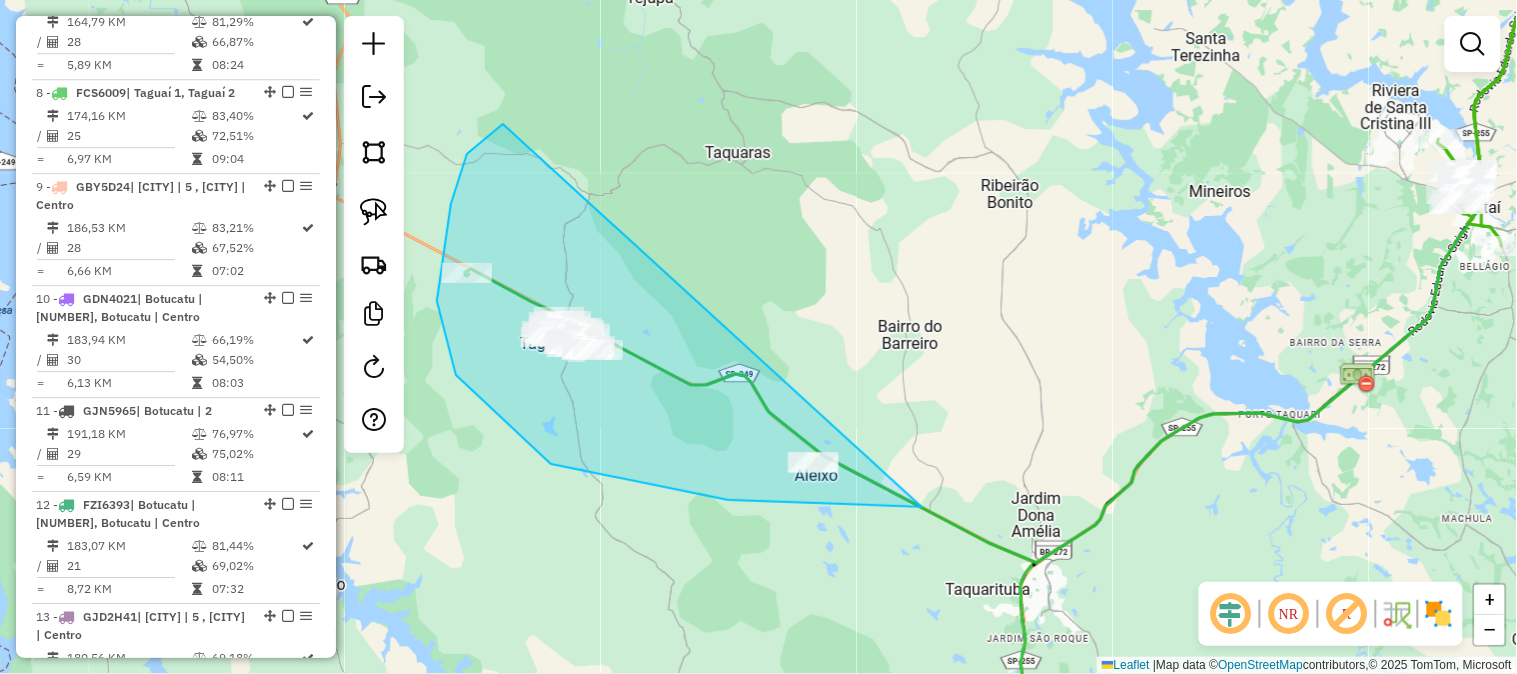 drag, startPoint x: 502, startPoint y: 125, endPoint x: 966, endPoint y: 414, distance: 546.64154 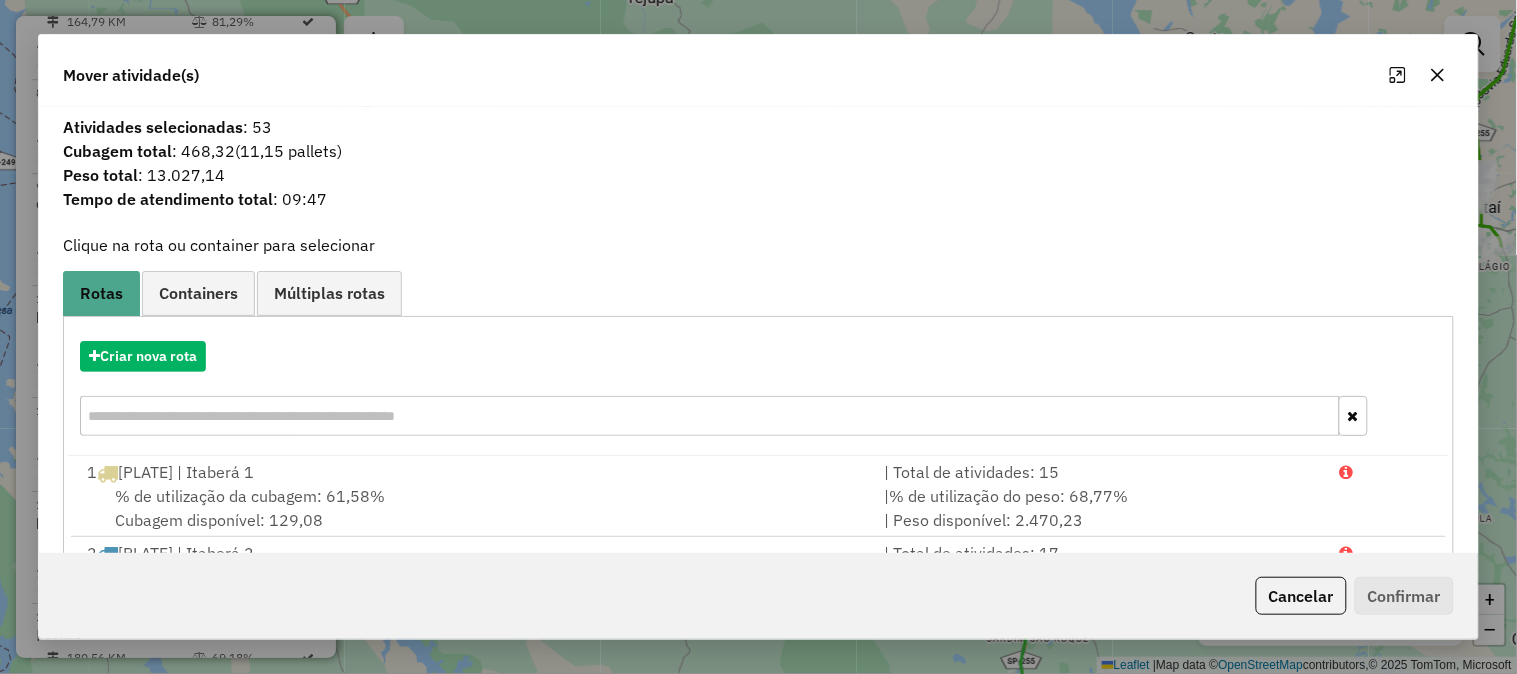 click 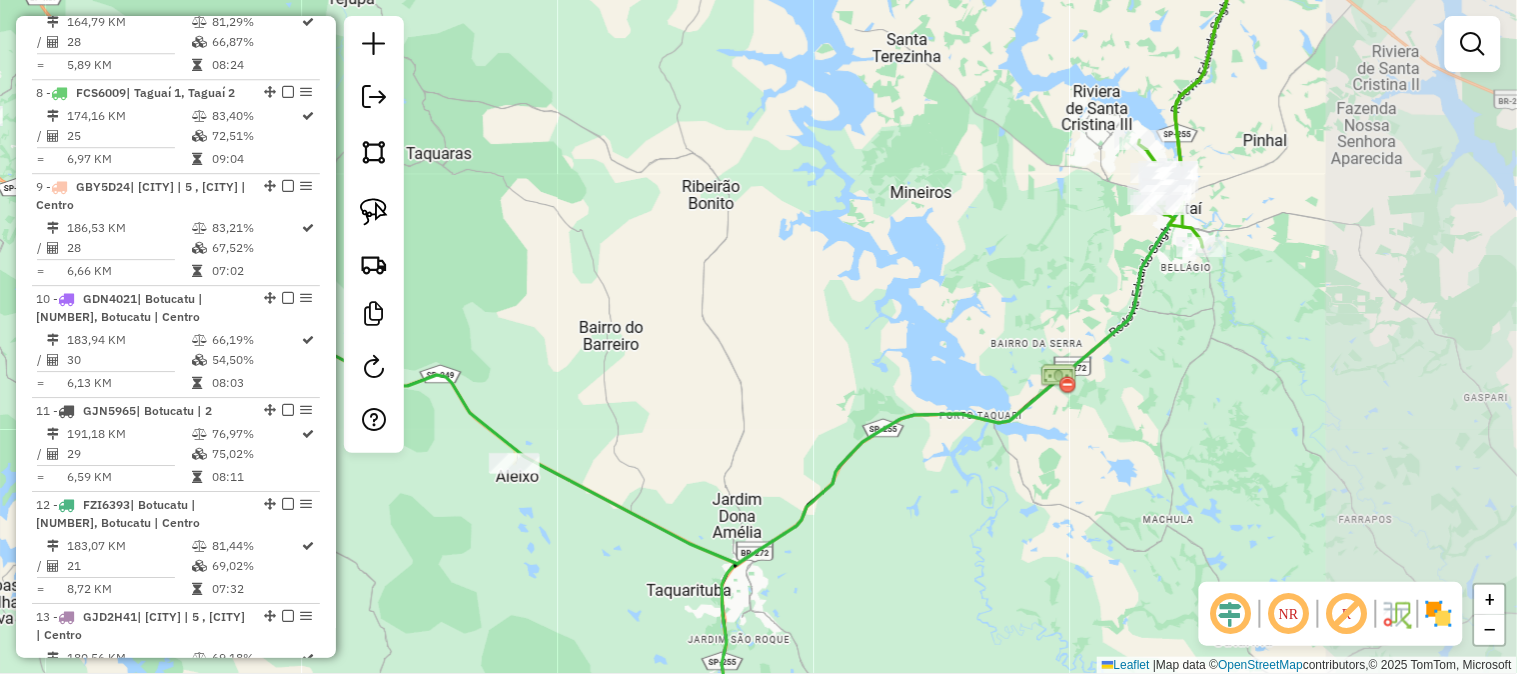 drag, startPoint x: 1214, startPoint y: 407, endPoint x: 895, endPoint y: 407, distance: 319 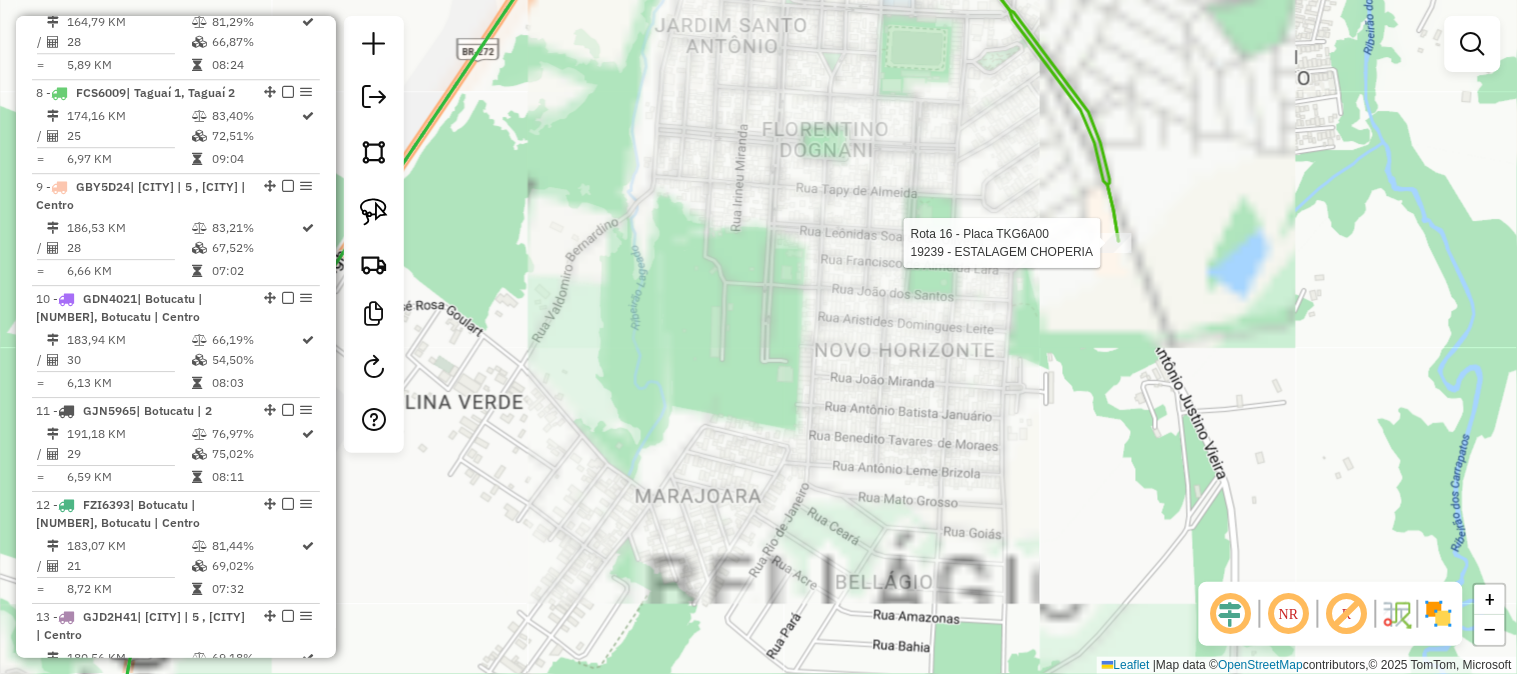 select on "**********" 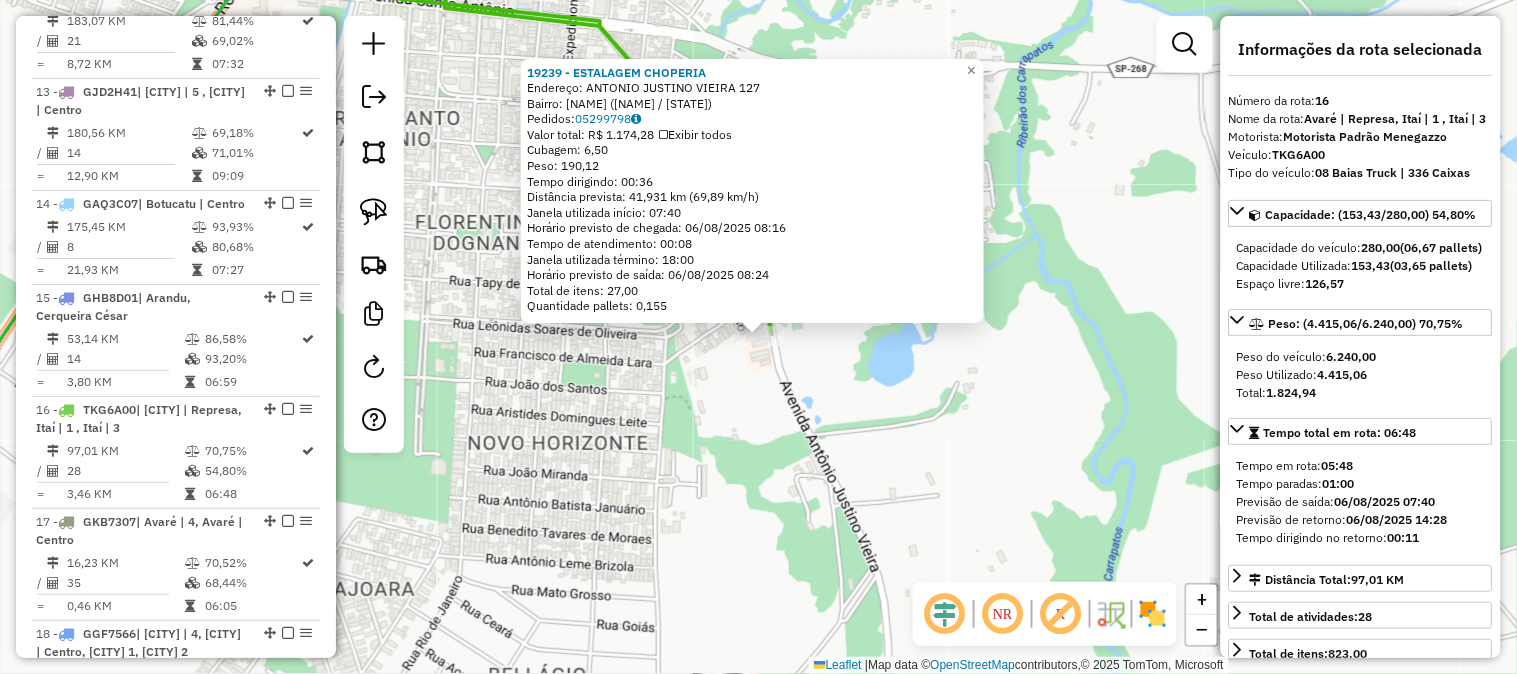 scroll, scrollTop: 2380, scrollLeft: 0, axis: vertical 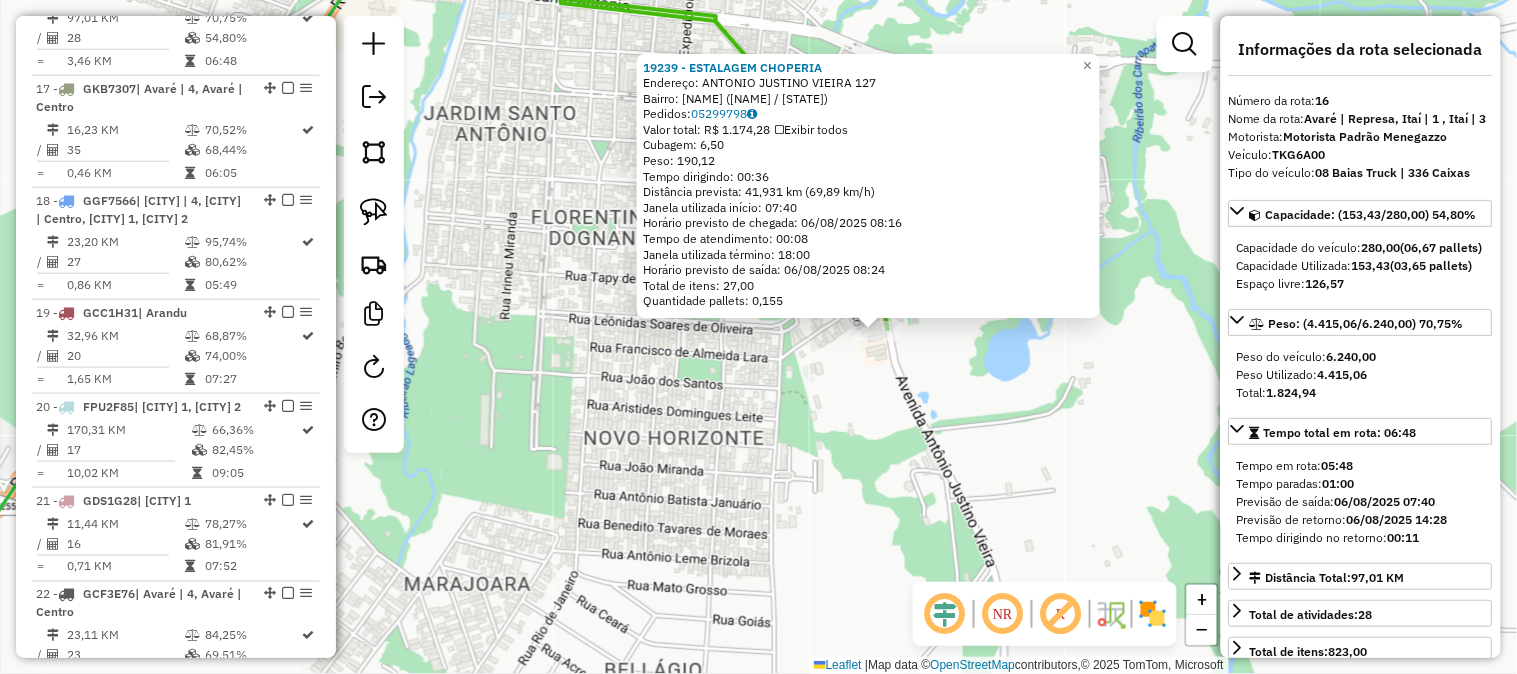 drag, startPoint x: 811, startPoint y: 536, endPoint x: 1086, endPoint y: 494, distance: 278.18878 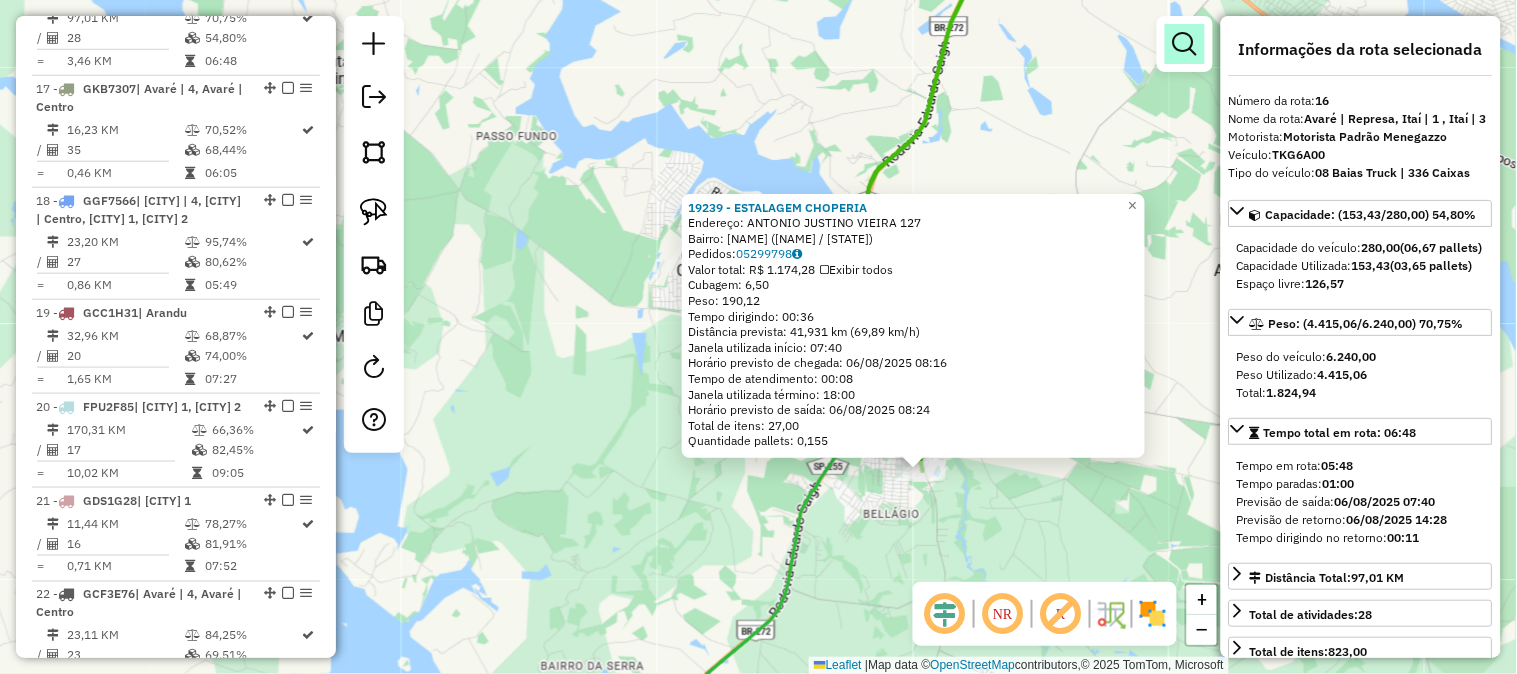 click at bounding box center [1185, 44] 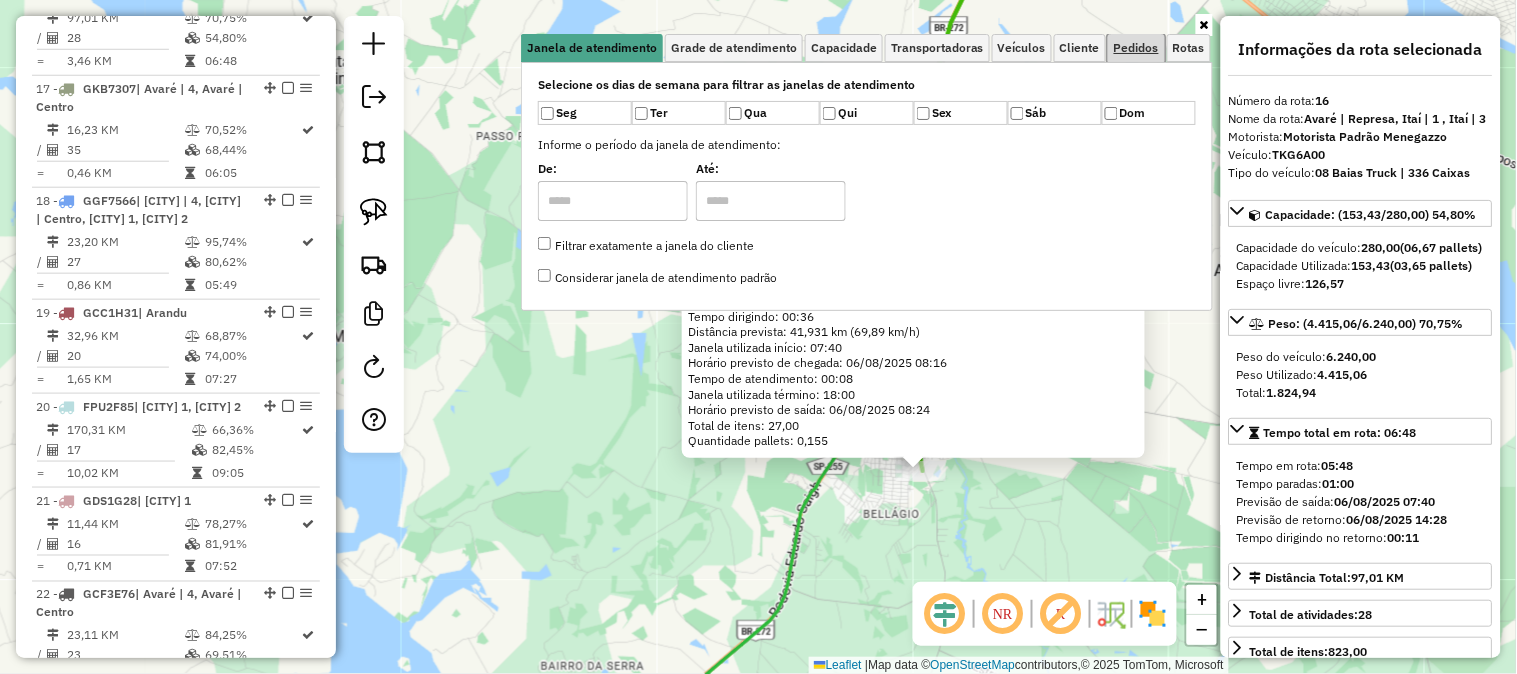 click on "Pedidos" at bounding box center [1136, 48] 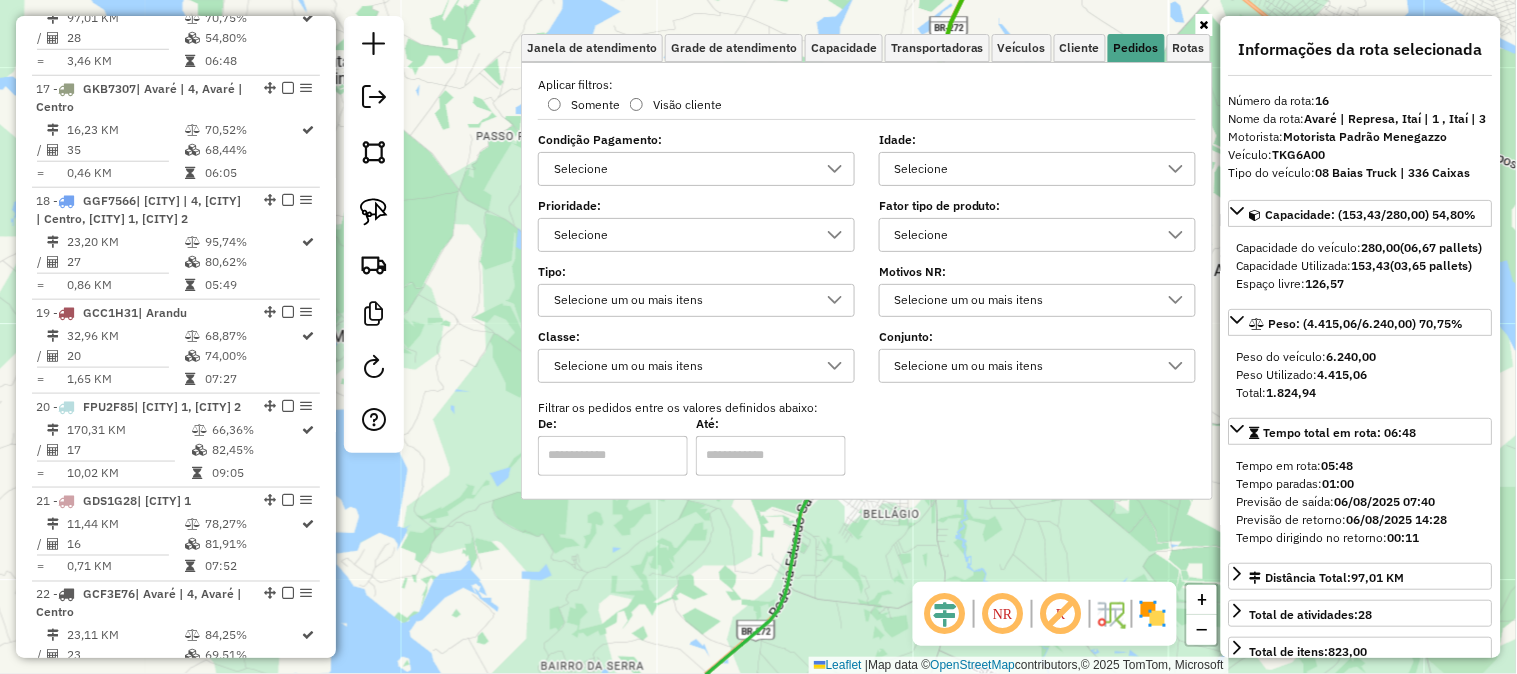 click on "Selecione" at bounding box center (1022, 235) 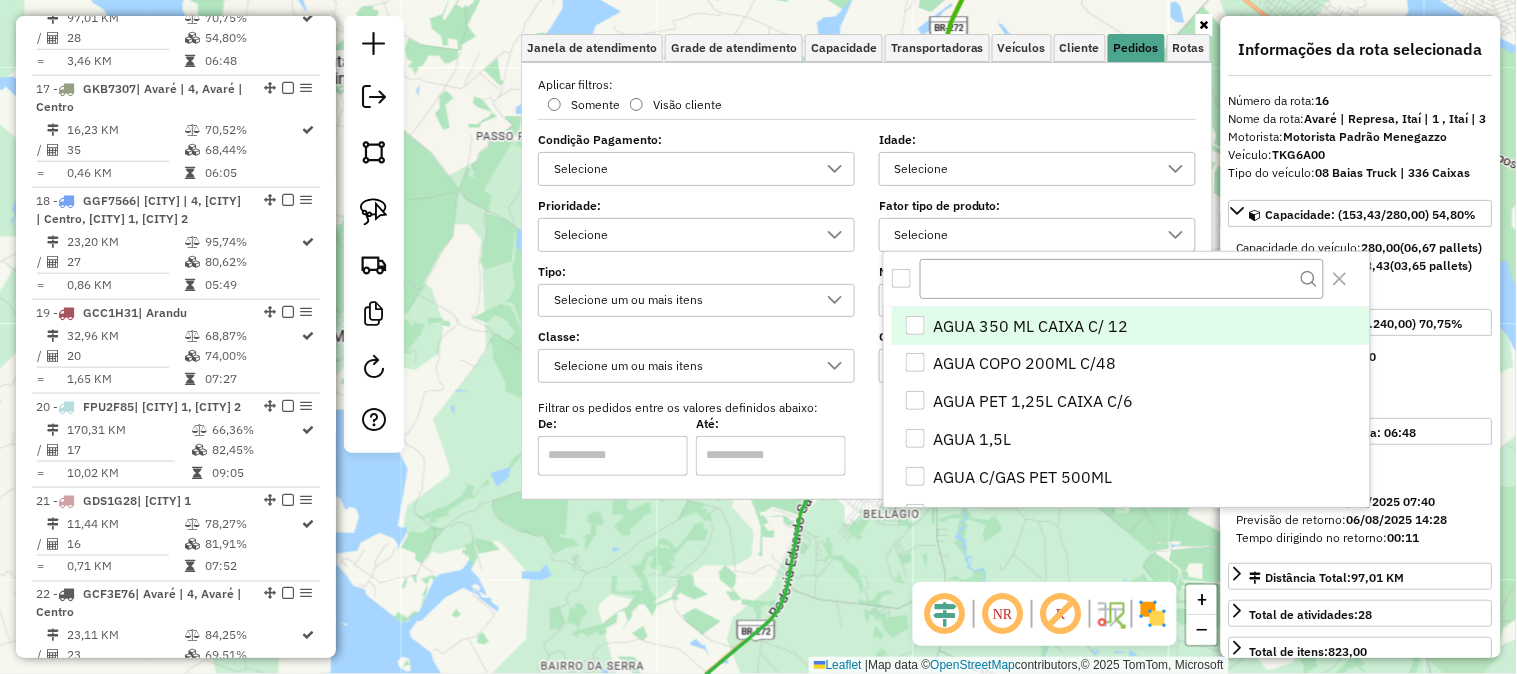 scroll, scrollTop: 11, scrollLeft: 67, axis: both 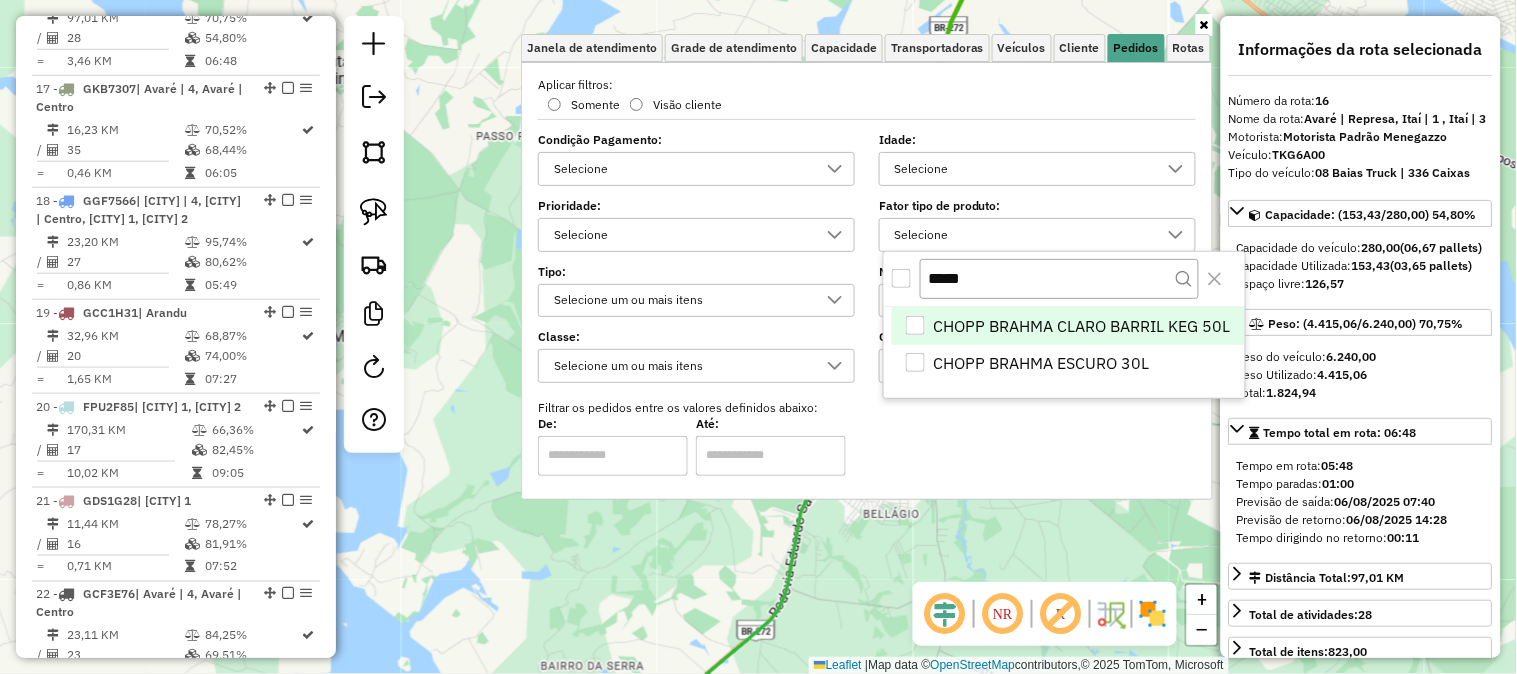 type on "*****" 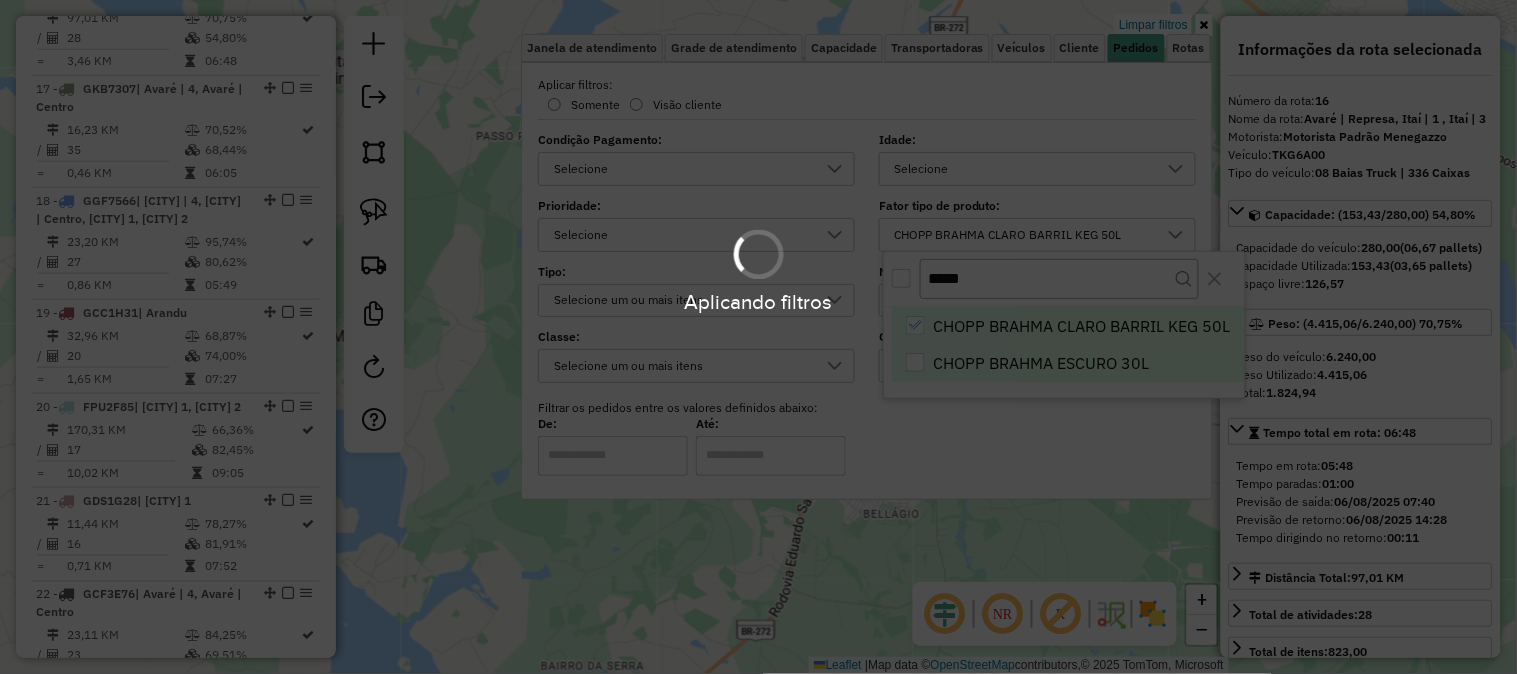 click on "Aplicando filtros" at bounding box center (758, 337) 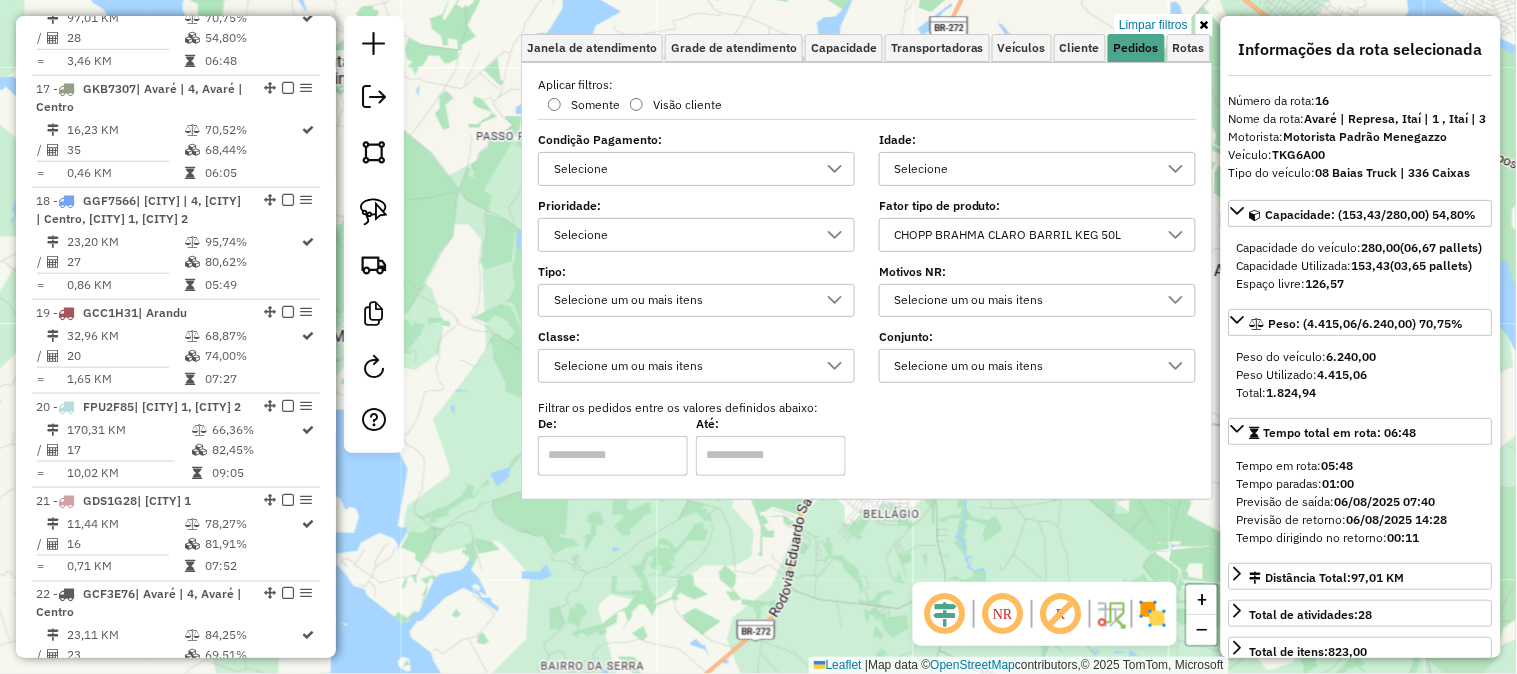 click on "CHOPP BRAHMA CLARO BARRIL KEG 50L" at bounding box center (1022, 235) 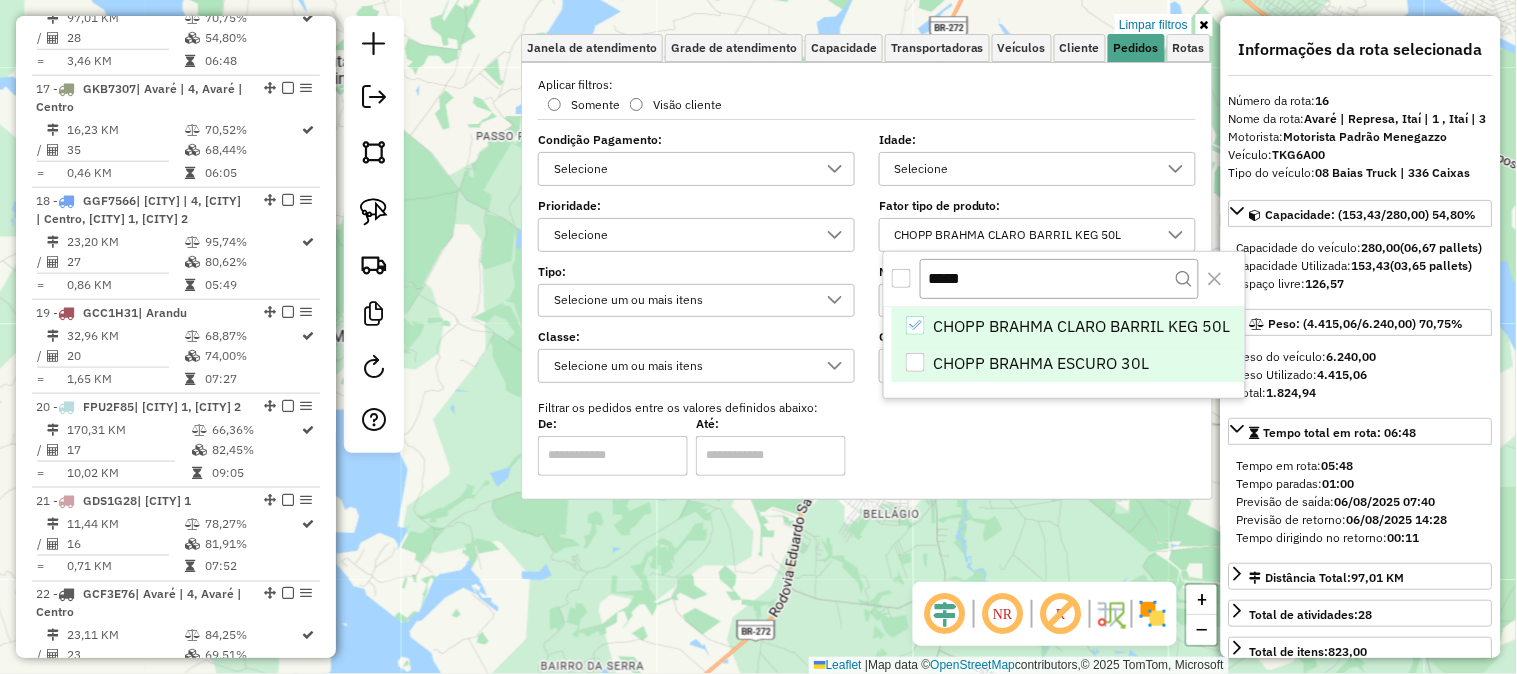 click at bounding box center [915, 362] 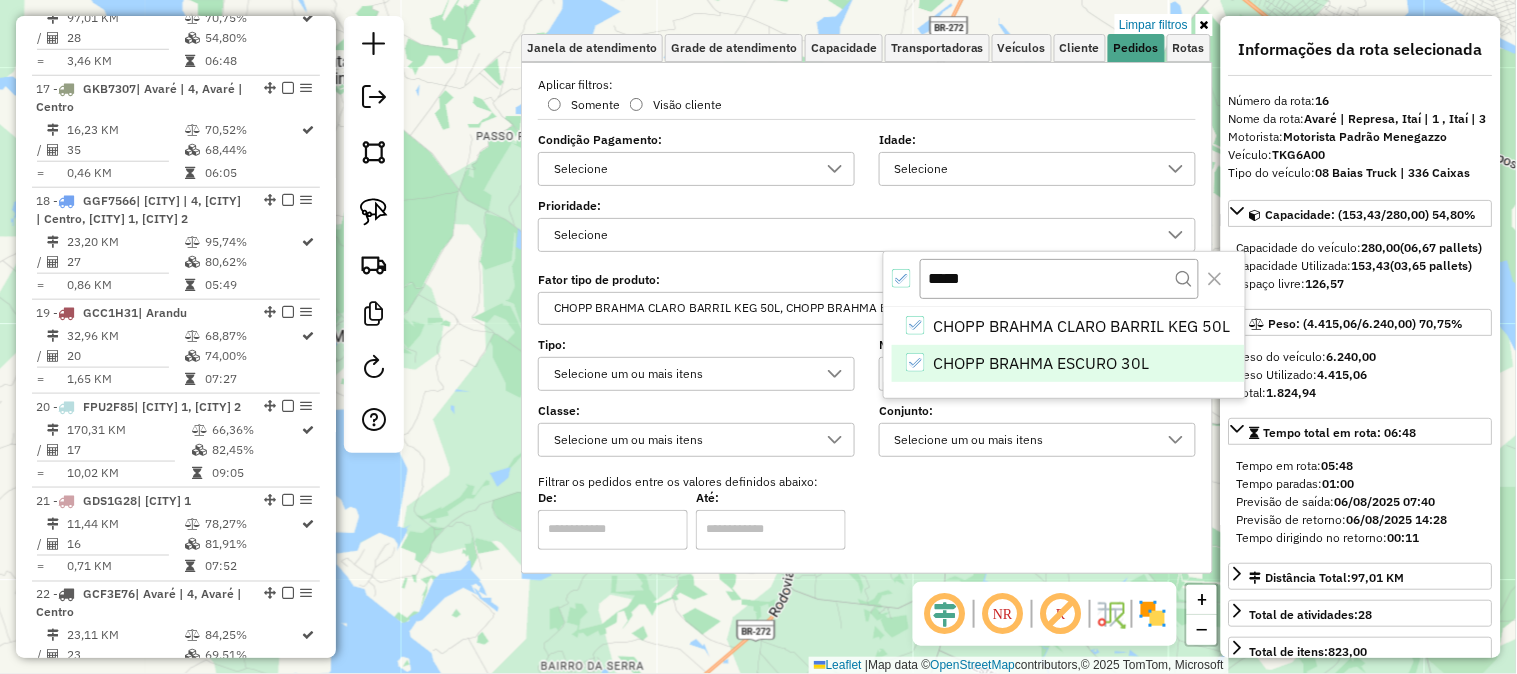 click on "19239 - ESTALAGEM CHOPERIA  Endereço:  ANTONIO JUSTINO VIEIRA 127   Bairro: ALTO DA SERRA (ITAI / SP)   Pedidos:  05299798   Valor total: R$ 1.174,28   Exibir todos   Cubagem: 6,50  Peso: 190,12  Tempo dirigindo: 00:36   Distância prevista: 41,931 km (69,89 km/h)   Janela utilizada início: 07:40   Horário previsto de chegada: 06/08/2025 08:16   Tempo de atendimento: 00:08   Janela utilizada término: 18:00   Horário previsto de saída: 06/08/2025 08:24   Total de itens: 27,00   Quantidade pallets: 0,155  × Limpar filtros Janela de atendimento Grade de atendimento Capacidade Transportadoras Veículos Cliente Pedidos  Rotas Selecione os dias de semana para filtrar as janelas de atendimento  Seg   Ter   Qua   Qui   Sex   Sáb   Dom  Informe o período da janela de atendimento: De: Até:  Filtrar exatamente a janela do cliente  Considerar janela de atendimento padrão  Selecione os dias de semana para filtrar as grades de atendimento  Seg   Ter   Qua   Qui   Sex   Sáb   Dom   Peso mínimo:   Peso máximo:" 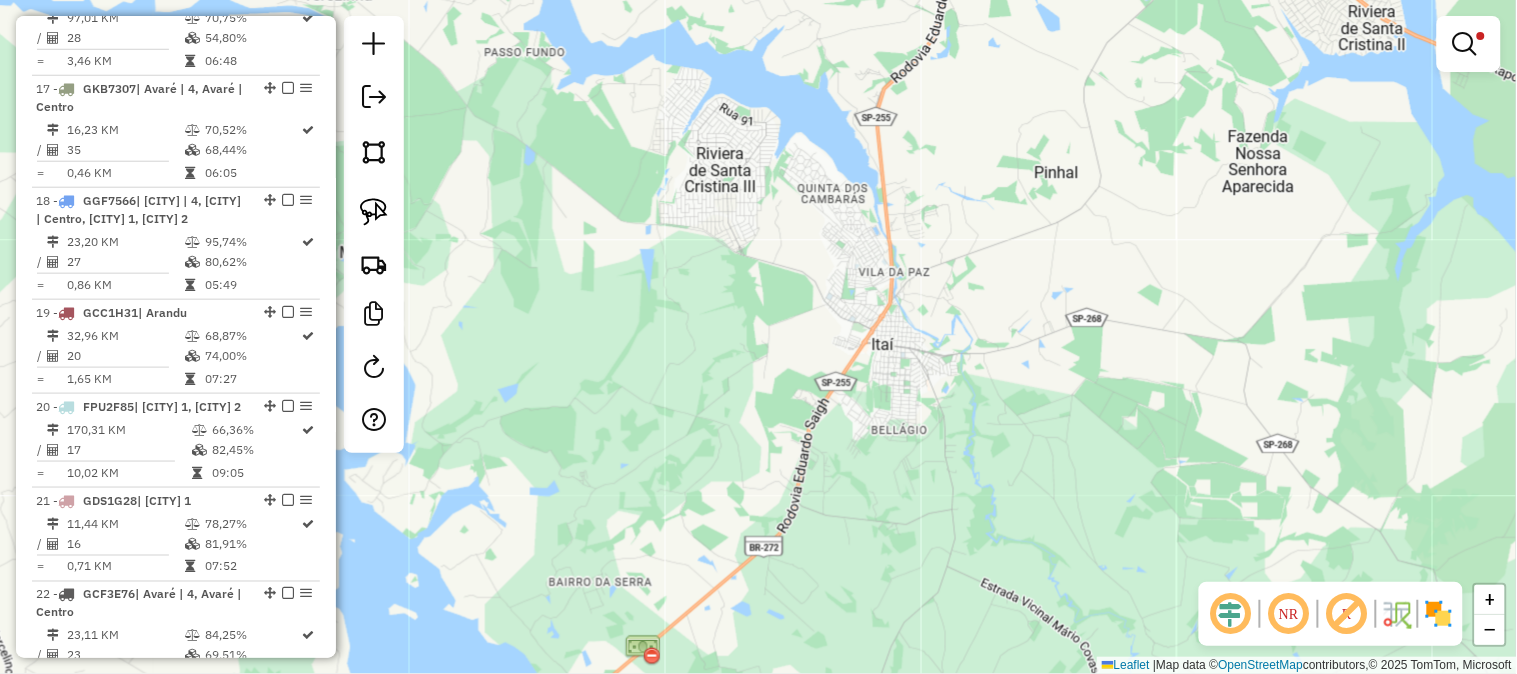 drag, startPoint x: 957, startPoint y: 374, endPoint x: 931, endPoint y: 217, distance: 159.1383 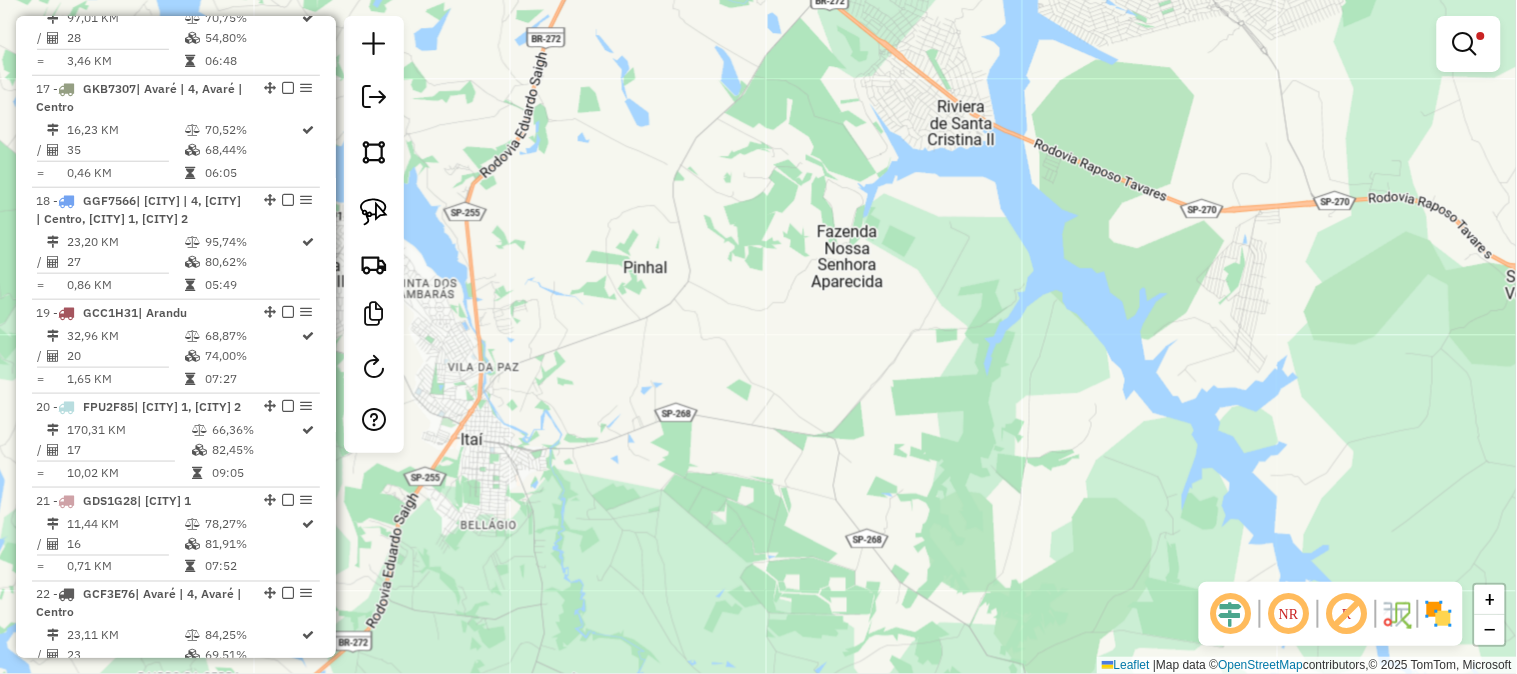 click at bounding box center [1469, 44] 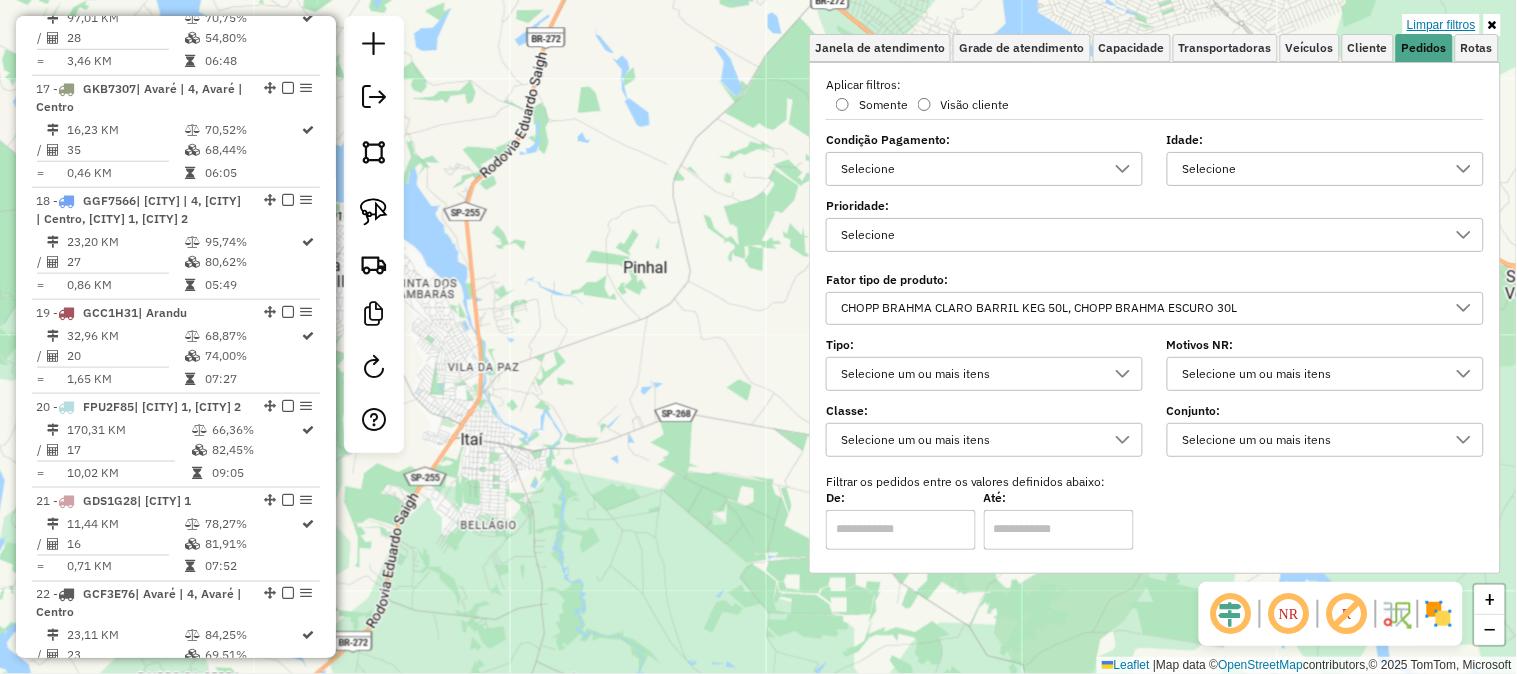 drag, startPoint x: 1457, startPoint y: 22, endPoint x: 753, endPoint y: 418, distance: 807.7326 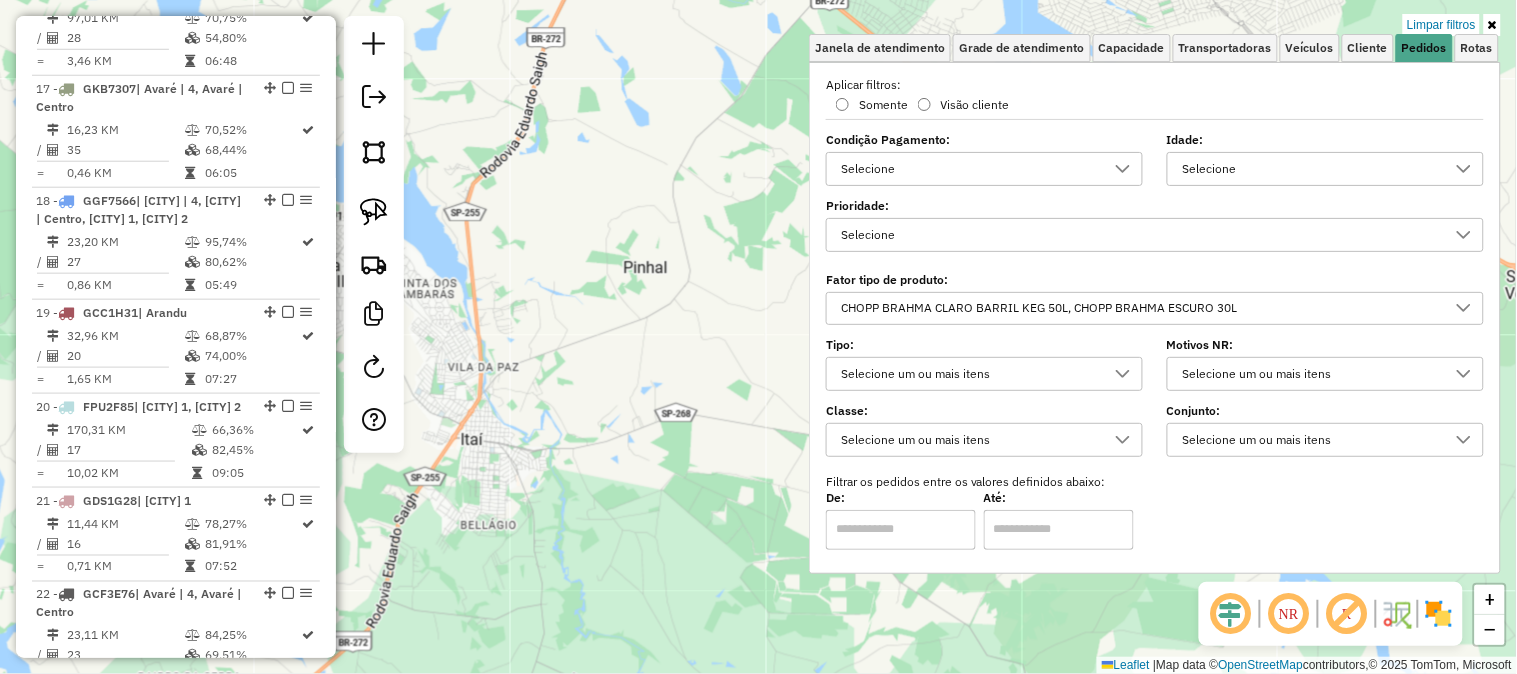click on "Limpar filtros" at bounding box center (1441, 25) 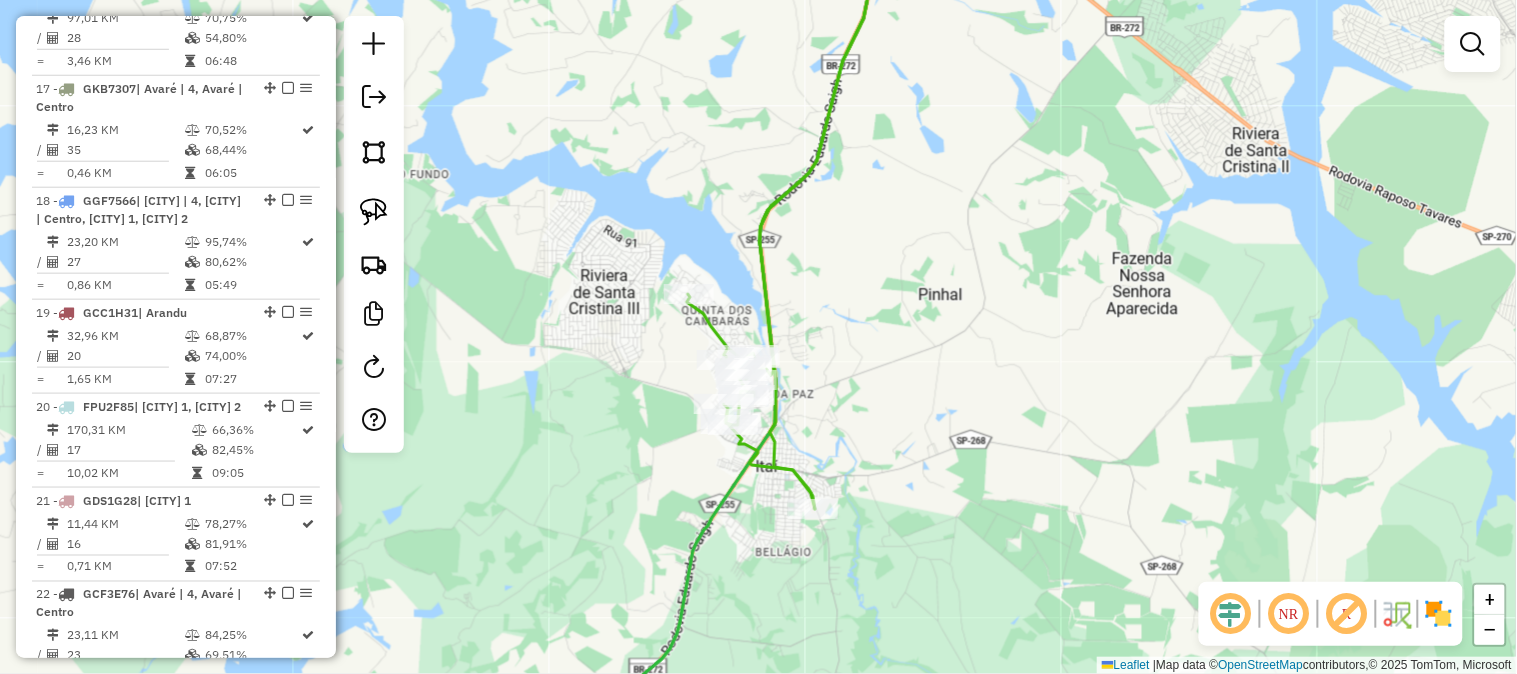 drag, startPoint x: 640, startPoint y: 407, endPoint x: 932, endPoint y: 433, distance: 293.15524 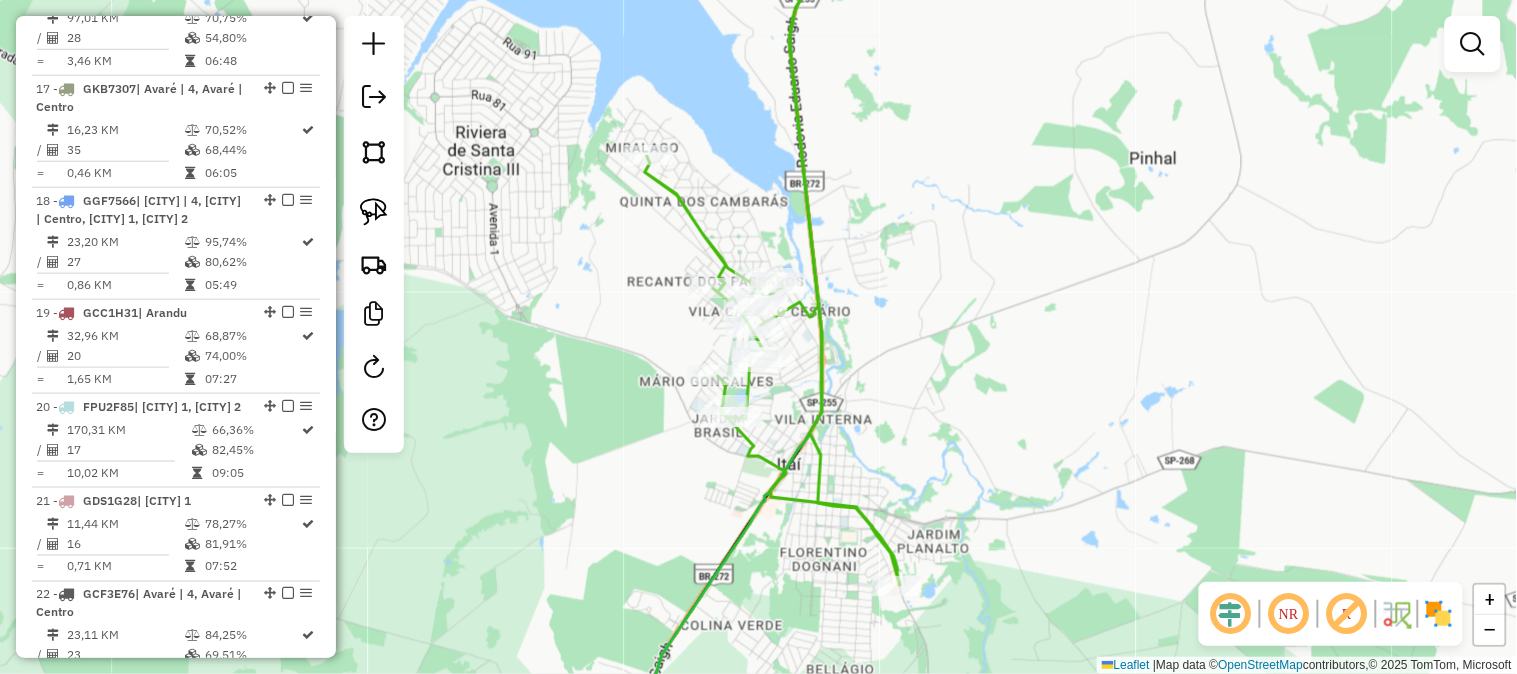 drag, startPoint x: 1008, startPoint y: 390, endPoint x: 990, endPoint y: 355, distance: 39.357338 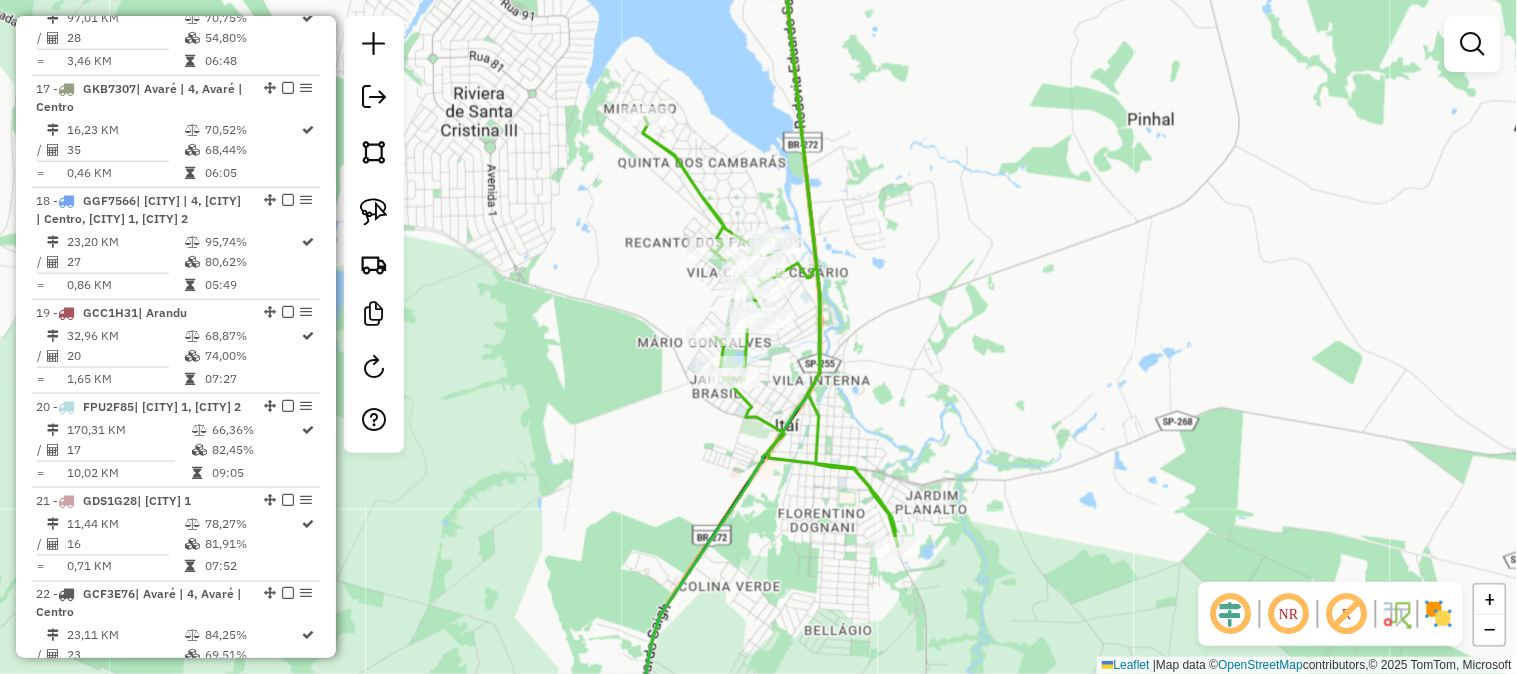 drag, startPoint x: 1013, startPoint y: 371, endPoint x: 1011, endPoint y: 332, distance: 39.051247 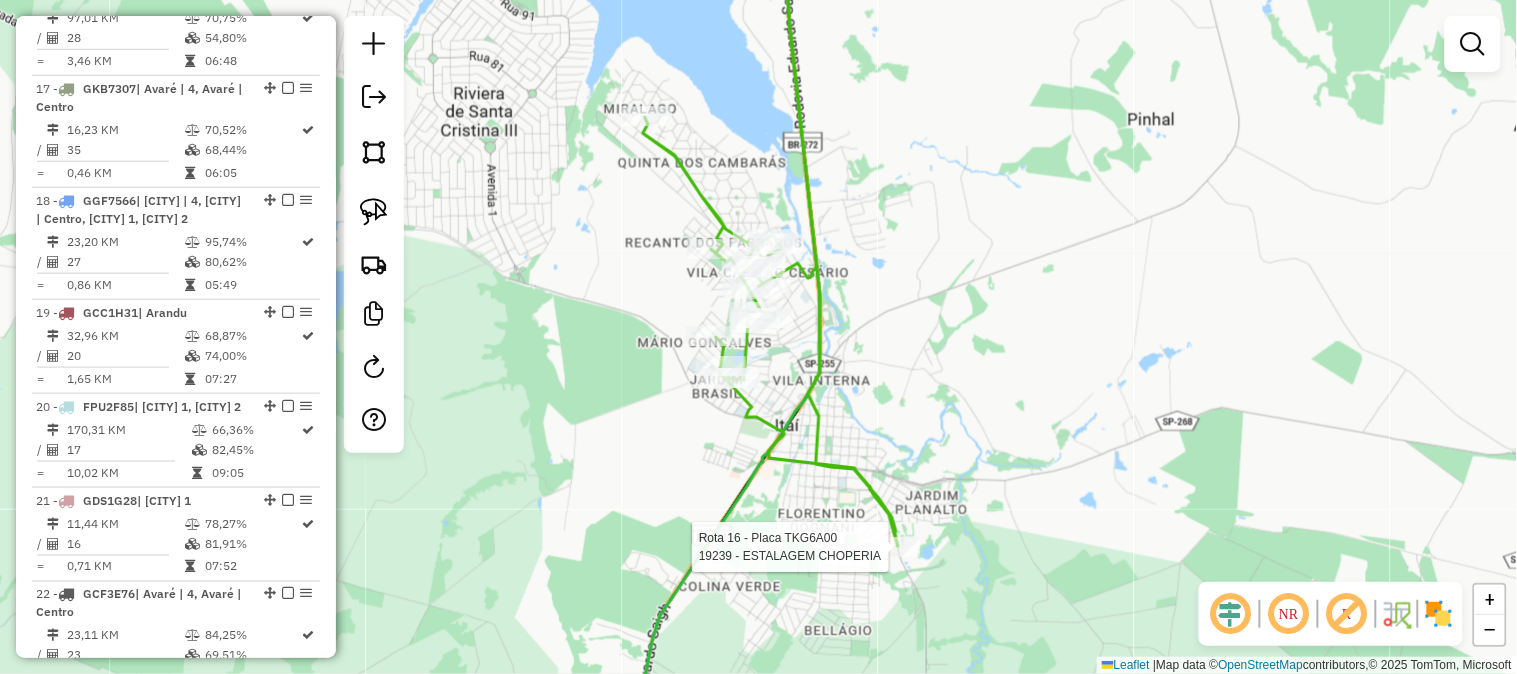 select on "**********" 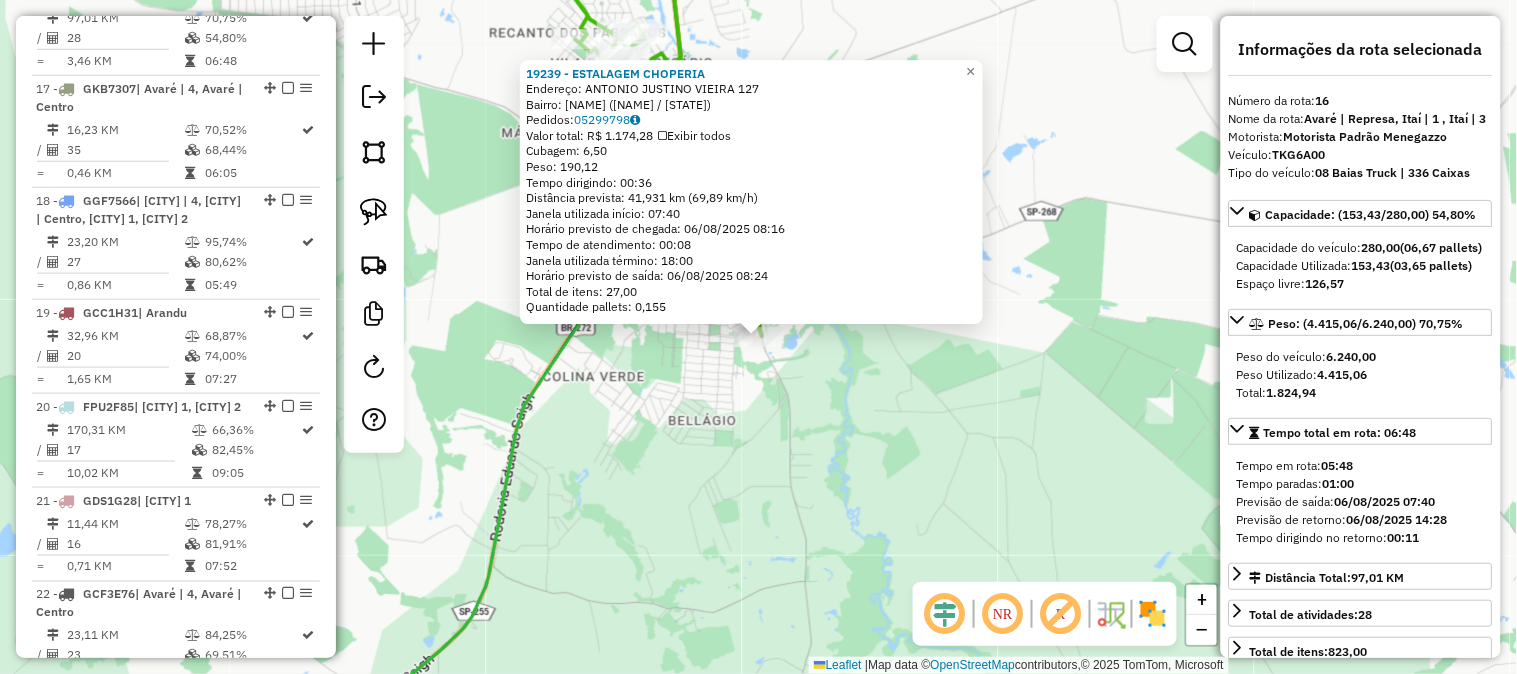 click on "19239 - ESTALAGEM CHOPERIA  Endereço:  ANTONIO JUSTINO VIEIRA 127   Bairro: ALTO DA SERRA (ITAI / SP)   Pedidos:  05299798   Valor total: R$ 1.174,28   Exibir todos   Cubagem: 6,50  Peso: 190,12  Tempo dirigindo: 00:36   Distância prevista: 41,931 km (69,89 km/h)   Janela utilizada início: 07:40   Horário previsto de chegada: 06/08/2025 08:16   Tempo de atendimento: 00:08   Janela utilizada término: 18:00   Horário previsto de saída: 06/08/2025 08:24   Total de itens: 27,00   Quantidade pallets: 0,155  × Janela de atendimento Grade de atendimento Capacidade Transportadoras Veículos Cliente Pedidos  Rotas Selecione os dias de semana para filtrar as janelas de atendimento  Seg   Ter   Qua   Qui   Sex   Sáb   Dom  Informe o período da janela de atendimento: De: Até:  Filtrar exatamente a janela do cliente  Considerar janela de atendimento padrão  Selecione os dias de semana para filtrar as grades de atendimento  Seg   Ter   Qua   Qui   Sex   Sáb   Dom   Peso mínimo:   Peso máximo:   De:   Até:" 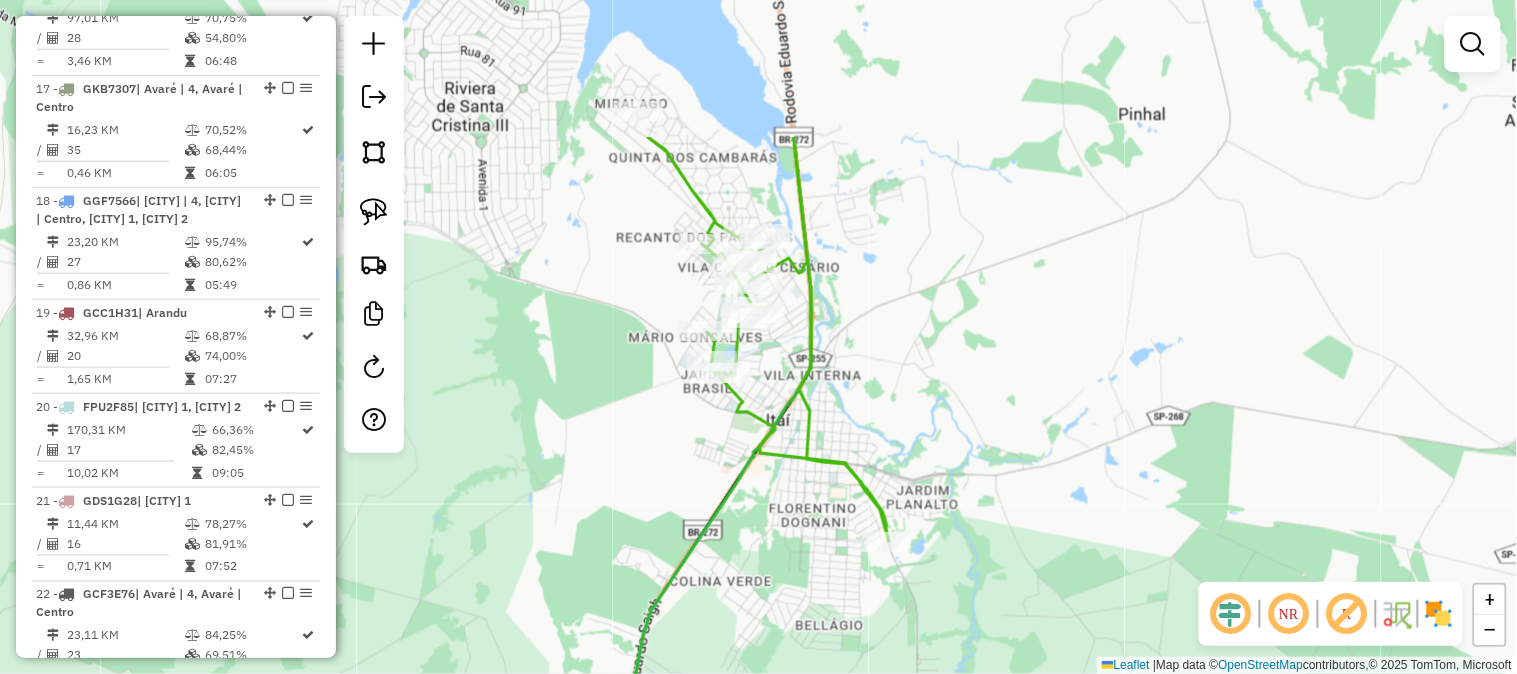 drag, startPoint x: 924, startPoint y: 194, endPoint x: 1050, endPoint y: 392, distance: 234.69128 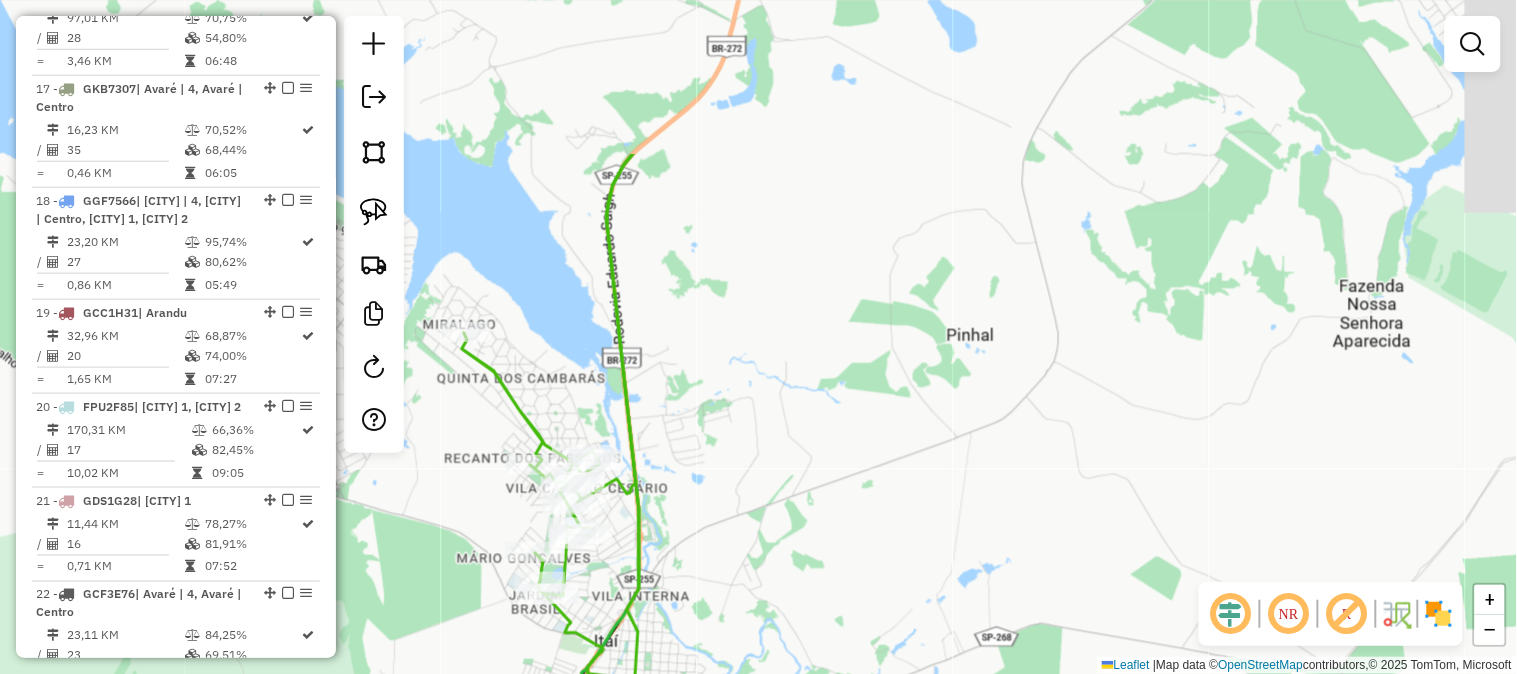 drag, startPoint x: 1195, startPoint y: 134, endPoint x: 986, endPoint y: 411, distance: 347.00143 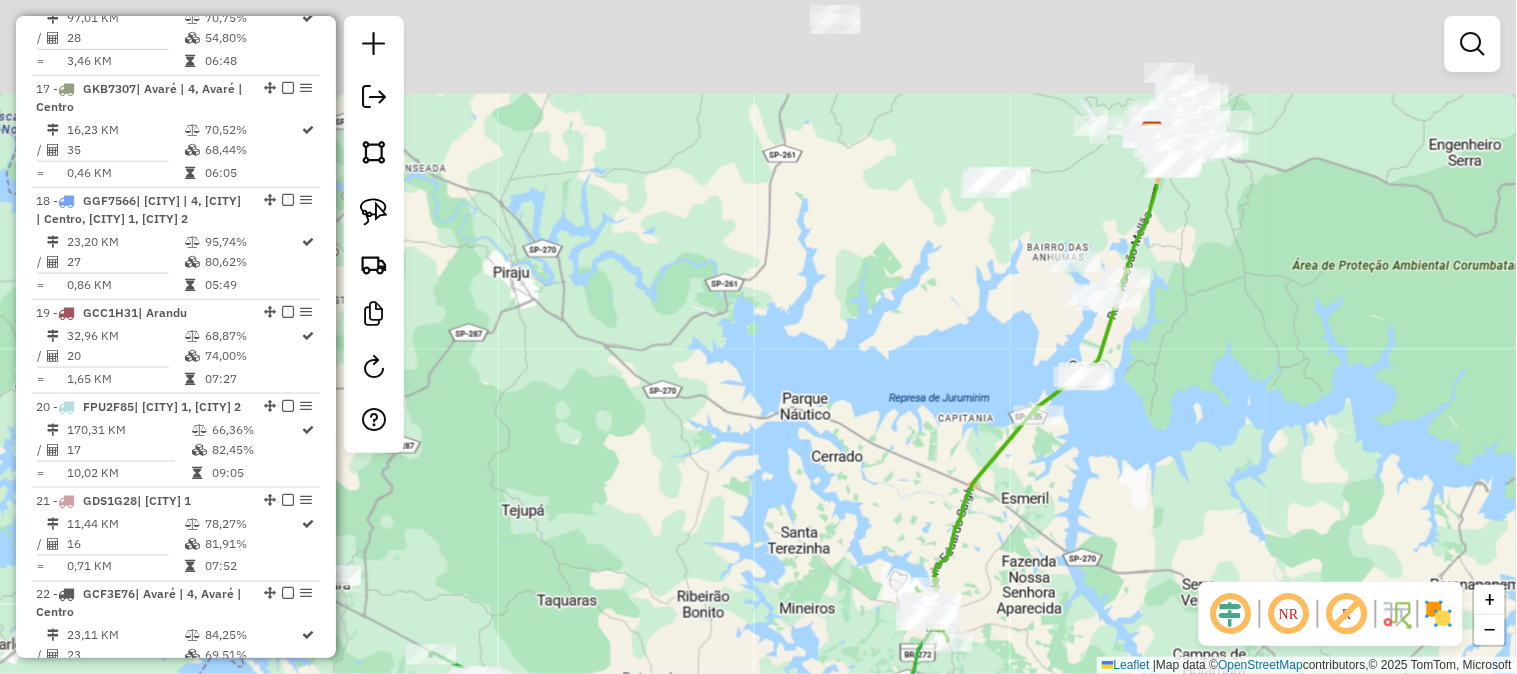 drag, startPoint x: 1235, startPoint y: 222, endPoint x: 1146, endPoint y: 442, distance: 237.32047 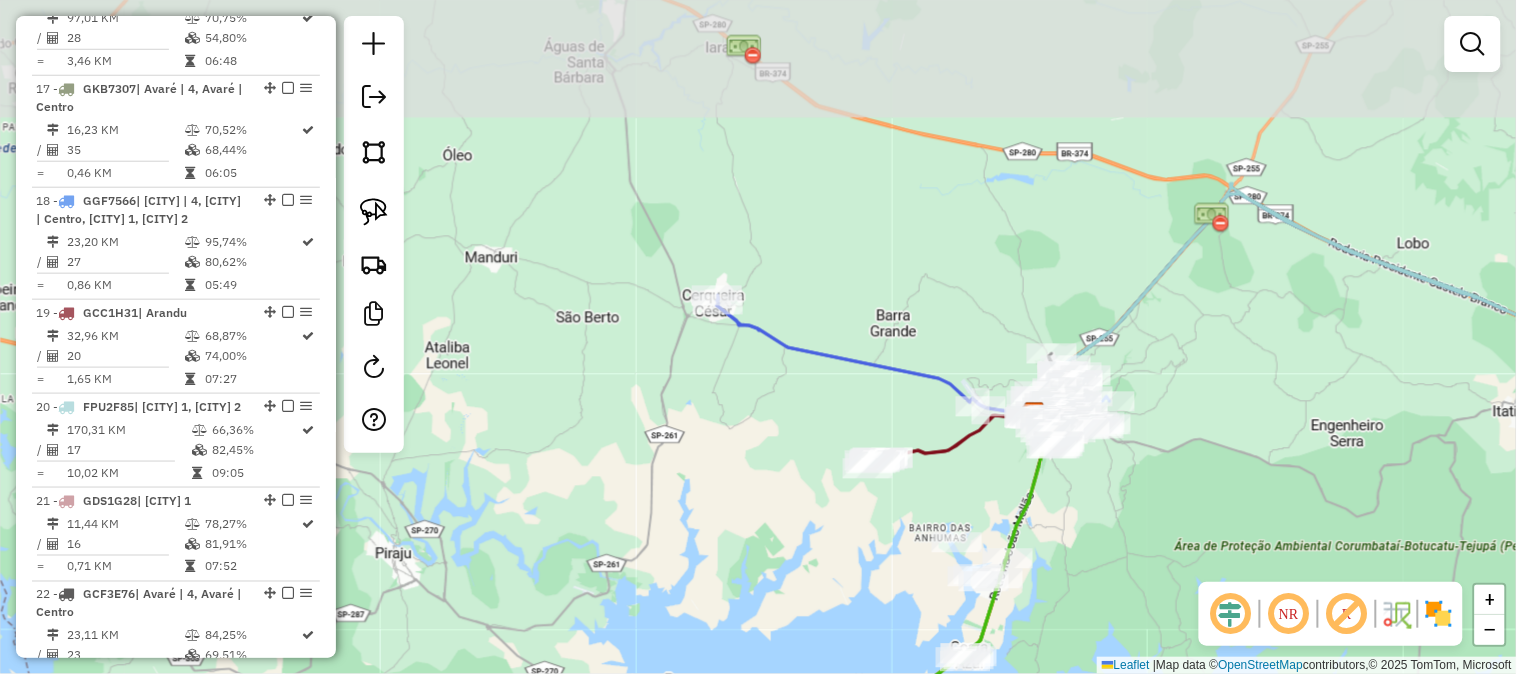 drag, startPoint x: 1223, startPoint y: 337, endPoint x: 1141, endPoint y: 547, distance: 225.44179 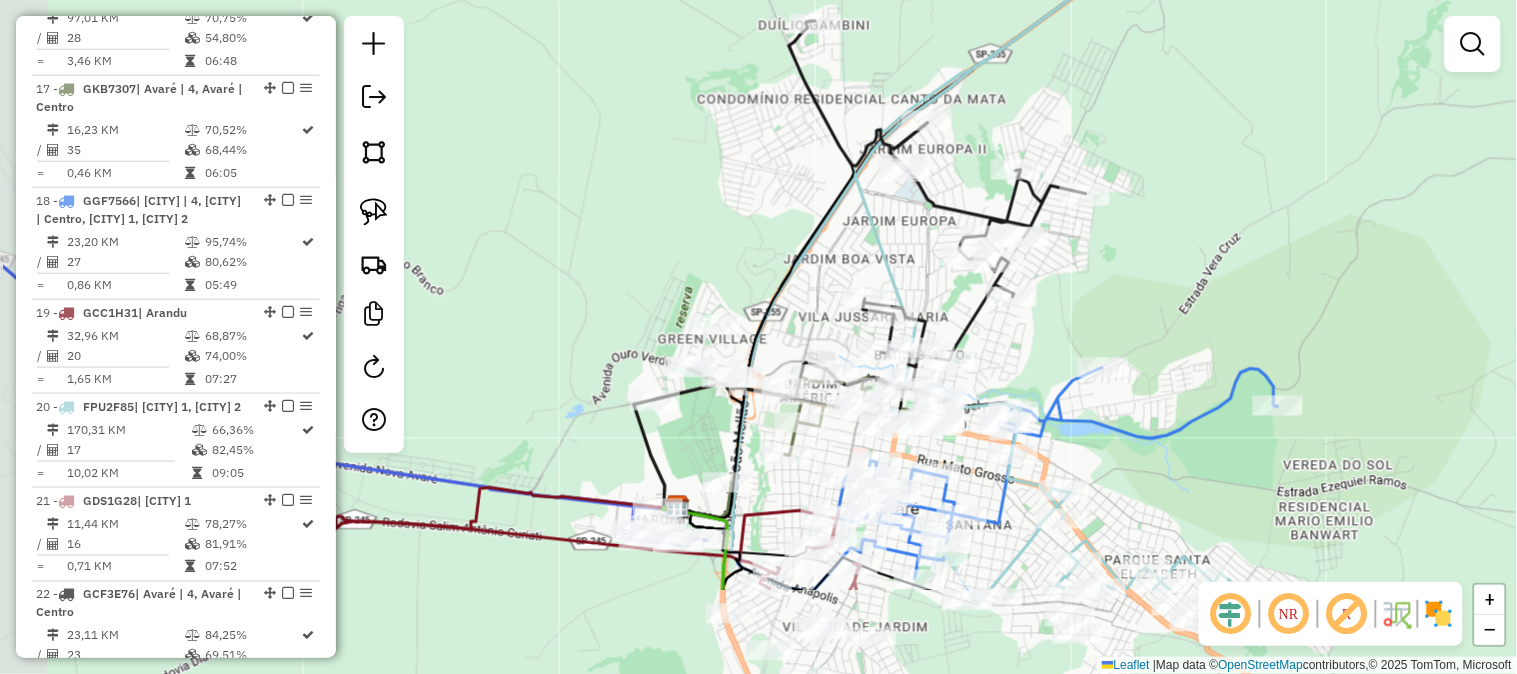 drag, startPoint x: 1028, startPoint y: 442, endPoint x: 1183, endPoint y: 291, distance: 216.39316 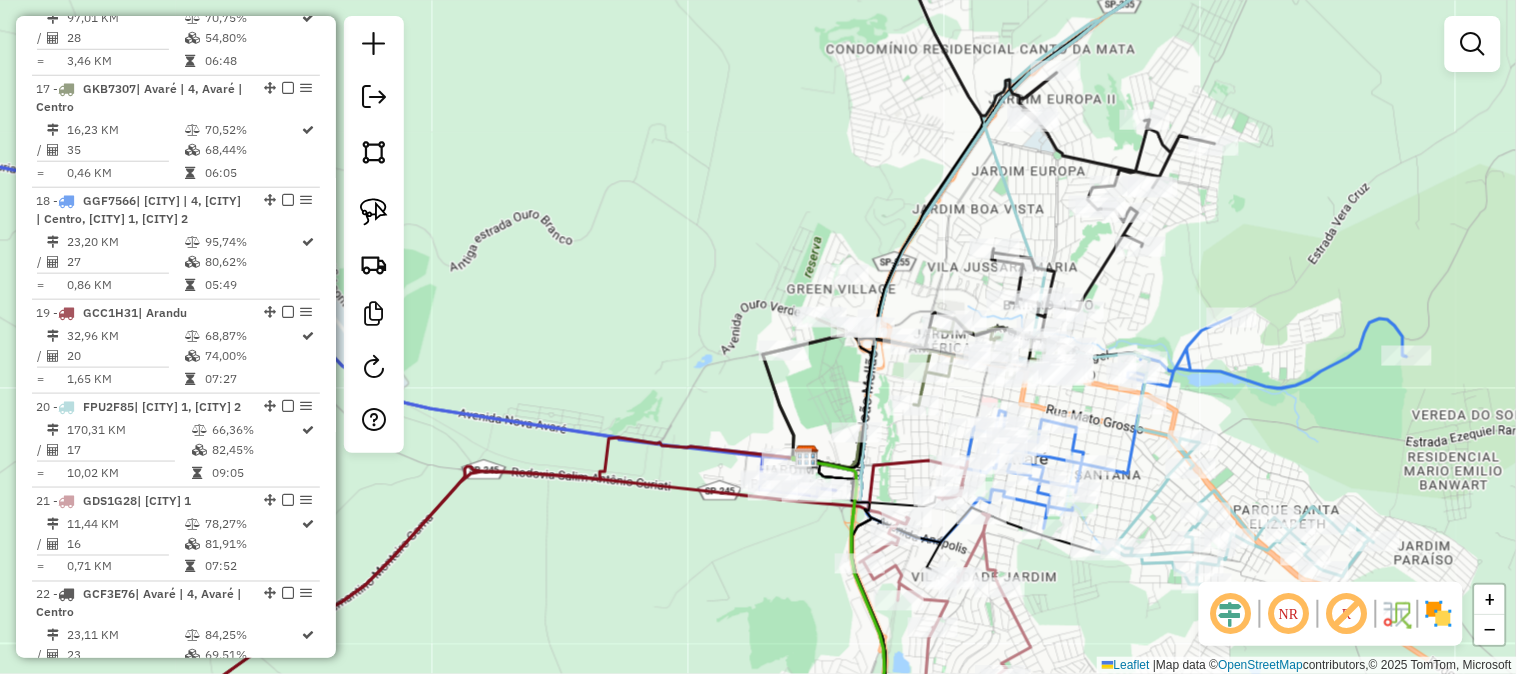 drag, startPoint x: 1095, startPoint y: 260, endPoint x: 1224, endPoint y: 210, distance: 138.351 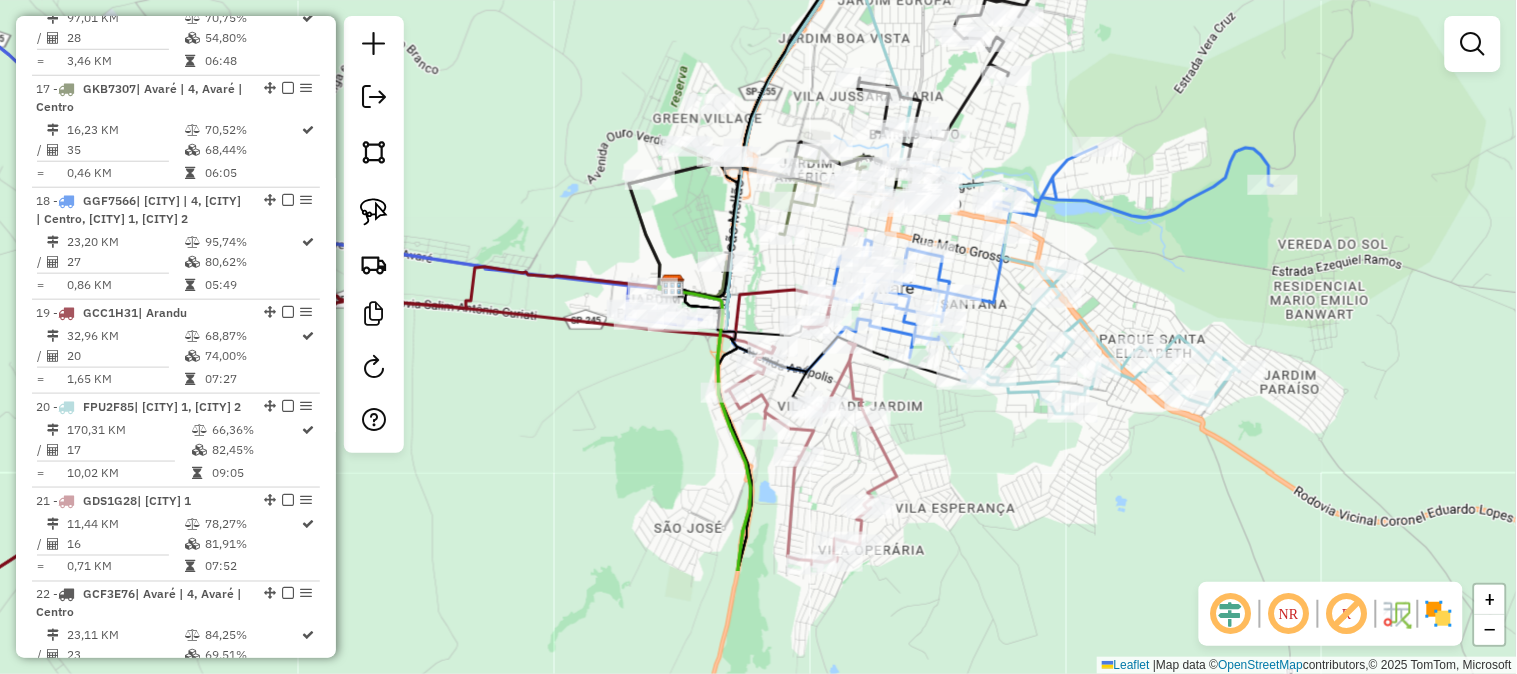 drag, startPoint x: 758, startPoint y: 601, endPoint x: 624, endPoint y: 430, distance: 217.2487 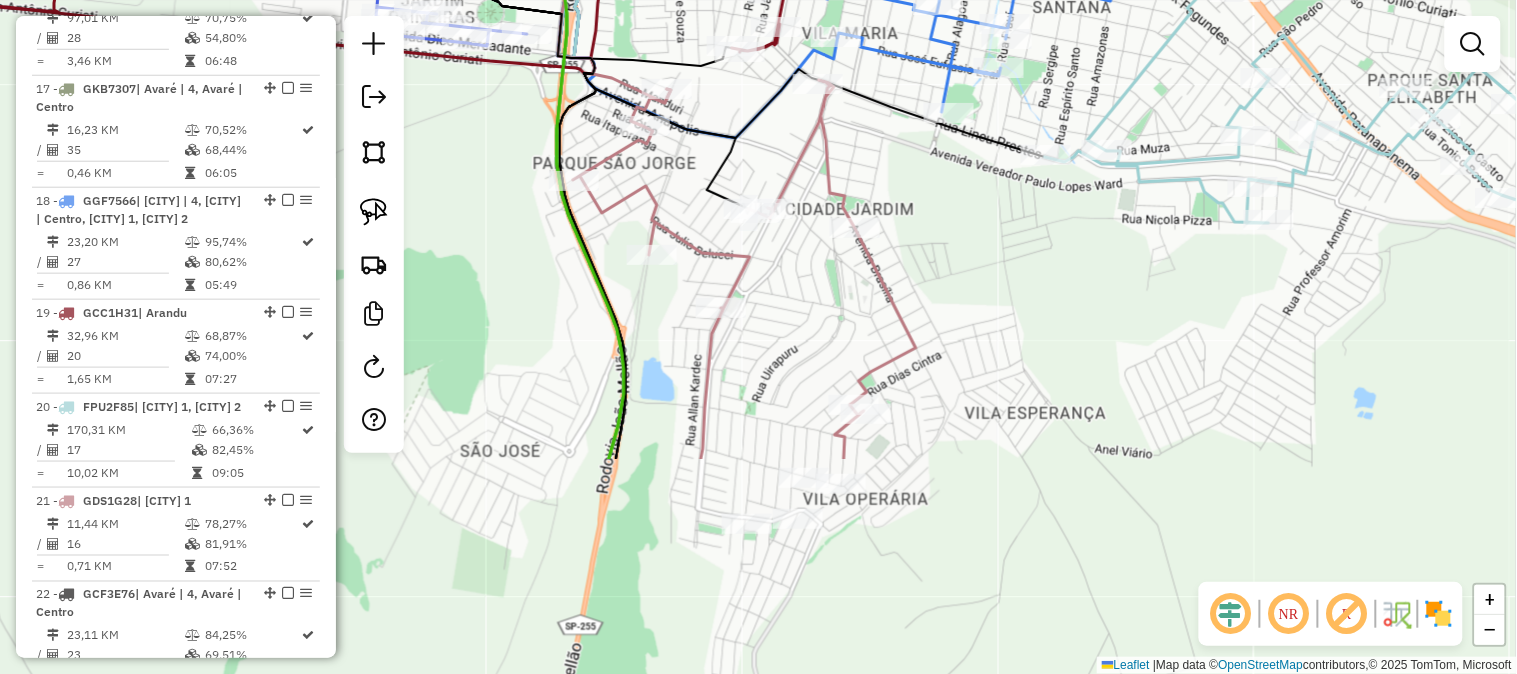 drag, startPoint x: 1070, startPoint y: 586, endPoint x: 1030, endPoint y: 304, distance: 284.82275 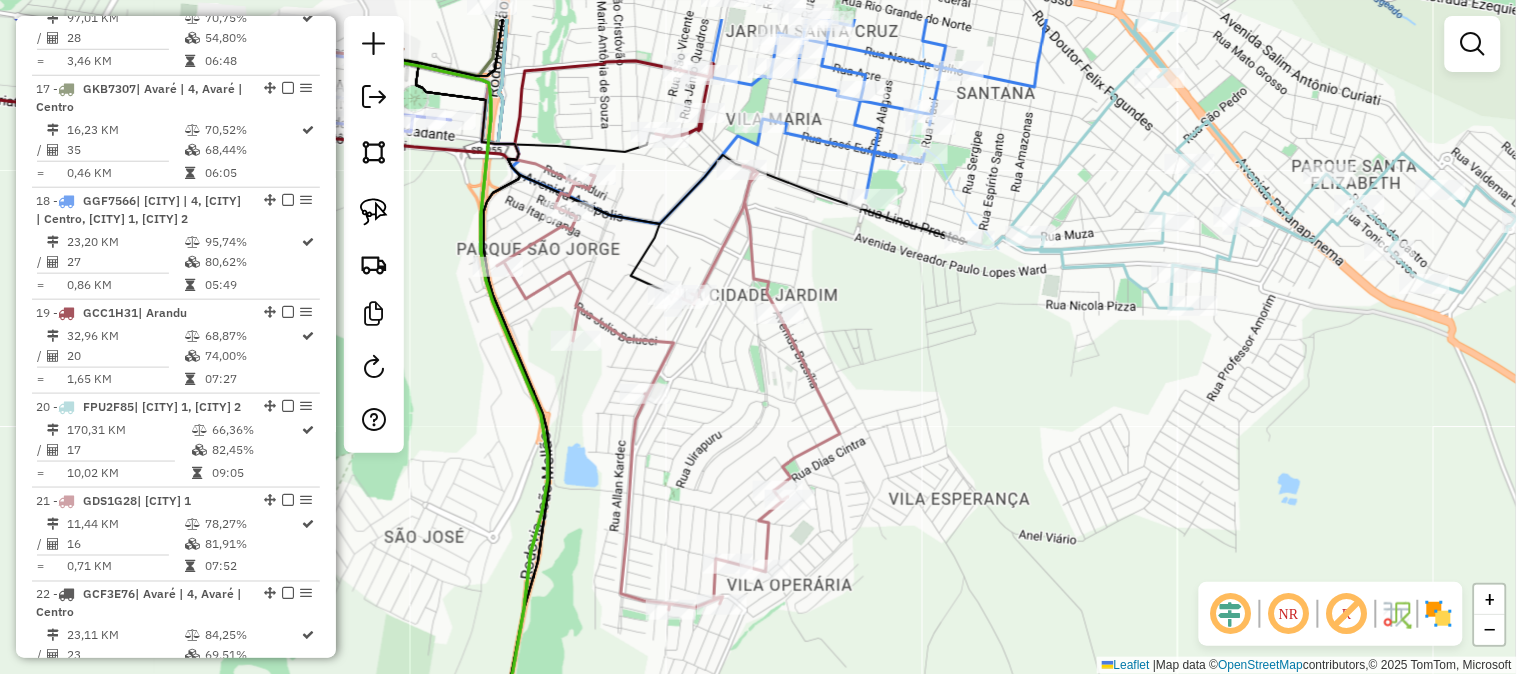 drag, startPoint x: 1167, startPoint y: 308, endPoint x: 1025, endPoint y: 511, distance: 247.73575 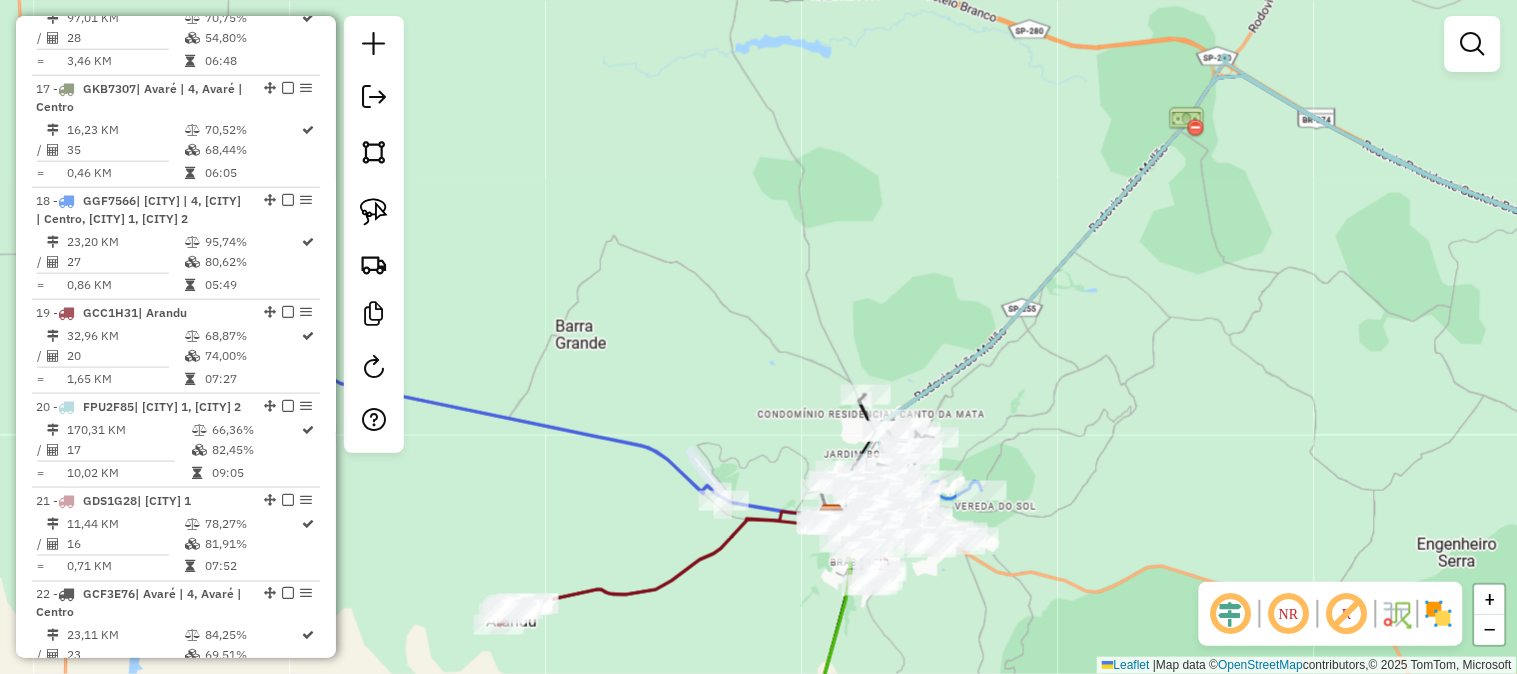 drag, startPoint x: 1180, startPoint y: 238, endPoint x: 1011, endPoint y: 341, distance: 197.91412 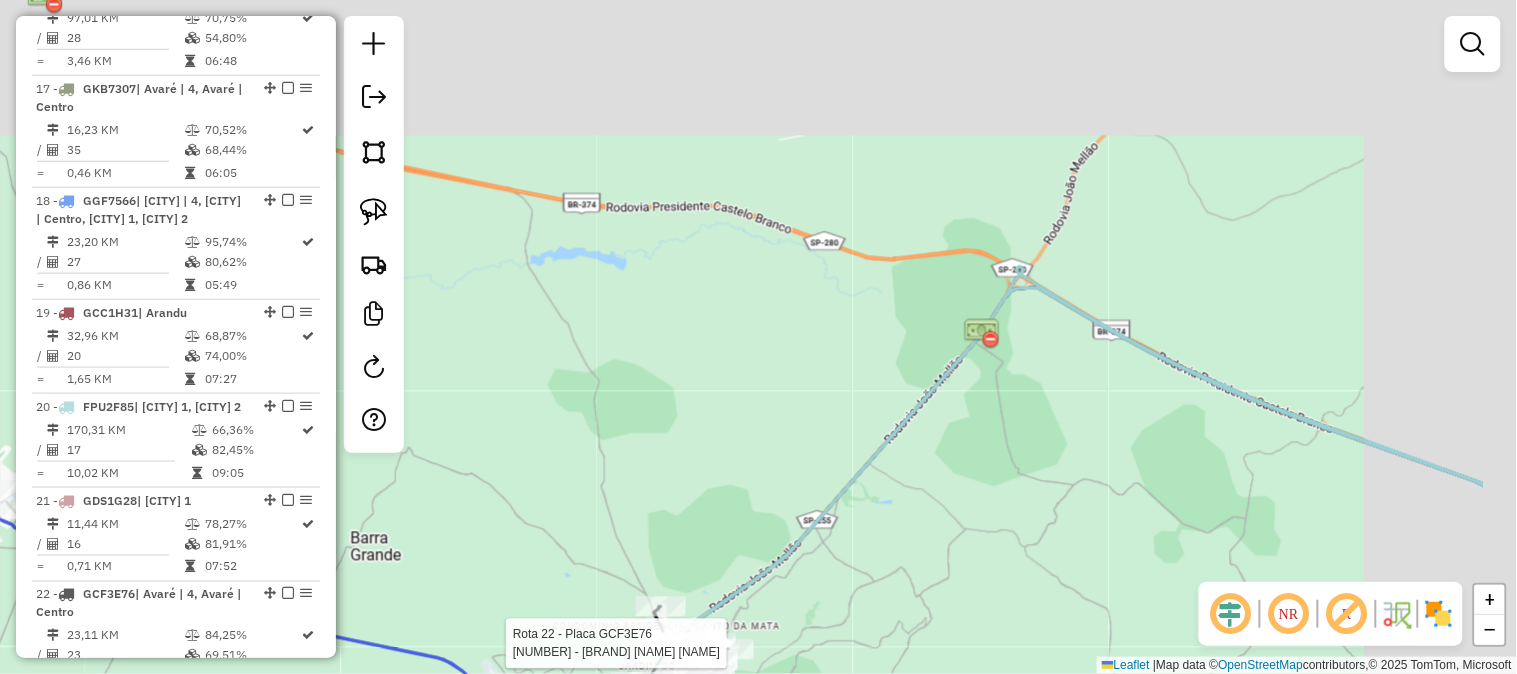 drag, startPoint x: 1244, startPoint y: 140, endPoint x: 883, endPoint y: 492, distance: 504.2073 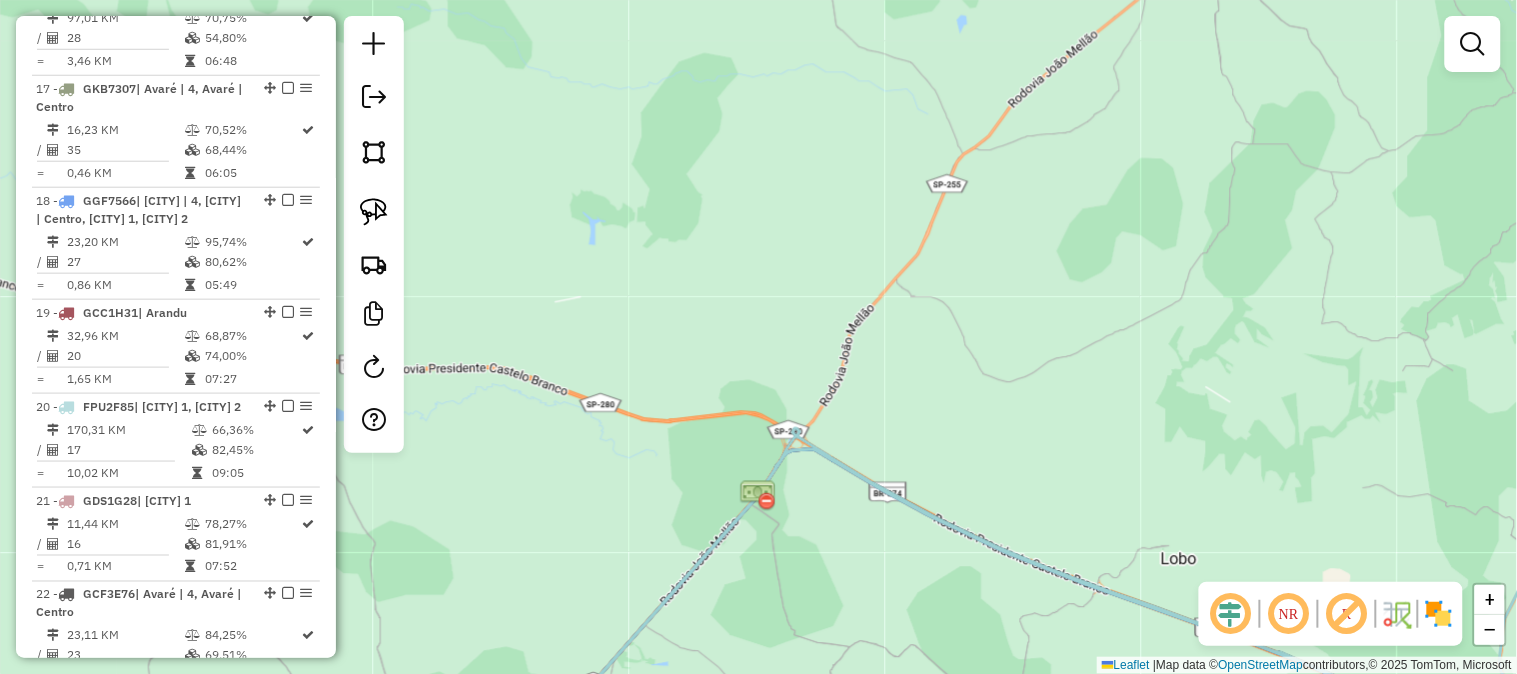 drag, startPoint x: 1167, startPoint y: 347, endPoint x: 790, endPoint y: 330, distance: 377.3831 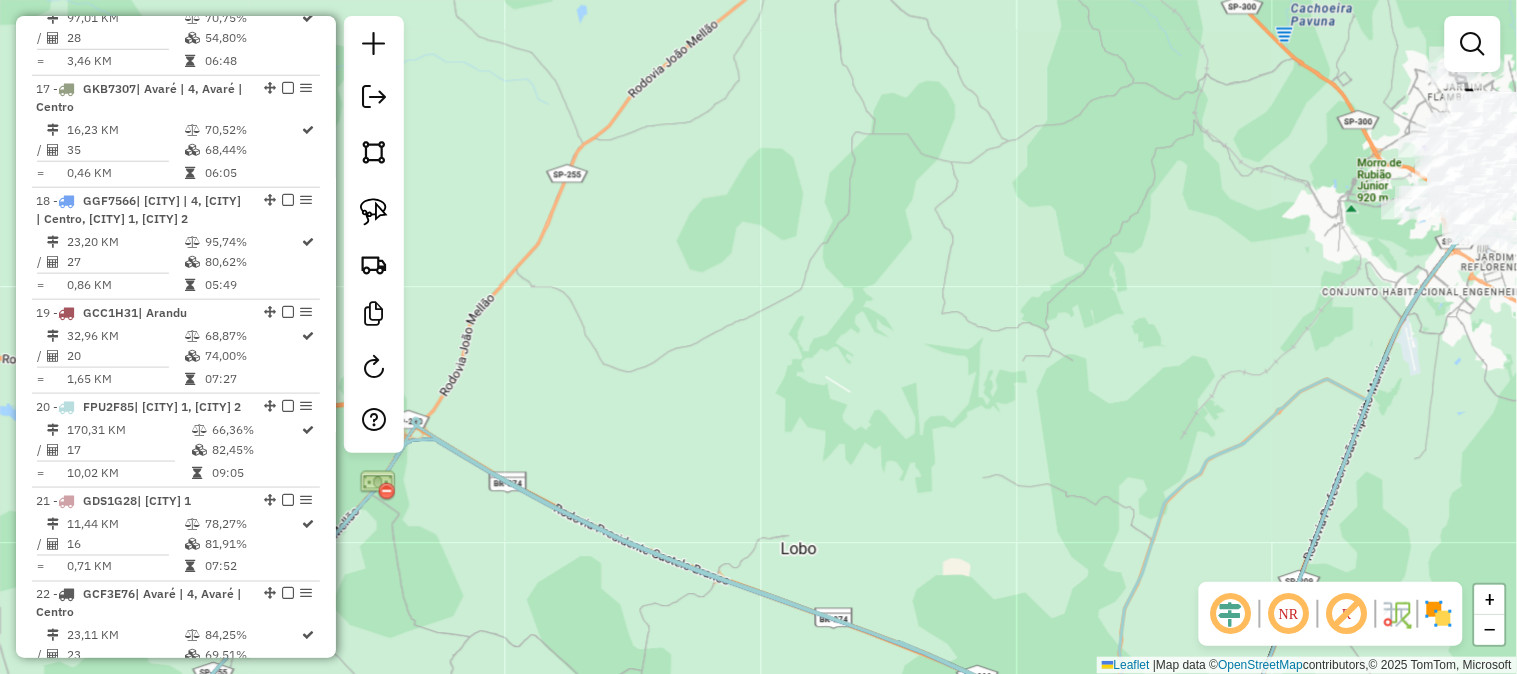 drag, startPoint x: 1104, startPoint y: 306, endPoint x: 825, endPoint y: 481, distance: 329.34177 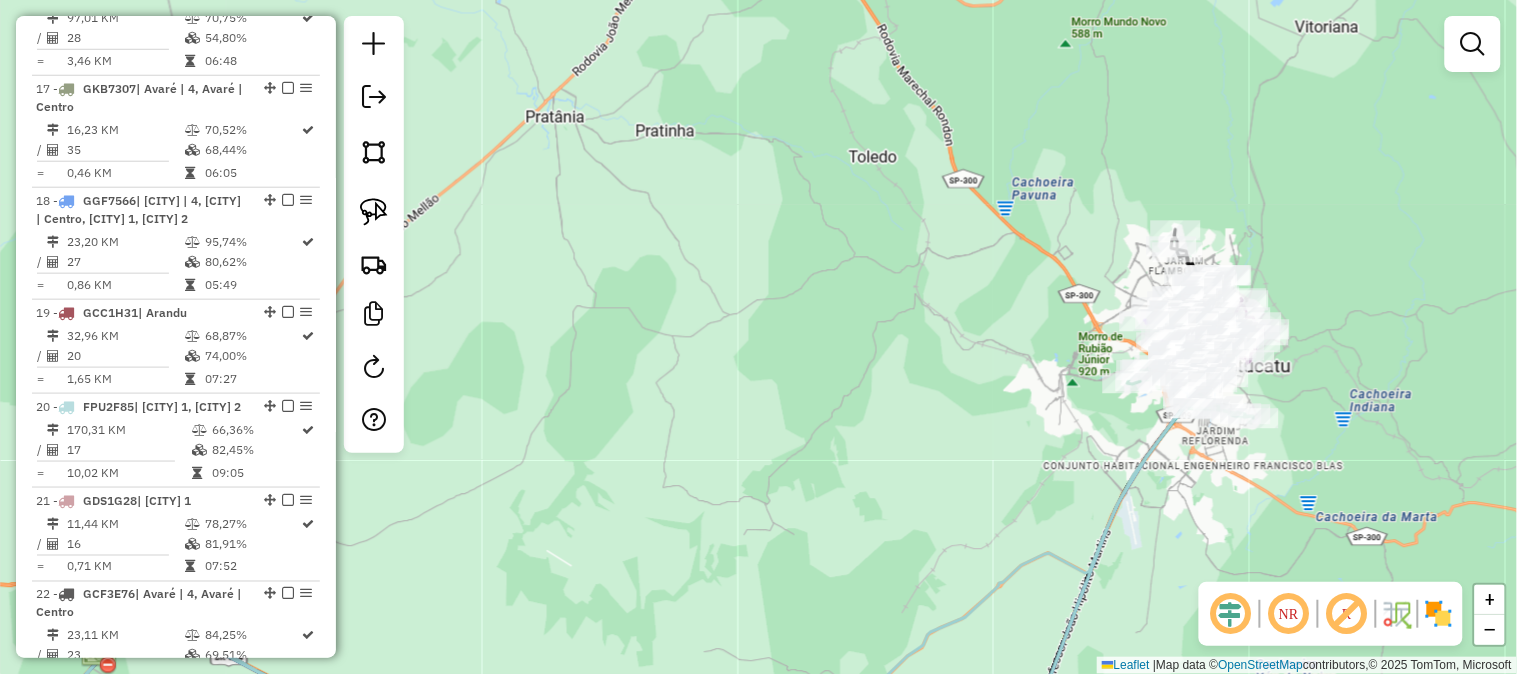 drag, startPoint x: 947, startPoint y: 401, endPoint x: 737, endPoint y: 446, distance: 214.76732 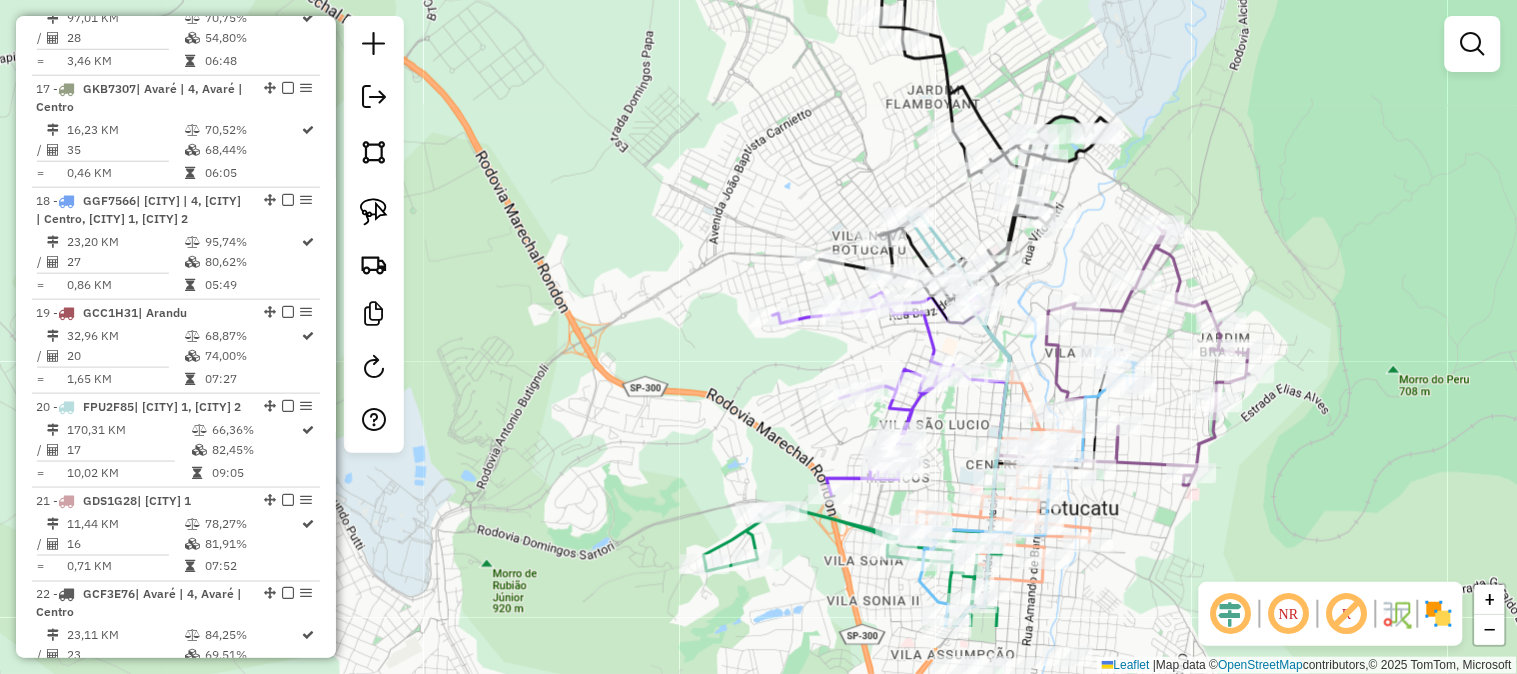drag, startPoint x: 1204, startPoint y: 267, endPoint x: 1241, endPoint y: 153, distance: 119.85408 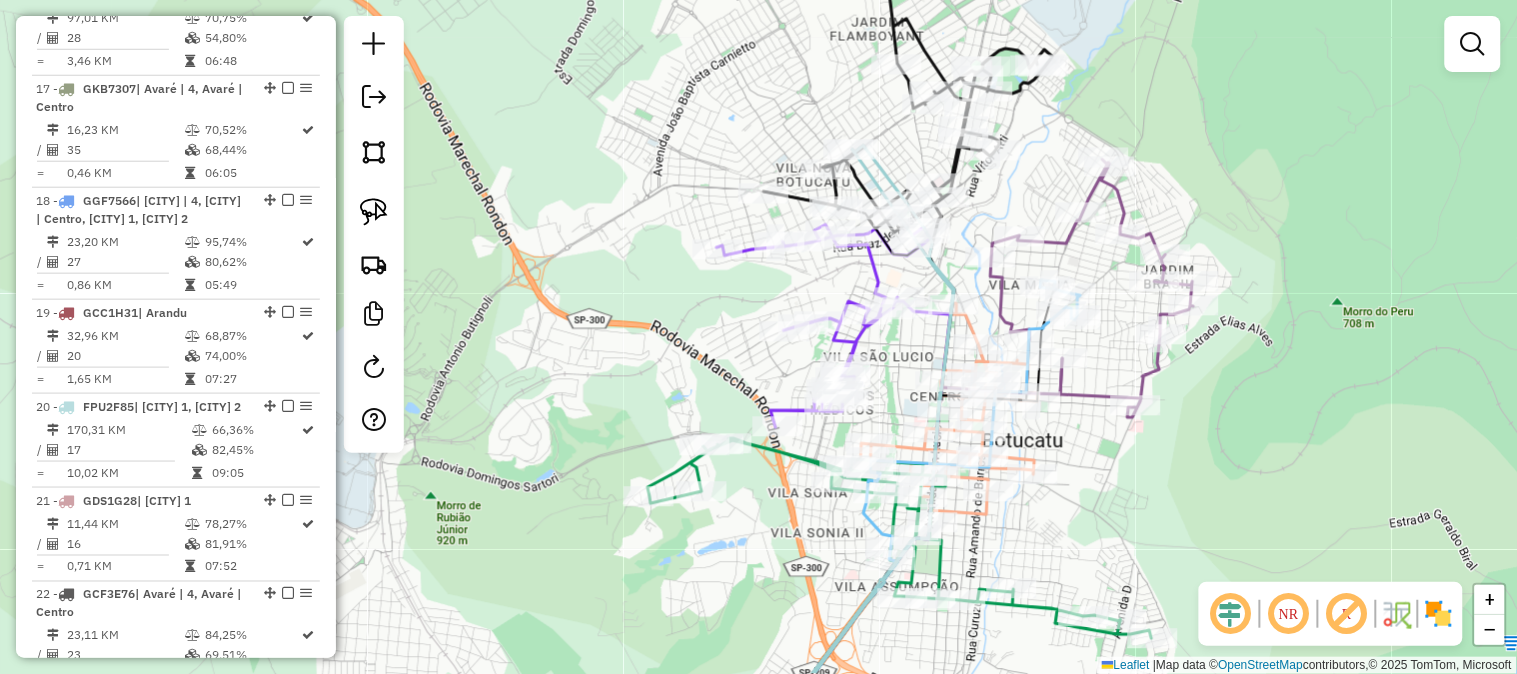 drag, startPoint x: 682, startPoint y: 406, endPoint x: 625, endPoint y: 337, distance: 89.498604 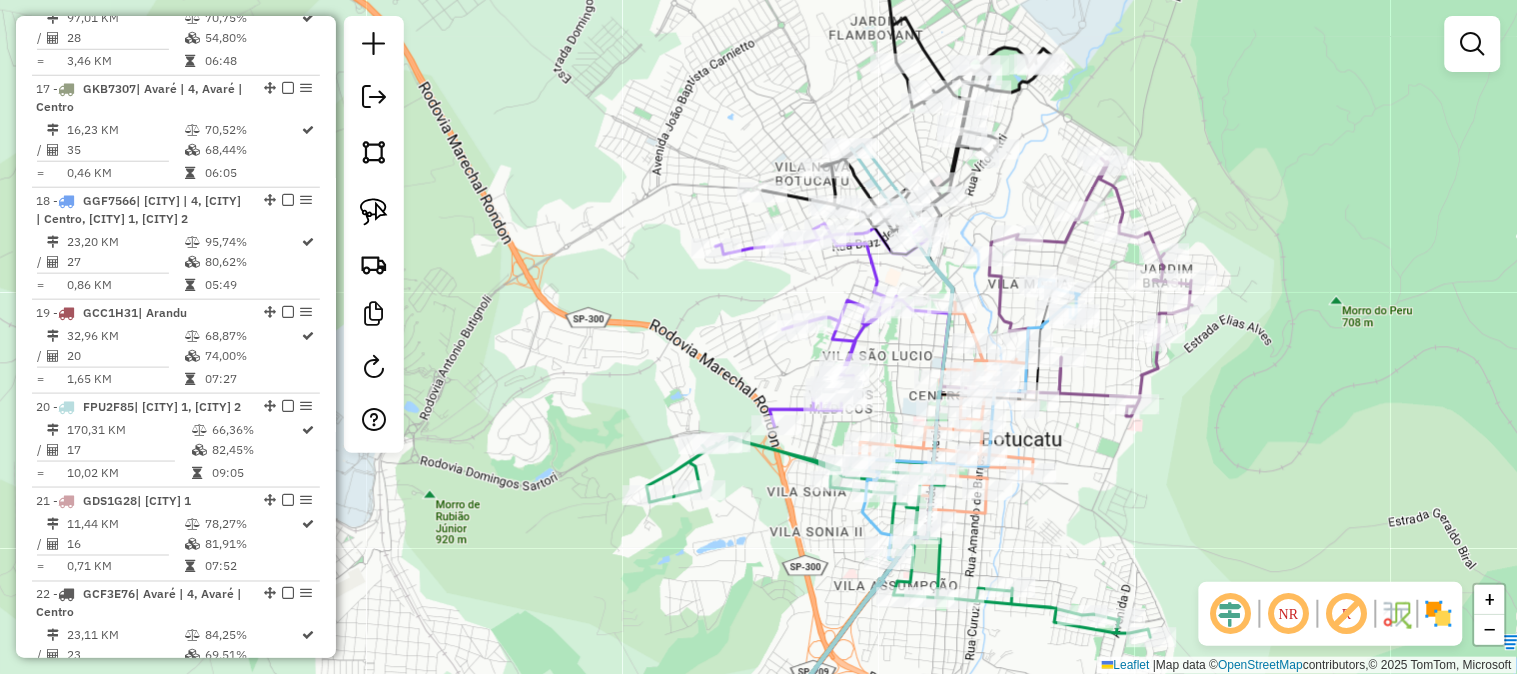 drag, startPoint x: 638, startPoint y: 122, endPoint x: 637, endPoint y: 232, distance: 110.00455 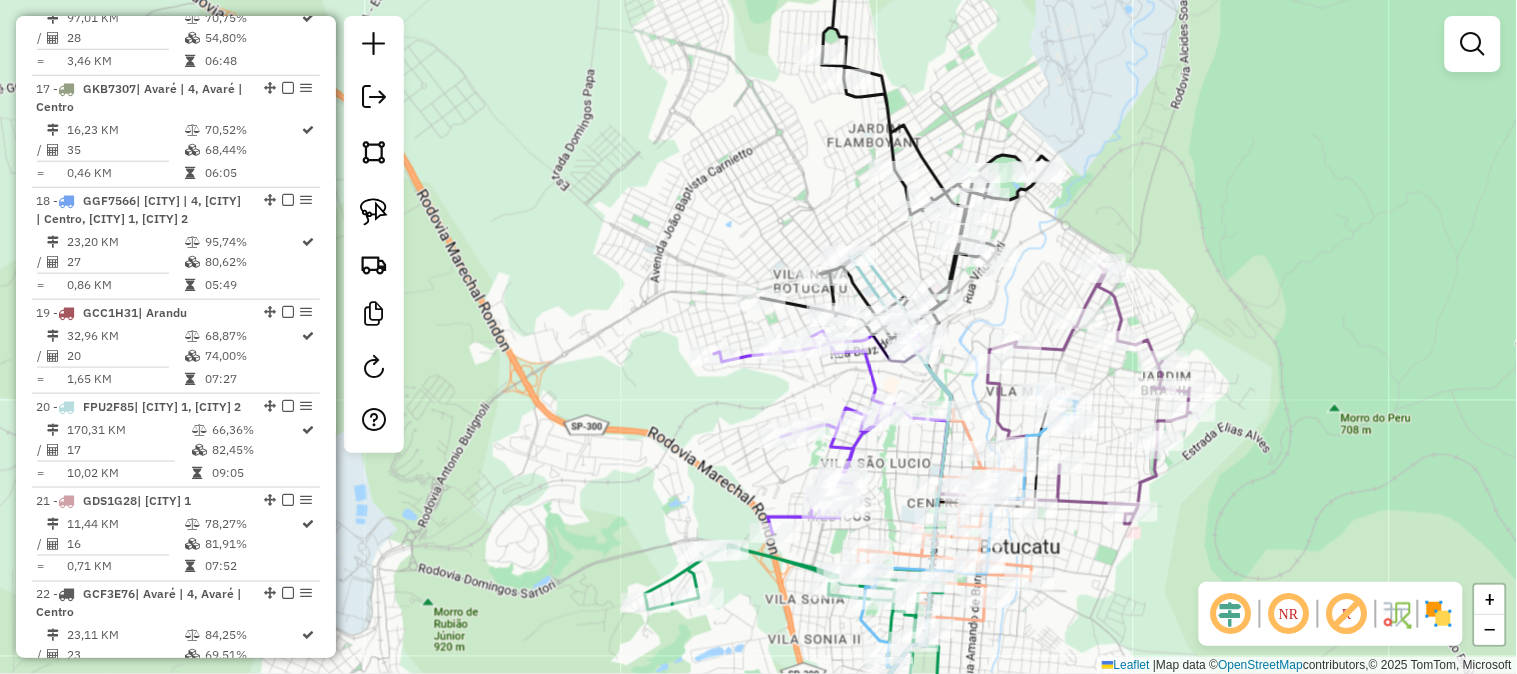 drag, startPoint x: 842, startPoint y: 101, endPoint x: 723, endPoint y: 224, distance: 171.14322 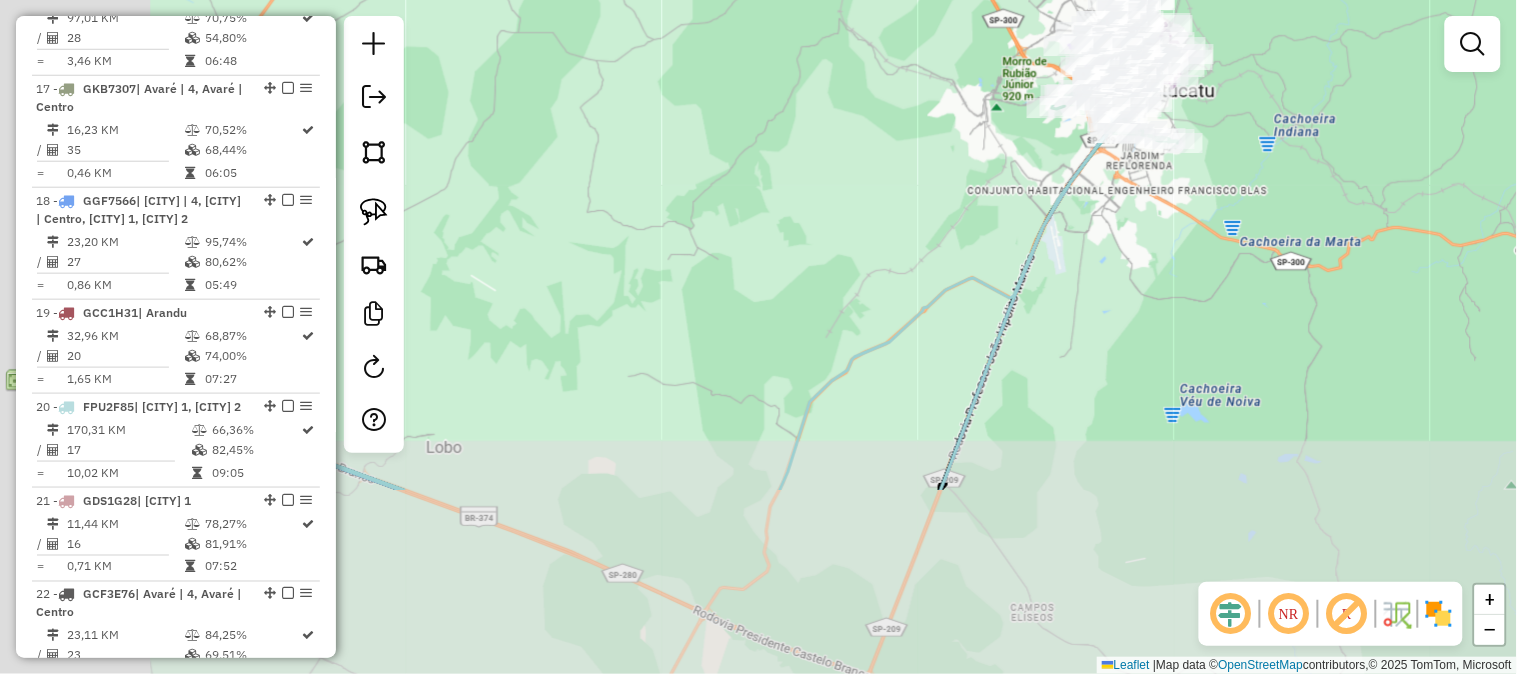 drag, startPoint x: 526, startPoint y: 403, endPoint x: 945, endPoint y: 97, distance: 518.842 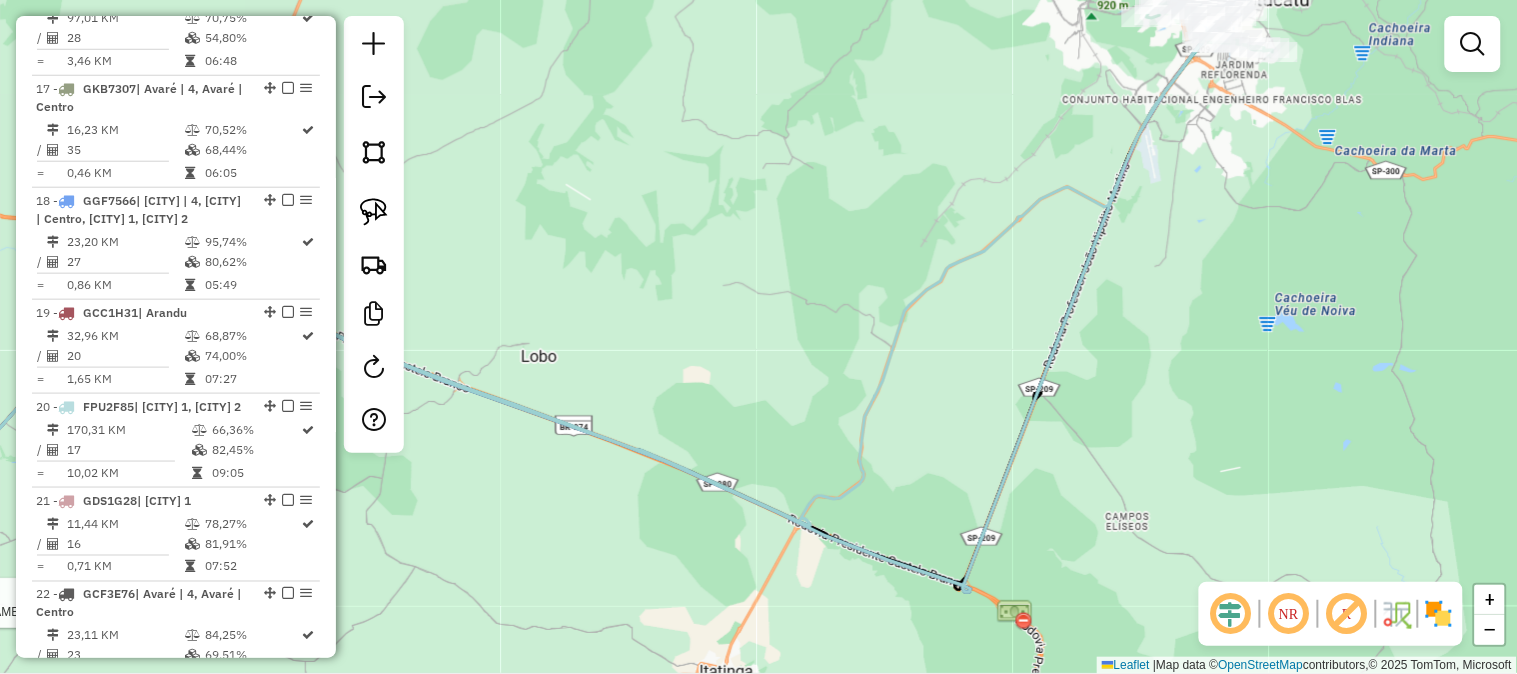 drag, startPoint x: 696, startPoint y: 465, endPoint x: 1002, endPoint y: 176, distance: 420.90024 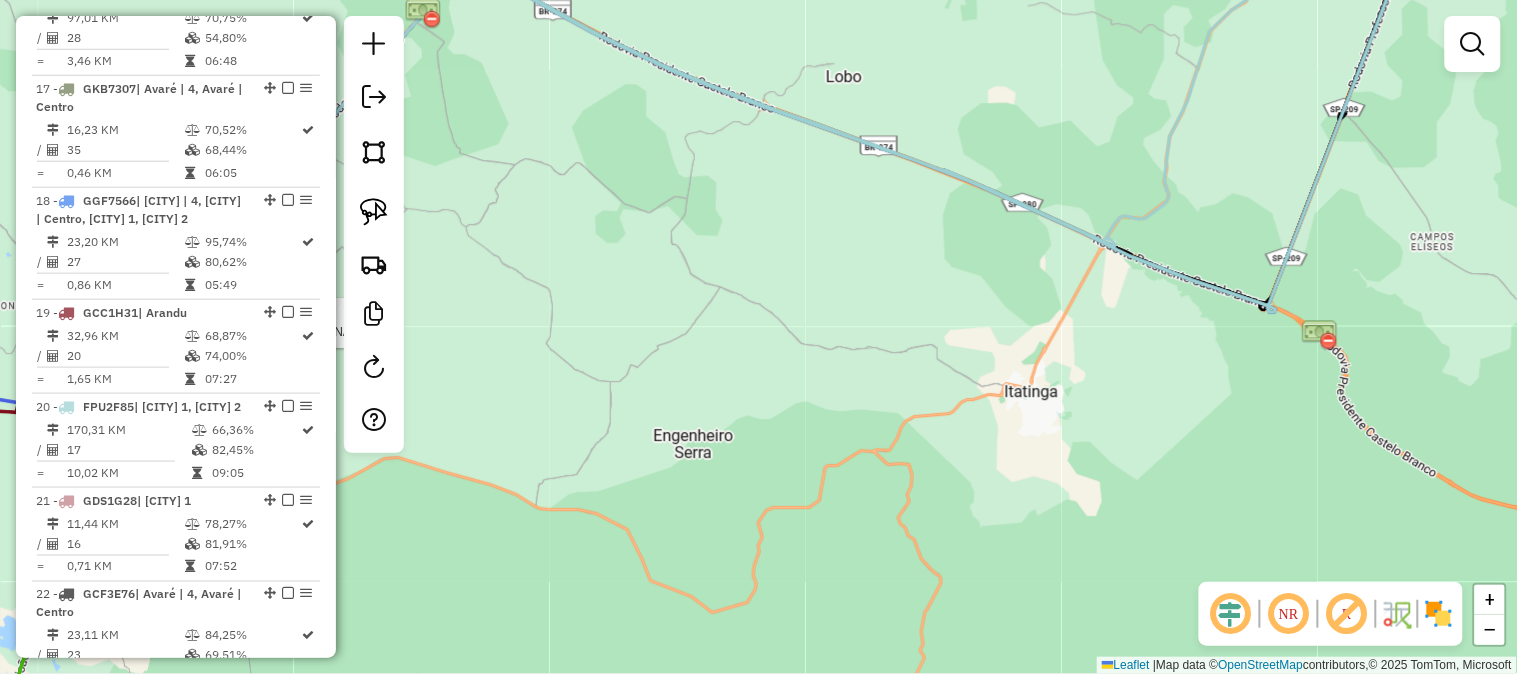 drag, startPoint x: 790, startPoint y: 402, endPoint x: 1014, endPoint y: 227, distance: 284.25516 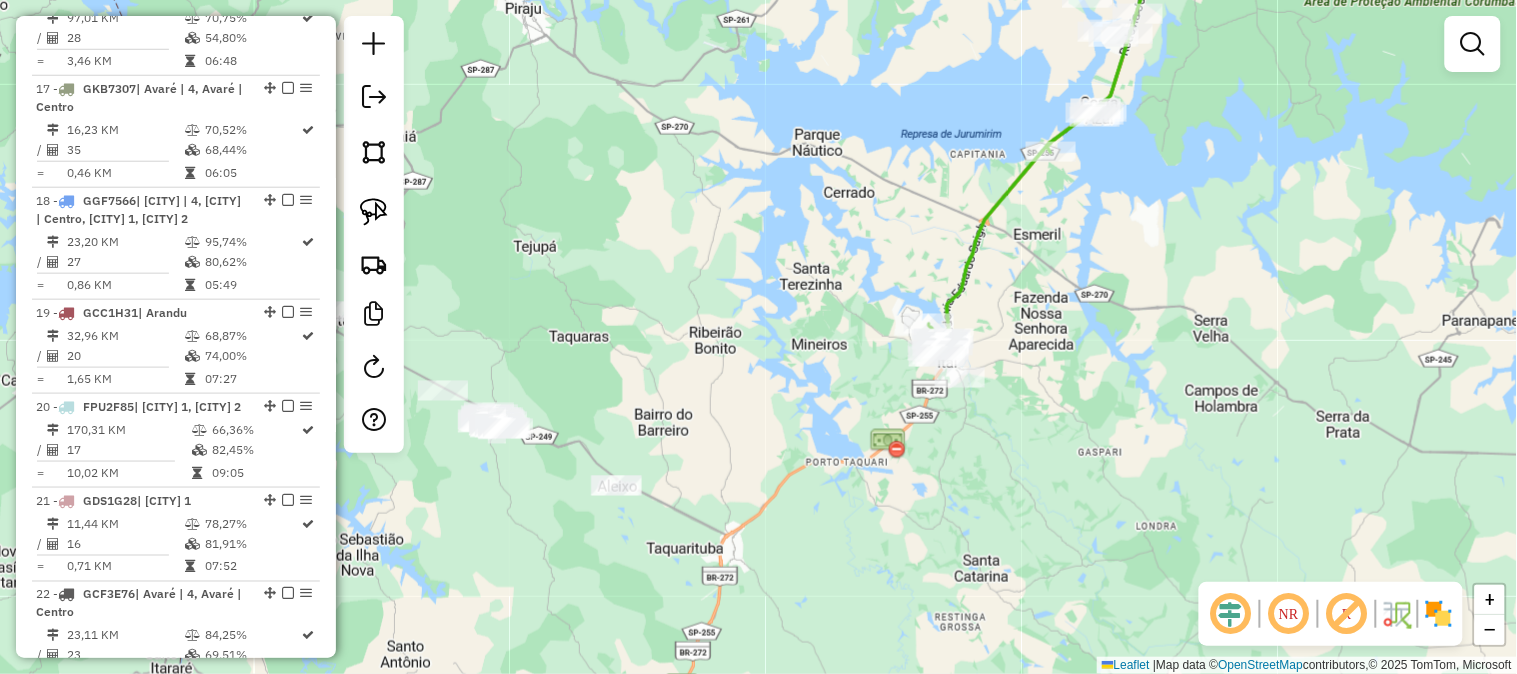 drag, startPoint x: 781, startPoint y: 396, endPoint x: 1350, endPoint y: -135, distance: 778.28143 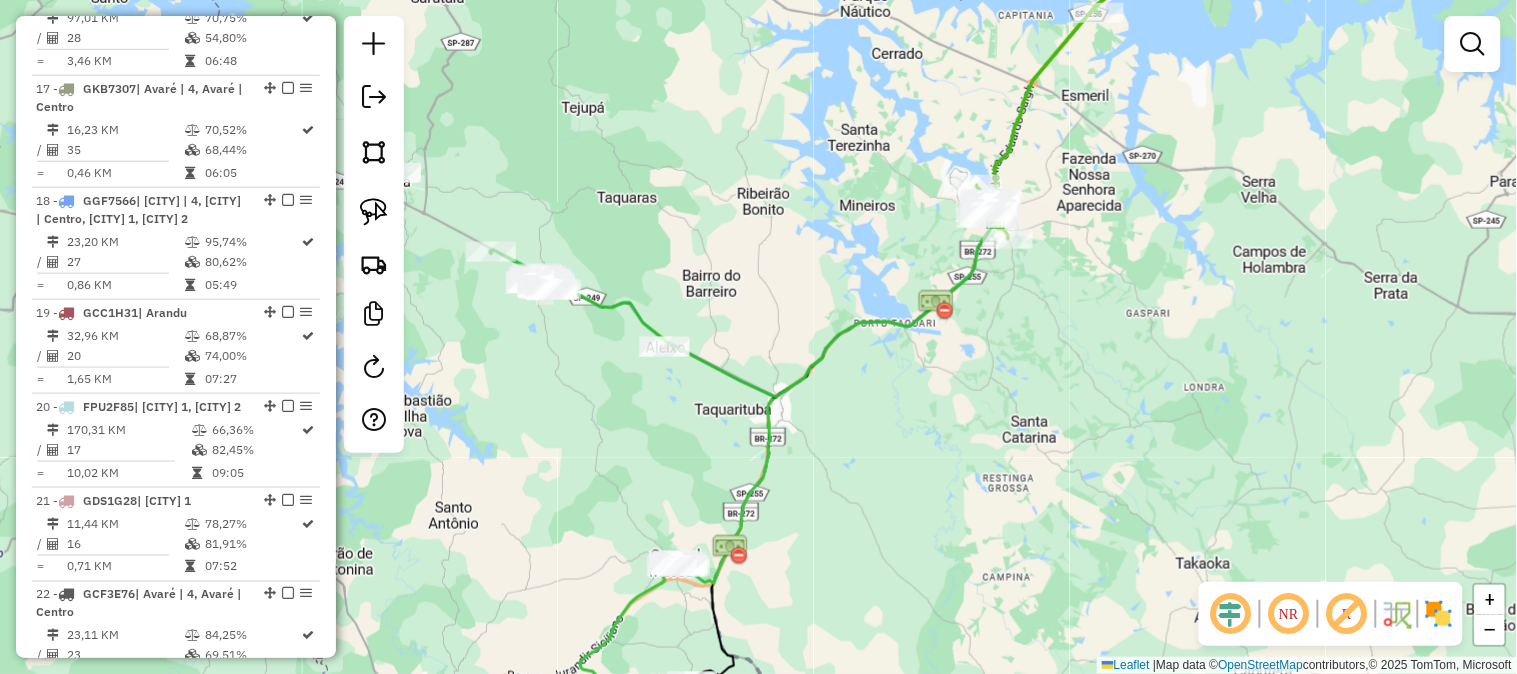 drag, startPoint x: 954, startPoint y: 447, endPoint x: 957, endPoint y: 124, distance: 323.01395 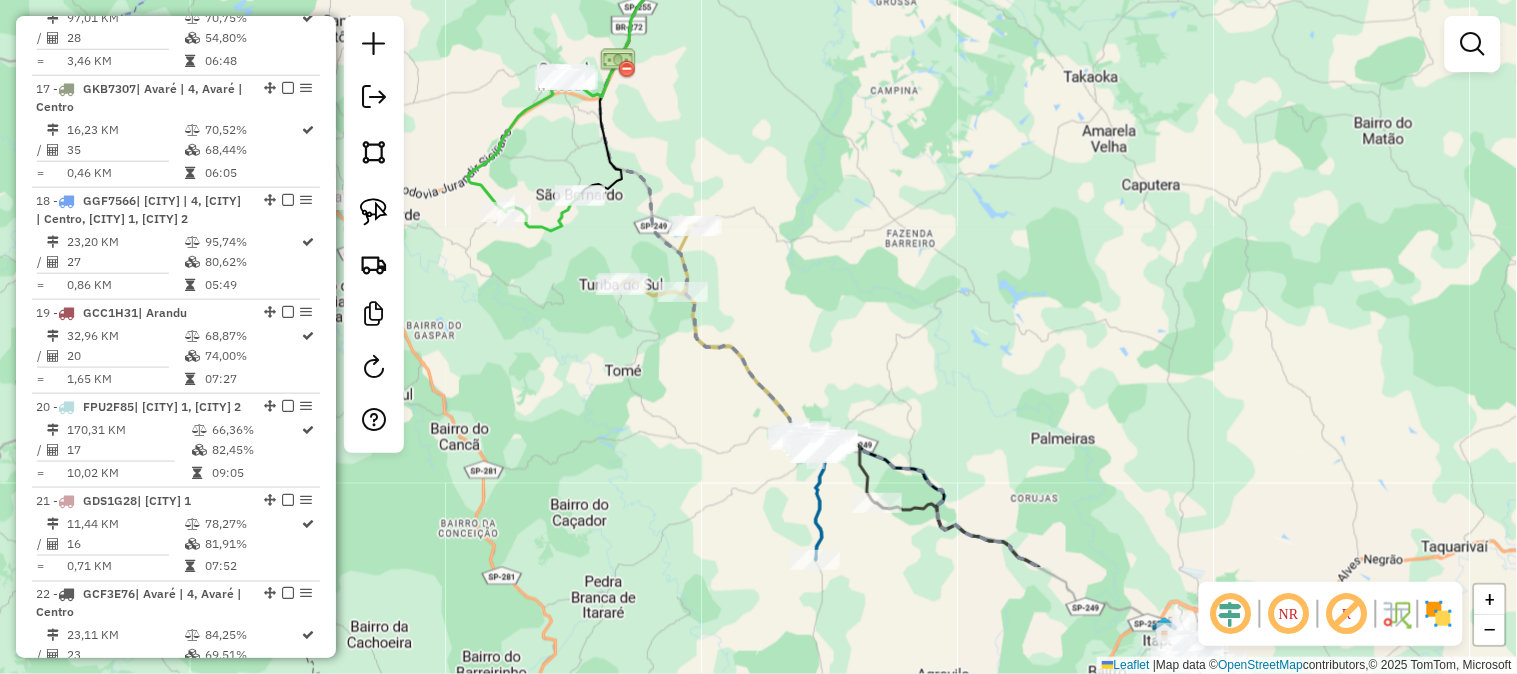 drag, startPoint x: 971, startPoint y: 390, endPoint x: 787, endPoint y: 34, distance: 400.73932 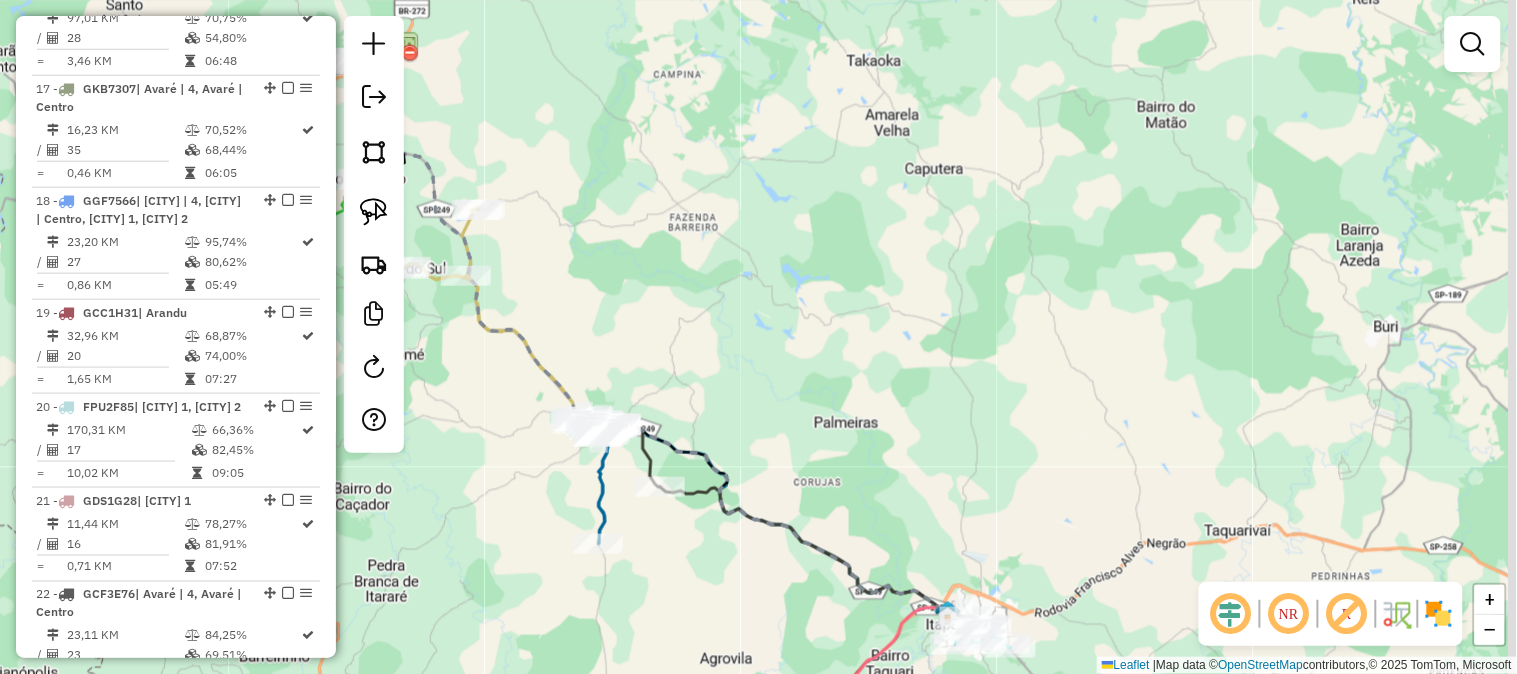 drag, startPoint x: 1058, startPoint y: 250, endPoint x: 894, endPoint y: 500, distance: 298.99164 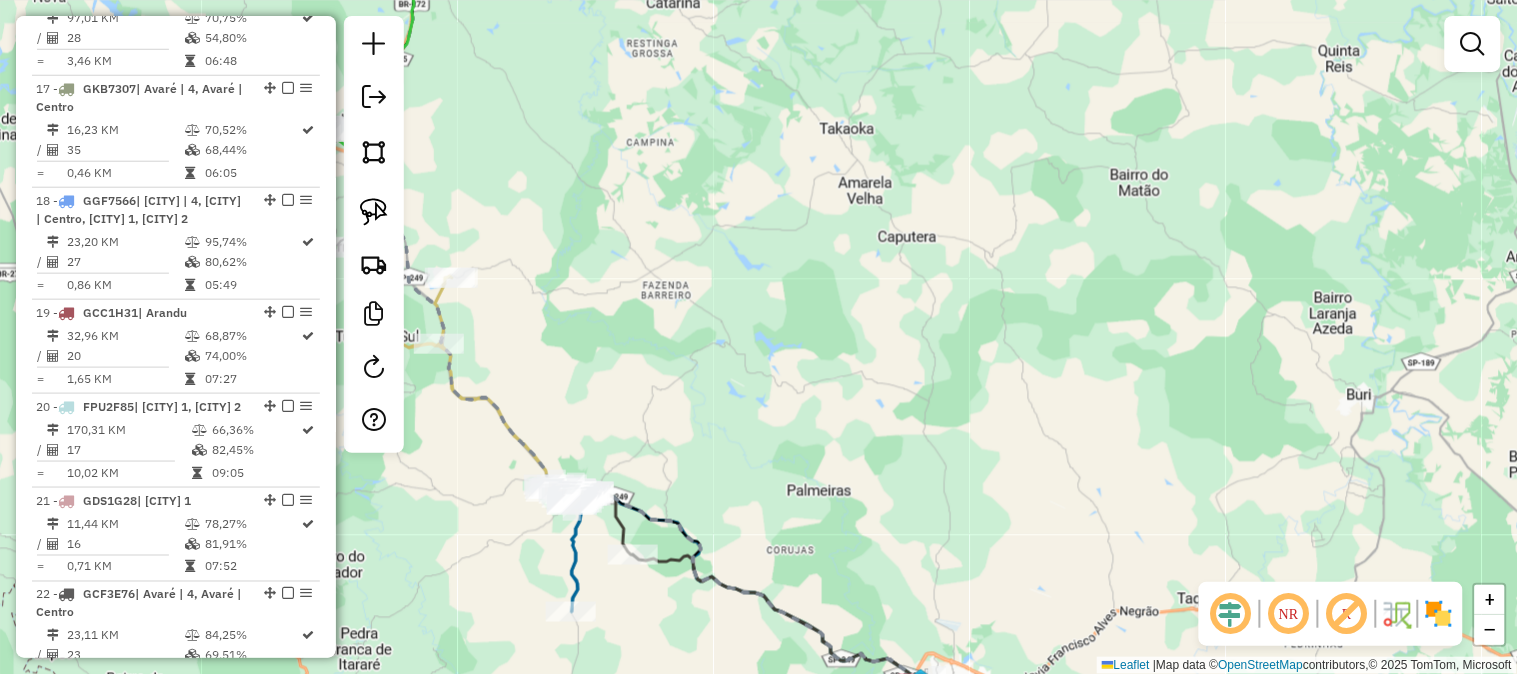drag, startPoint x: 964, startPoint y: 176, endPoint x: 972, endPoint y: 450, distance: 274.11676 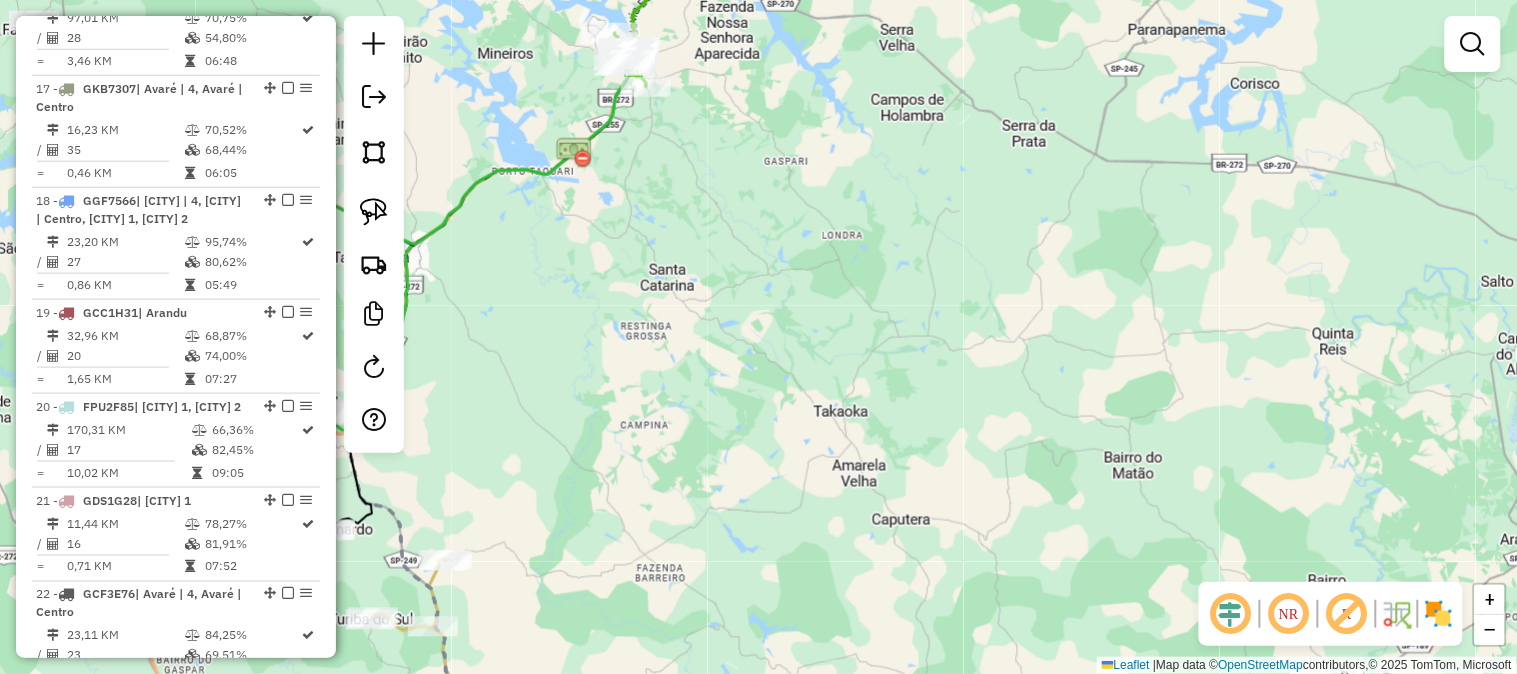 drag, startPoint x: 1028, startPoint y: 158, endPoint x: 1011, endPoint y: 218, distance: 62.361847 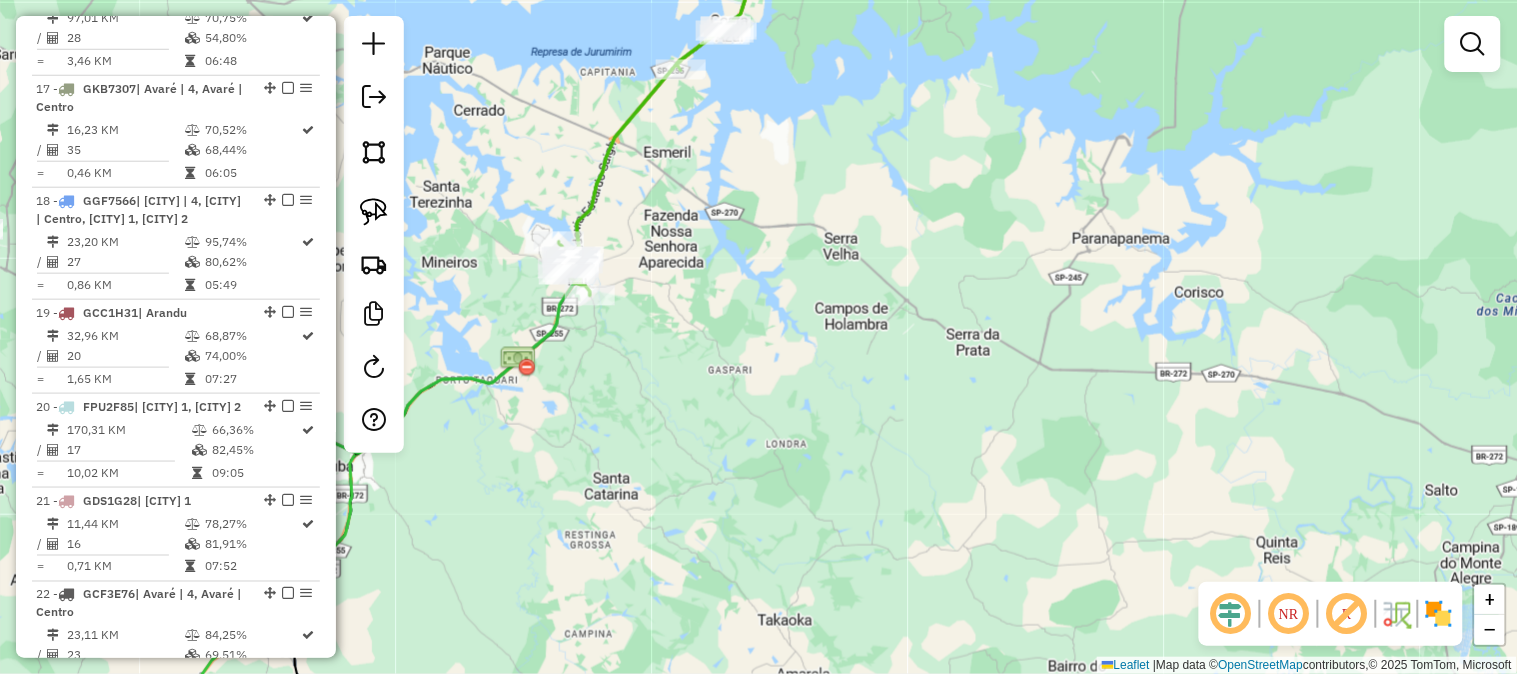 click on "Rota 22 - Placa GCF3E76  11919 - BAR E MER IRMAO GOIS Rota 11 - Placa GJN5965  18750 - SALOON CHOPP E BURGE Janela de atendimento Grade de atendimento Capacidade Transportadoras Veículos Cliente Pedidos  Rotas Selecione os dias de semana para filtrar as janelas de atendimento  Seg   Ter   Qua   Qui   Sex   Sáb   Dom  Informe o período da janela de atendimento: De: Até:  Filtrar exatamente a janela do cliente  Considerar janela de atendimento padrão  Selecione os dias de semana para filtrar as grades de atendimento  Seg   Ter   Qua   Qui   Sex   Sáb   Dom   Considerar clientes sem dia de atendimento cadastrado  Clientes fora do dia de atendimento selecionado Filtrar as atividades entre os valores definidos abaixo:  Peso mínimo:   Peso máximo:   Cubagem mínima:   Cubagem máxima:   De:   Até:  Filtrar as atividades entre o tempo de atendimento definido abaixo:  De:   Até:   Considerar capacidade total dos clientes não roteirizados Transportadora: Selecione um ou mais itens Tipo de veículo: Nome: +" 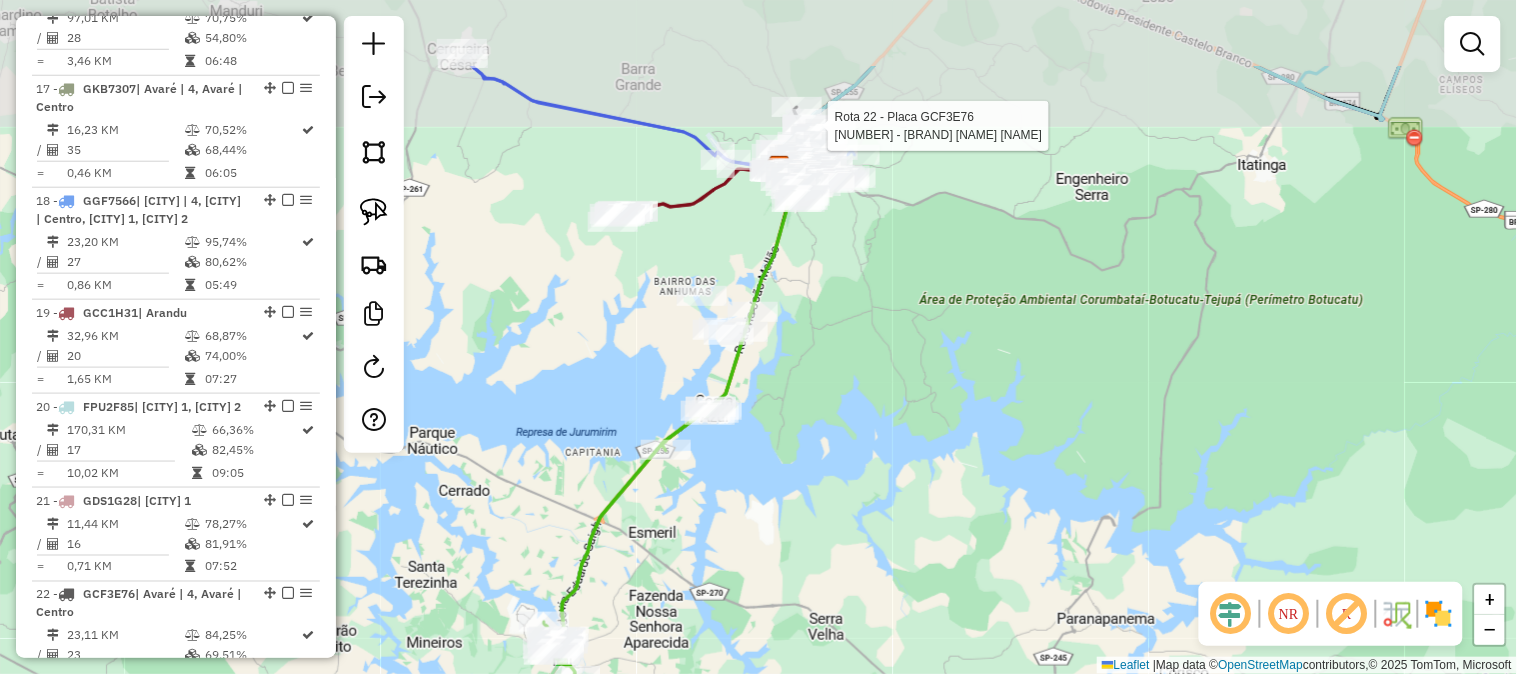 drag, startPoint x: 1070, startPoint y: 245, endPoint x: 1032, endPoint y: 466, distance: 224.24316 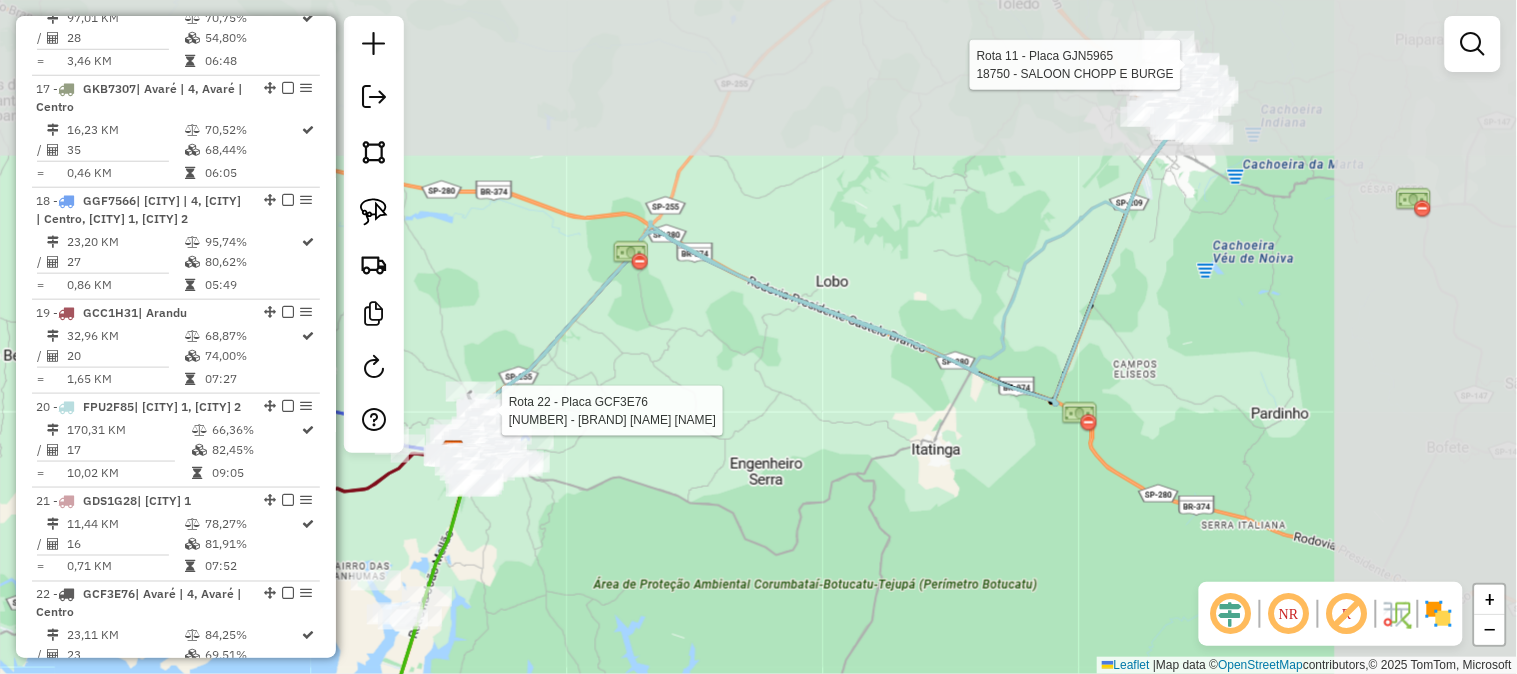 drag, startPoint x: 1221, startPoint y: 278, endPoint x: 754, endPoint y: 471, distance: 505.3098 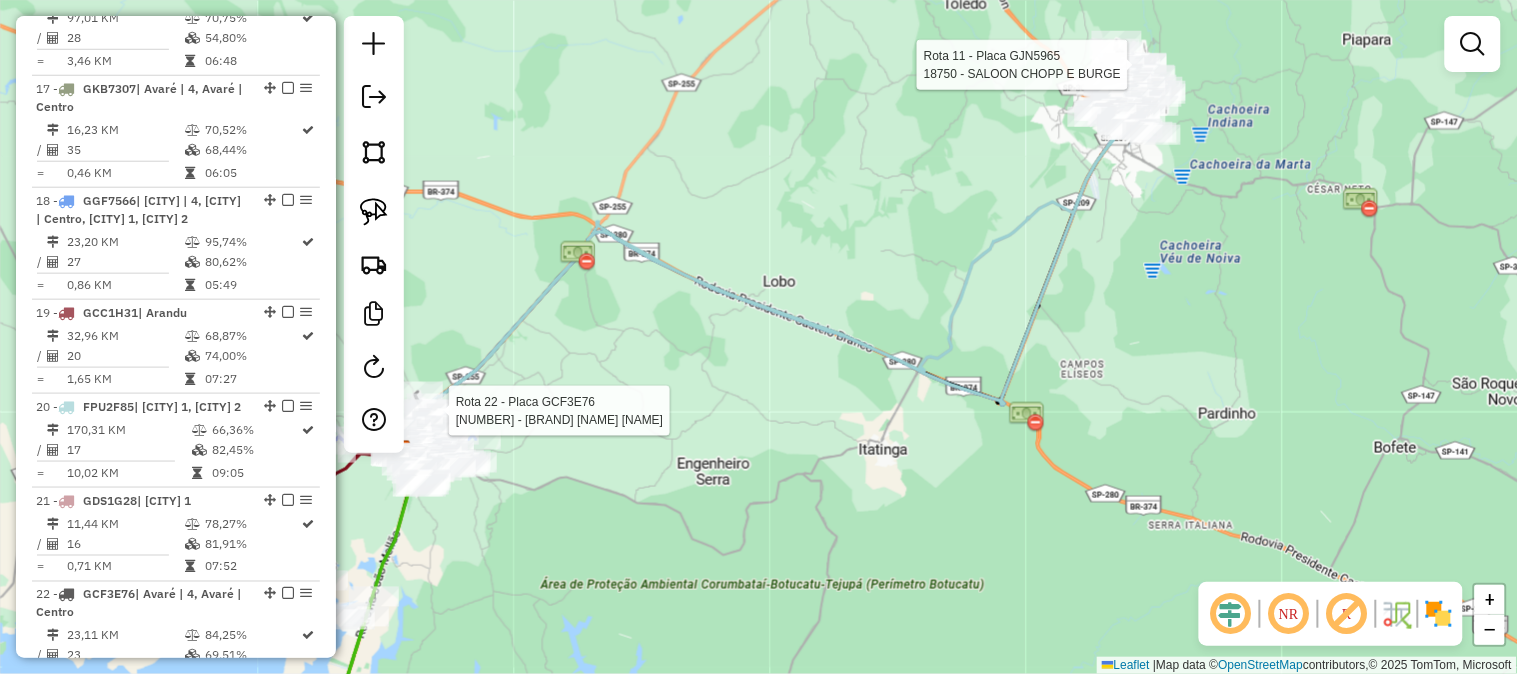 click on "Rota 22 - Placa GCF3E76  11919 - BAR E MER IRMAO GOIS Rota 11 - Placa GJN5965  18750 - SALOON CHOPP E BURGE Janela de atendimento Grade de atendimento Capacidade Transportadoras Veículos Cliente Pedidos  Rotas Selecione os dias de semana para filtrar as janelas de atendimento  Seg   Ter   Qua   Qui   Sex   Sáb   Dom  Informe o período da janela de atendimento: De: Até:  Filtrar exatamente a janela do cliente  Considerar janela de atendimento padrão  Selecione os dias de semana para filtrar as grades de atendimento  Seg   Ter   Qua   Qui   Sex   Sáb   Dom   Considerar clientes sem dia de atendimento cadastrado  Clientes fora do dia de atendimento selecionado Filtrar as atividades entre os valores definidos abaixo:  Peso mínimo:   Peso máximo:   Cubagem mínima:   Cubagem máxima:   De:   Até:  Filtrar as atividades entre o tempo de atendimento definido abaixo:  De:   Até:   Considerar capacidade total dos clientes não roteirizados Transportadora: Selecione um ou mais itens Tipo de veículo: Nome: +" 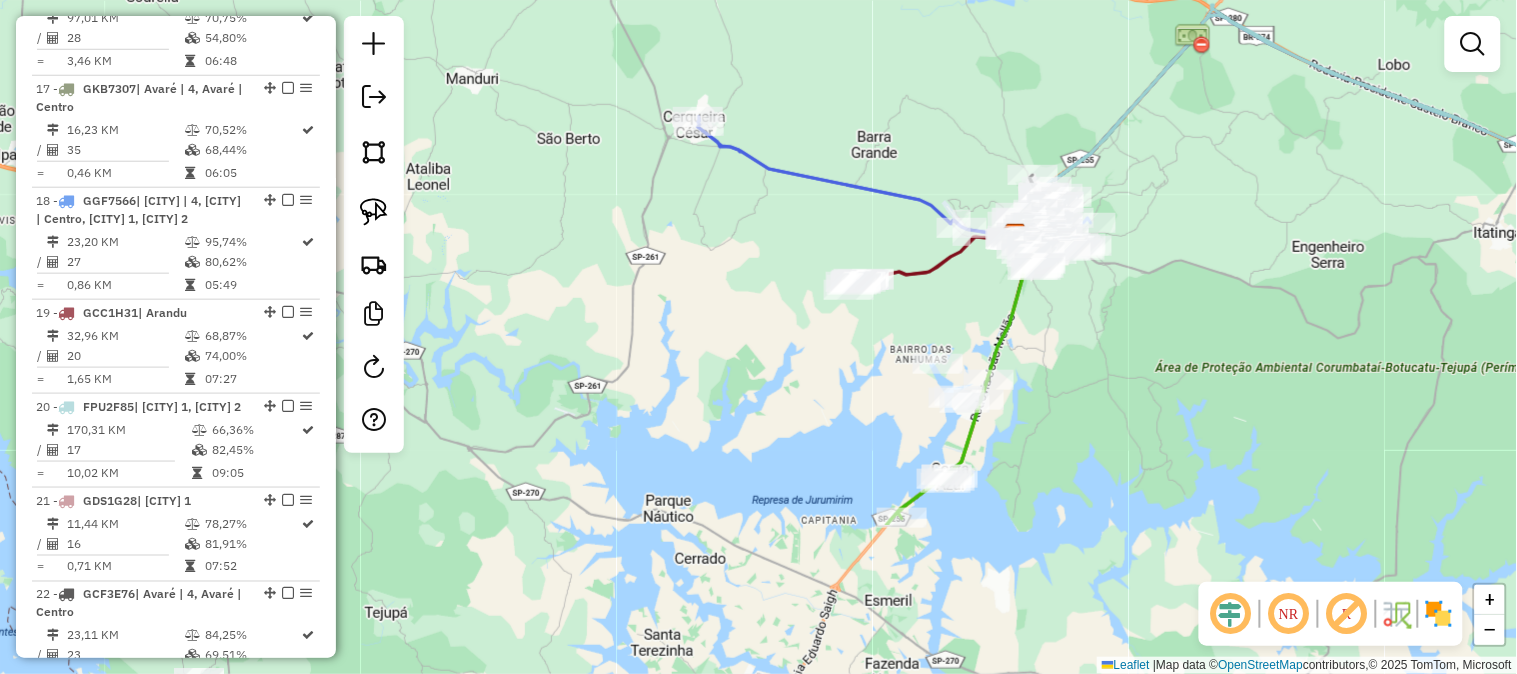 drag, startPoint x: 690, startPoint y: 378, endPoint x: 1305, endPoint y: 161, distance: 652.161 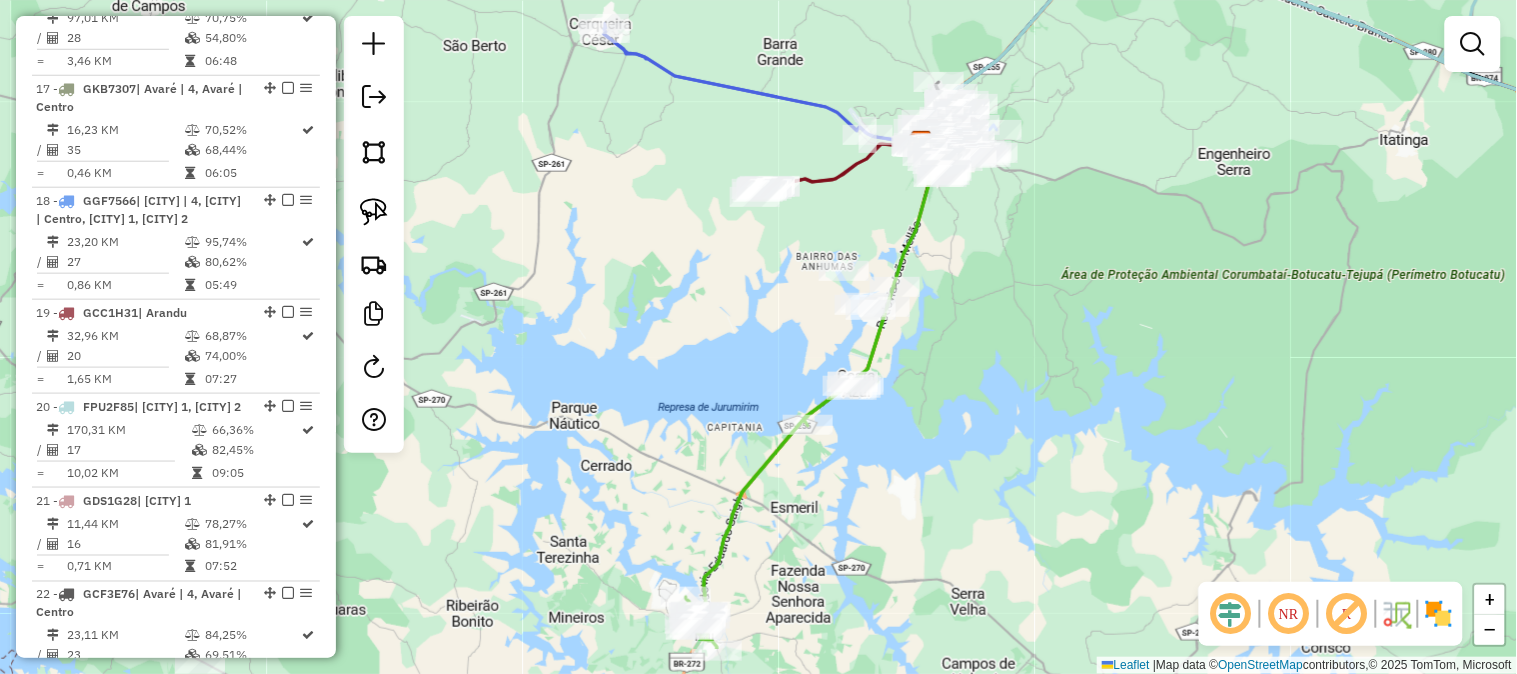 drag, startPoint x: 728, startPoint y: 355, endPoint x: 614, endPoint y: 214, distance: 181.32016 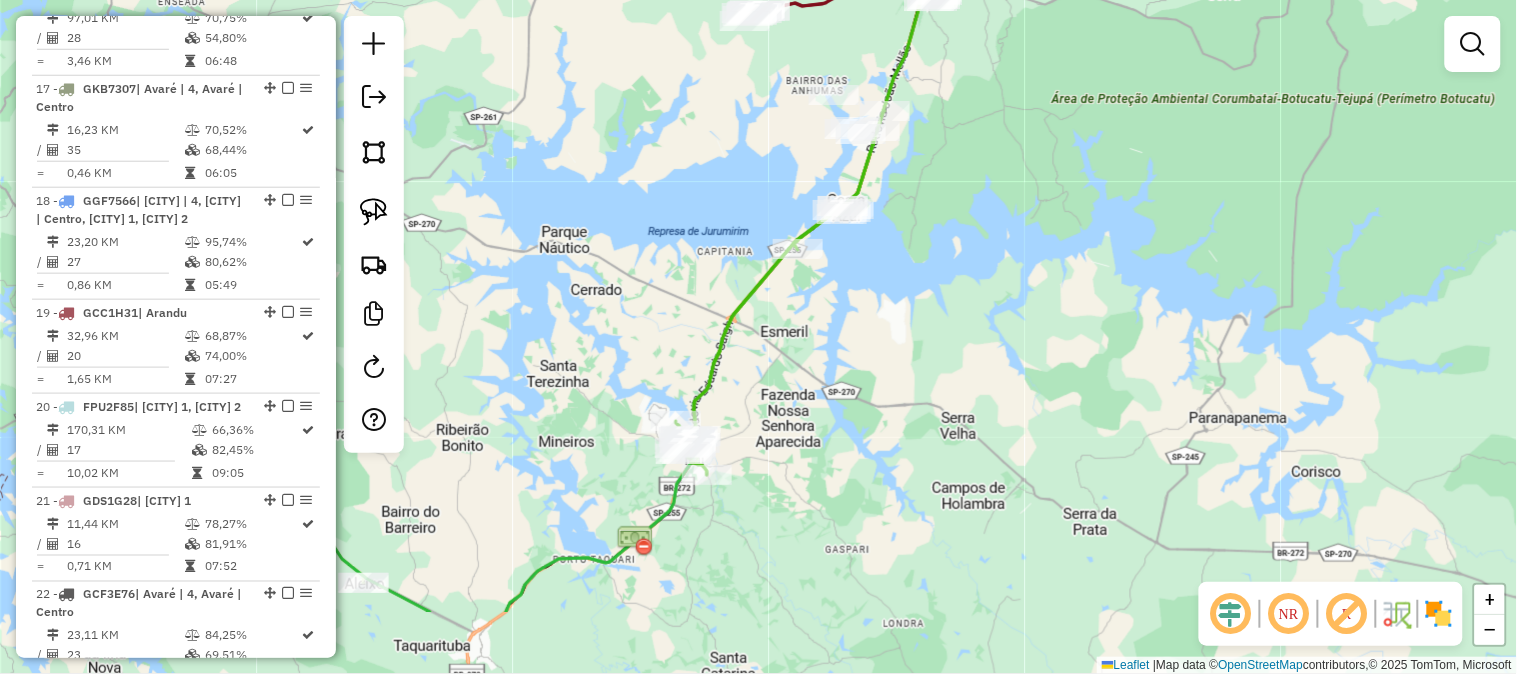 drag, startPoint x: 1038, startPoint y: 532, endPoint x: 1051, endPoint y: 194, distance: 338.2499 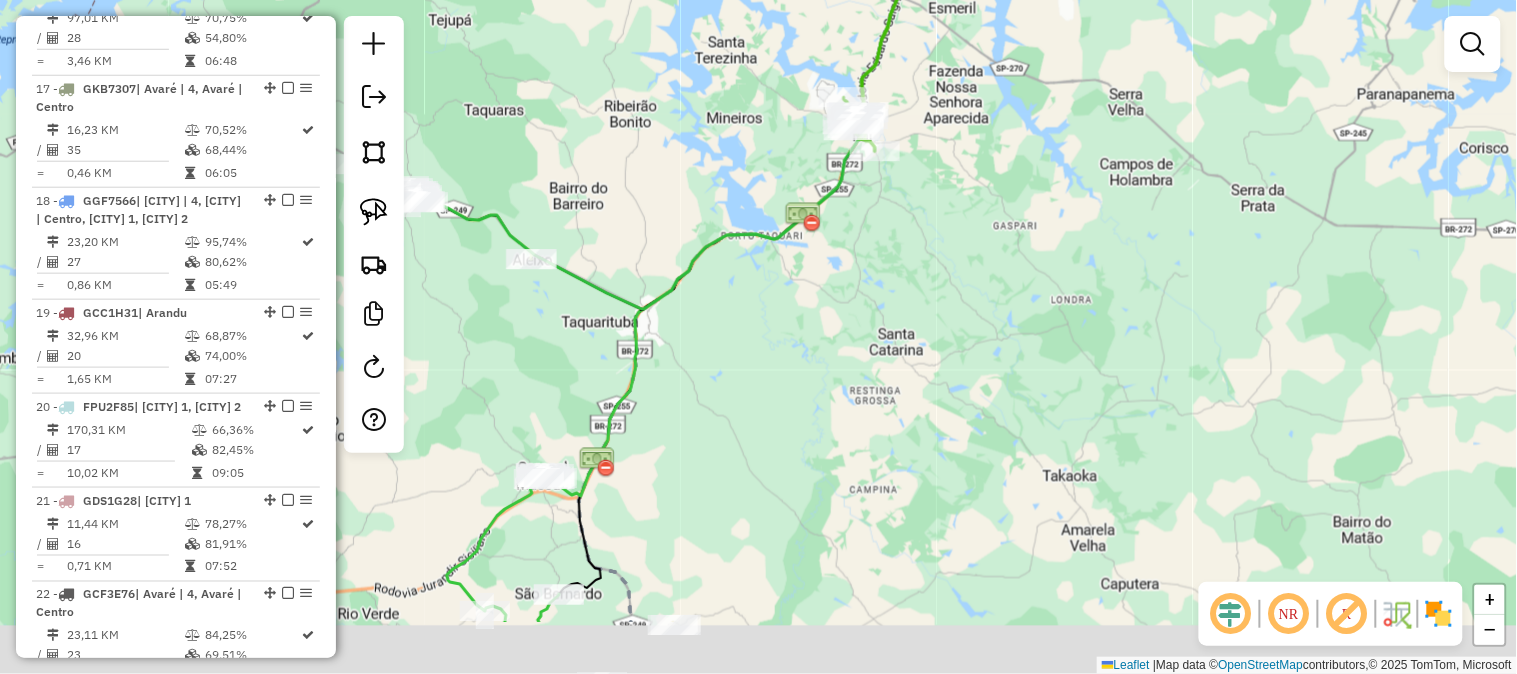 drag, startPoint x: 907, startPoint y: 413, endPoint x: 1124, endPoint y: 163, distance: 331.0423 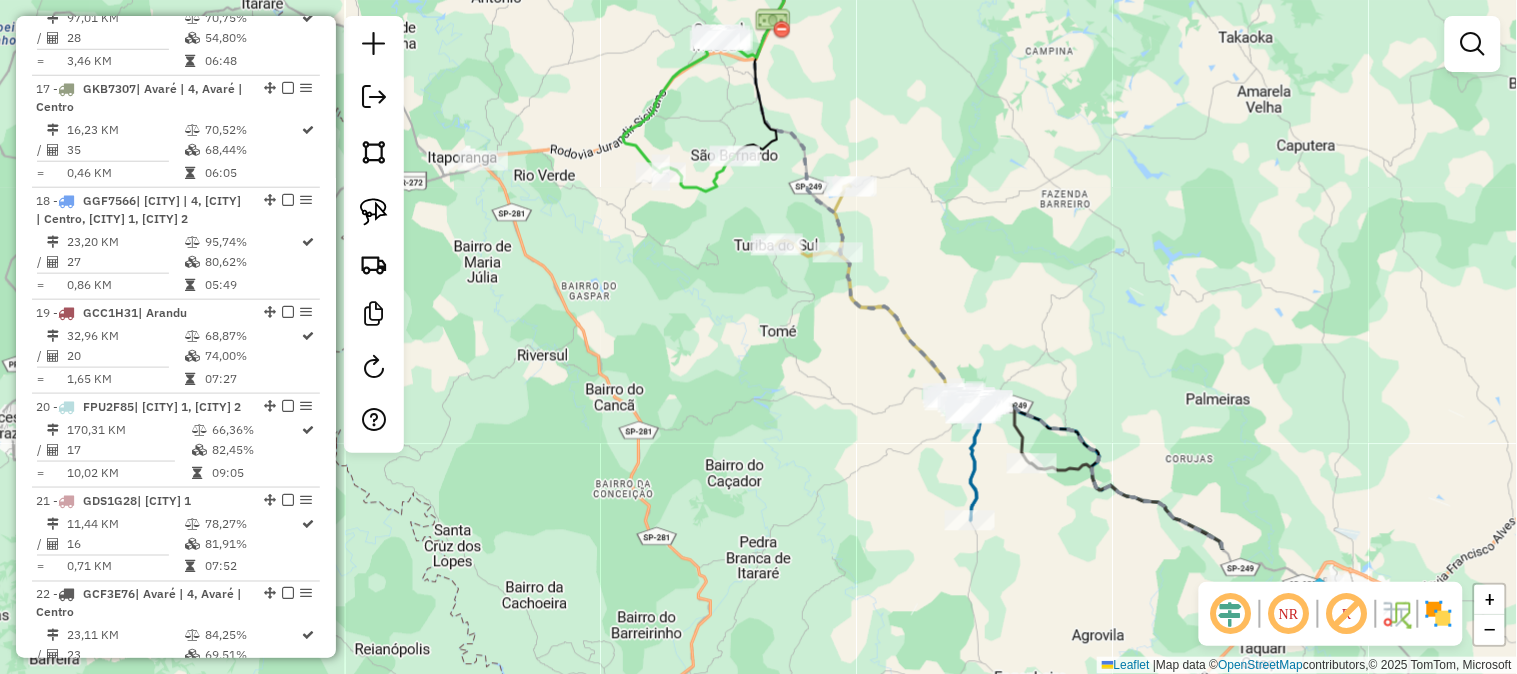 drag, startPoint x: 1156, startPoint y: 257, endPoint x: 1097, endPoint y: 25, distance: 239.38463 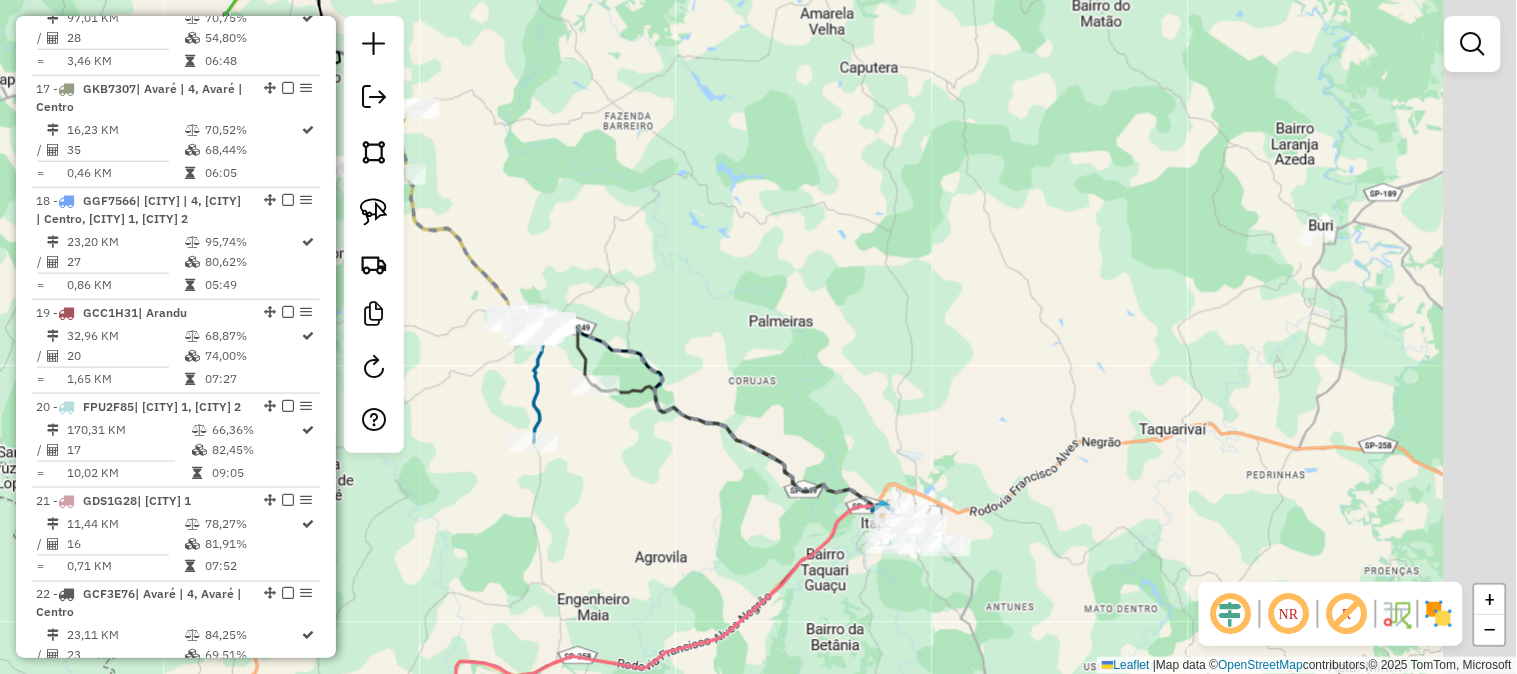 drag, startPoint x: 1277, startPoint y: 351, endPoint x: 656, endPoint y: 706, distance: 715.30835 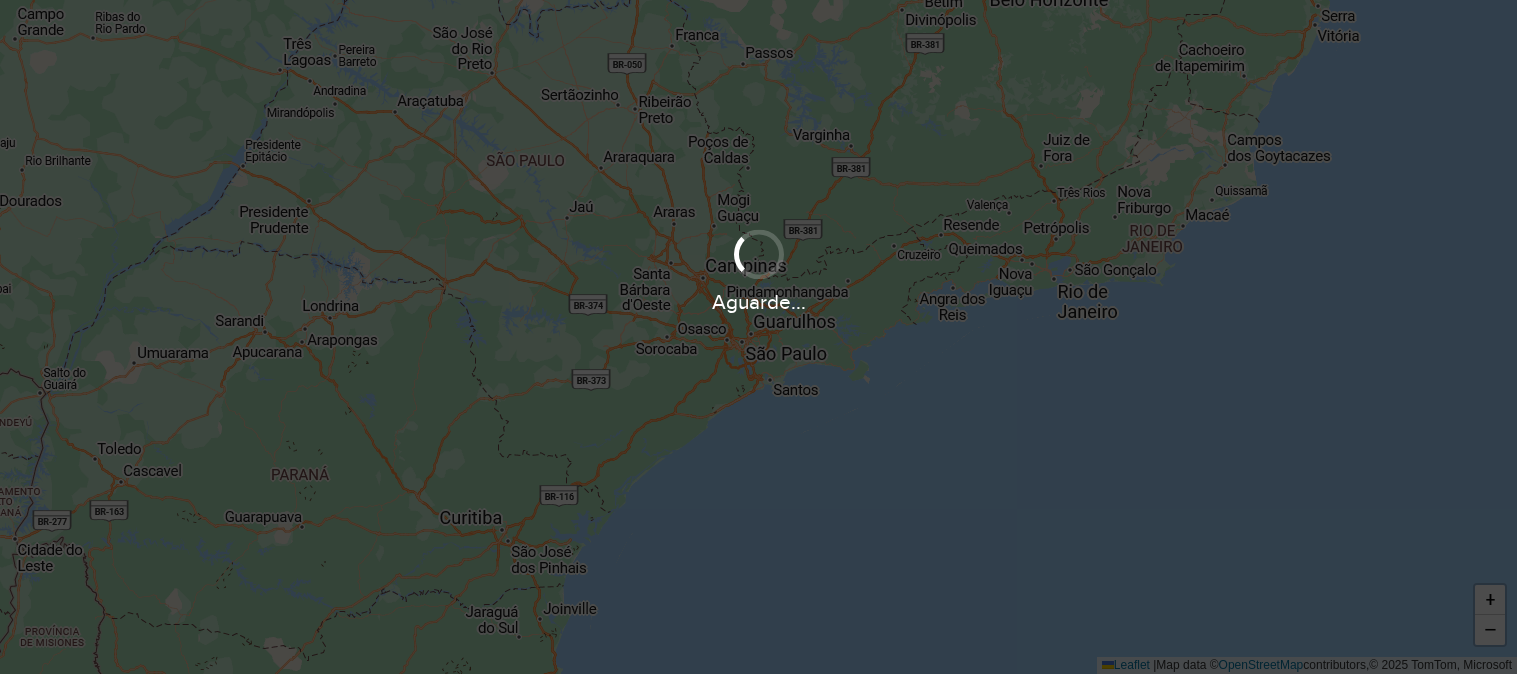 scroll, scrollTop: 0, scrollLeft: 0, axis: both 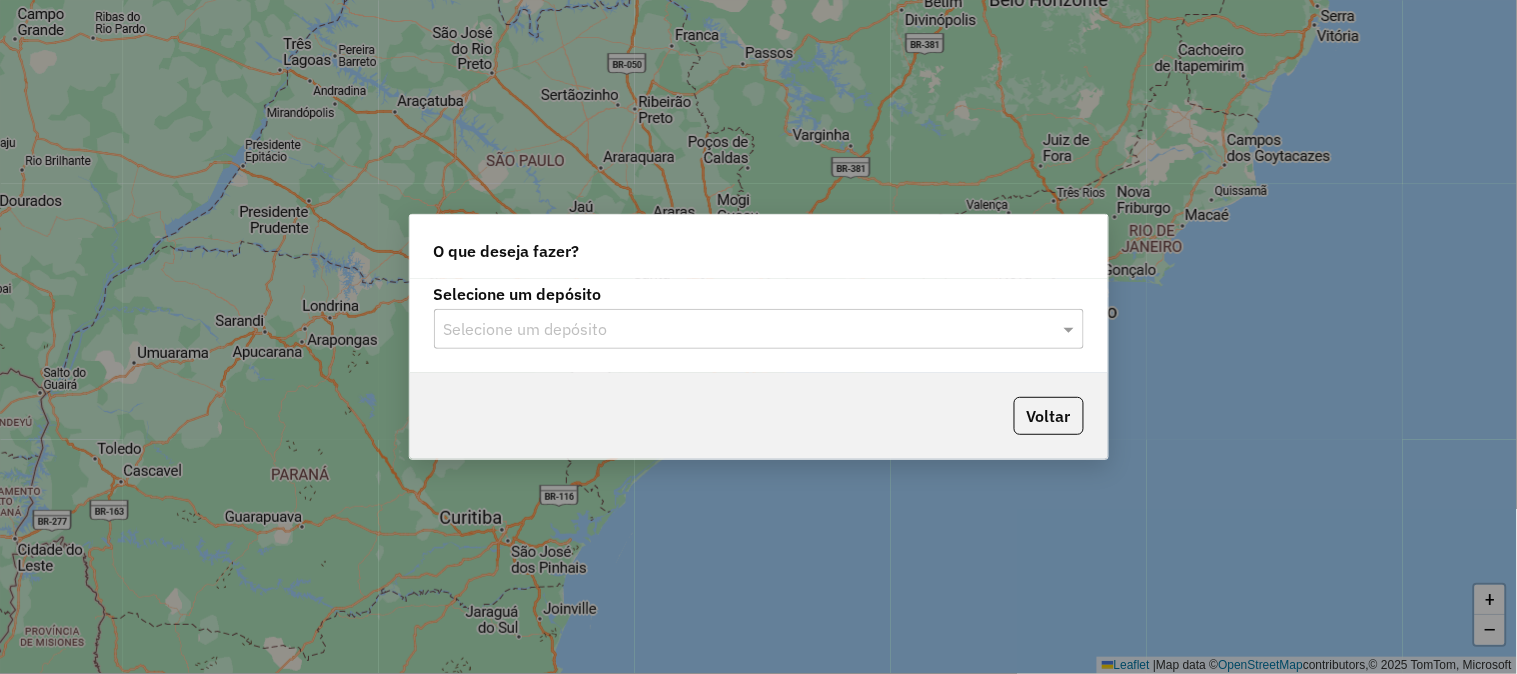 click 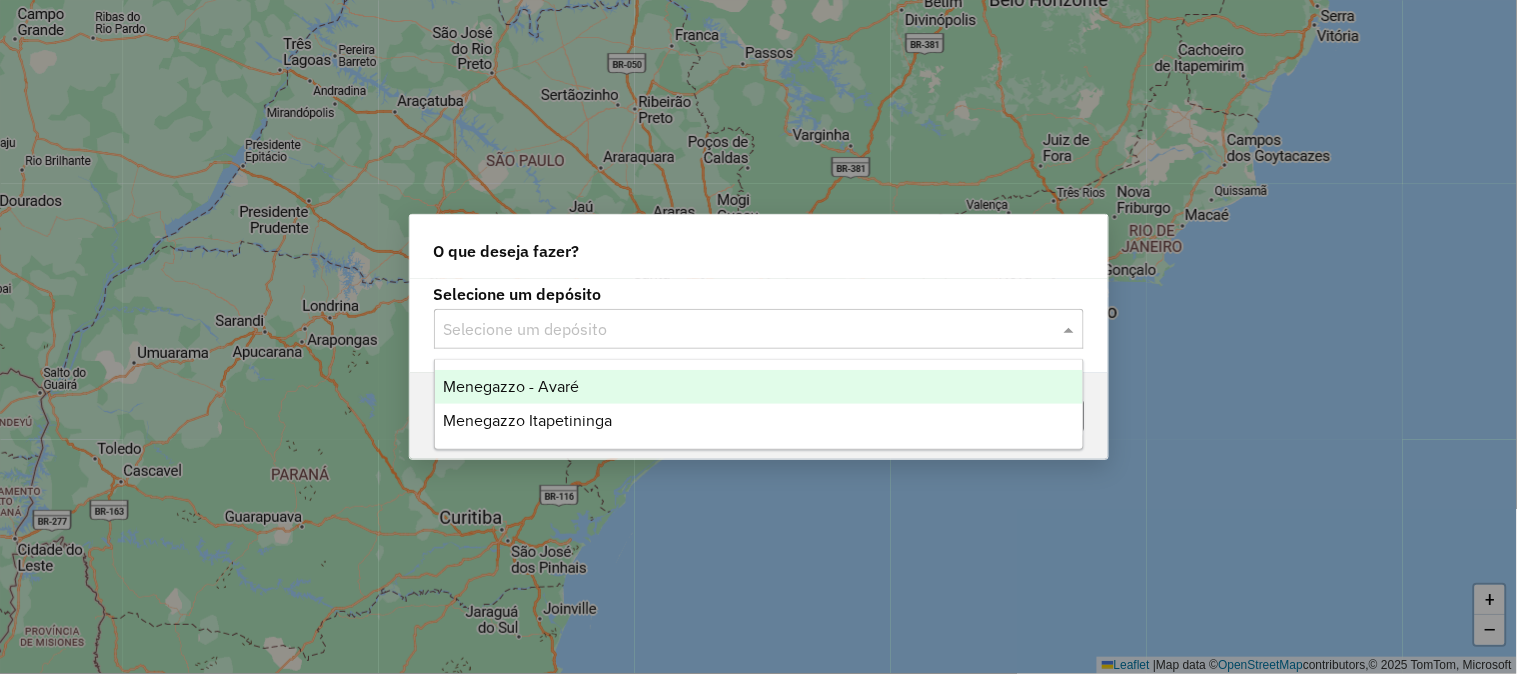 click on "Menegazzo - Avaré" at bounding box center (759, 387) 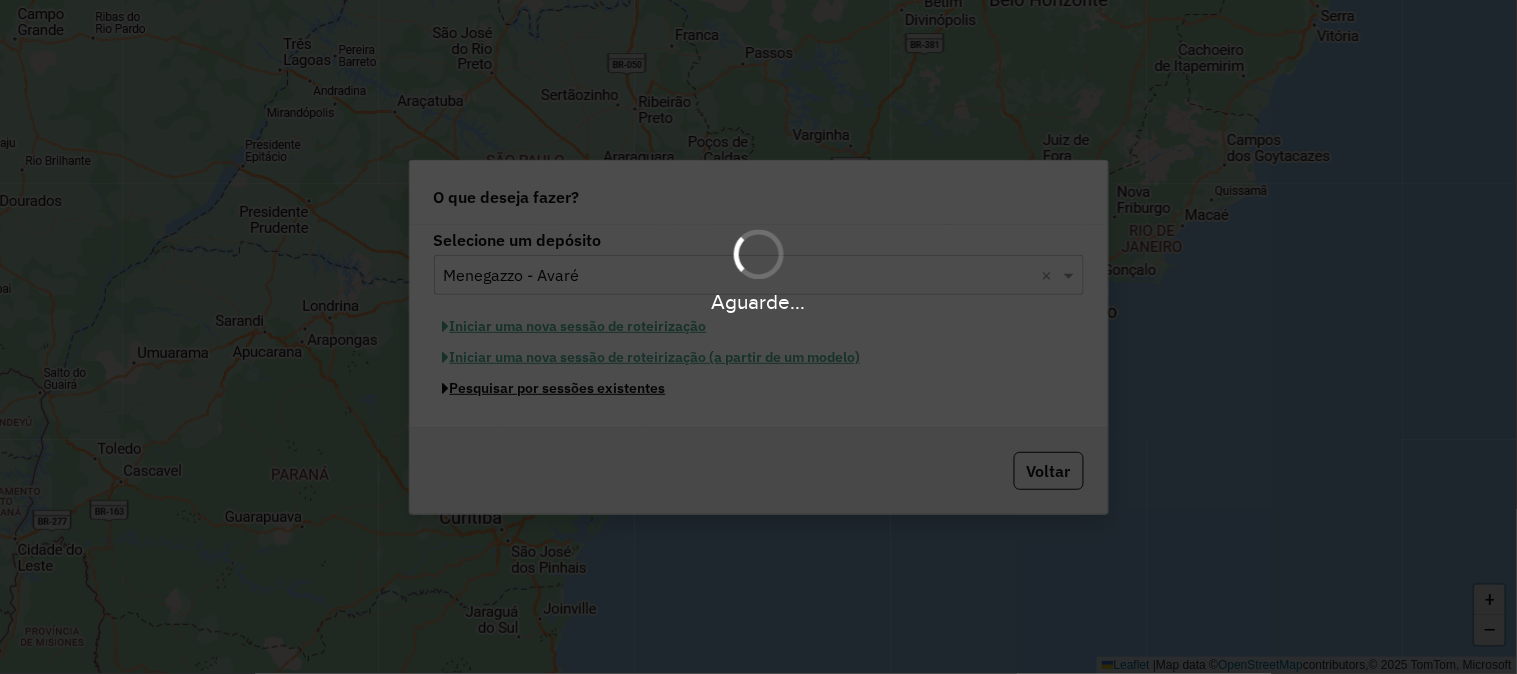 click on "Pesquisar por sessões existentes" 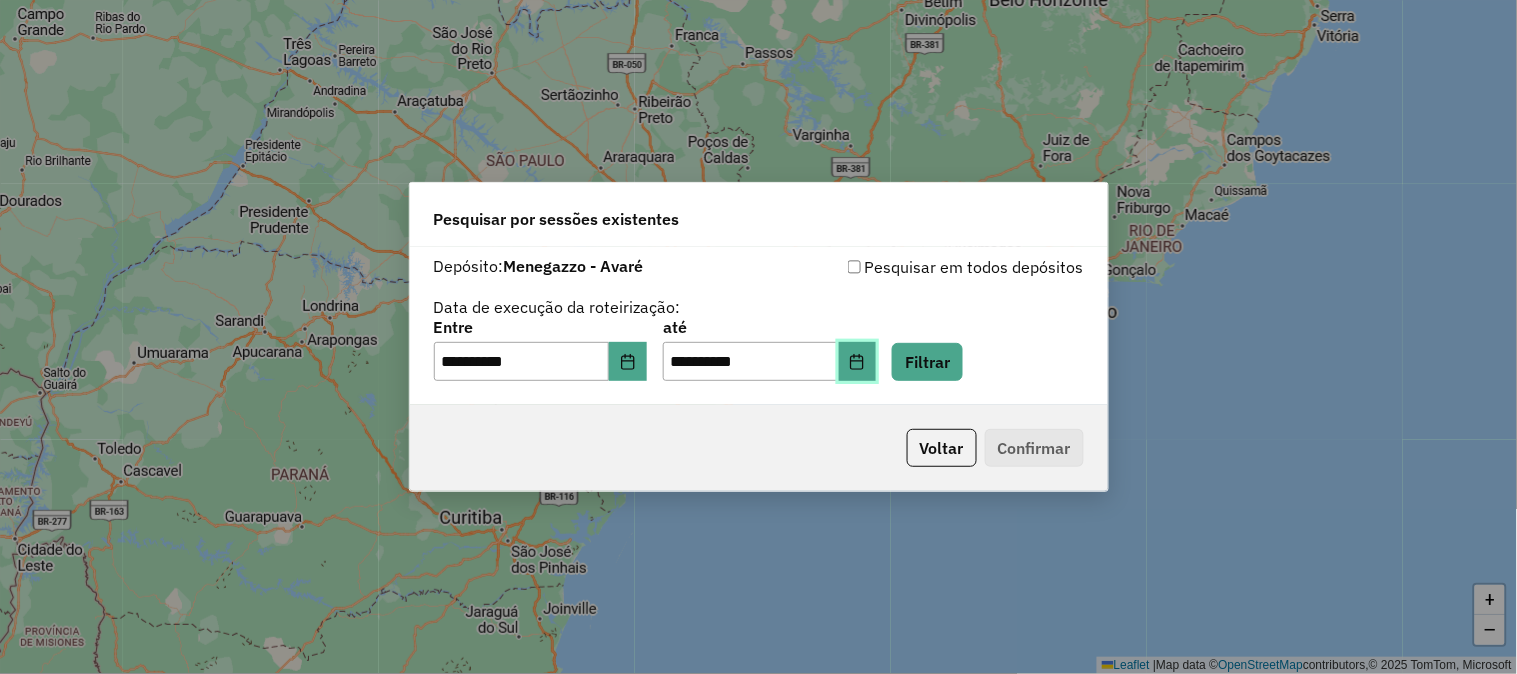 click 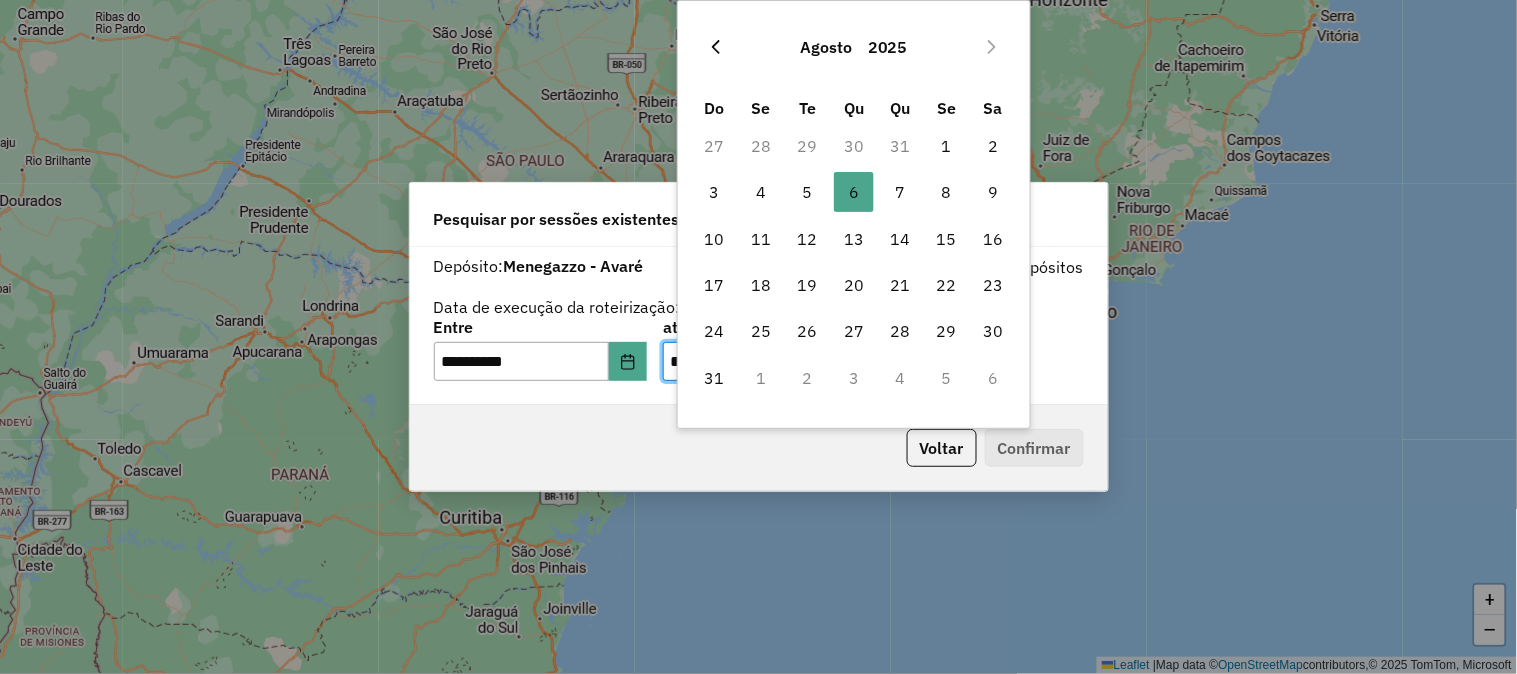 click 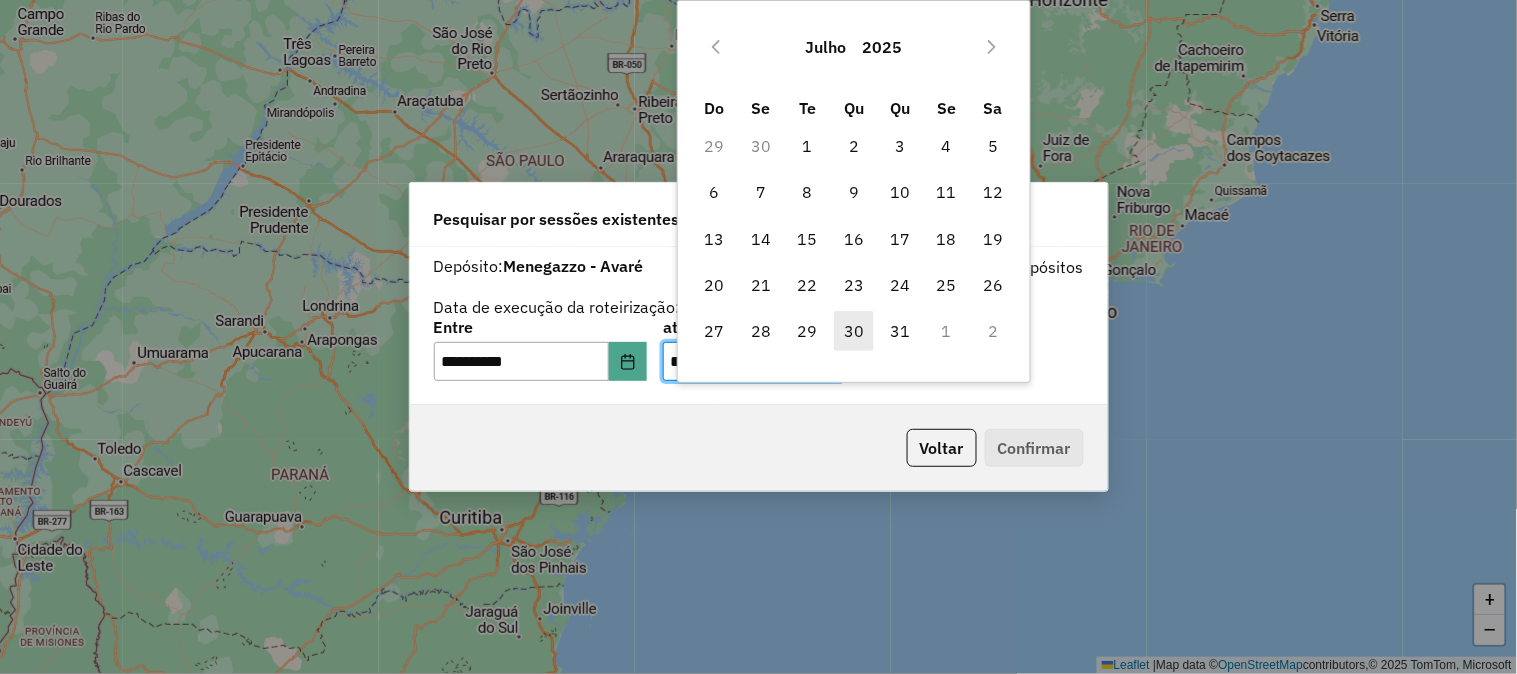click on "30" at bounding box center [854, 331] 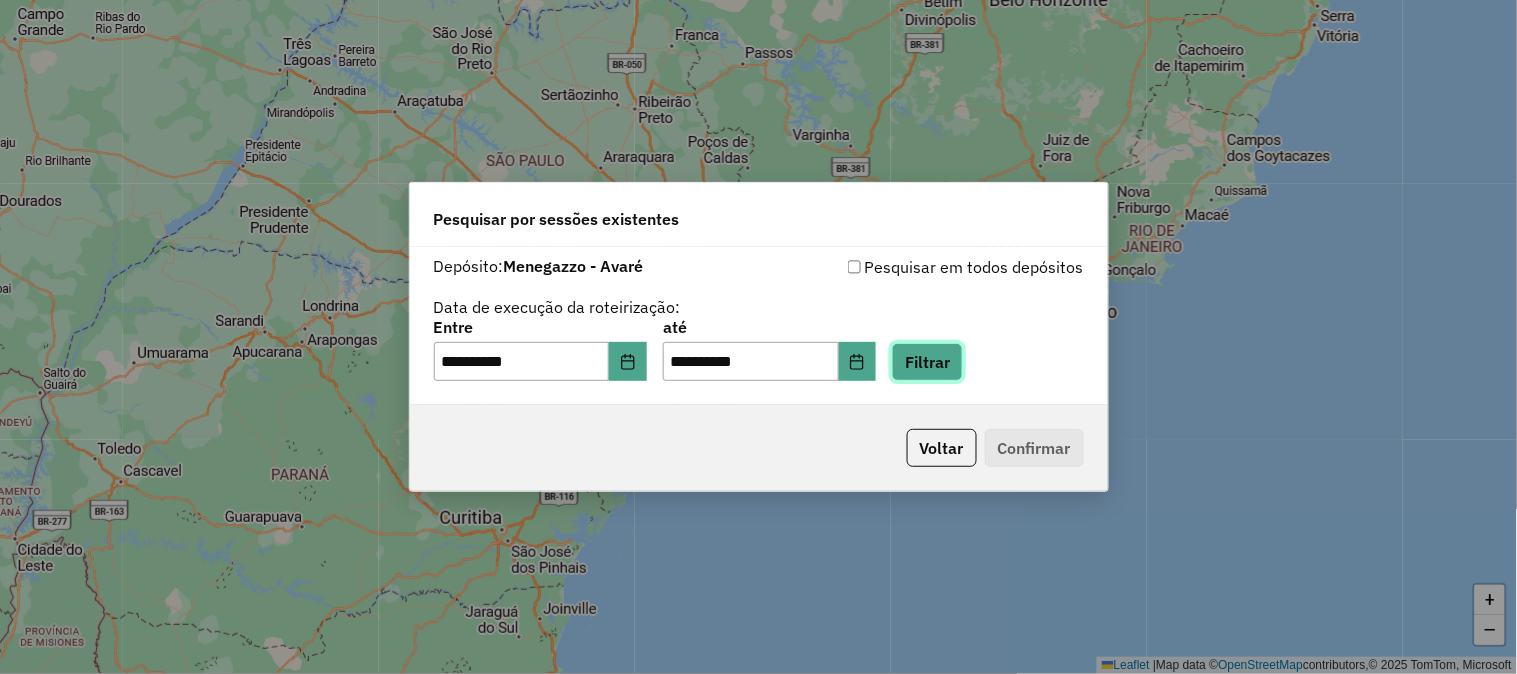 click on "Filtrar" 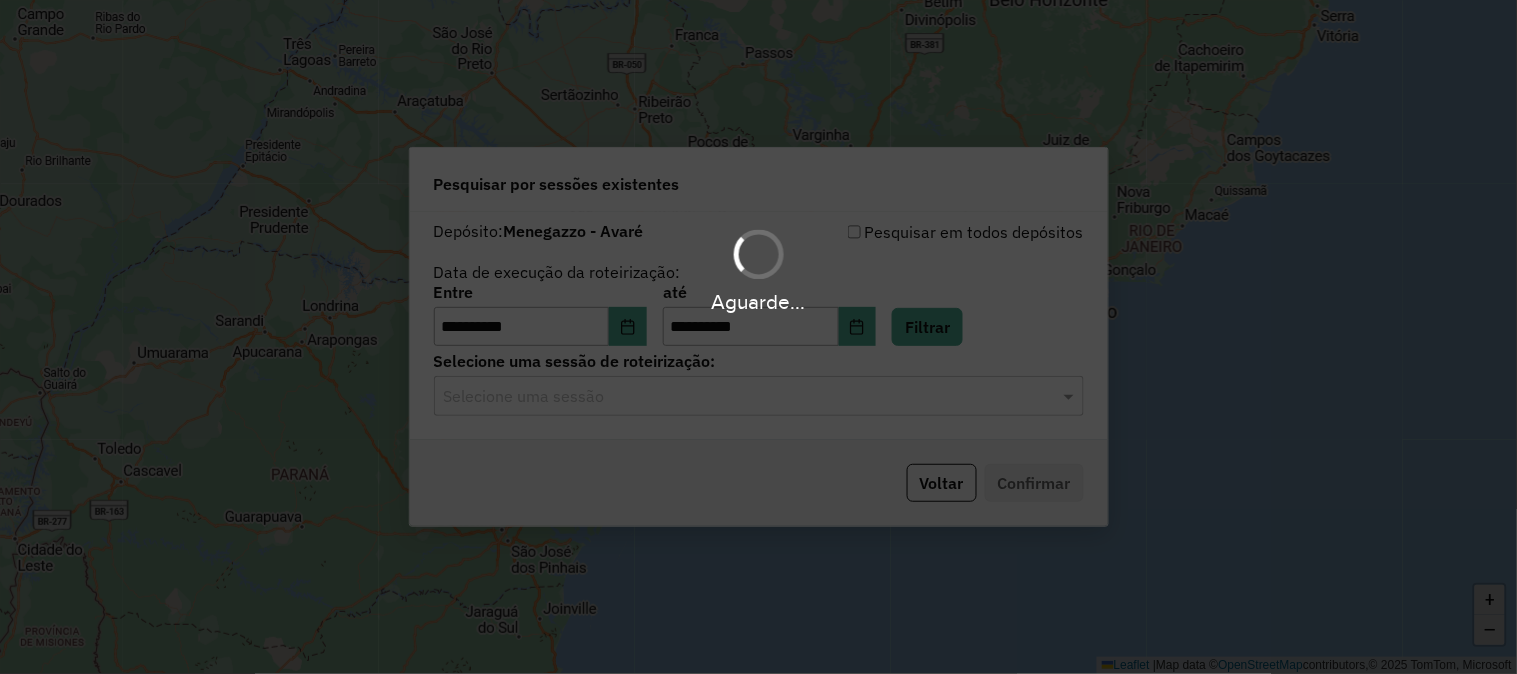 click on "Aguarde..." at bounding box center (758, 337) 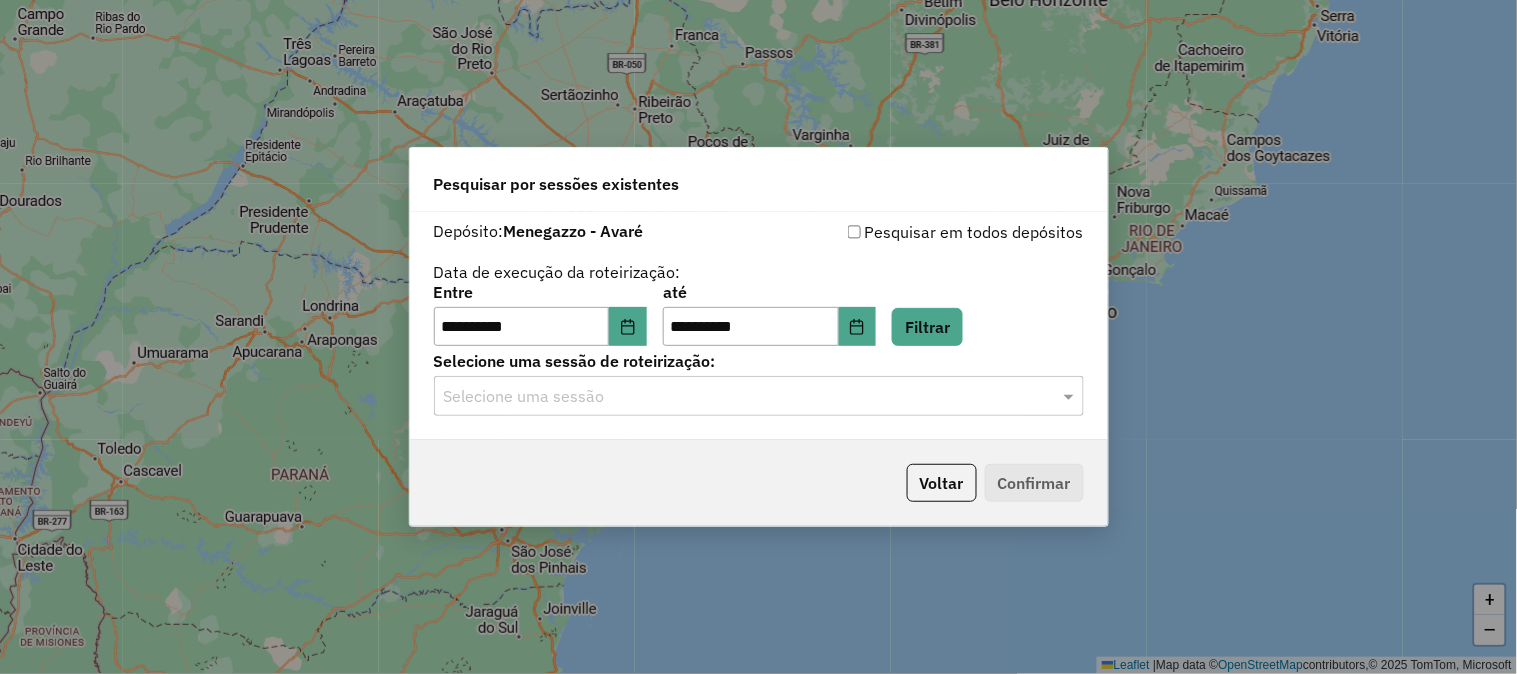 click 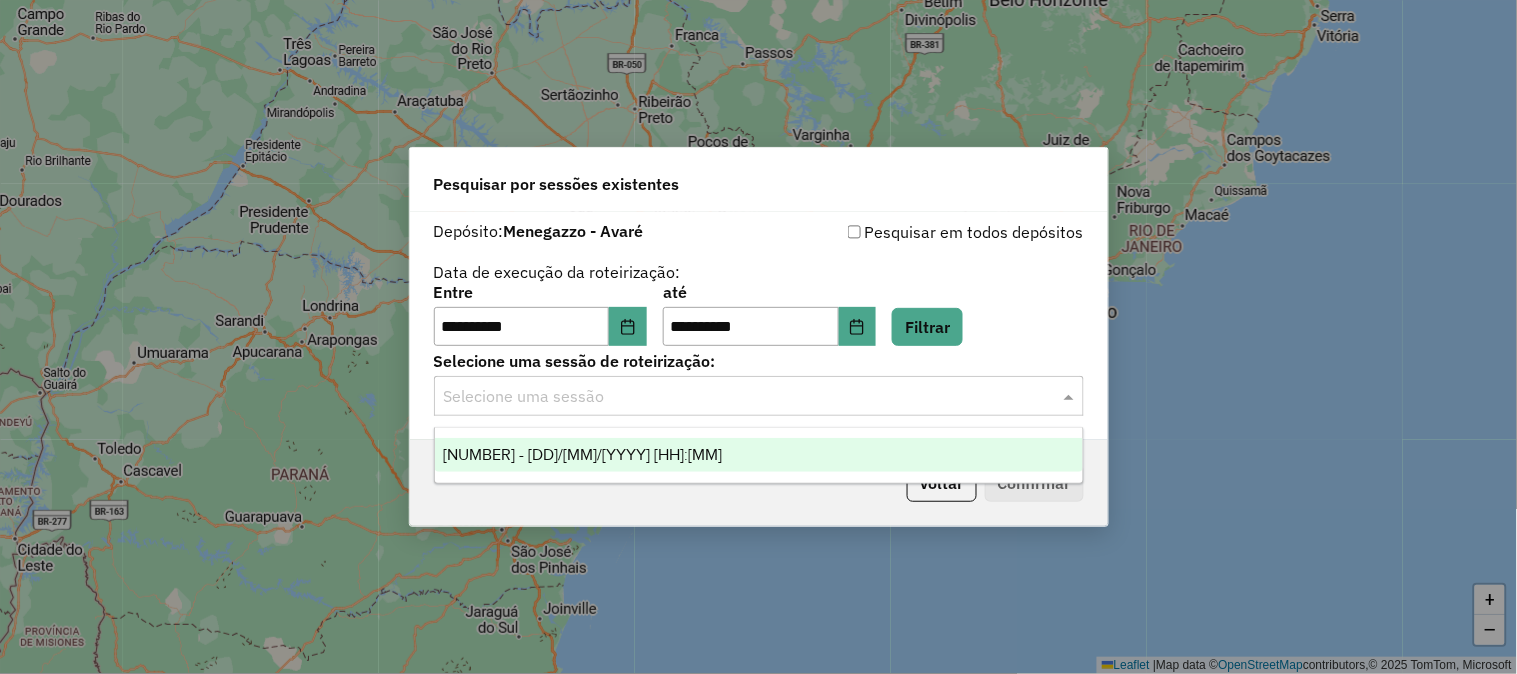 click on "[NUMBER] - [DD]/[MM]/[YYYY] [HH]:[MM]" at bounding box center (759, 455) 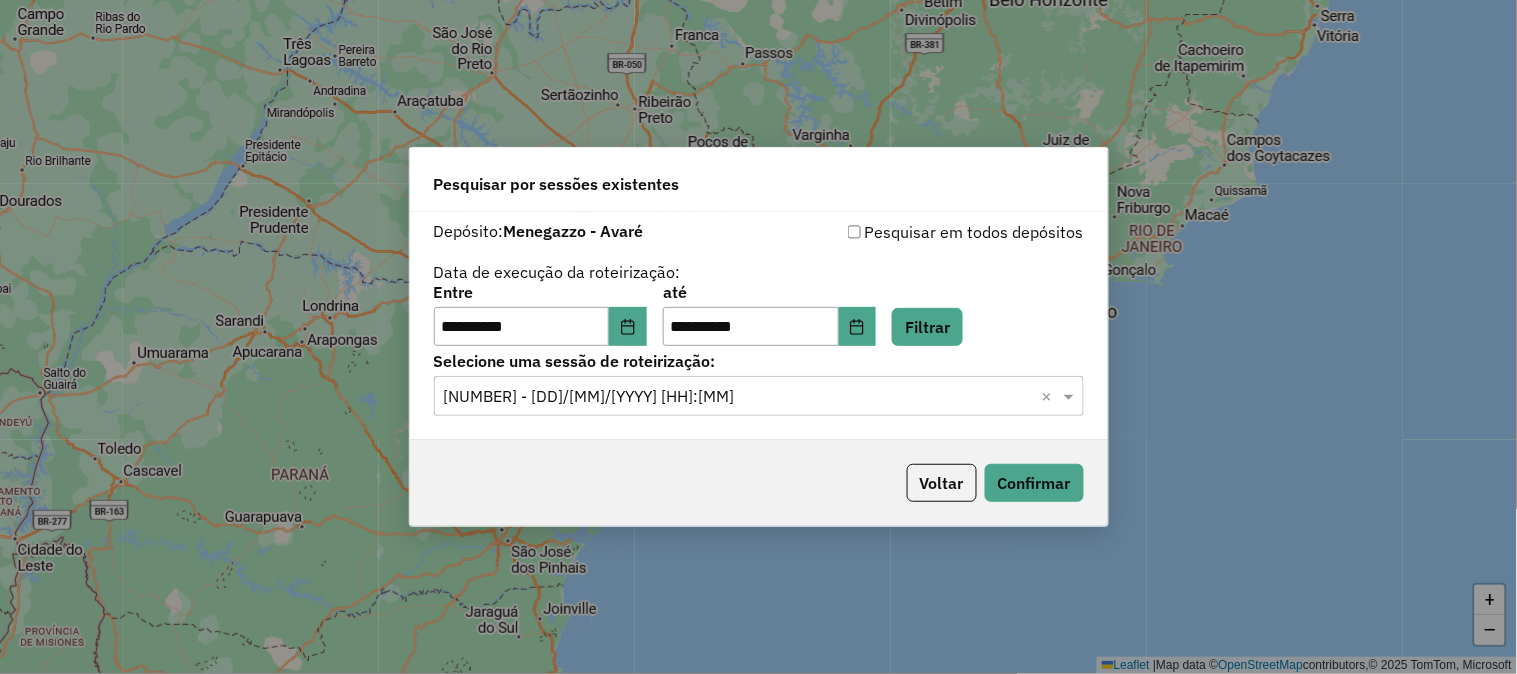 click on "Voltar   Confirmar" 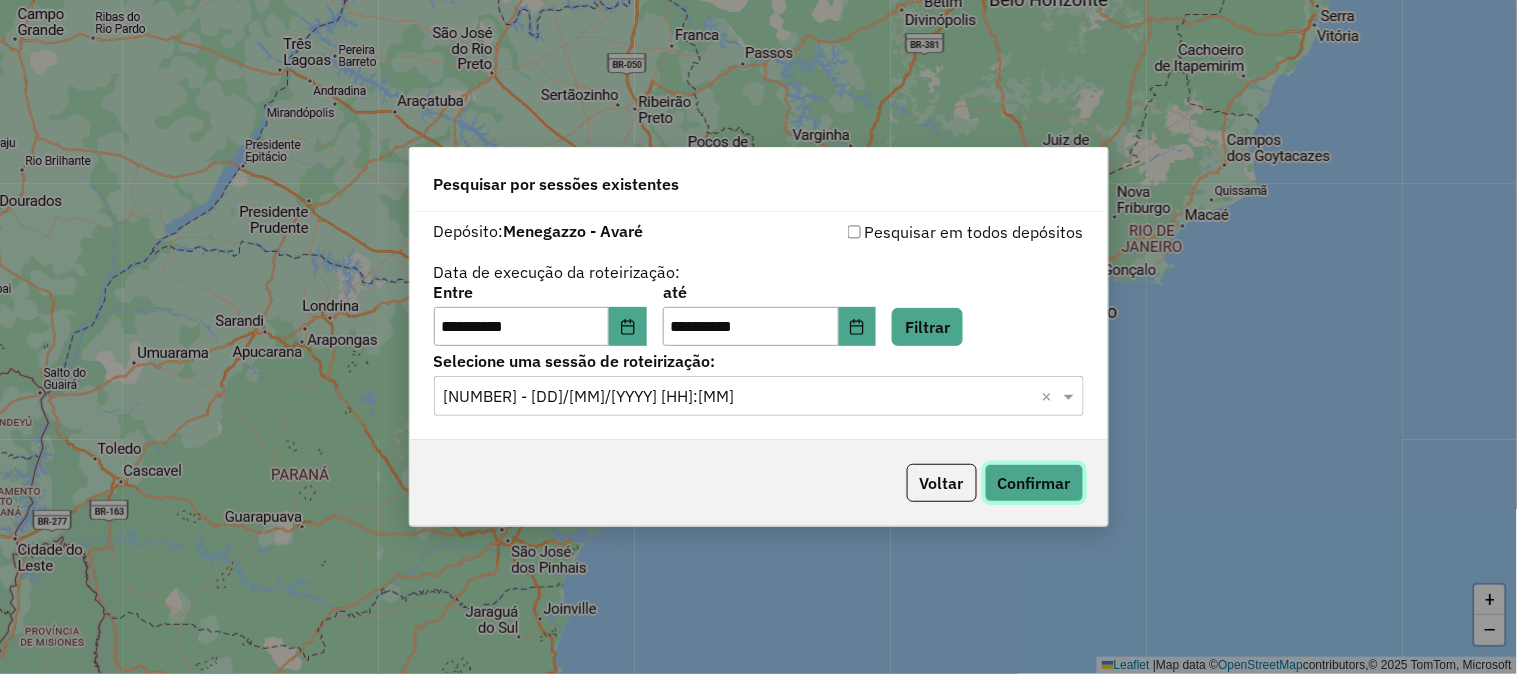 click on "Confirmar" 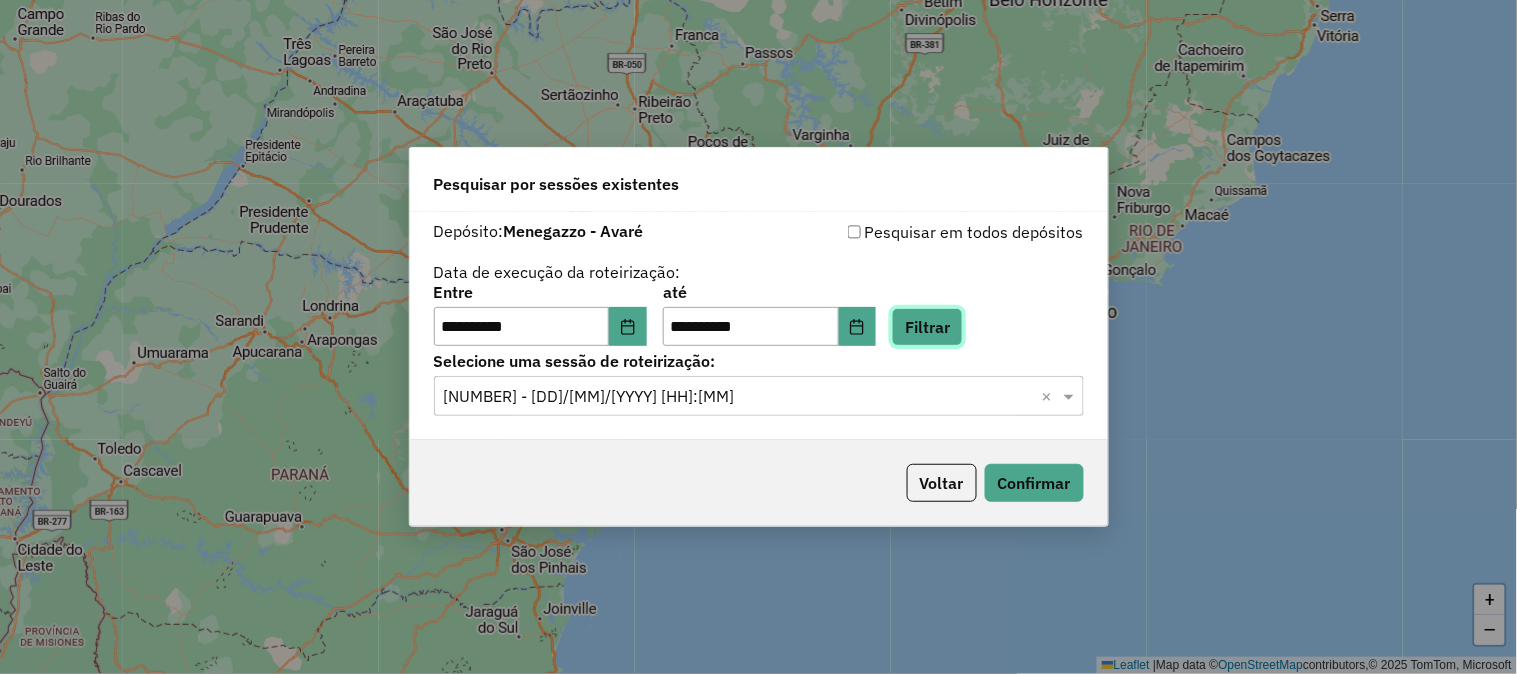 click on "Filtrar" 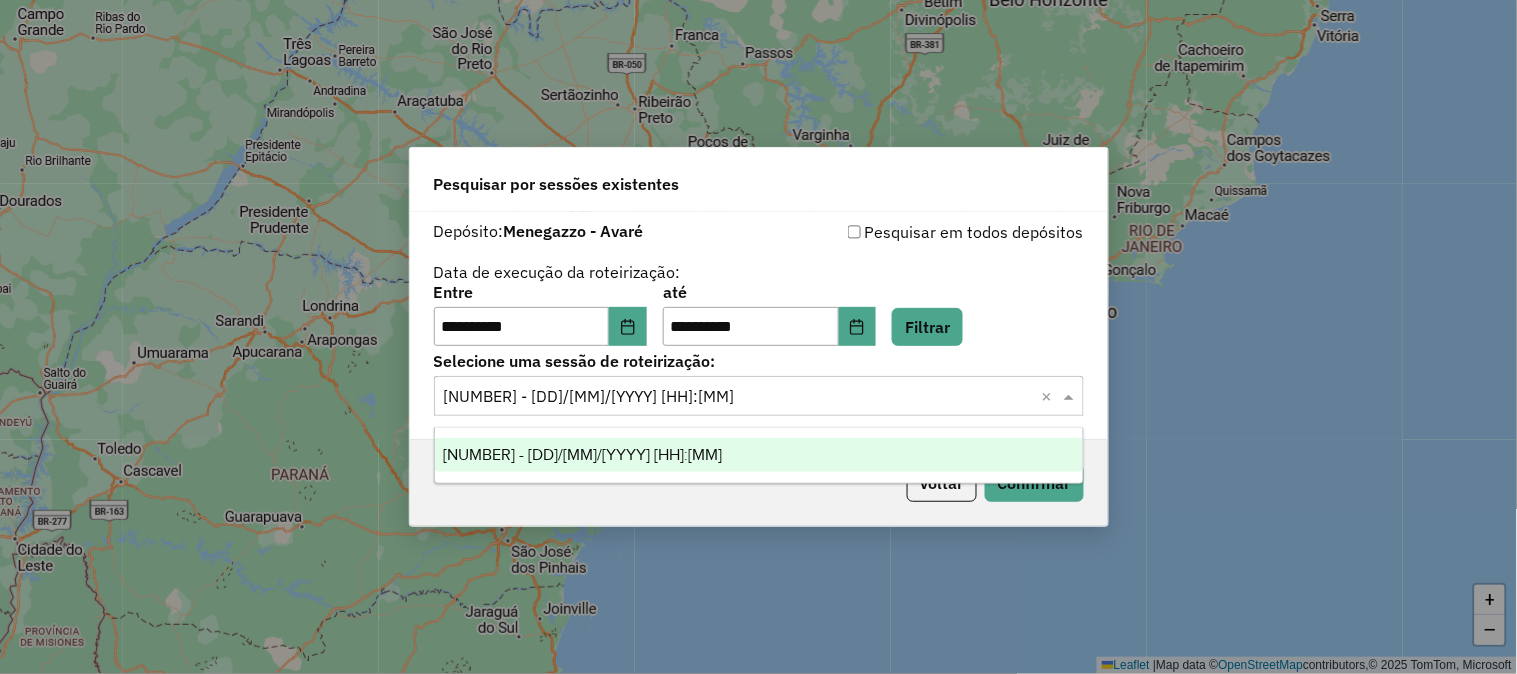 click 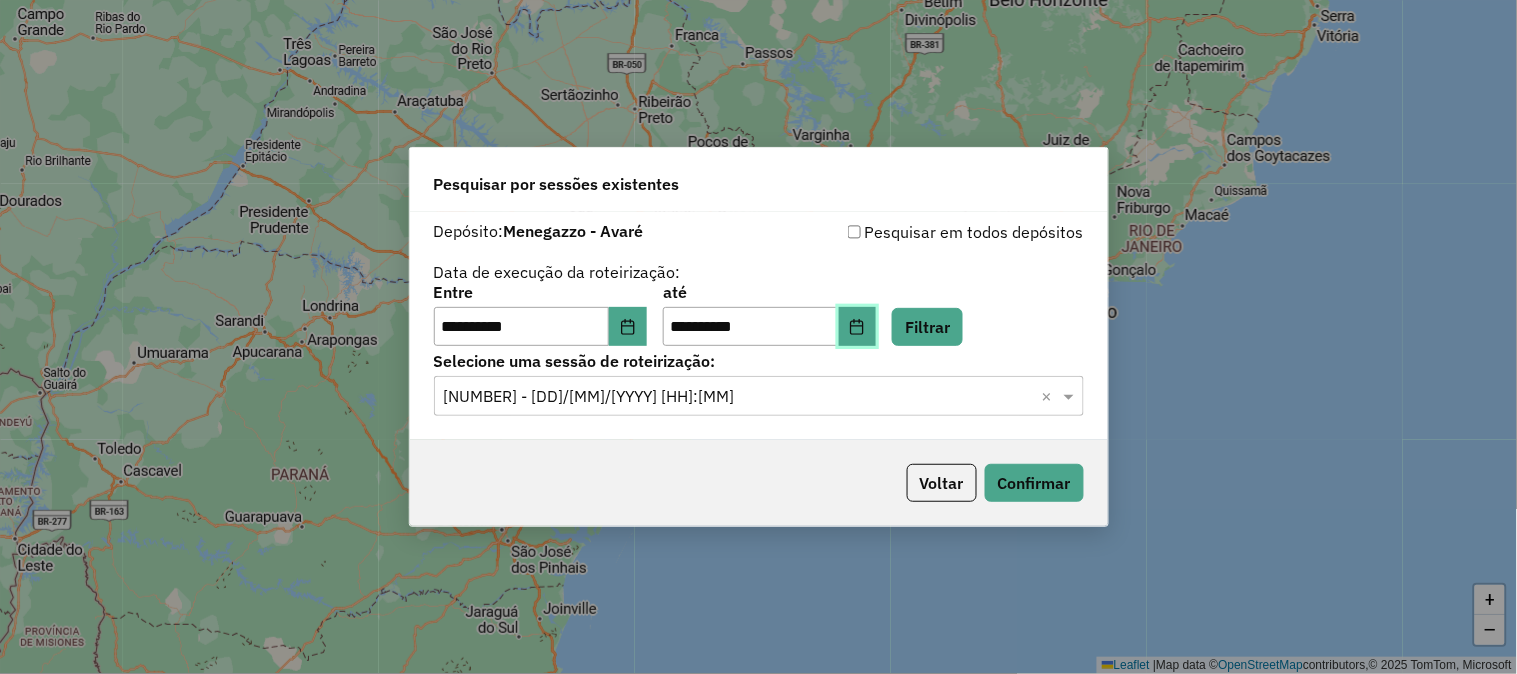 click 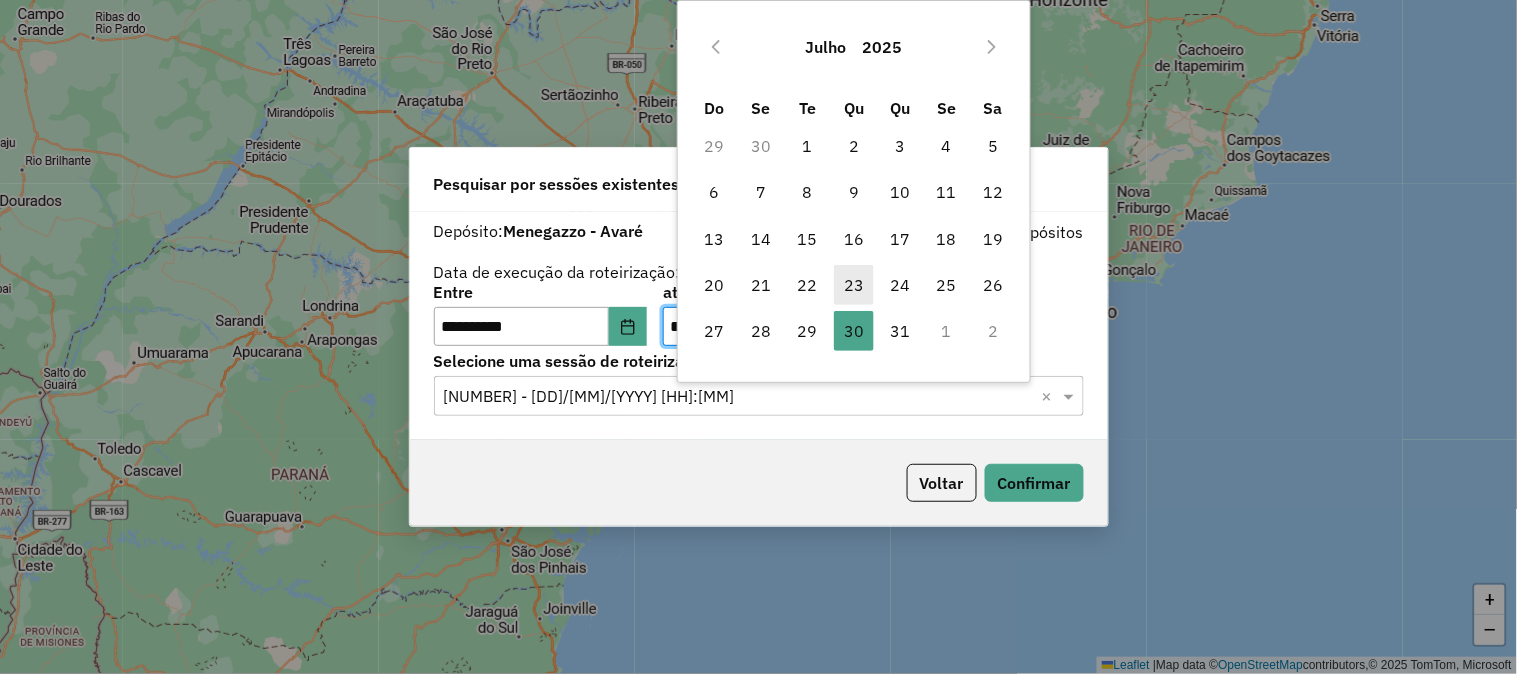 click on "23" at bounding box center [854, 285] 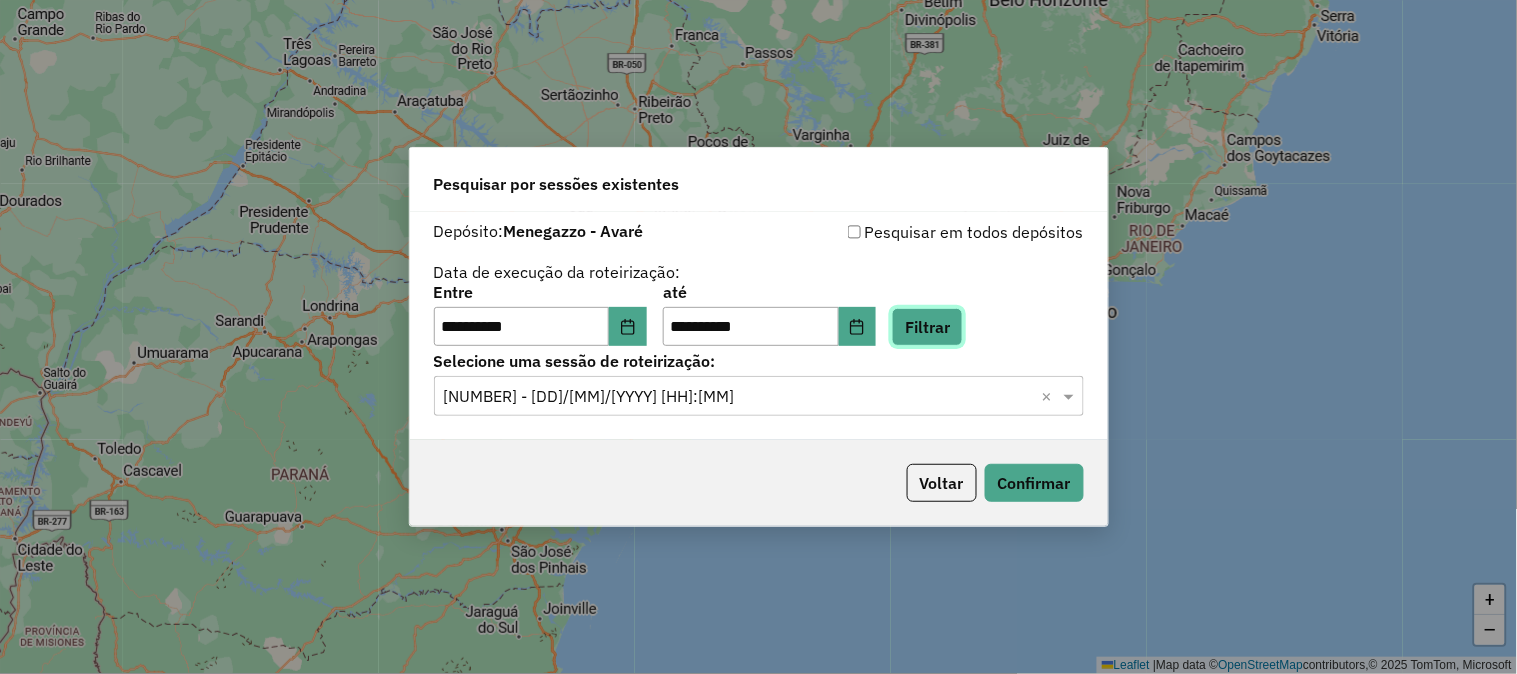click on "Filtrar" 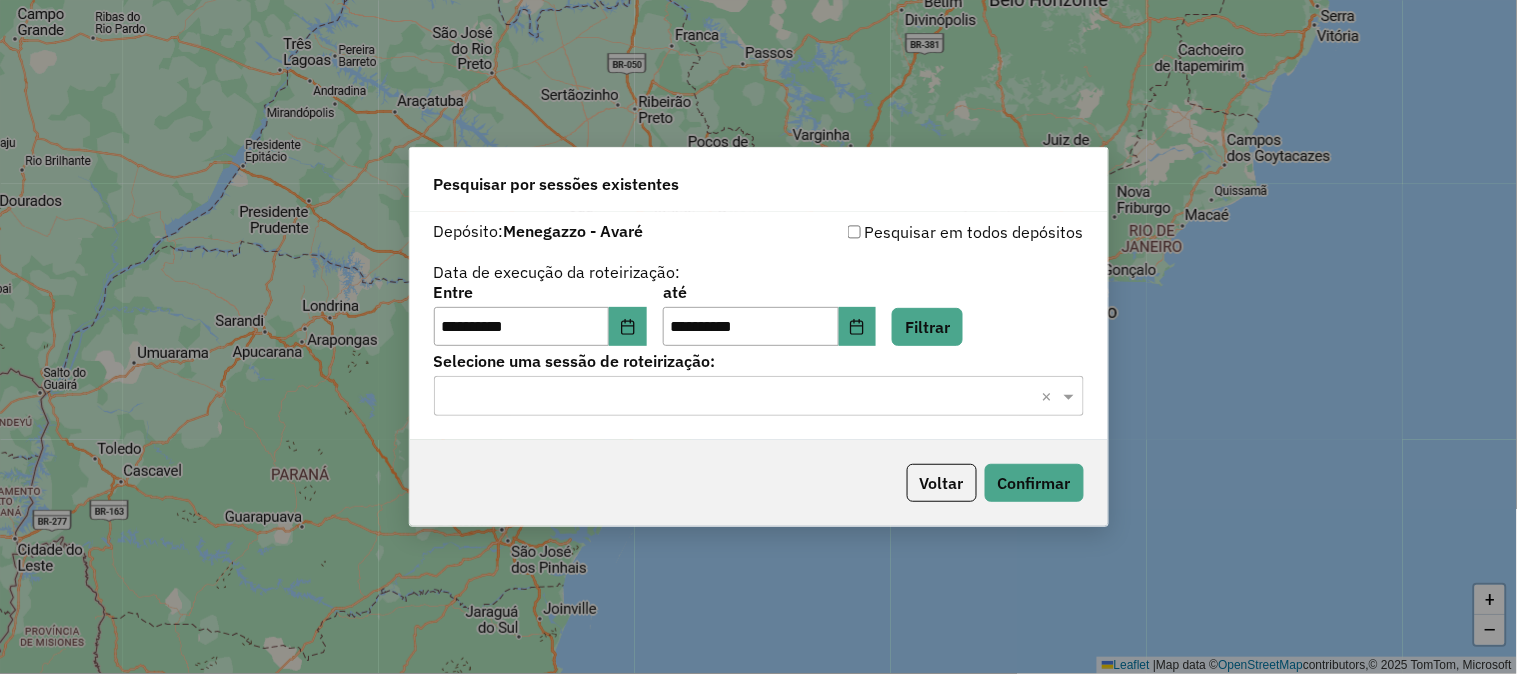 click 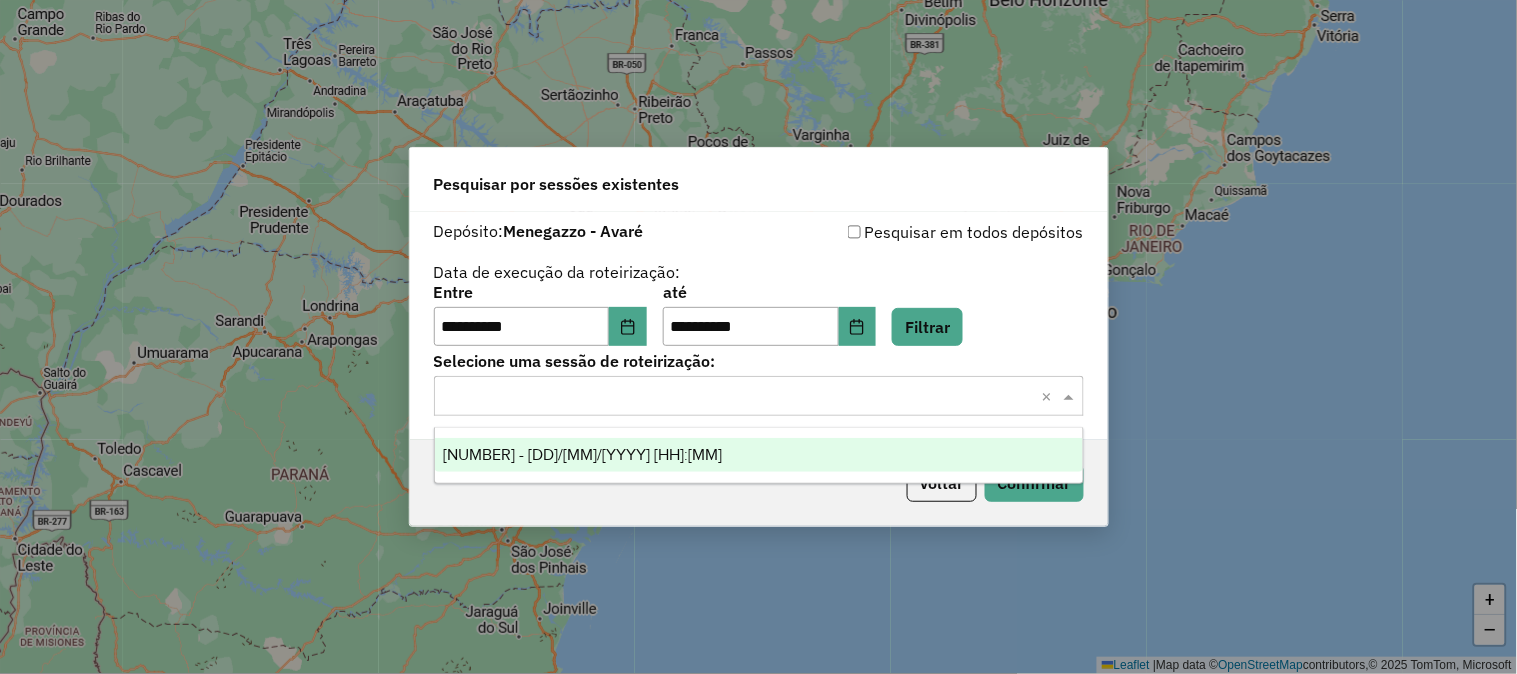 click on "969118 - 23/07/2025 18:51" at bounding box center (759, 455) 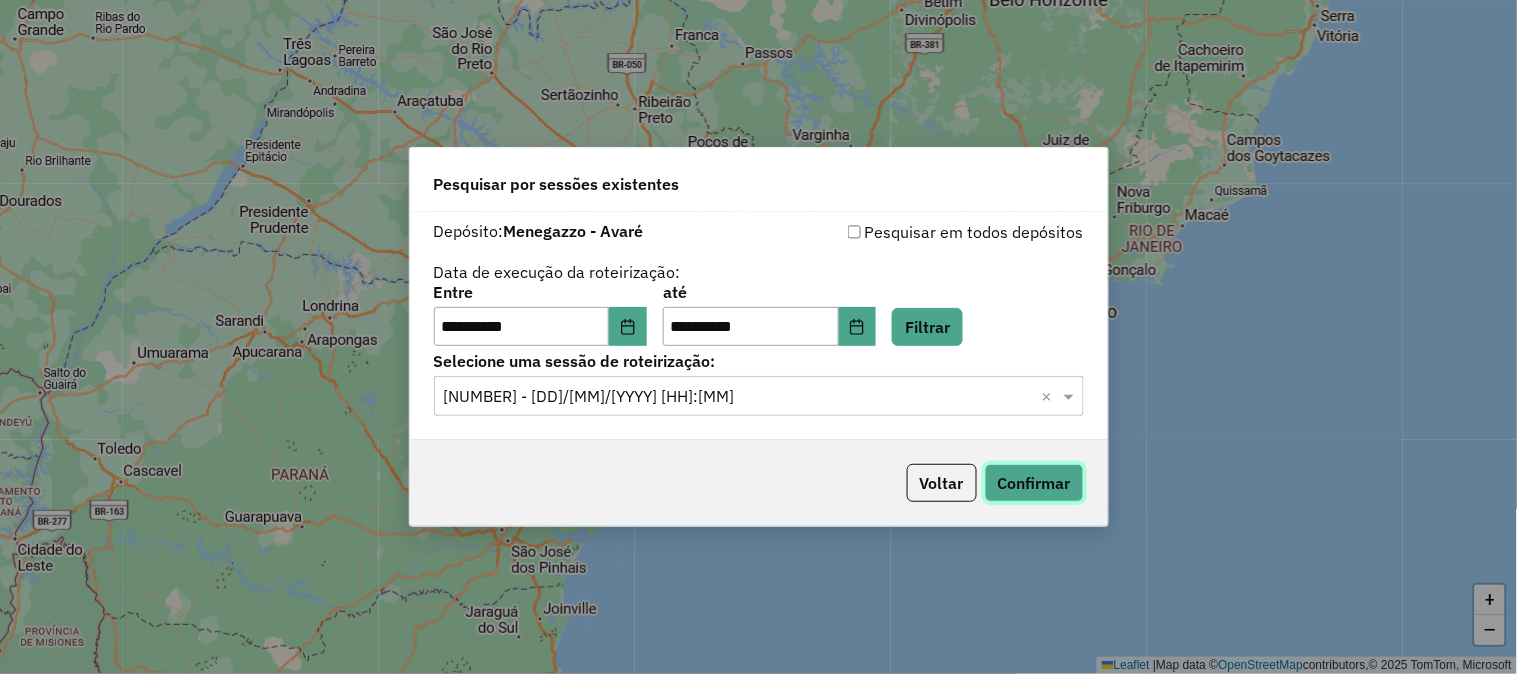 click on "Confirmar" 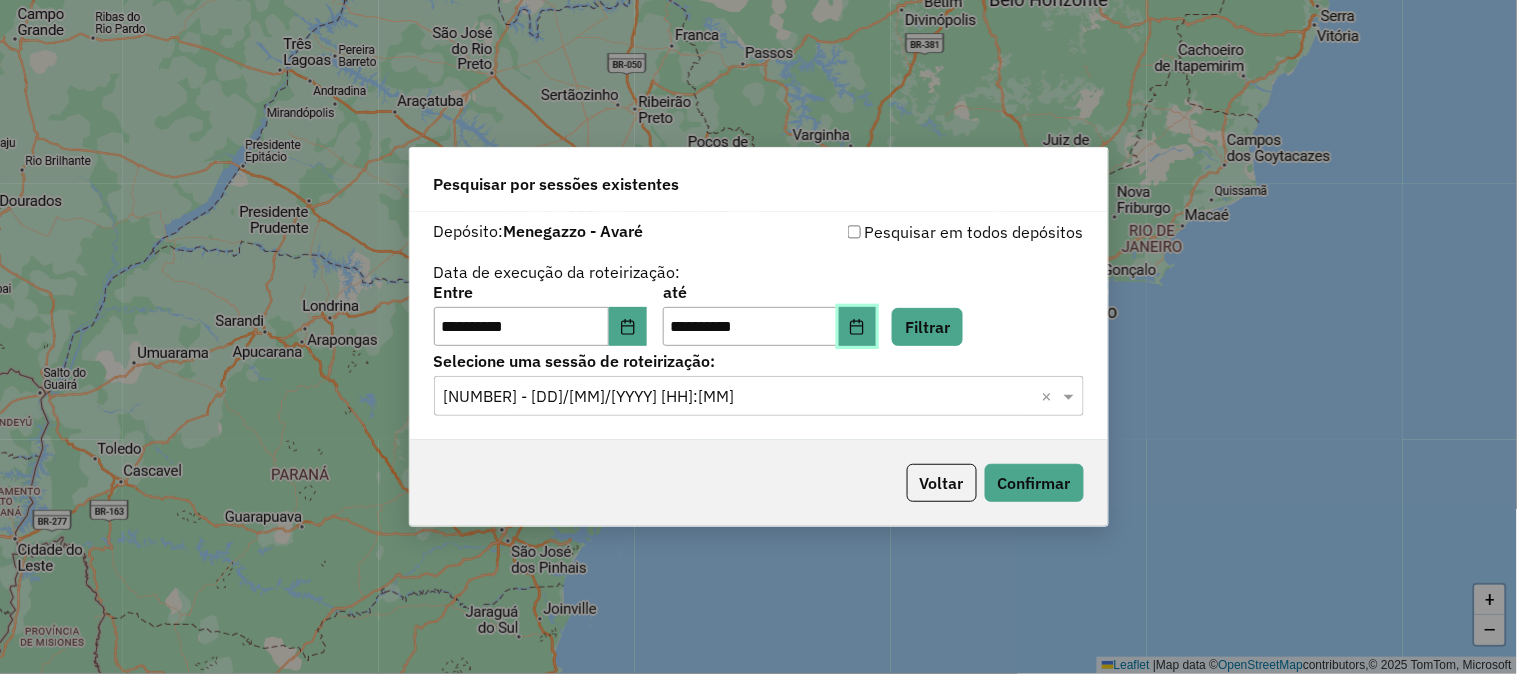 click at bounding box center (858, 327) 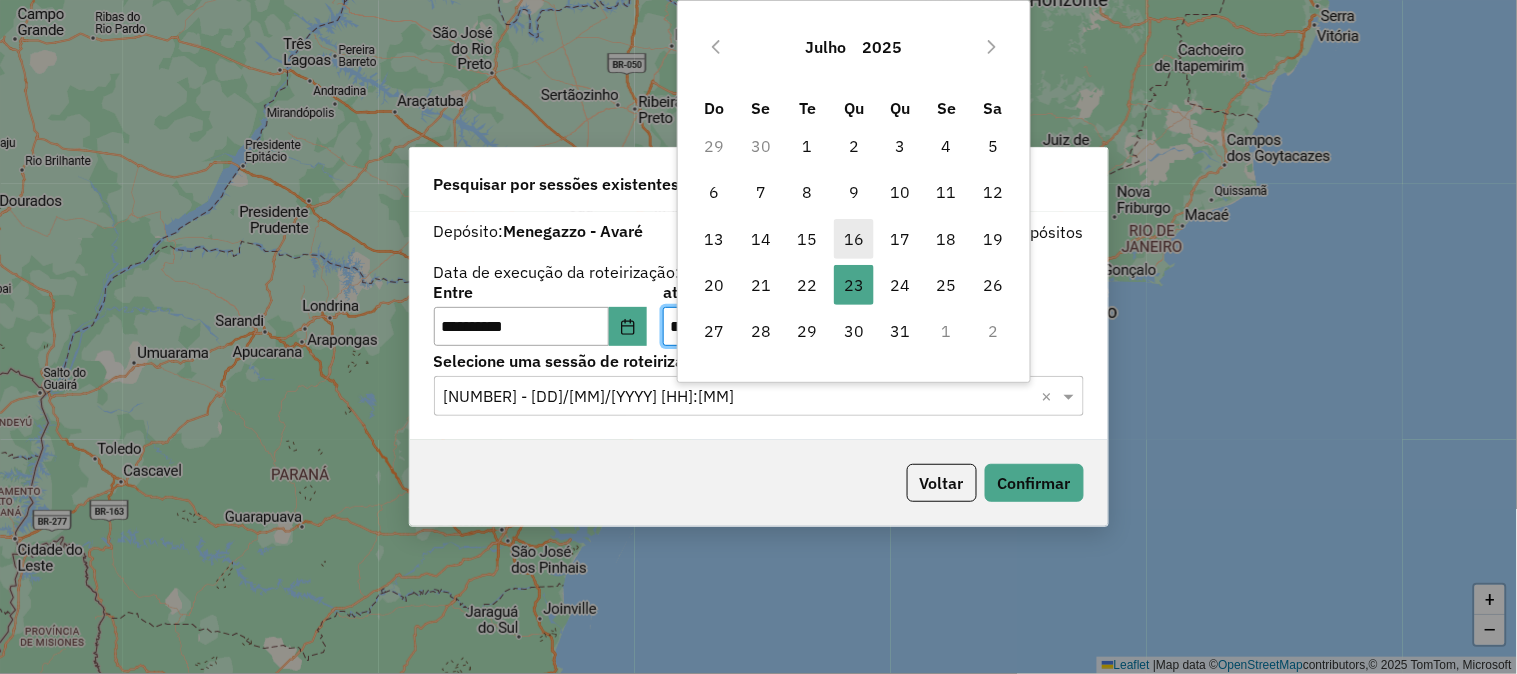 click on "16" at bounding box center (854, 239) 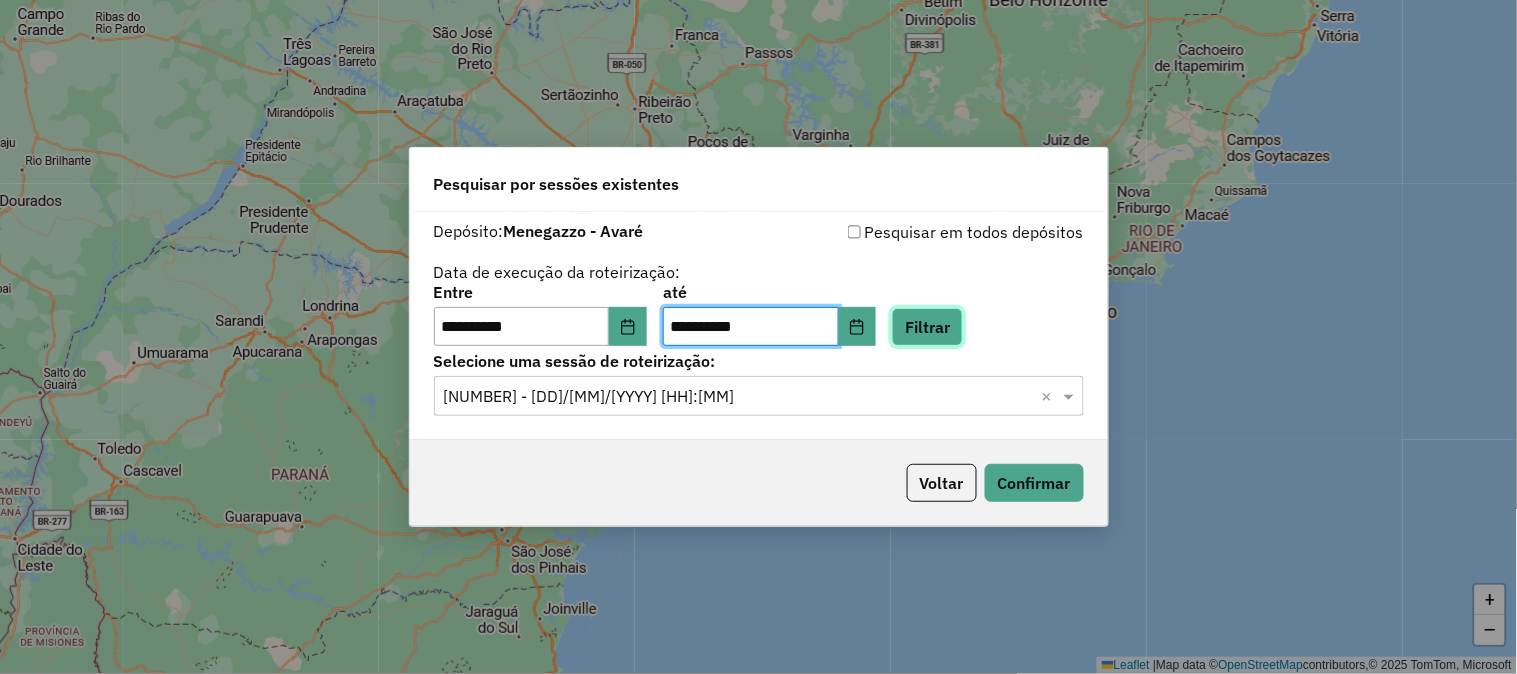 click on "Filtrar" 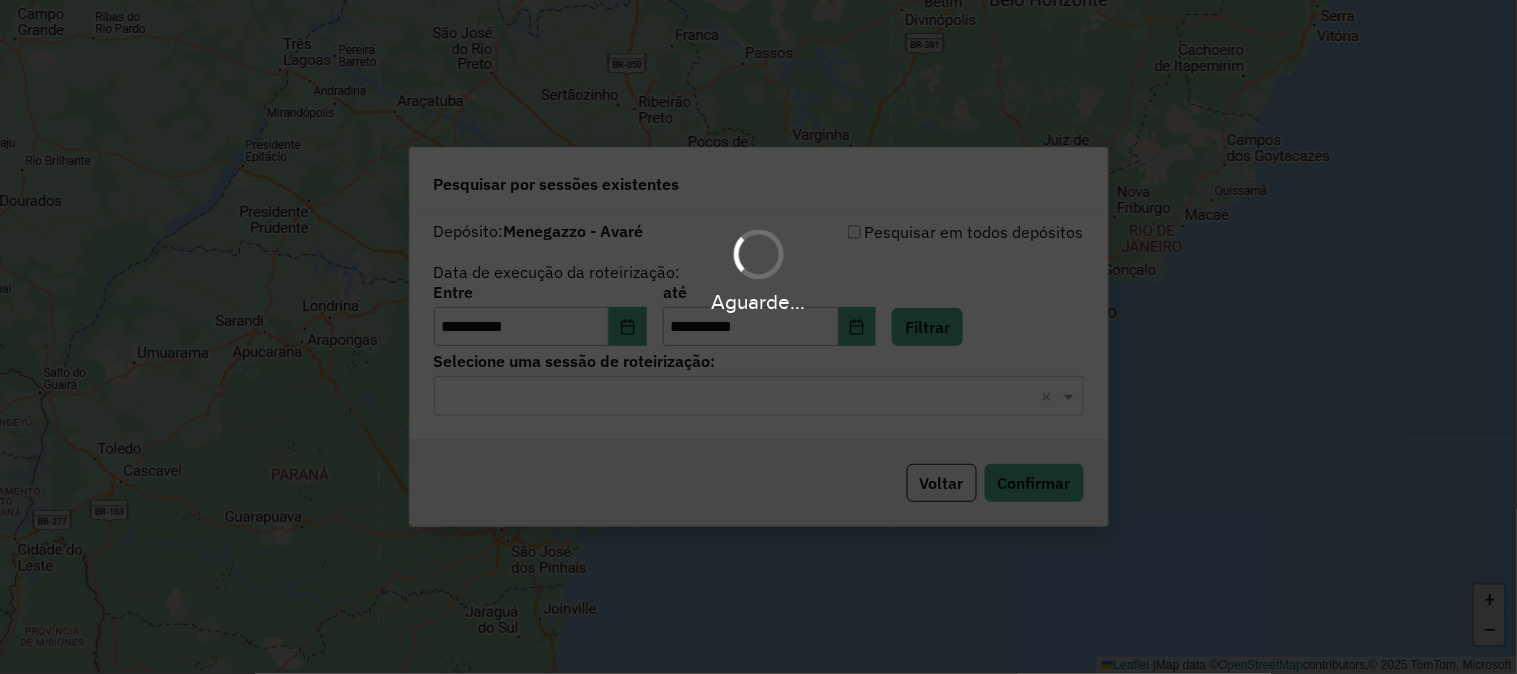 click on "**********" at bounding box center (758, 337) 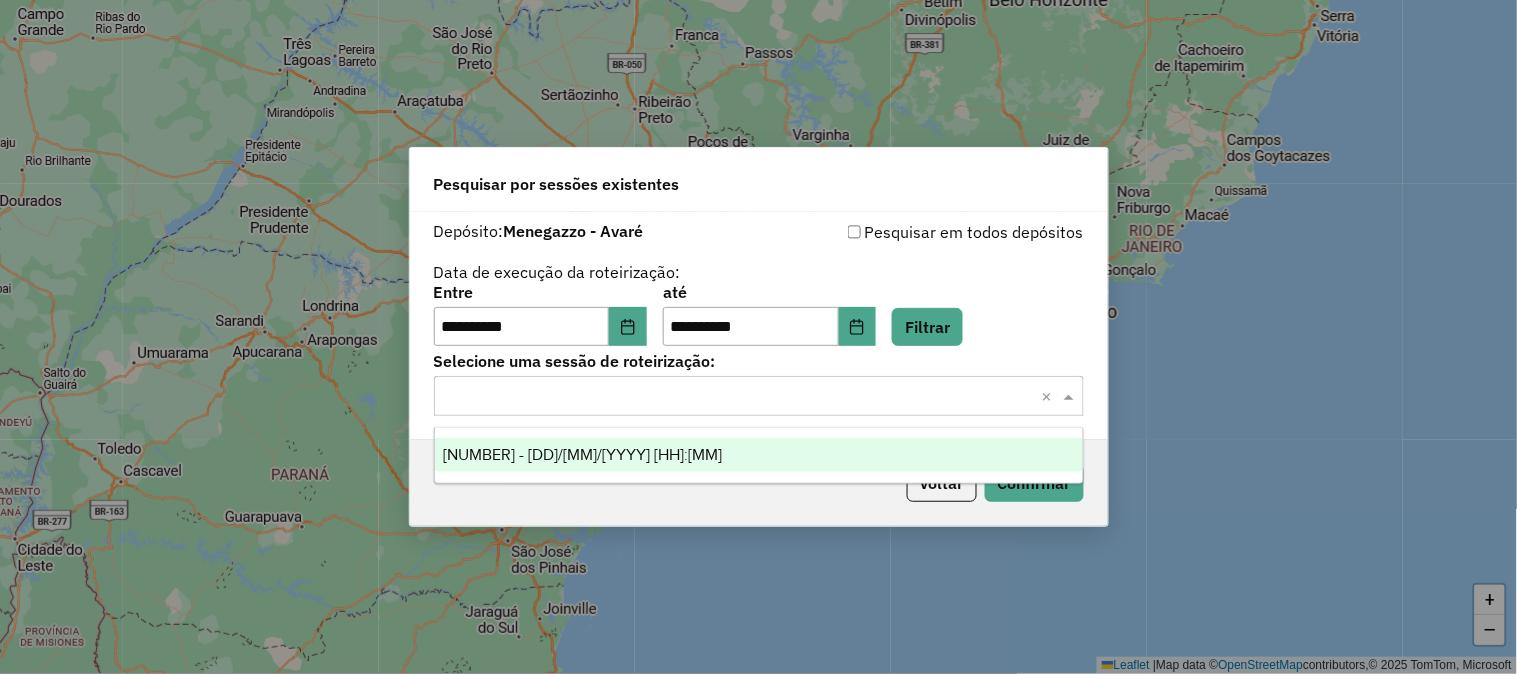 click 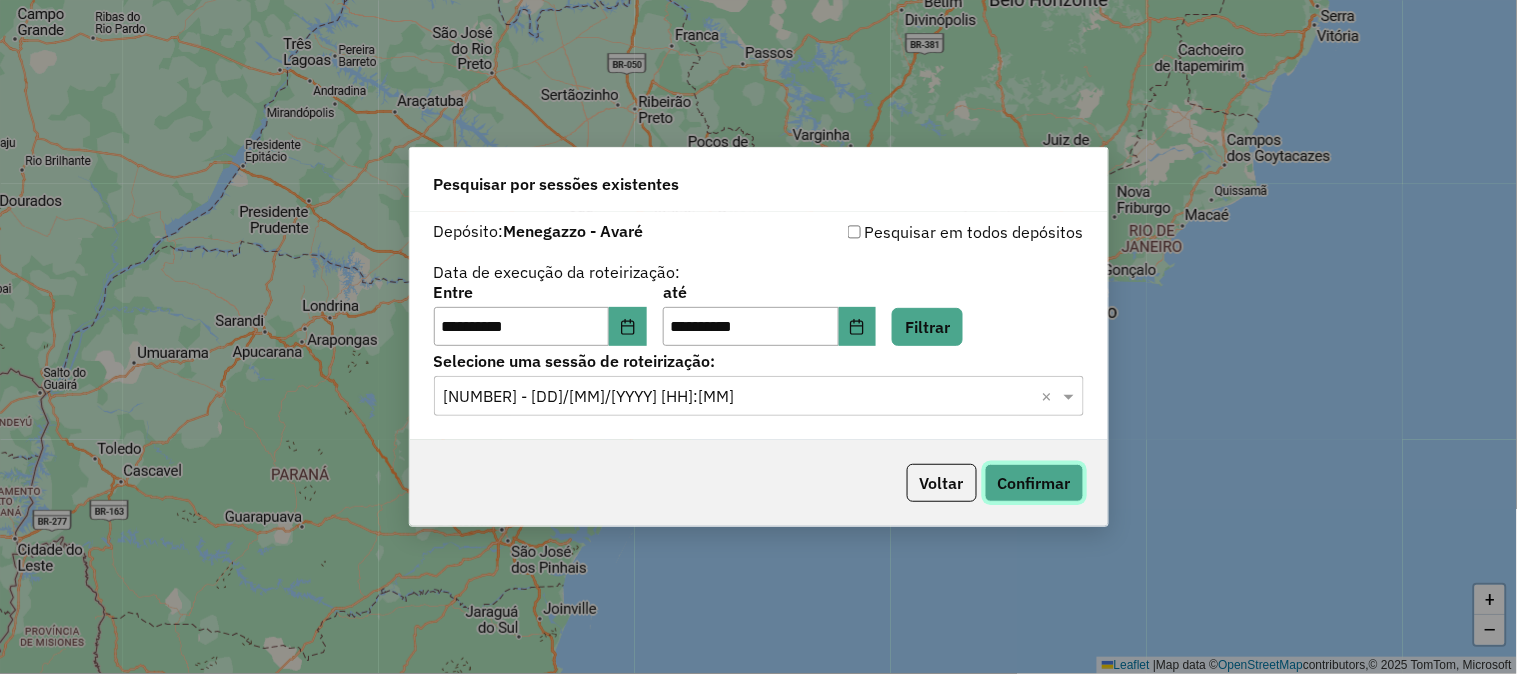 click on "Confirmar" 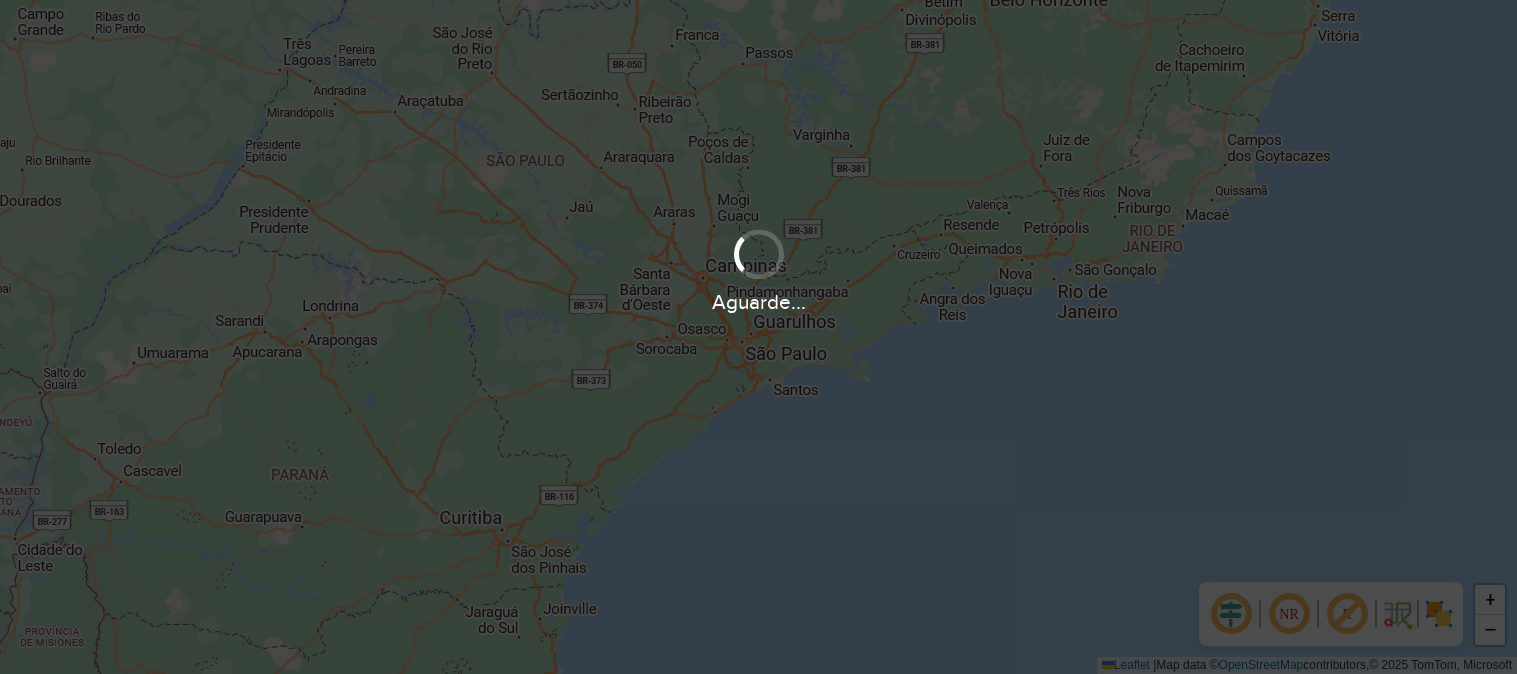 scroll, scrollTop: 0, scrollLeft: 0, axis: both 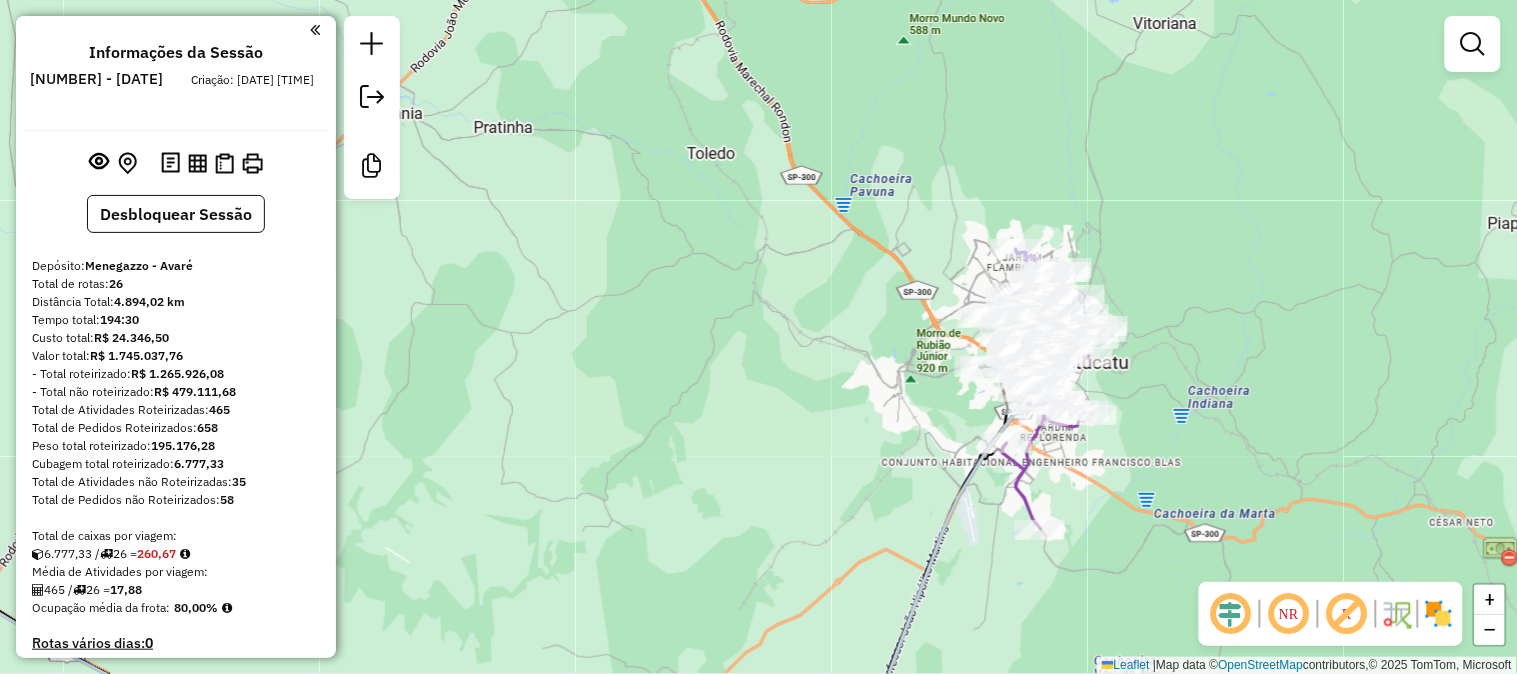 drag, startPoint x: 971, startPoint y: 408, endPoint x: 827, endPoint y: 336, distance: 160.99689 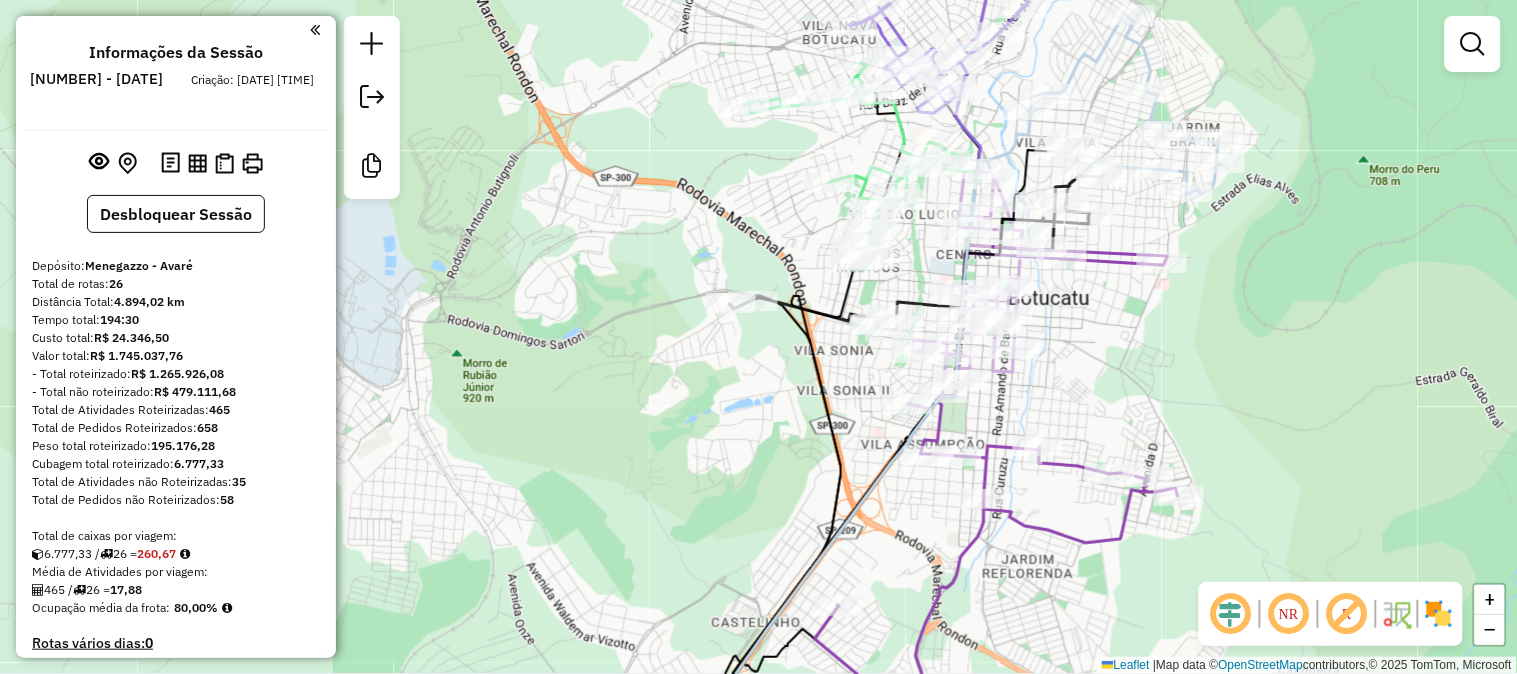 drag, startPoint x: 1258, startPoint y: 384, endPoint x: 1204, endPoint y: 331, distance: 75.66373 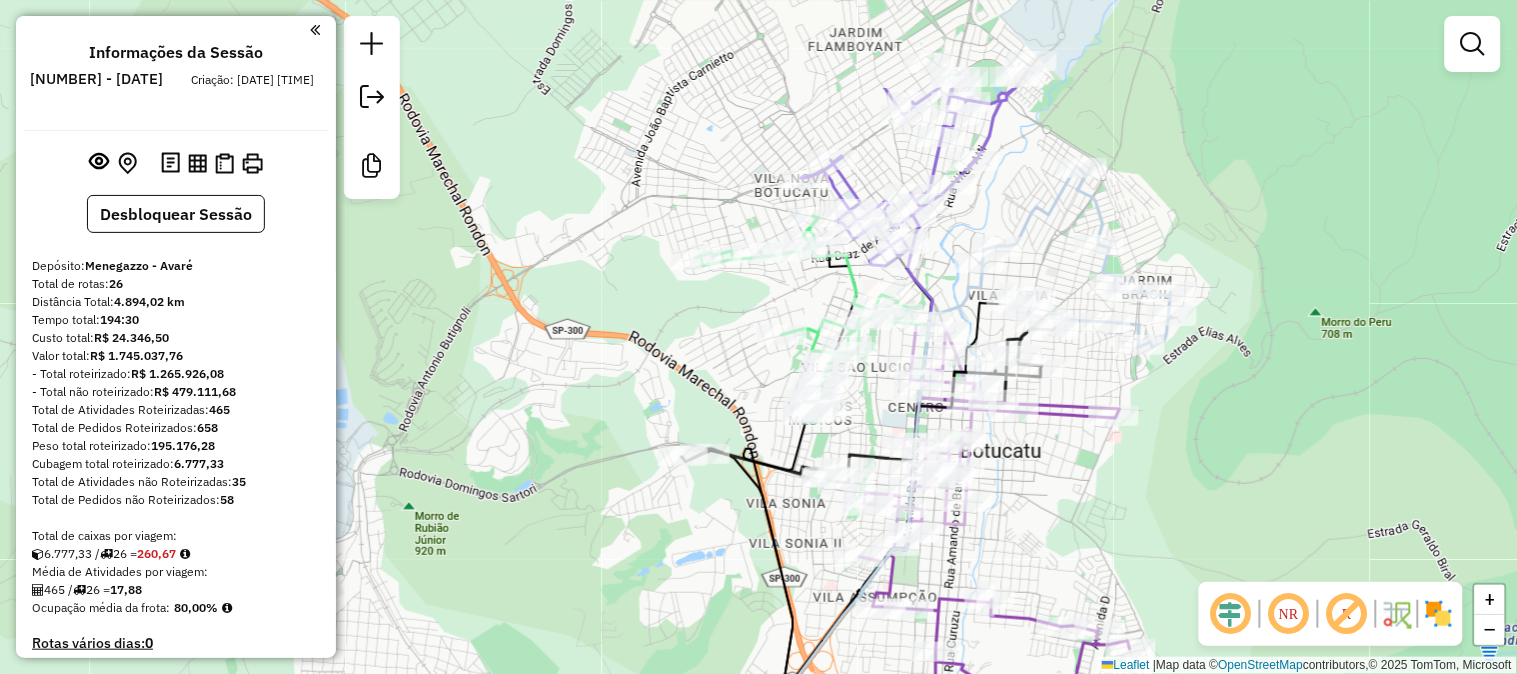 drag, startPoint x: 1226, startPoint y: 351, endPoint x: 1178, endPoint y: 506, distance: 162.26213 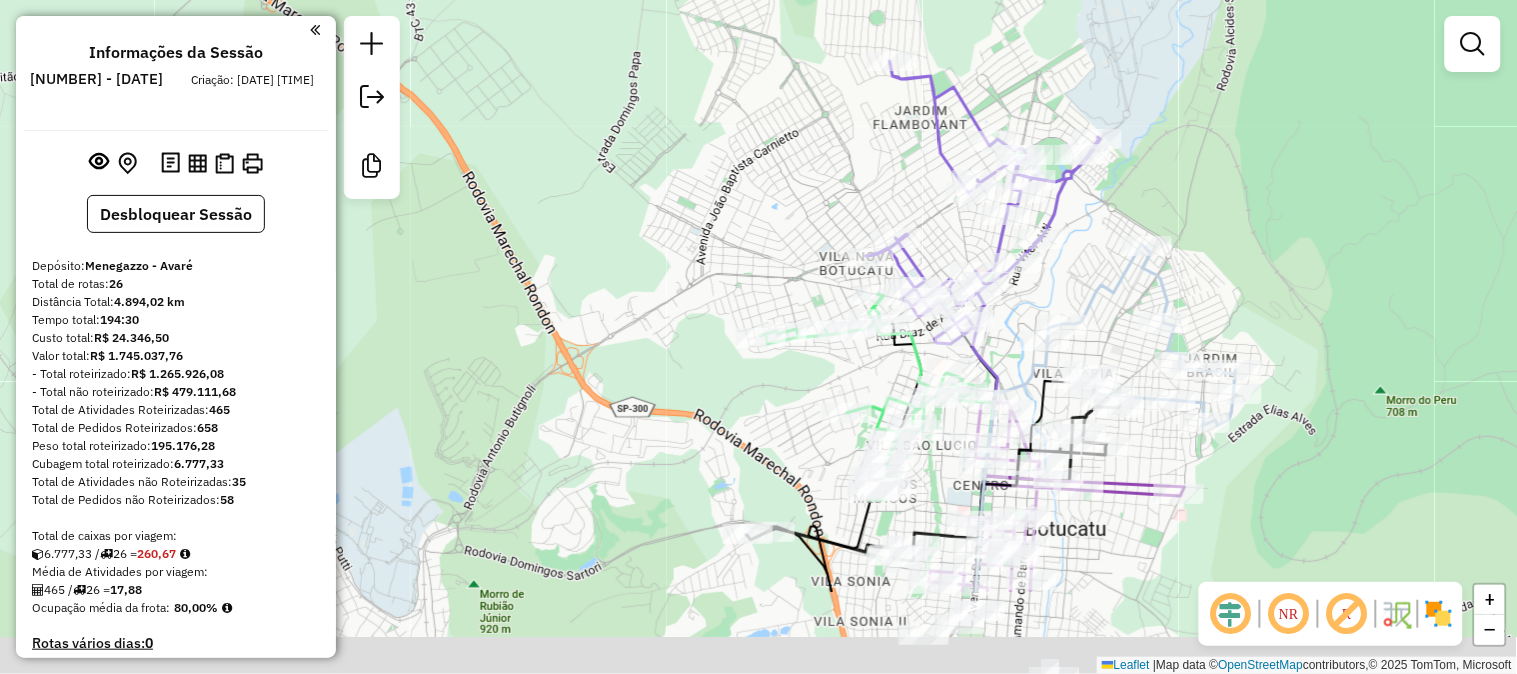 drag, startPoint x: 912, startPoint y: 298, endPoint x: 836, endPoint y: 22, distance: 286.27258 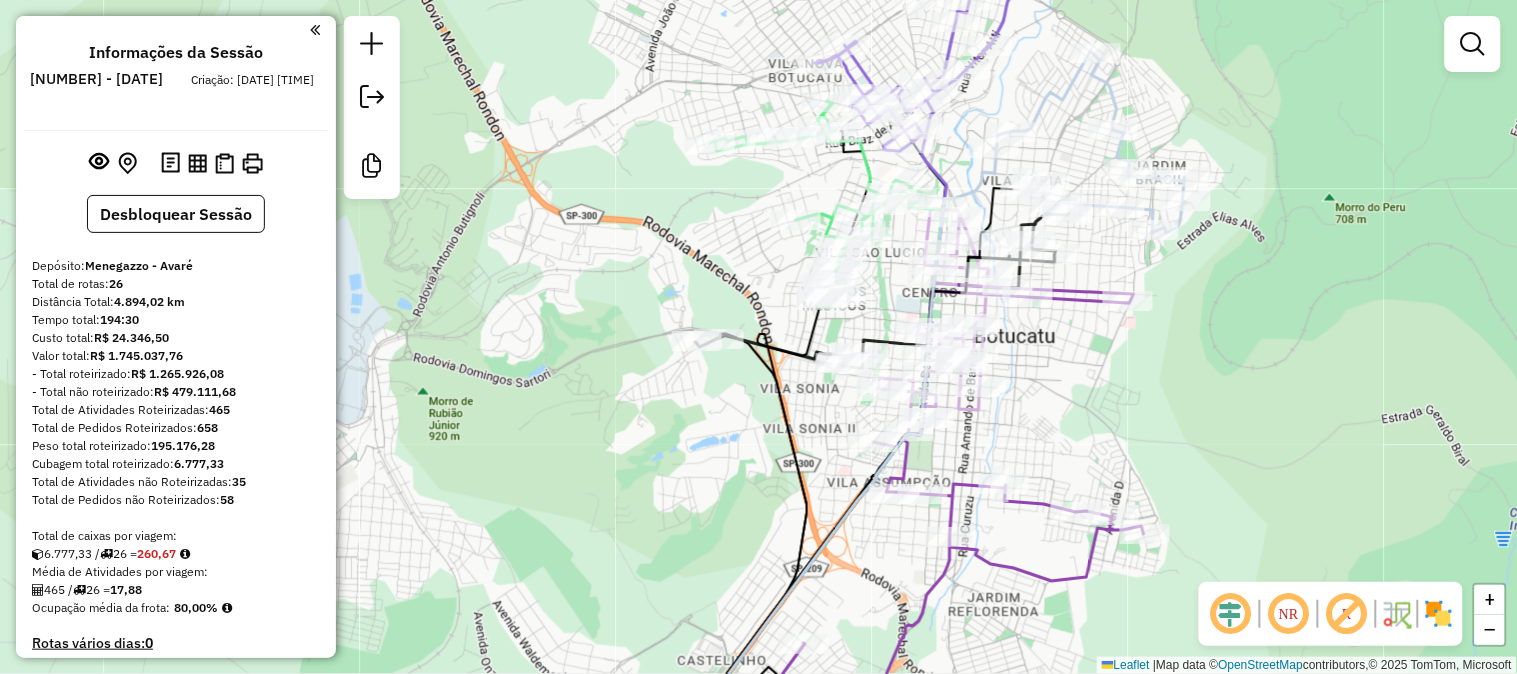 drag, startPoint x: 700, startPoint y: 360, endPoint x: 666, endPoint y: 258, distance: 107.51744 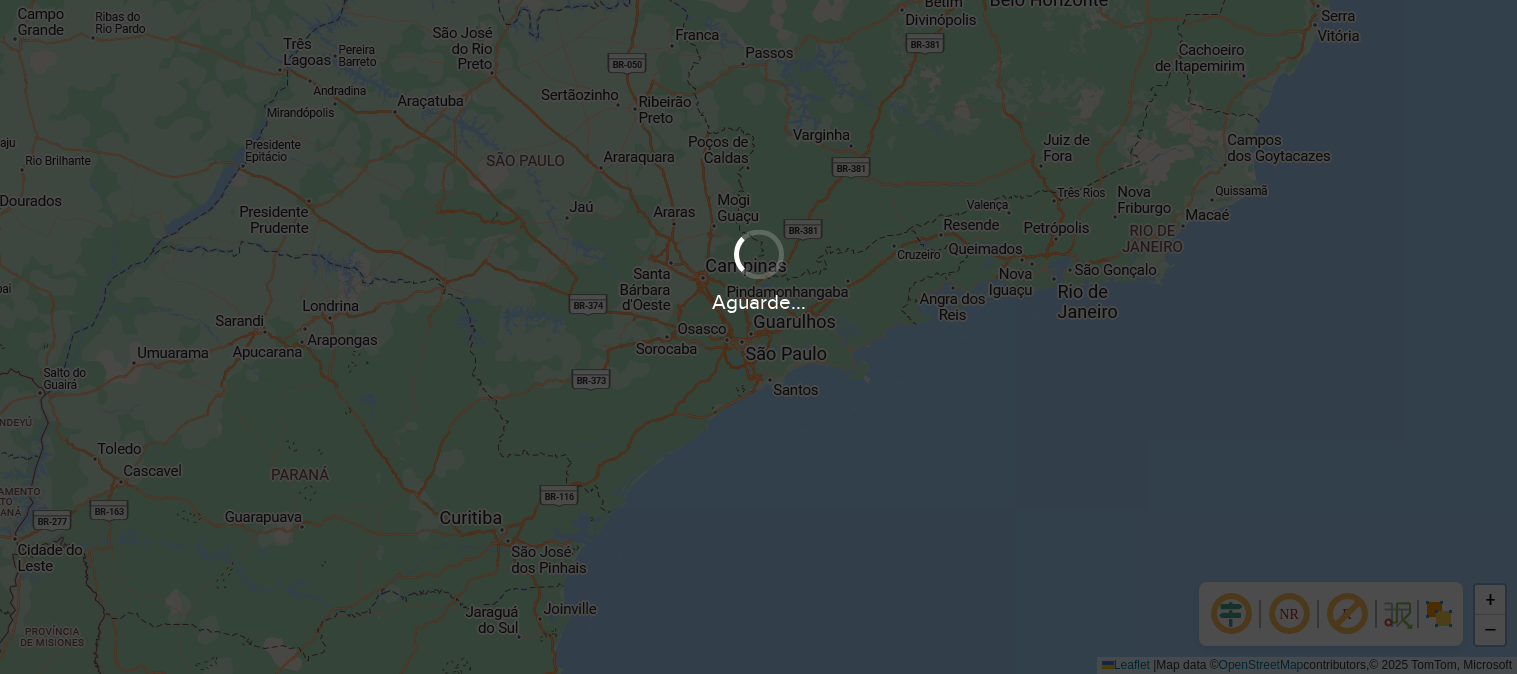 scroll, scrollTop: 0, scrollLeft: 0, axis: both 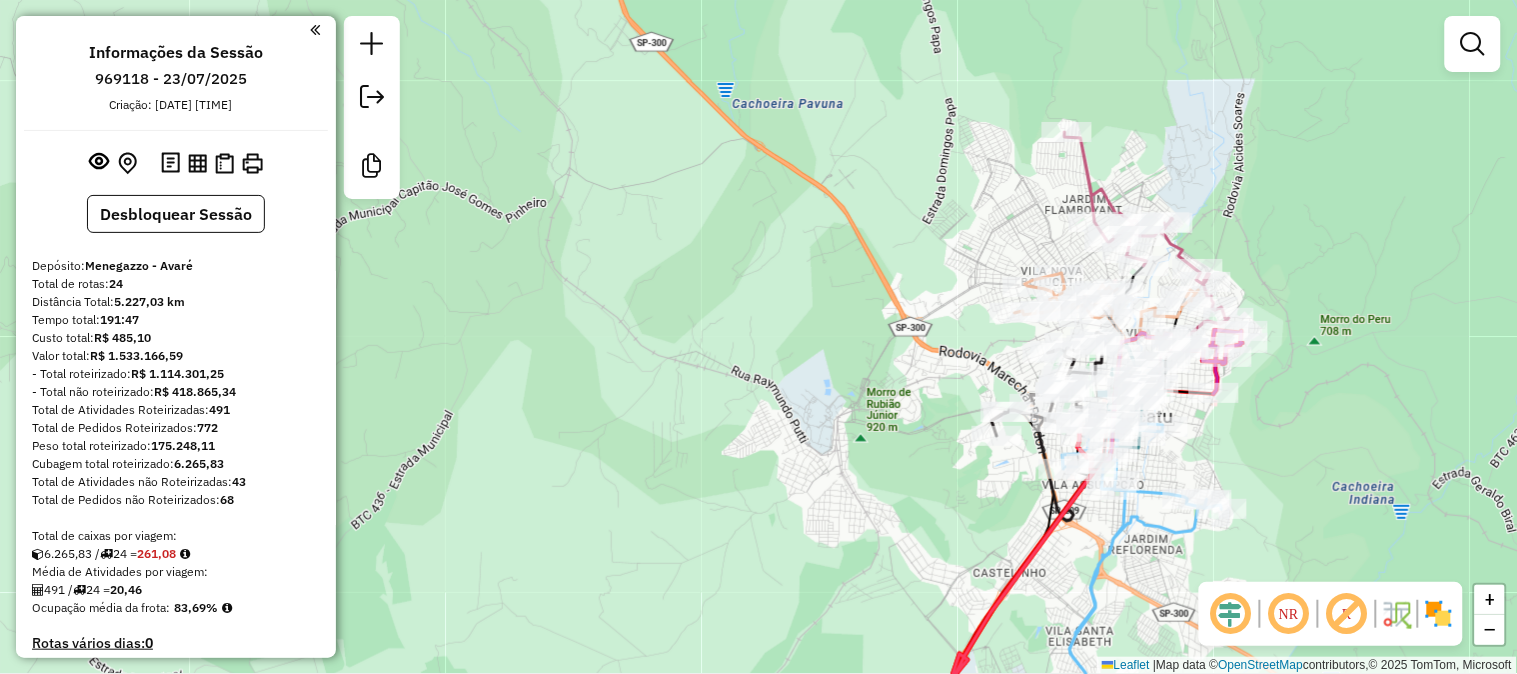drag, startPoint x: 1034, startPoint y: 303, endPoint x: 890, endPoint y: 262, distance: 149.72308 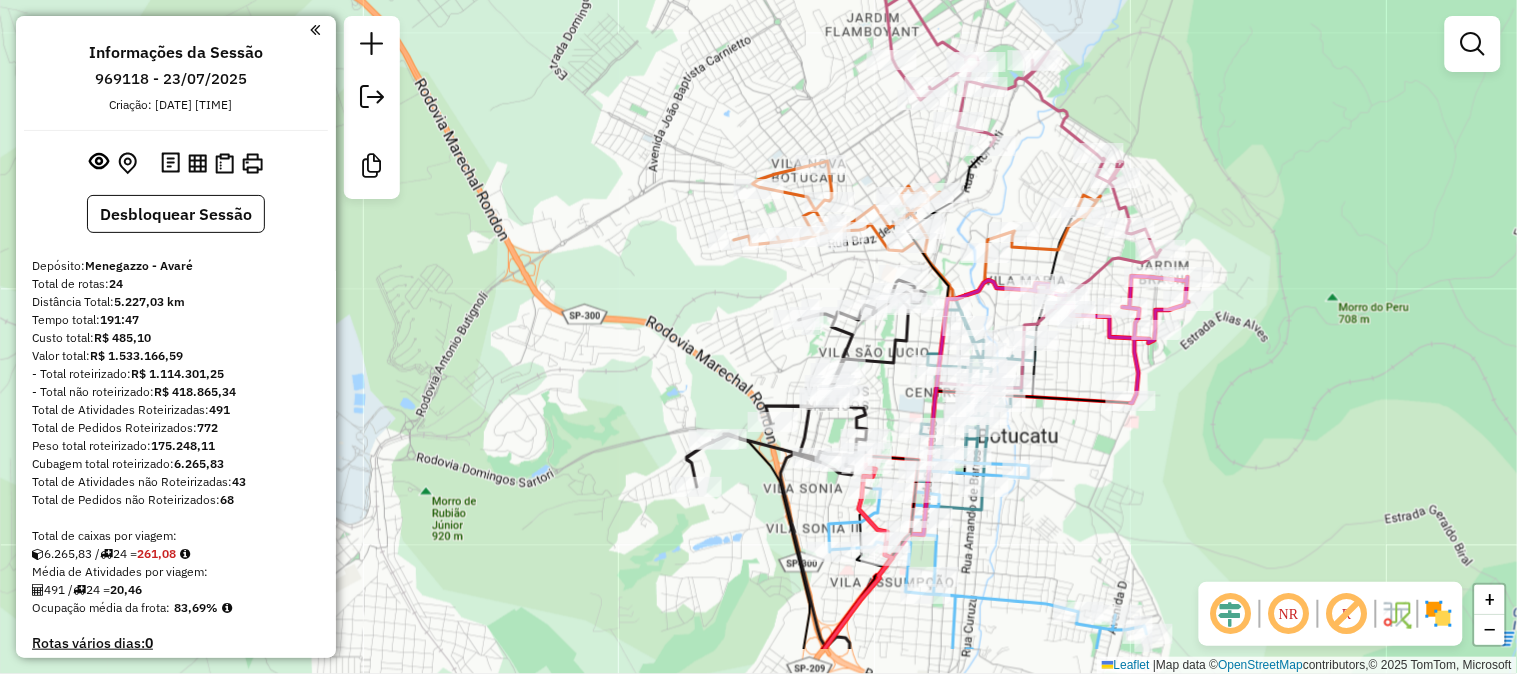 drag, startPoint x: 827, startPoint y: 390, endPoint x: 673, endPoint y: 297, distance: 179.90276 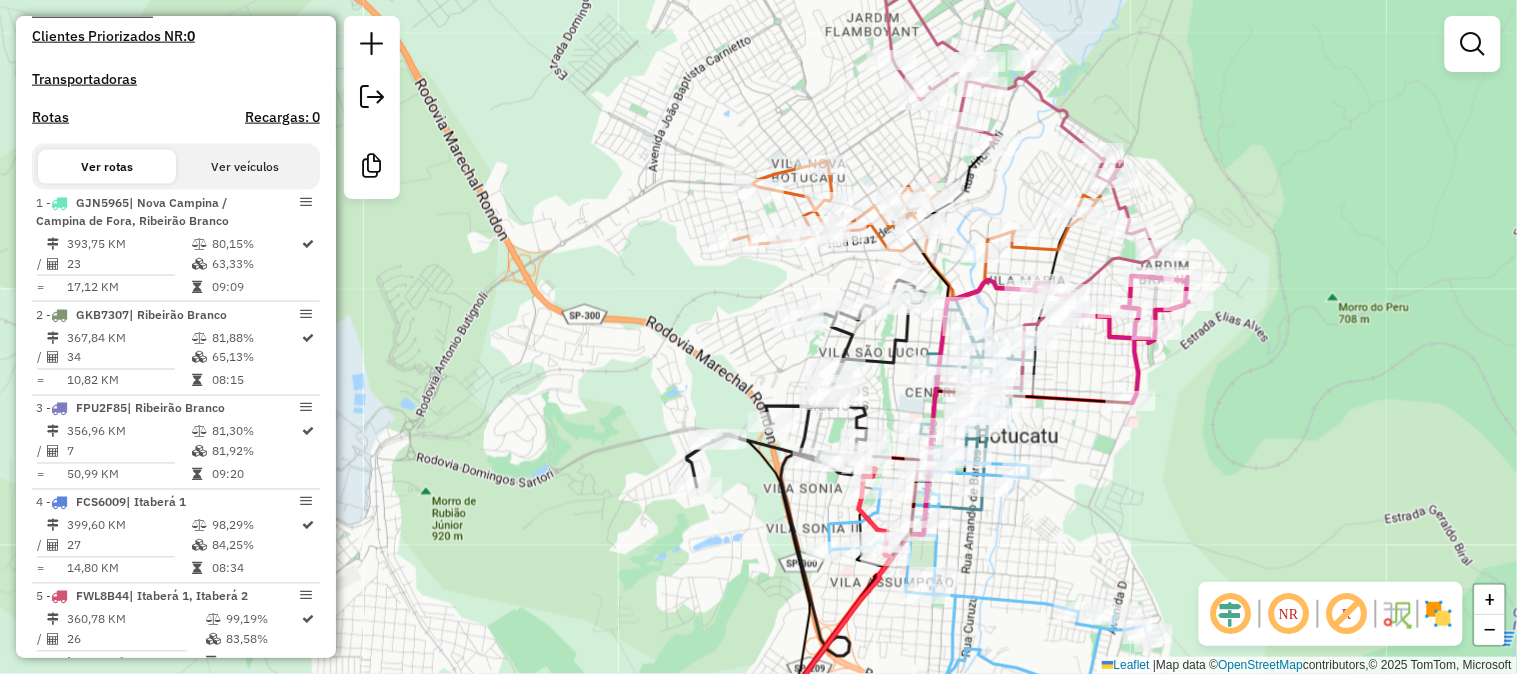 scroll, scrollTop: 0, scrollLeft: 0, axis: both 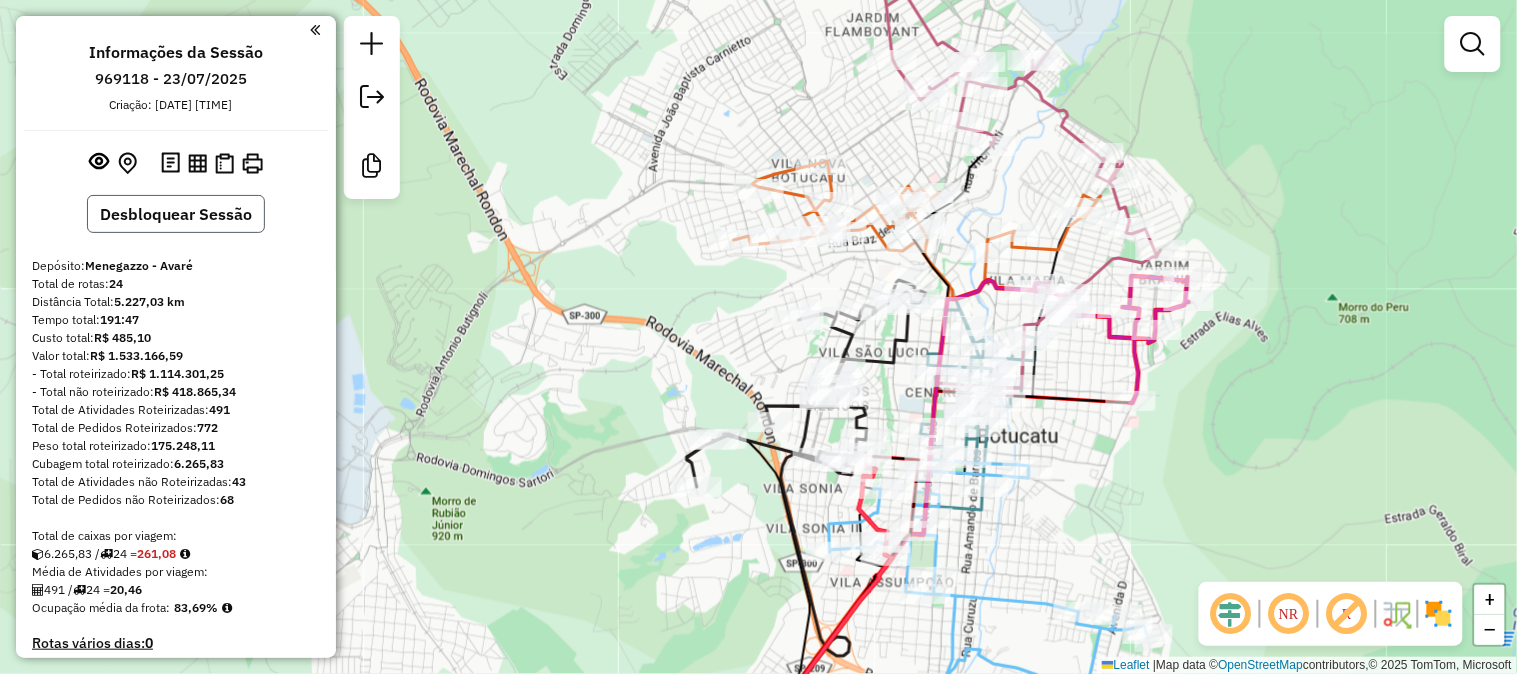 click on "Desbloquear Sessão" at bounding box center [176, 214] 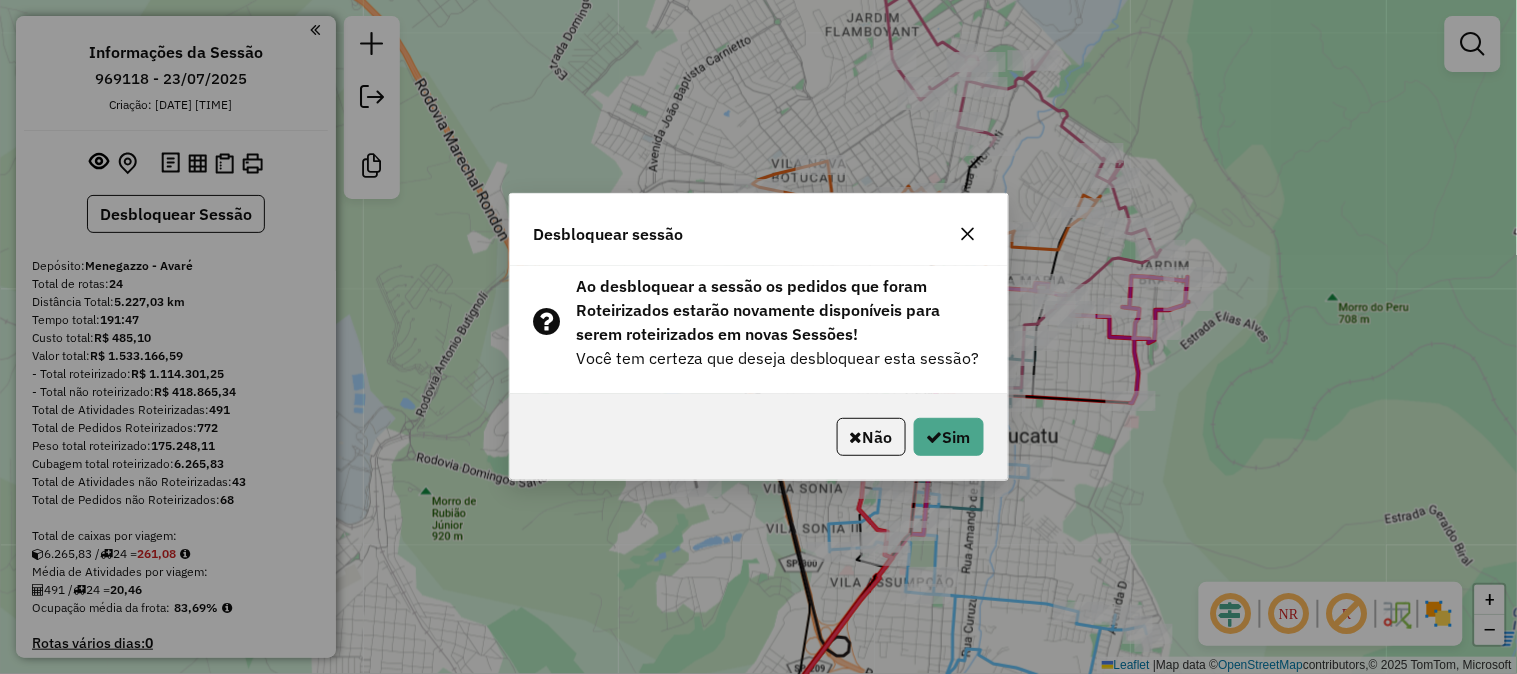 click on "Não   Sim" 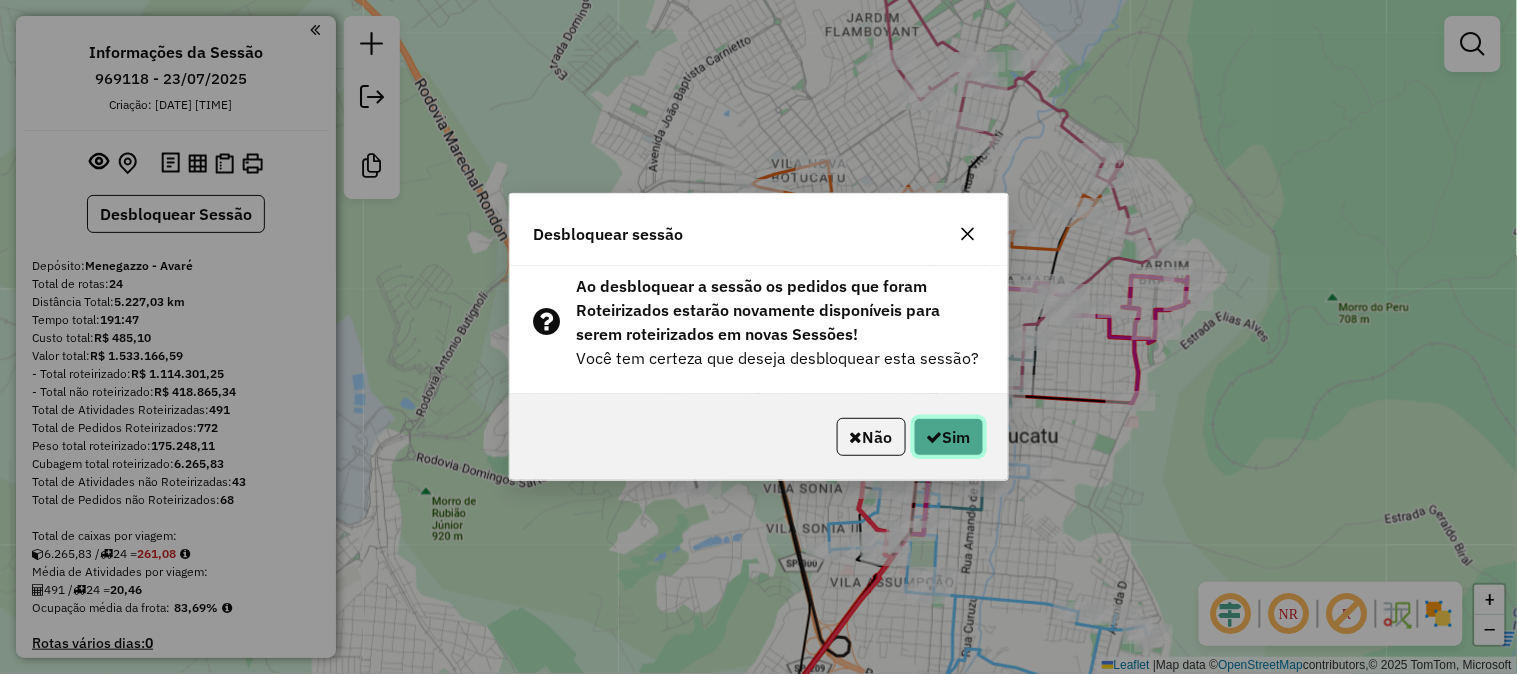 click on "Sim" 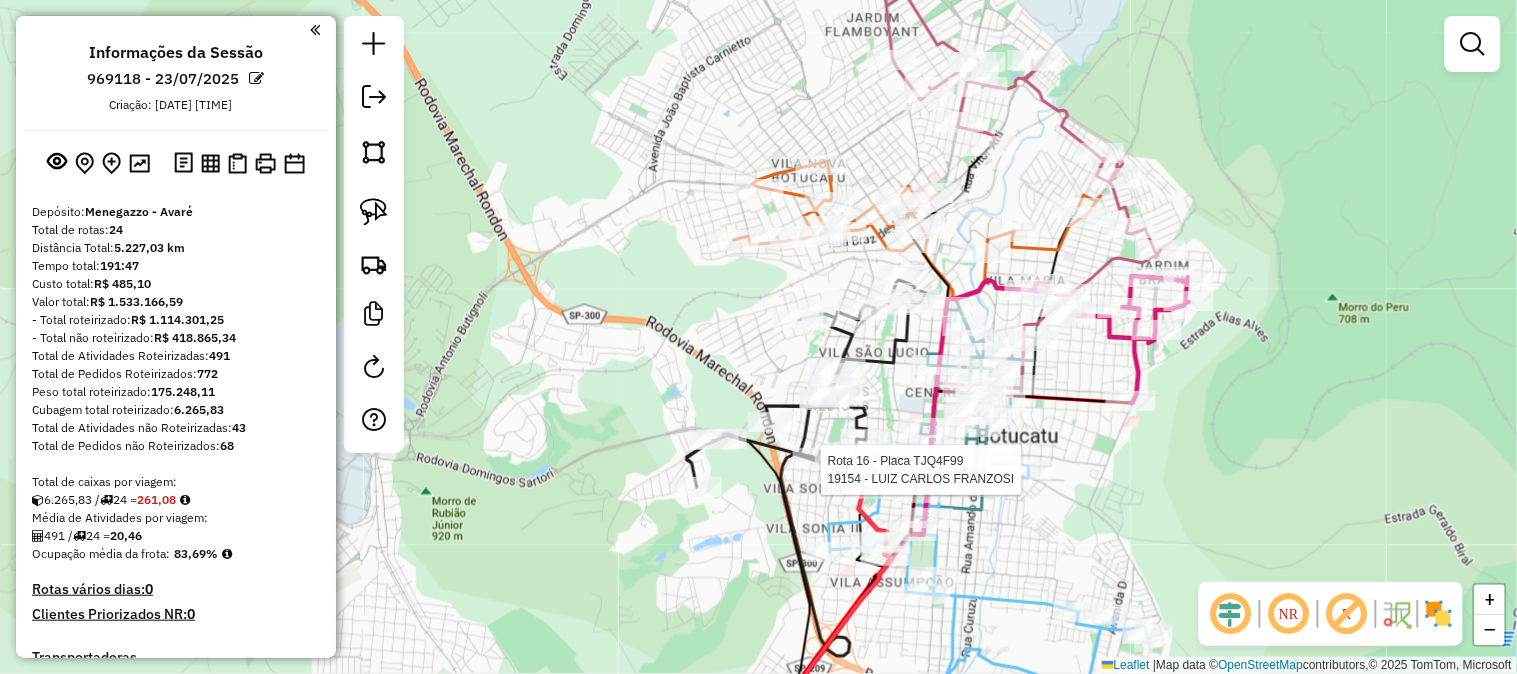 select on "**********" 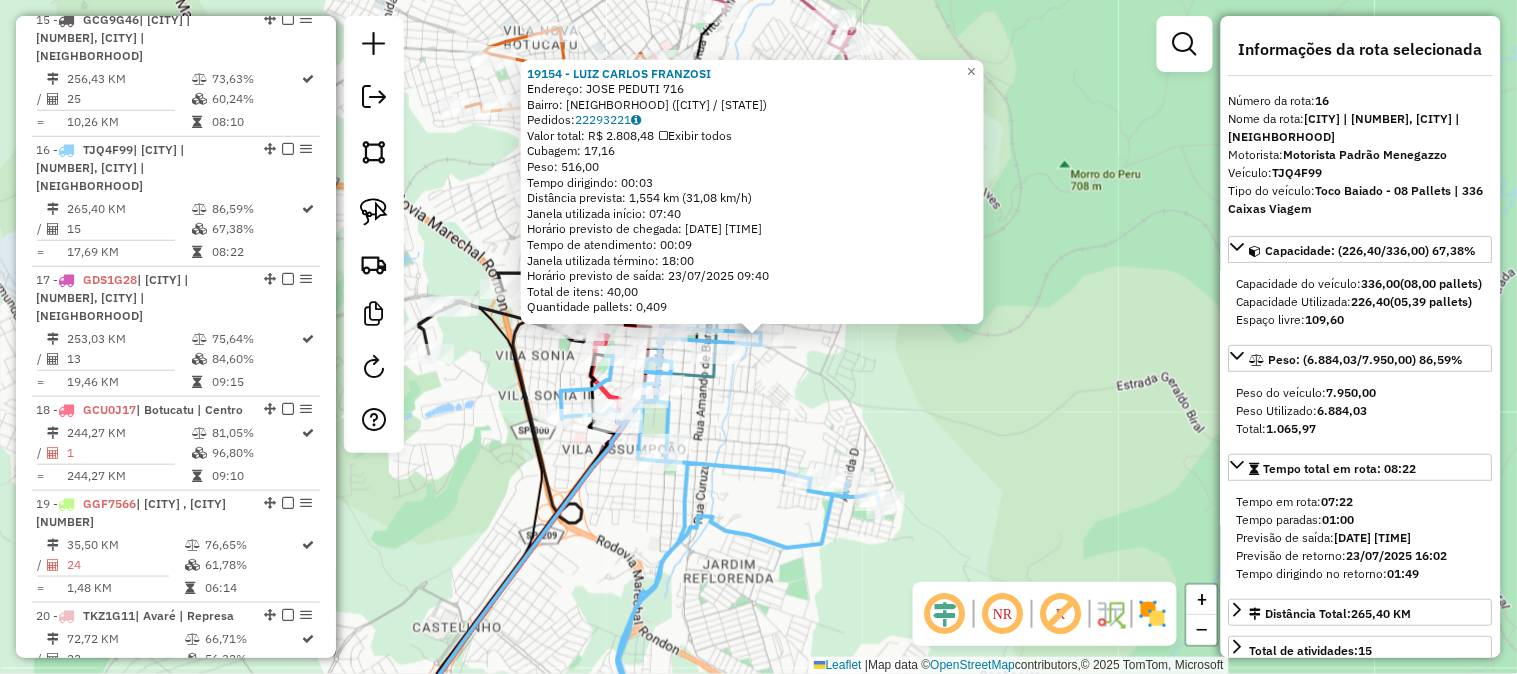 scroll, scrollTop: 2362, scrollLeft: 0, axis: vertical 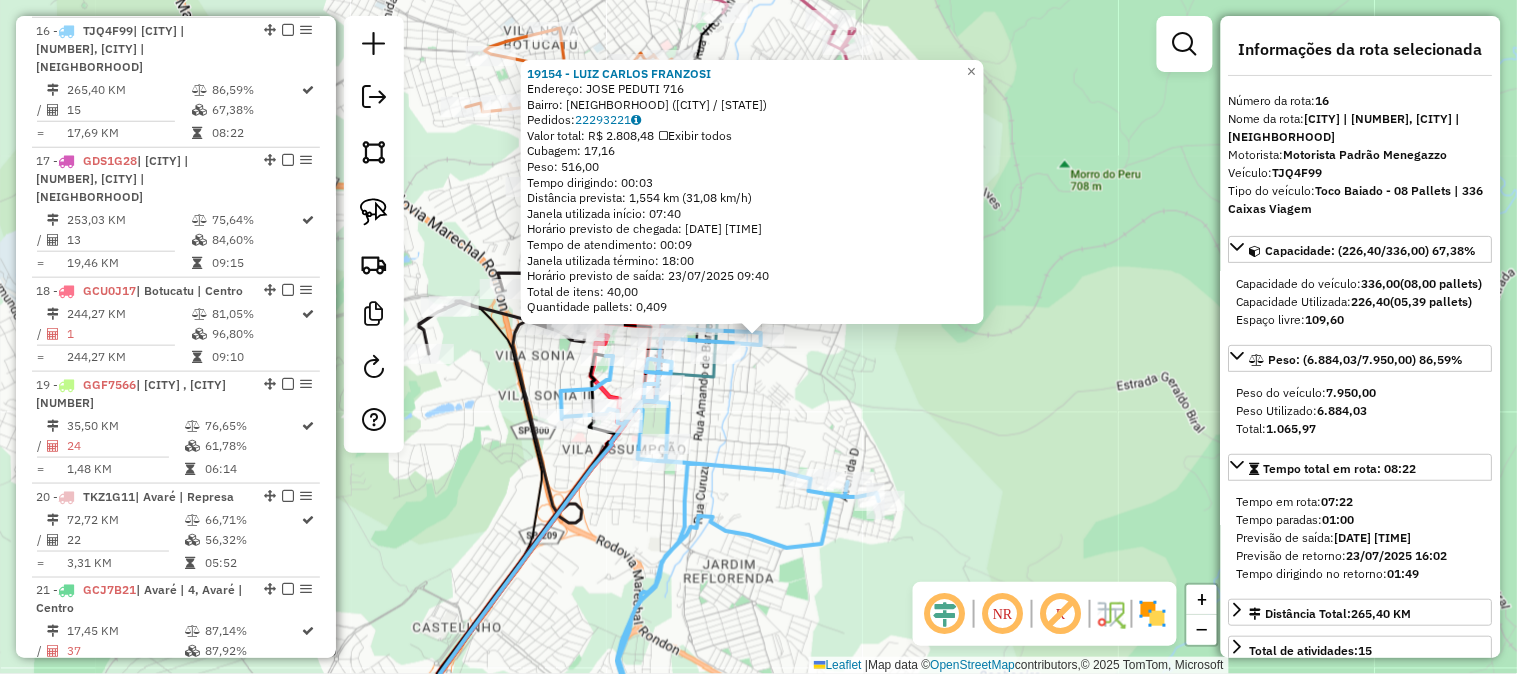 click on "19154 - LUIZ CARLOS FRANZOSI  Endereço:  JOSE PEDUTI 716   Bairro: VILA RODRIGUES ALVES (BOTUCATU / SP)   Pedidos:  22293221   Valor total: R$ 2.808,48   Exibir todos   Cubagem: 17,16  Peso: 516,00  Tempo dirigindo: 00:03   Distância prevista: 1,554 km (31,08 km/h)   Janela utilizada início: 07:40   Horário previsto de chegada: 23/07/2025 09:31   Tempo de atendimento: 00:09   Janela utilizada término: 18:00   Horário previsto de saída: 23/07/2025 09:40   Total de itens: 40,00   Quantidade pallets: 0,409  × Janela de atendimento Grade de atendimento Capacidade Transportadoras Veículos Cliente Pedidos  Rotas Selecione os dias de semana para filtrar as janelas de atendimento  Seg   Ter   Qua   Qui   Sex   Sáb   Dom  Informe o período da janela de atendimento: De: Até:  Filtrar exatamente a janela do cliente  Considerar janela de atendimento padrão  Selecione os dias de semana para filtrar as grades de atendimento  Seg   Ter   Qua   Qui   Sex   Sáb   Dom   Peso mínimo:   Peso máximo:   De:   De:" 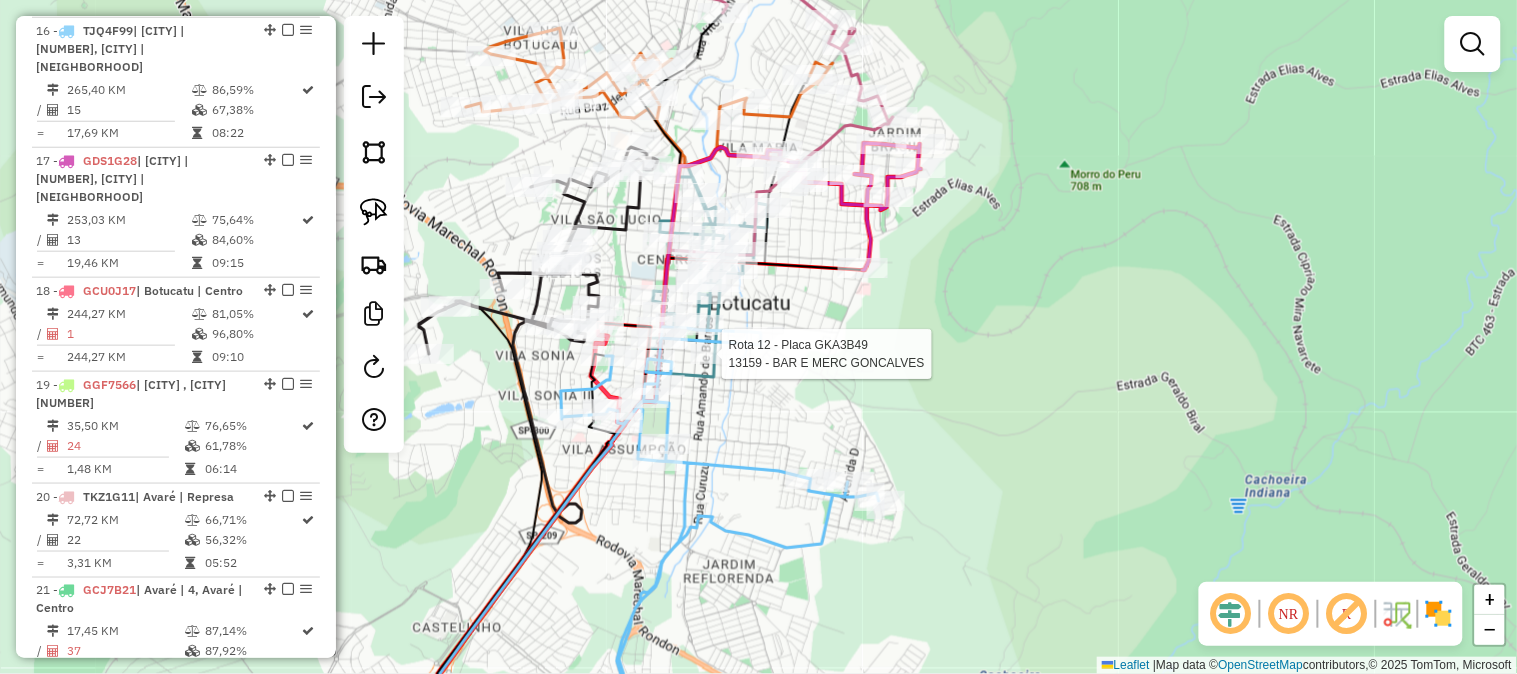 select on "**********" 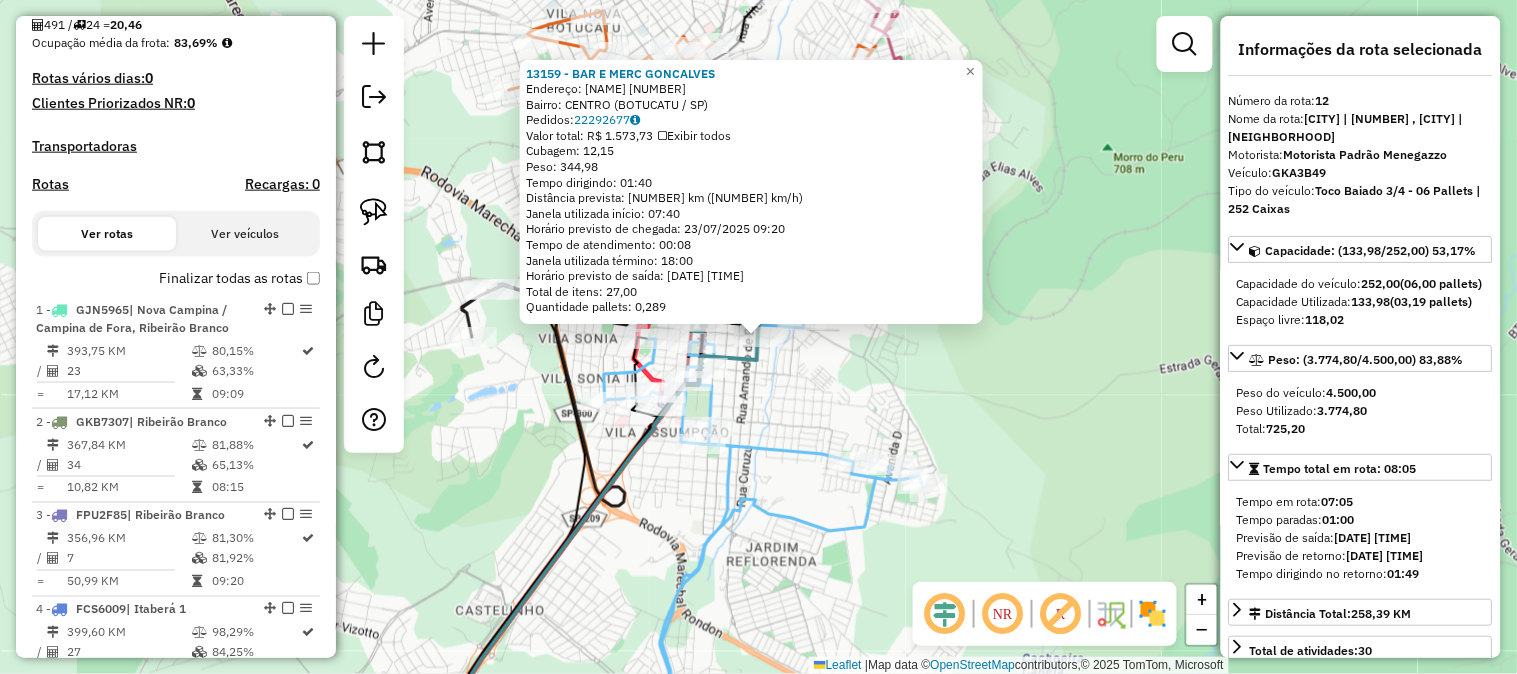 scroll, scrollTop: 36, scrollLeft: 0, axis: vertical 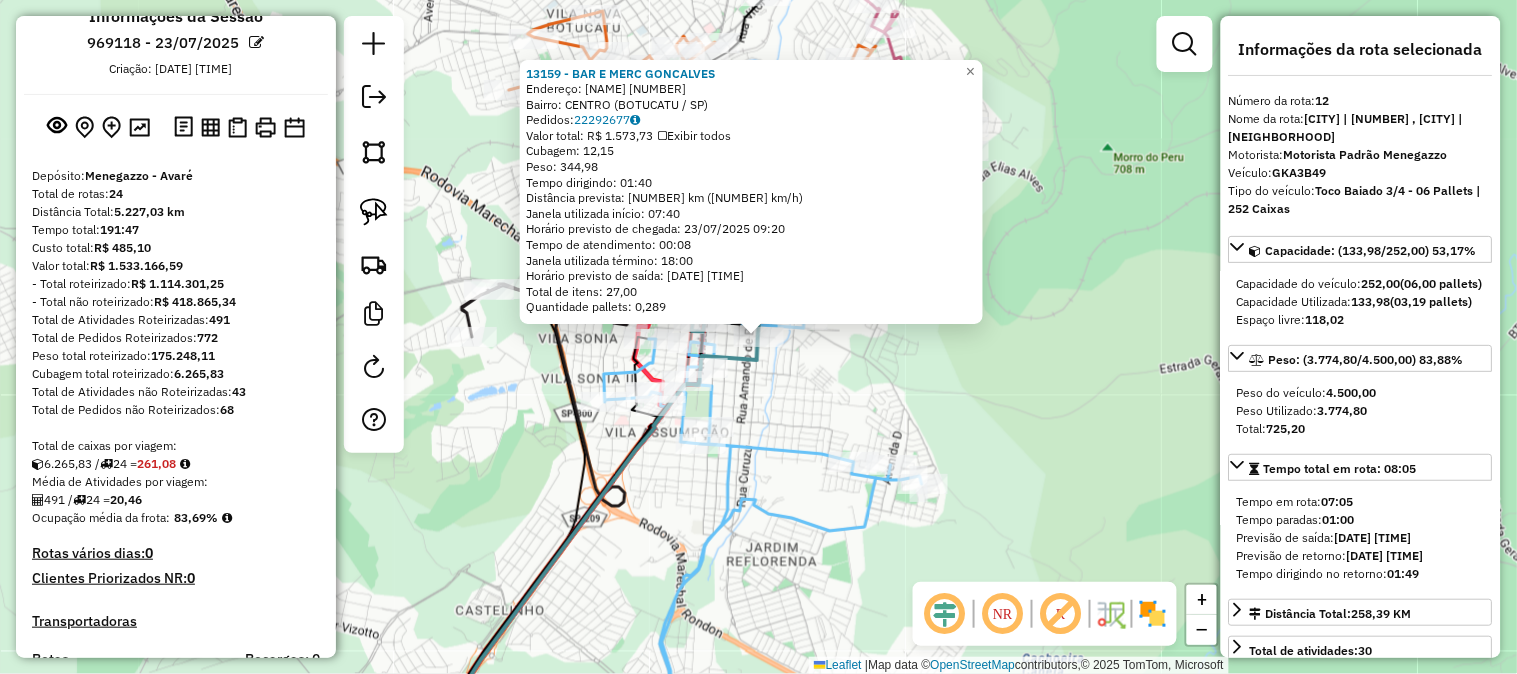 click on "Rota 16 - Placa TJQ4F99  7511 - BAR DO MIRAOO 13159 - BAR E MERC GONCALVES  Endereço:  CURUZU 1126   Bairro: CENTRO (BOTUCATU / SP)   Pedidos:  22292677   Valor total: R$ 1.573,73   Exibir todos   Cubagem: 12,15  Peso: 344,98  Tempo dirigindo: 01:40   Distância prevista: 115,806 km (69,48 km/h)   Janela utilizada início: 07:40   Horário previsto de chegada: 23/07/2025 09:20   Tempo de atendimento: 00:08   Janela utilizada término: 18:00   Horário previsto de saída: 23/07/2025 09:28   Total de itens: 27,00   Quantidade pallets: 0,289  × Janela de atendimento Grade de atendimento Capacidade Transportadoras Veículos Cliente Pedidos  Rotas Selecione os dias de semana para filtrar as janelas de atendimento  Seg   Ter   Qua   Qui   Sex   Sáb   Dom  Informe o período da janela de atendimento: De: Até:  Filtrar exatamente a janela do cliente  Considerar janela de atendimento padrão  Selecione os dias de semana para filtrar as grades de atendimento  Seg   Ter   Qua   Qui   Sex   Sáb   Dom   De:   Até:" 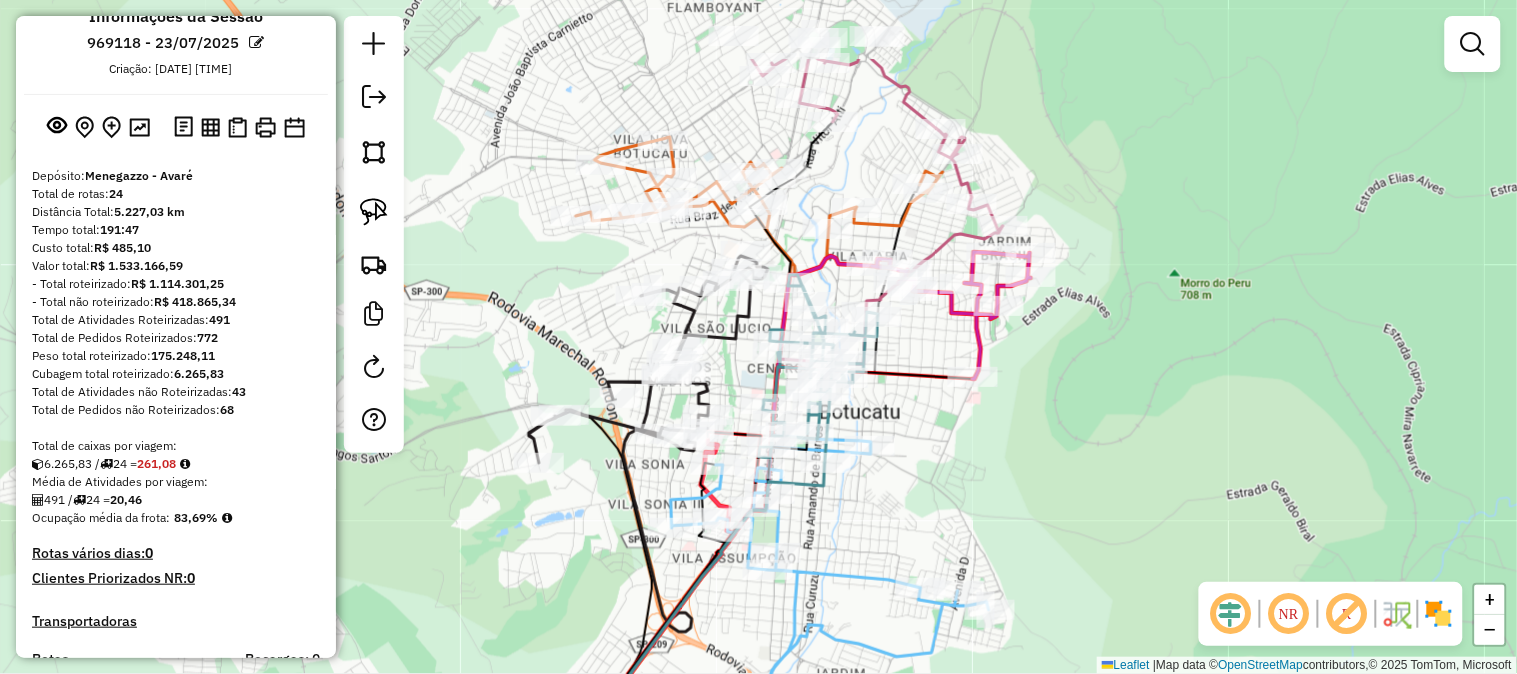drag, startPoint x: 501, startPoint y: 442, endPoint x: 568, endPoint y: 568, distance: 142.706 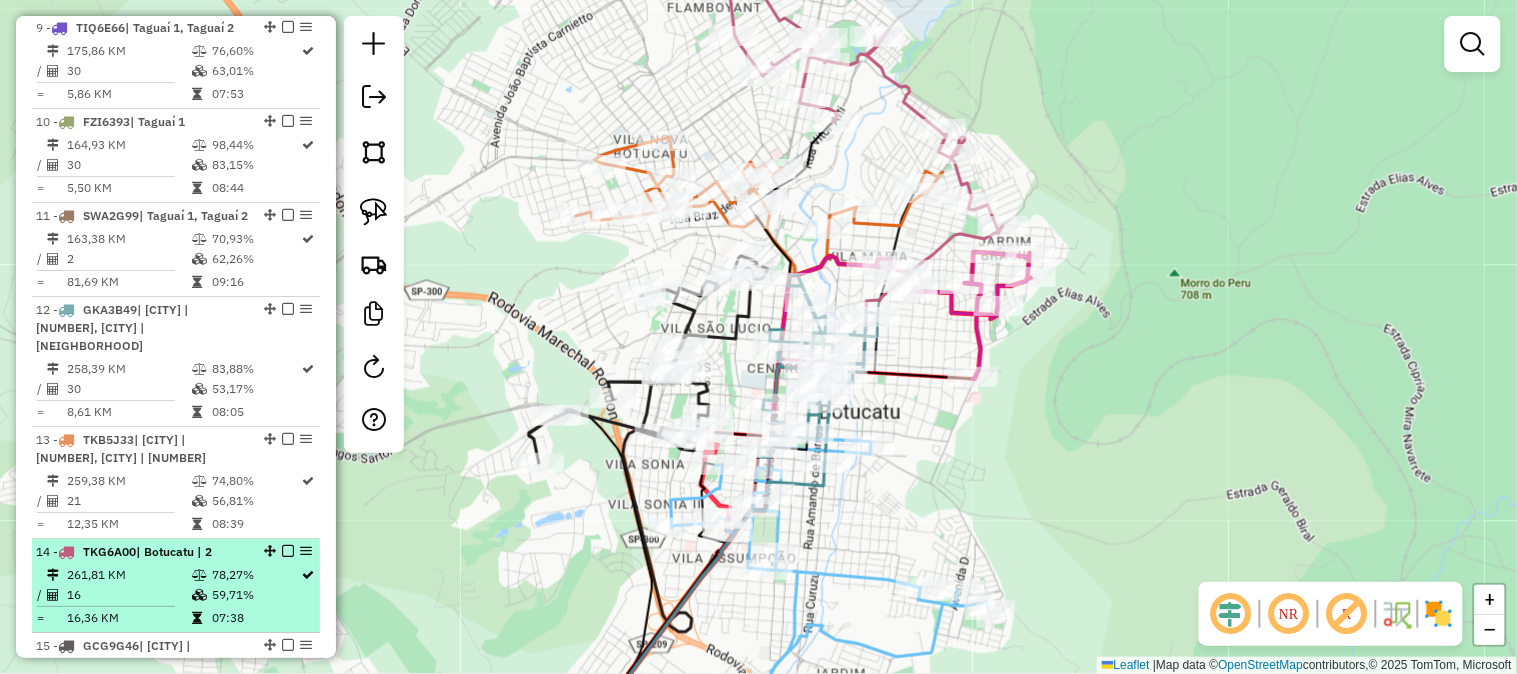 scroll, scrollTop: 1933, scrollLeft: 0, axis: vertical 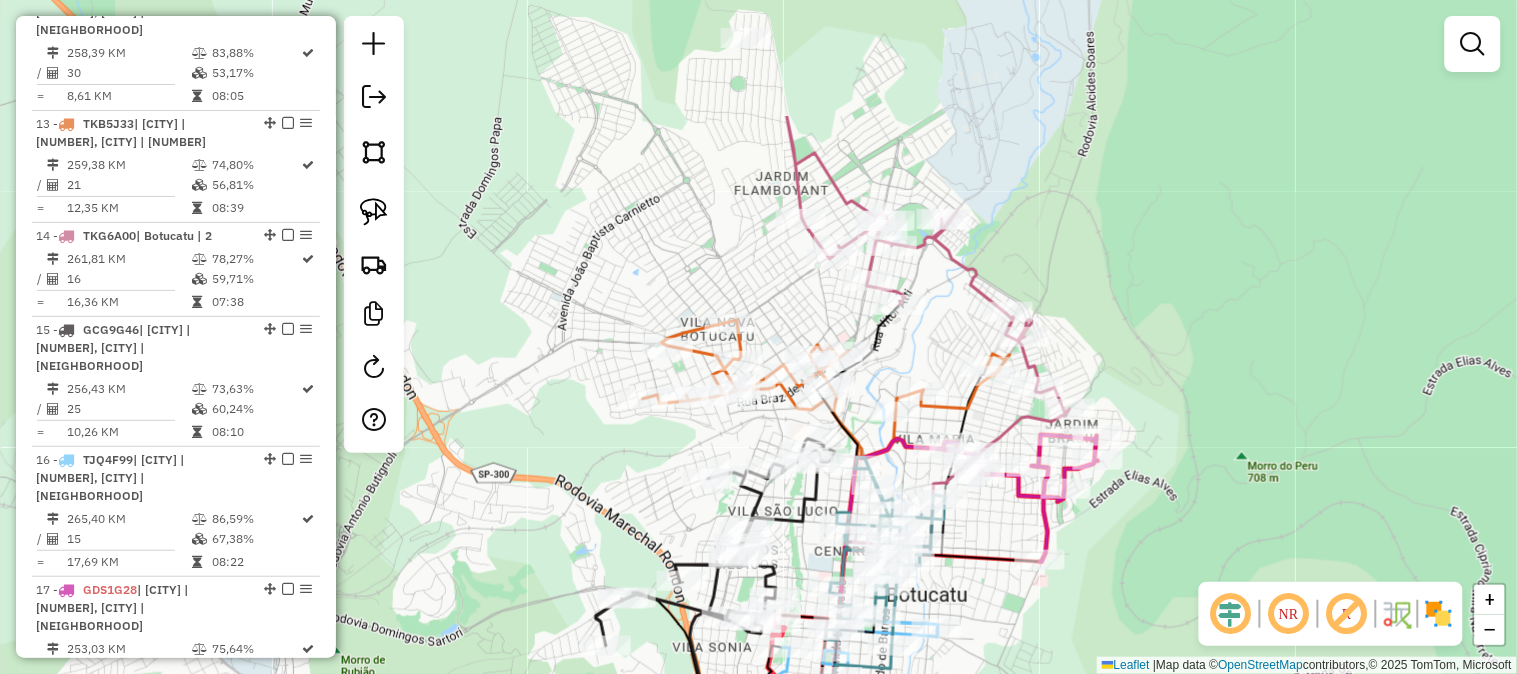drag, startPoint x: 1155, startPoint y: 132, endPoint x: 1213, endPoint y: 314, distance: 191.01833 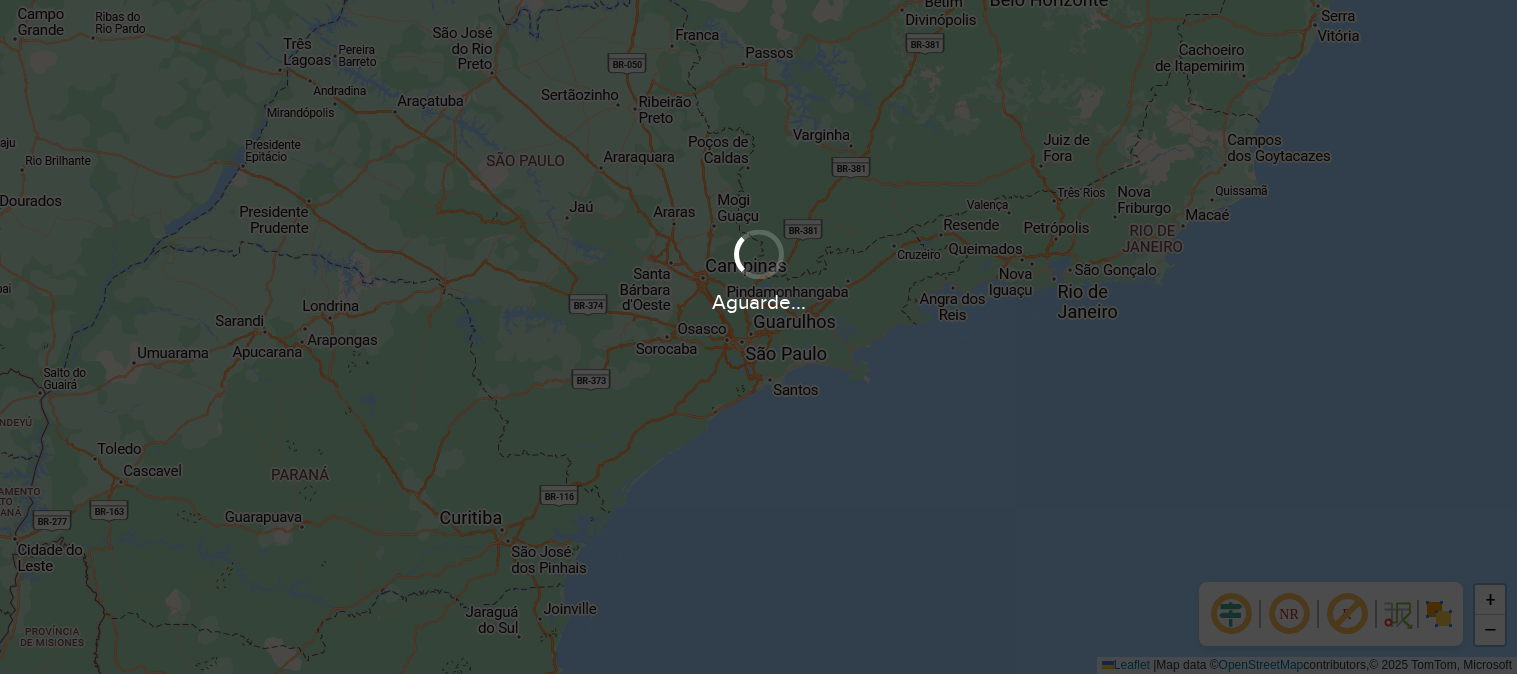 scroll, scrollTop: 0, scrollLeft: 0, axis: both 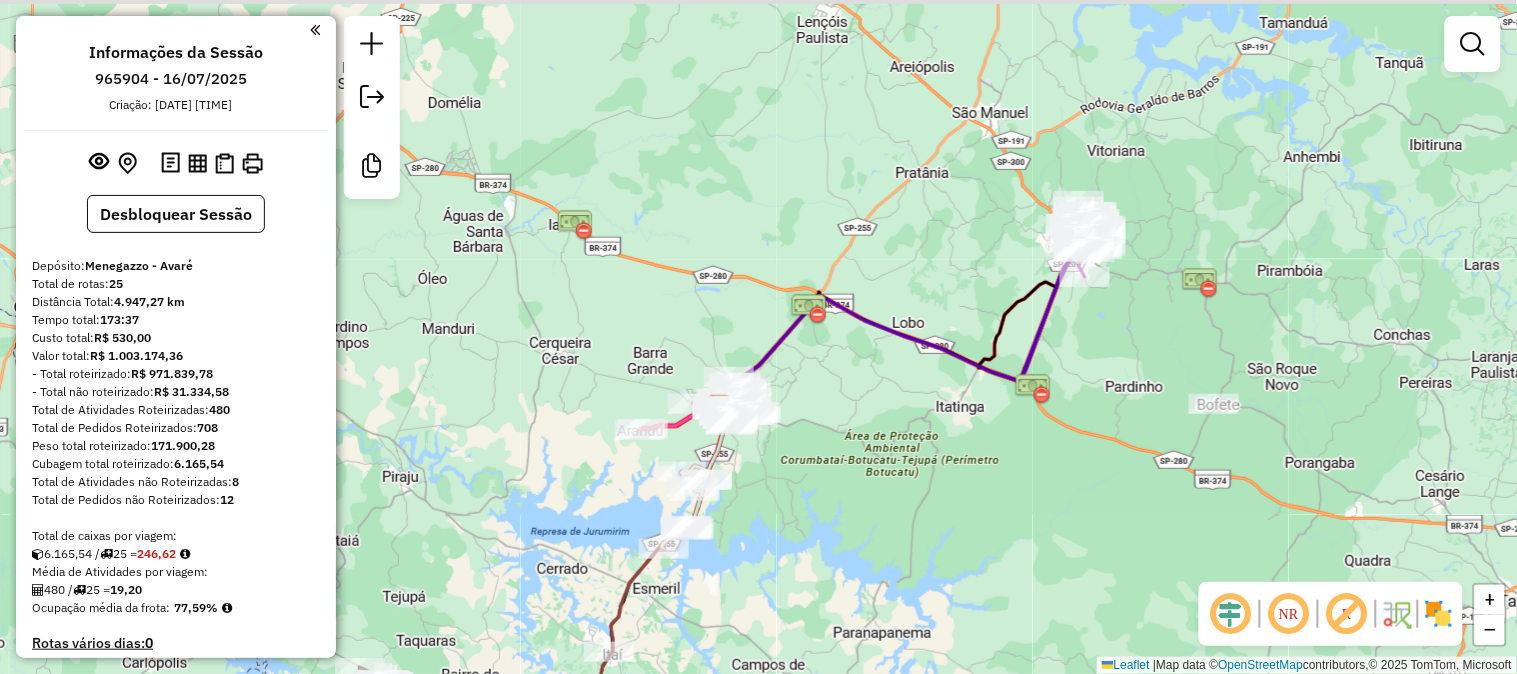 drag, startPoint x: 1211, startPoint y: 250, endPoint x: 1152, endPoint y: 367, distance: 131.03435 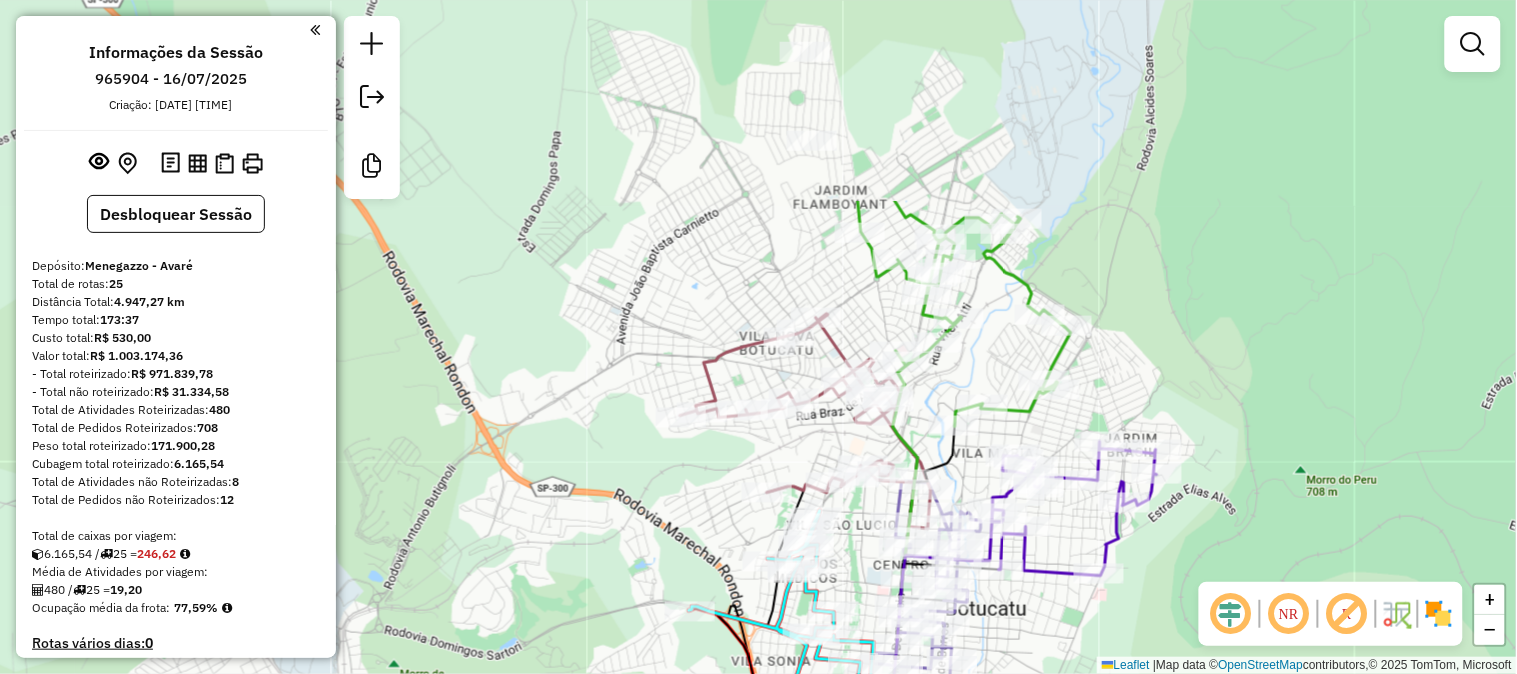 drag, startPoint x: 1042, startPoint y: 364, endPoint x: 1181, endPoint y: 632, distance: 301.9023 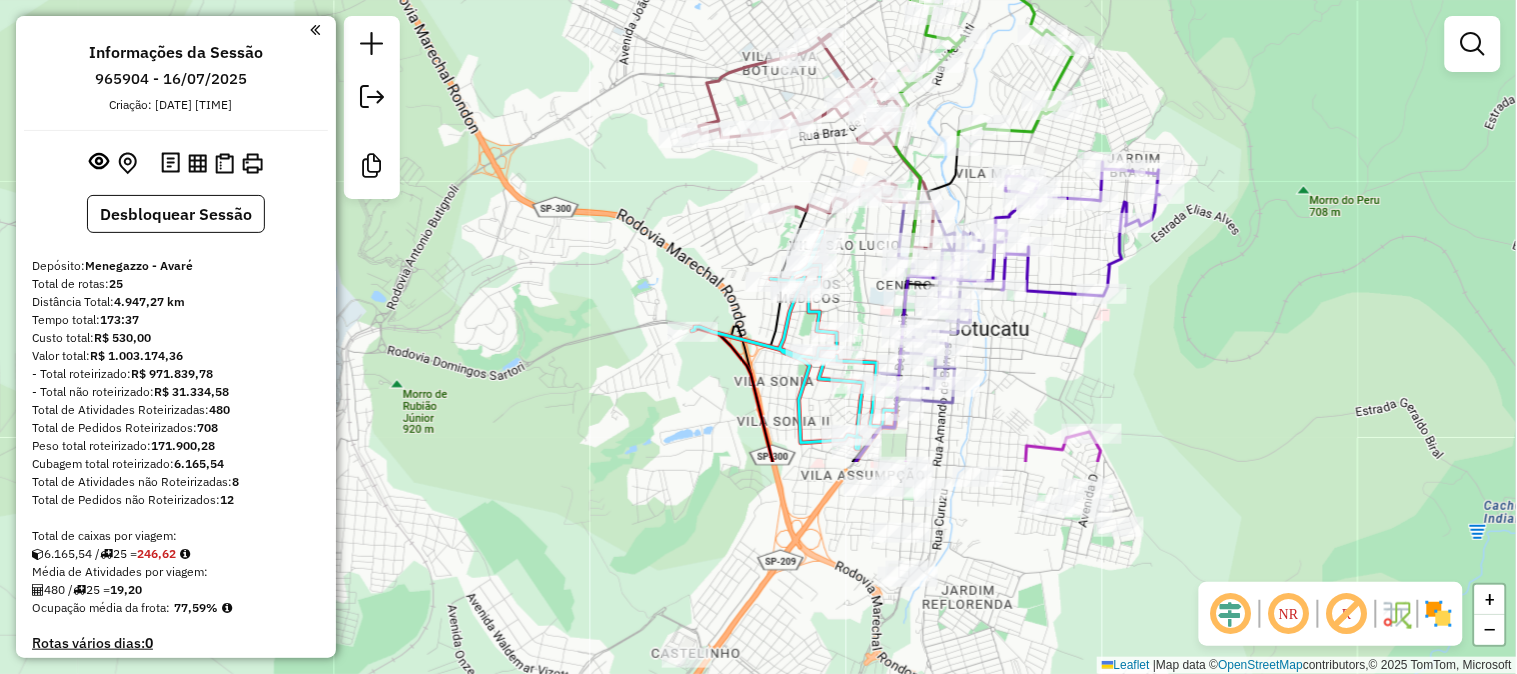 drag, startPoint x: 1191, startPoint y: 640, endPoint x: 1194, endPoint y: 360, distance: 280.01608 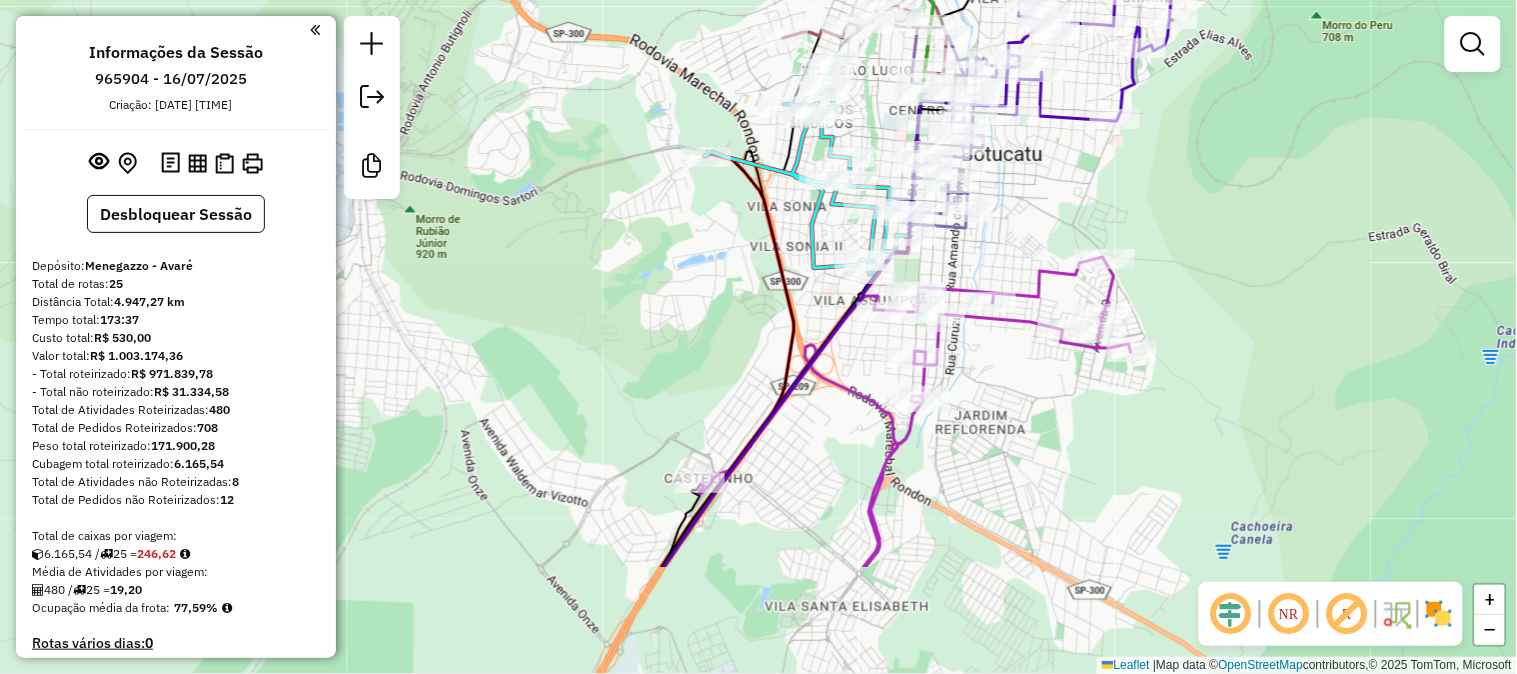 drag, startPoint x: 1194, startPoint y: 367, endPoint x: 1207, endPoint y: 192, distance: 175.4822 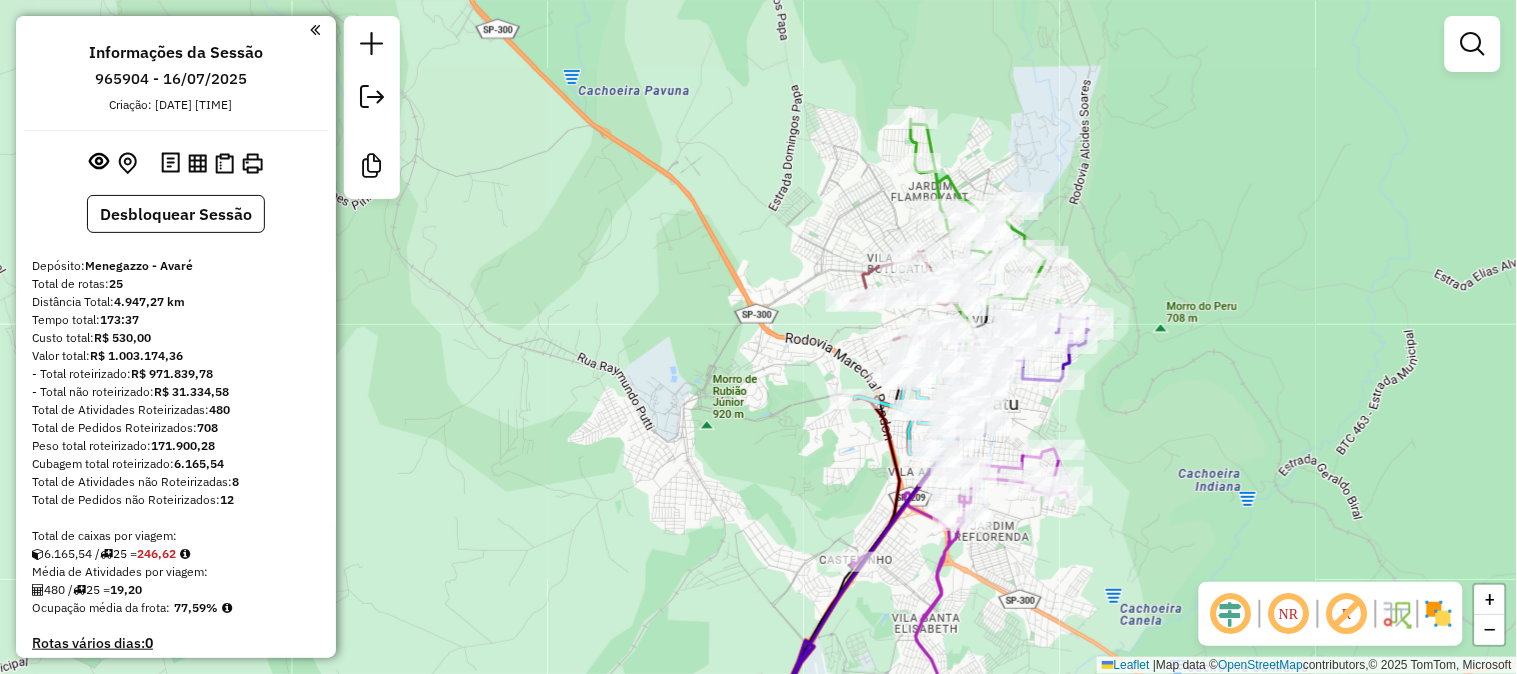 drag, startPoint x: 1151, startPoint y: 247, endPoint x: 1154, endPoint y: 342, distance: 95.047356 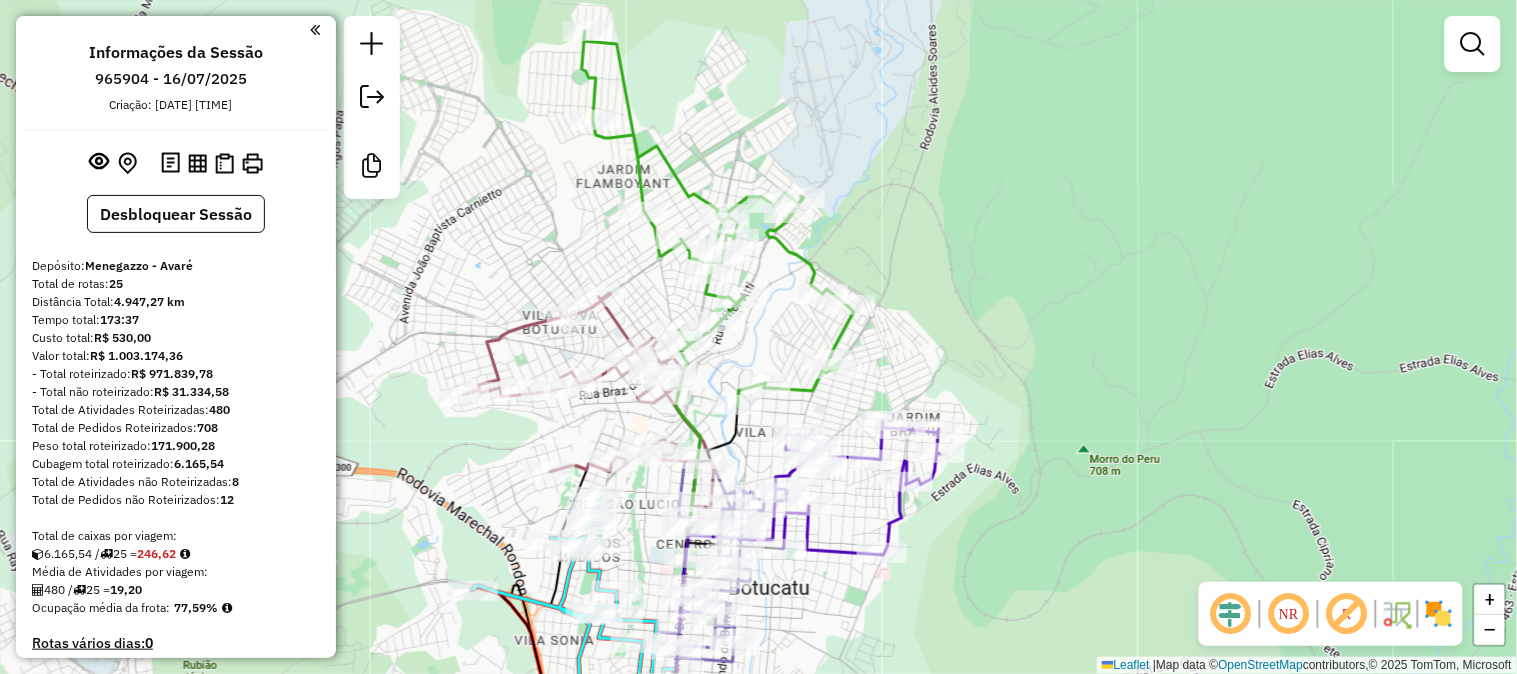 drag, startPoint x: 1112, startPoint y: 133, endPoint x: 900, endPoint y: 146, distance: 212.39821 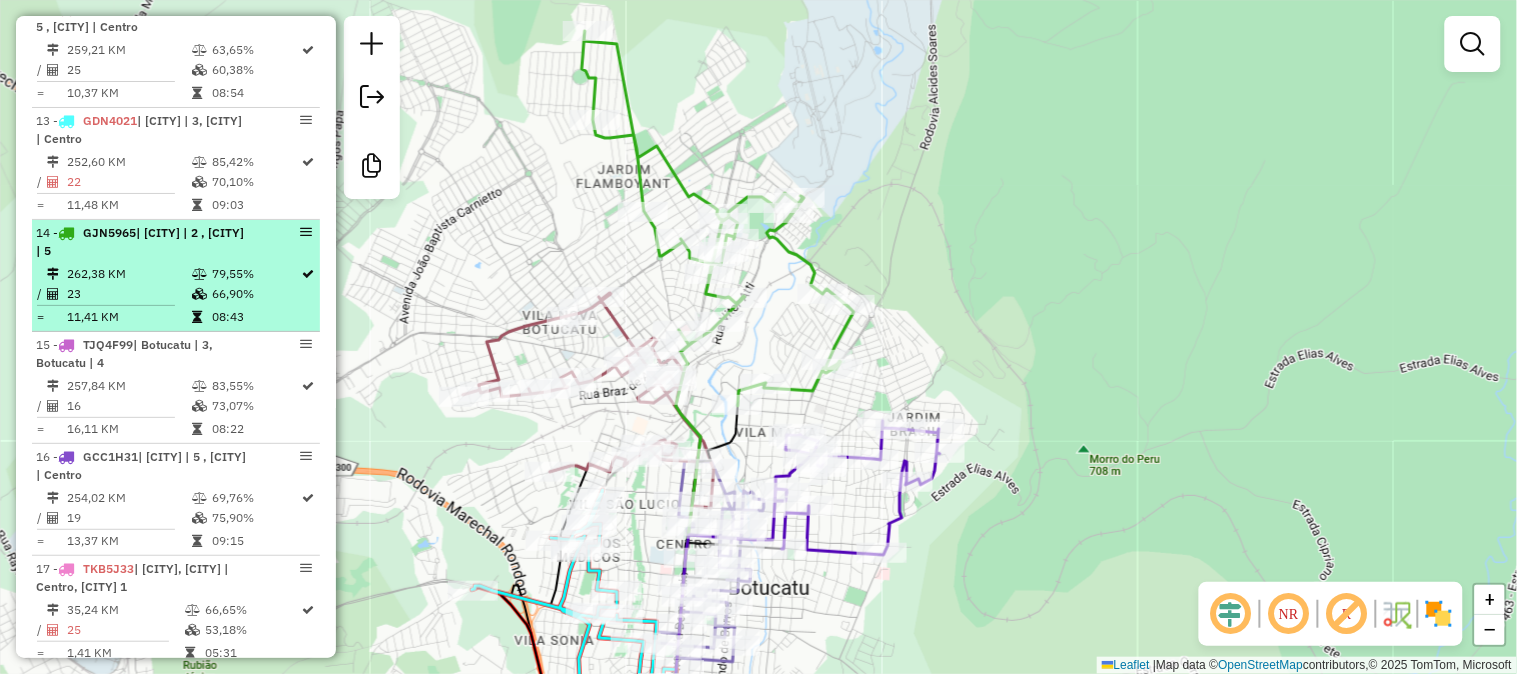 scroll, scrollTop: 1737, scrollLeft: 0, axis: vertical 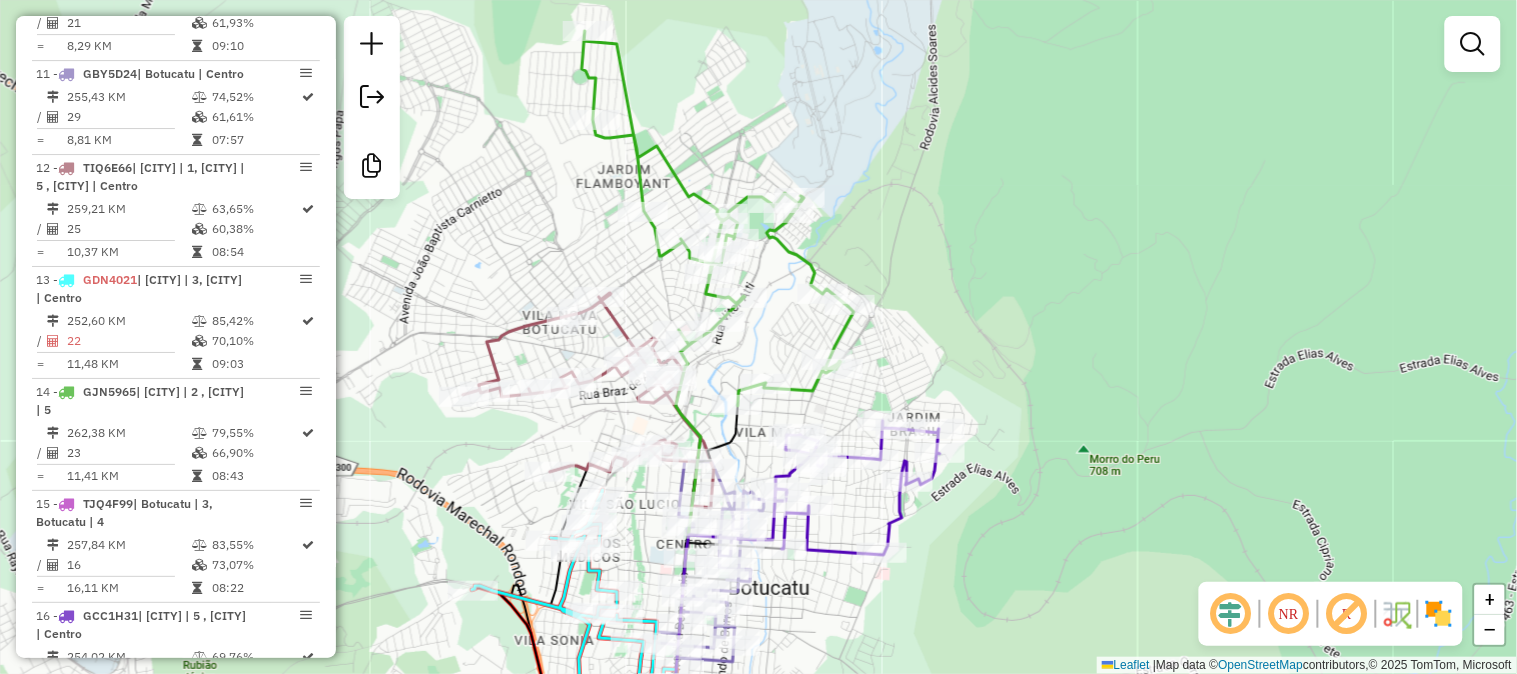 click on "Janela de atendimento Grade de atendimento Capacidade Transportadoras Veículos Cliente Pedidos  Rotas Selecione os dias de semana para filtrar as janelas de atendimento  Seg   Ter   Qua   Qui   Sex   Sáb   Dom  Informe o período da janela de atendimento: De: Até:  Filtrar exatamente a janela do cliente  Considerar janela de atendimento padrão  Selecione os dias de semana para filtrar as grades de atendimento  Seg   Ter   Qua   Qui   Sex   Sáb   Dom   Considerar clientes sem dia de atendimento cadastrado  Clientes fora do dia de atendimento selecionado Filtrar as atividades entre os valores definidos abaixo:  Peso mínimo:   Peso máximo:   Cubagem mínima:   Cubagem máxima:   De:   Até:  Filtrar as atividades entre o tempo de atendimento definido abaixo:  De:   Até:   Considerar capacidade total dos clientes não roteirizados Transportadora: Selecione um ou mais itens Tipo de veículo: Selecione um ou mais itens Veículo: Selecione um ou mais itens Motorista: Selecione um ou mais itens Nome: Rótulo:" 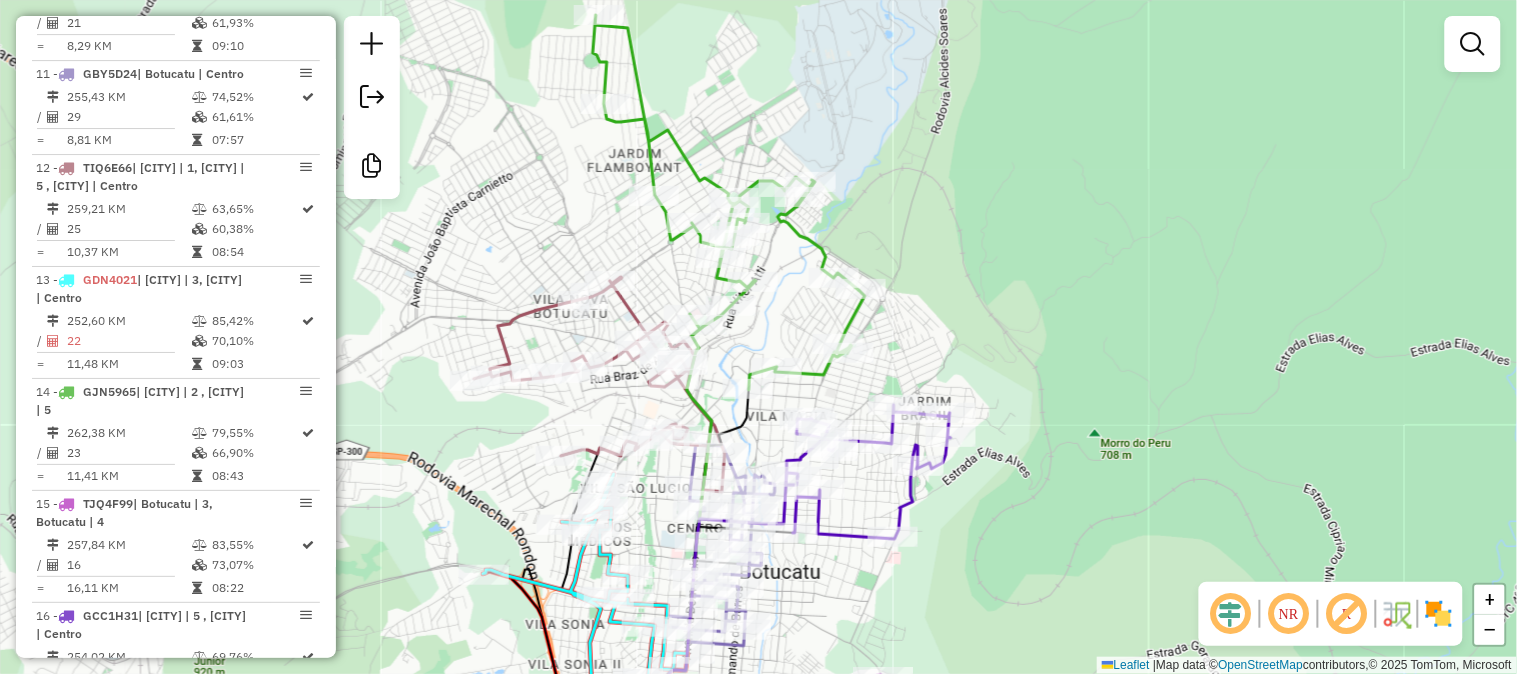 drag, startPoint x: 1025, startPoint y: 322, endPoint x: 1035, endPoint y: 33, distance: 289.17297 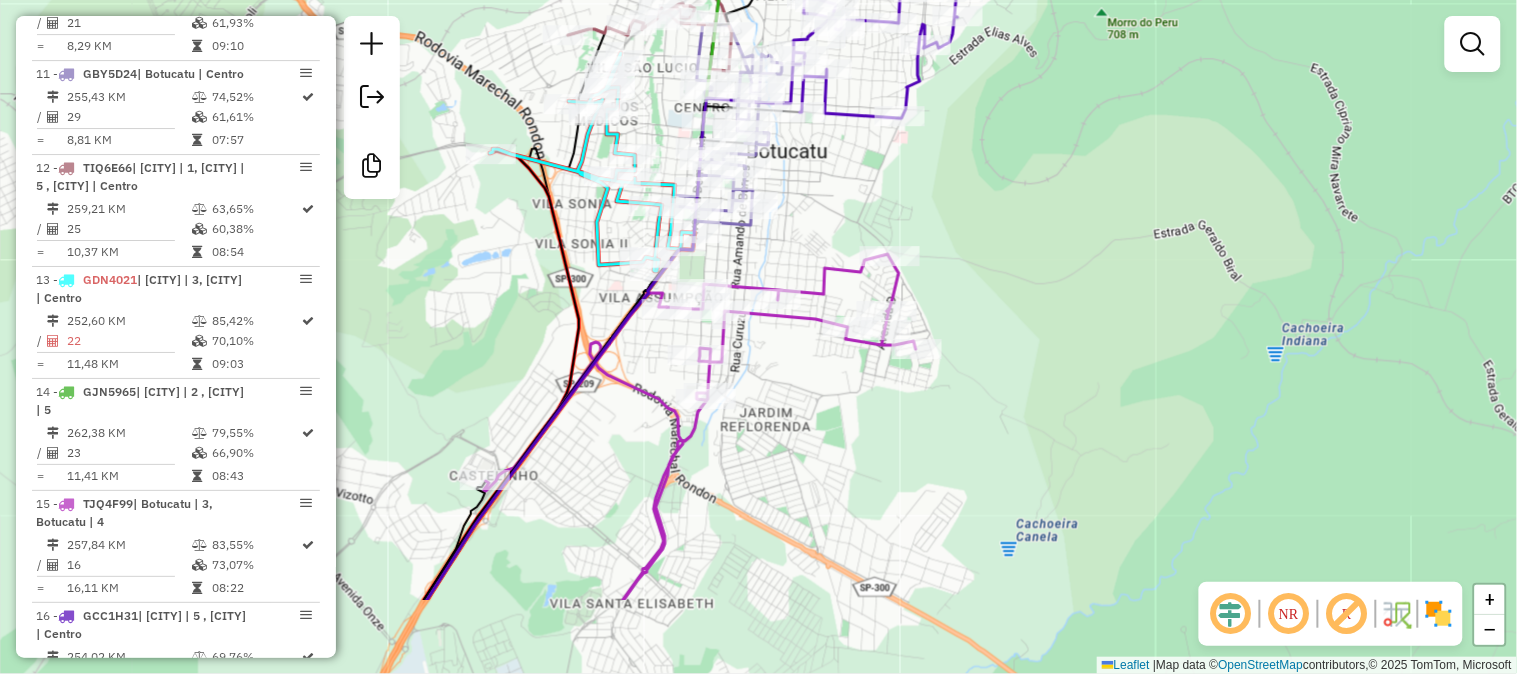 drag, startPoint x: 1055, startPoint y: 512, endPoint x: 1023, endPoint y: 190, distance: 323.58615 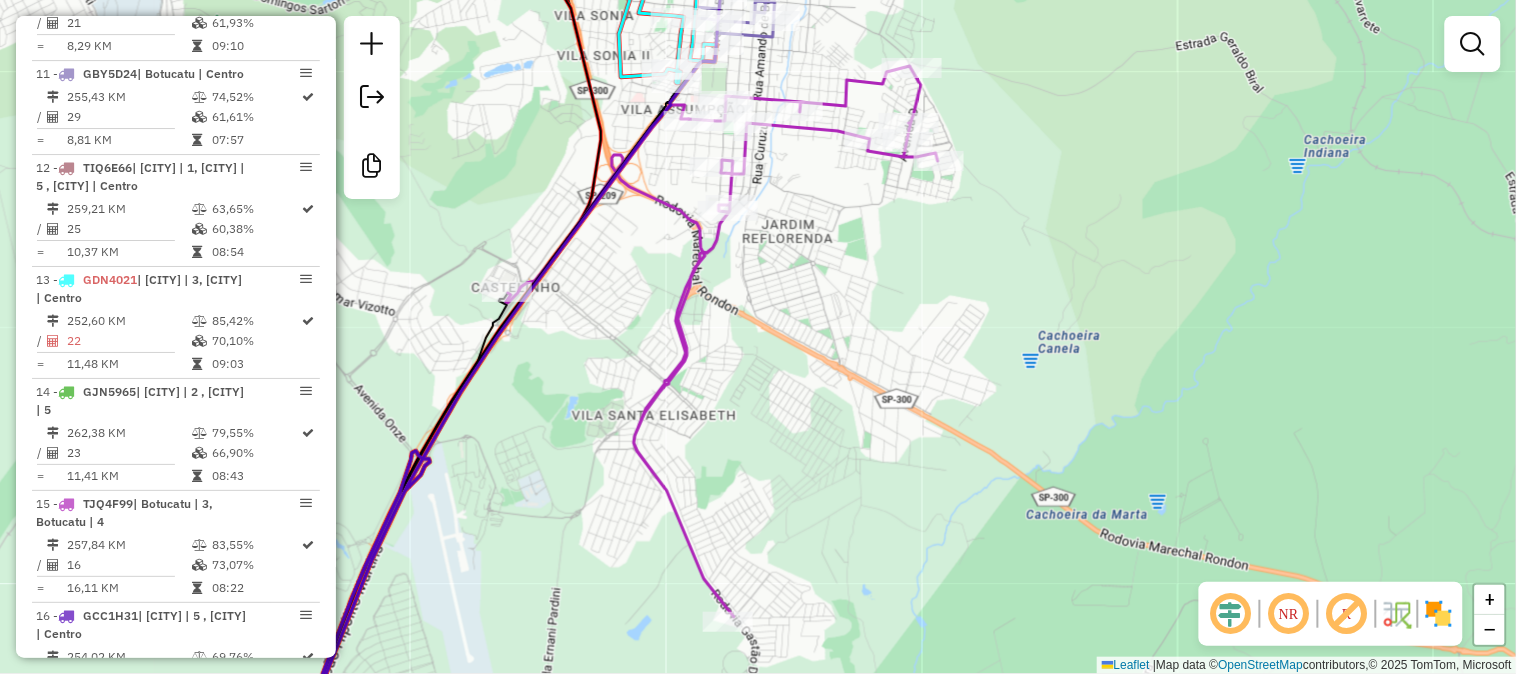 drag, startPoint x: 812, startPoint y: 412, endPoint x: 838, endPoint y: 390, distance: 34.058773 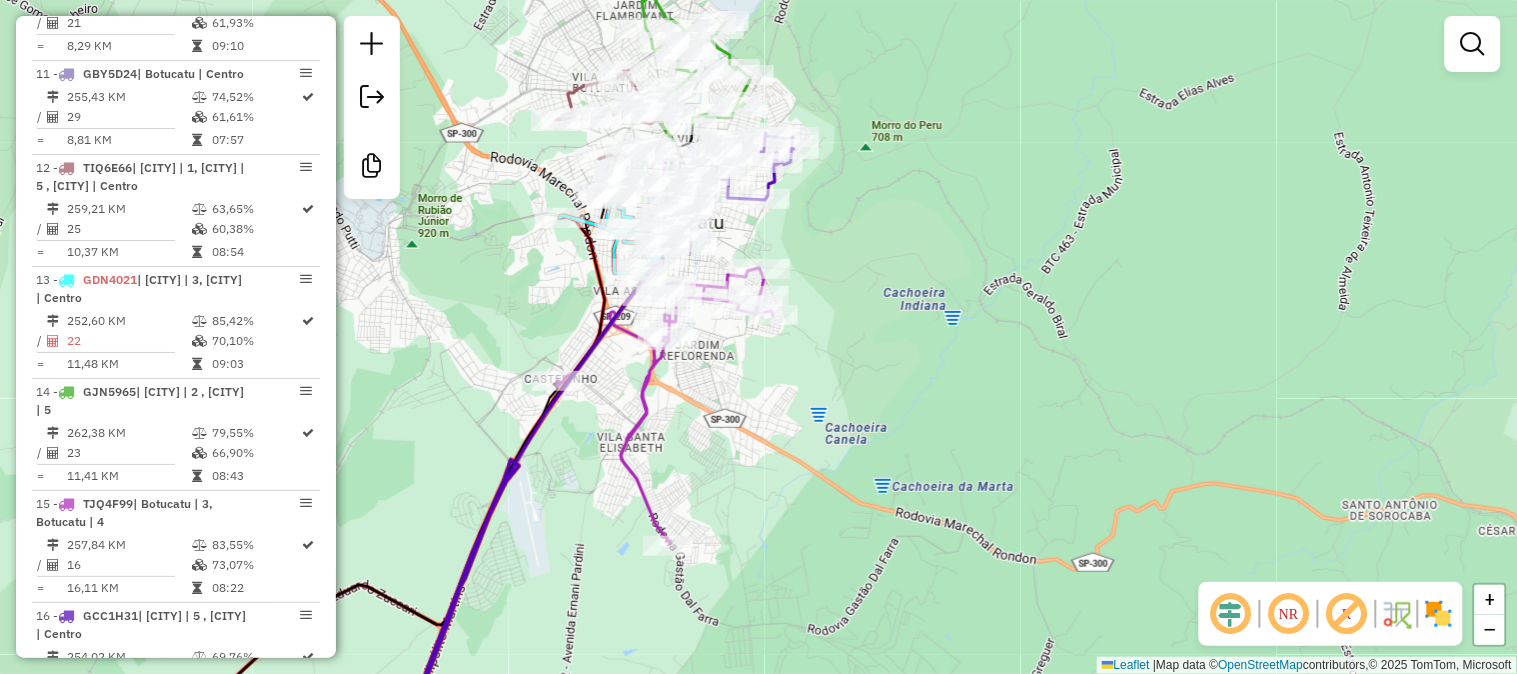 drag, startPoint x: 831, startPoint y: 314, endPoint x: 725, endPoint y: 378, distance: 123.82246 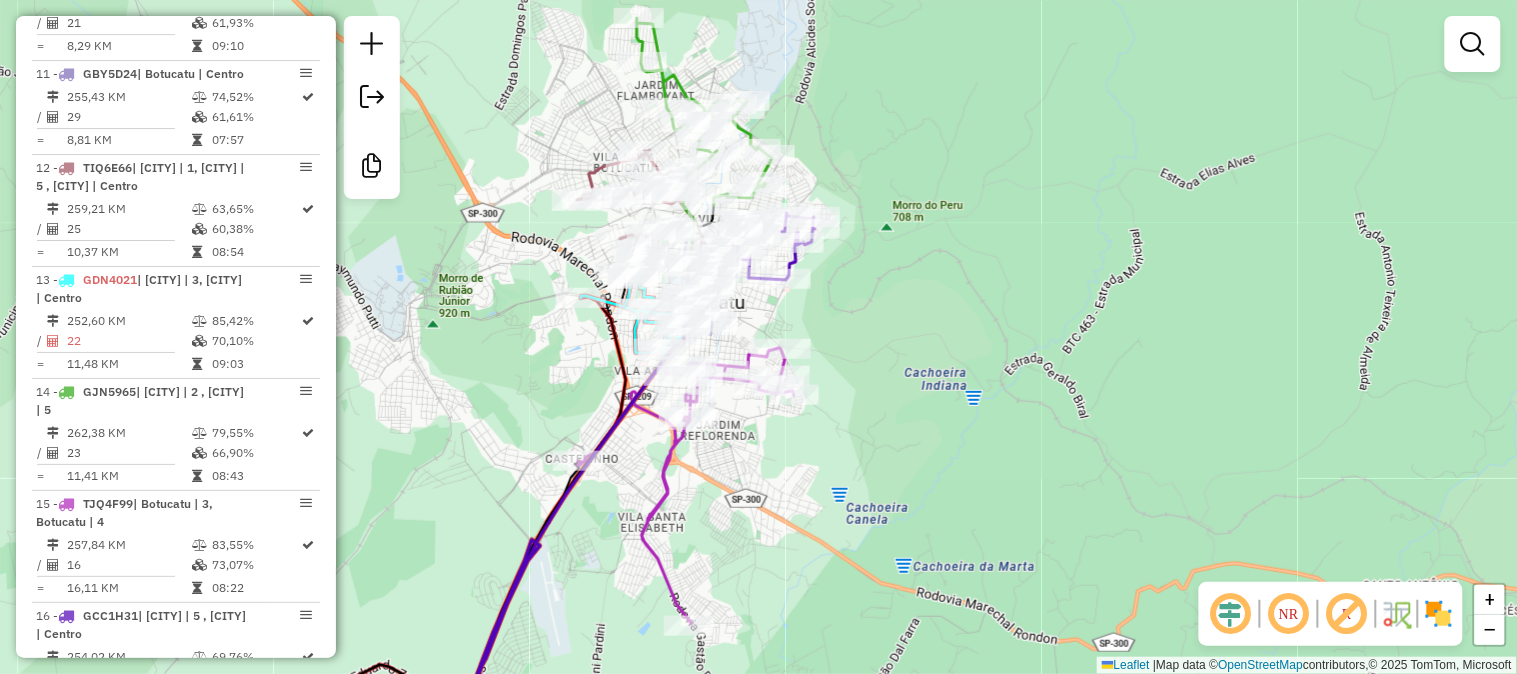 drag, startPoint x: 705, startPoint y: 370, endPoint x: 727, endPoint y: 452, distance: 84.89994 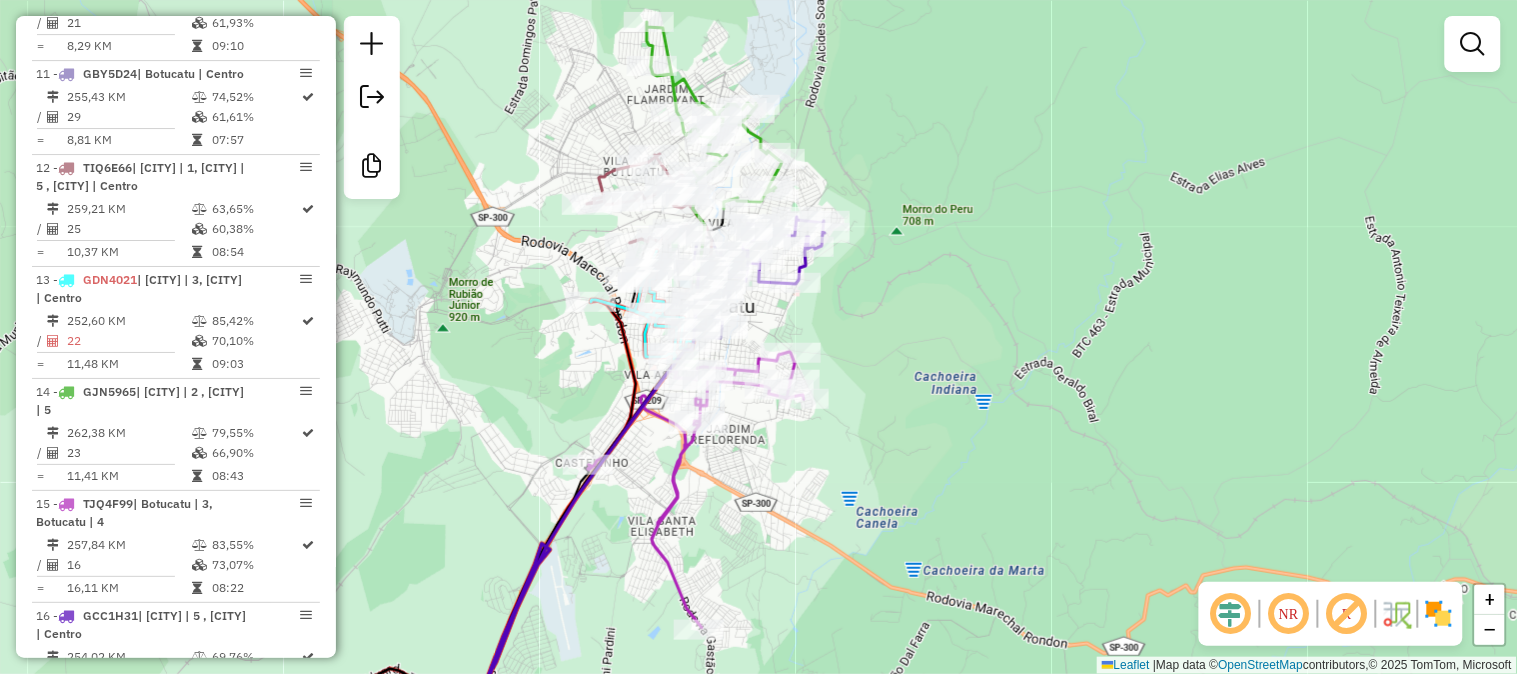 click on "Janela de atendimento Grade de atendimento Capacidade Transportadoras Veículos Cliente Pedidos  Rotas Selecione os dias de semana para filtrar as janelas de atendimento  Seg   Ter   Qua   Qui   Sex   Sáb   Dom  Informe o período da janela de atendimento: De: Até:  Filtrar exatamente a janela do cliente  Considerar janela de atendimento padrão  Selecione os dias de semana para filtrar as grades de atendimento  Seg   Ter   Qua   Qui   Sex   Sáb   Dom   Considerar clientes sem dia de atendimento cadastrado  Clientes fora do dia de atendimento selecionado Filtrar as atividades entre os valores definidos abaixo:  Peso mínimo:   Peso máximo:   Cubagem mínima:   Cubagem máxima:   De:   Até:  Filtrar as atividades entre o tempo de atendimento definido abaixo:  De:   Até:   Considerar capacidade total dos clientes não roteirizados Transportadora: Selecione um ou mais itens Tipo de veículo: Selecione um ou mais itens Veículo: Selecione um ou mais itens Motorista: Selecione um ou mais itens Nome: Rótulo:" 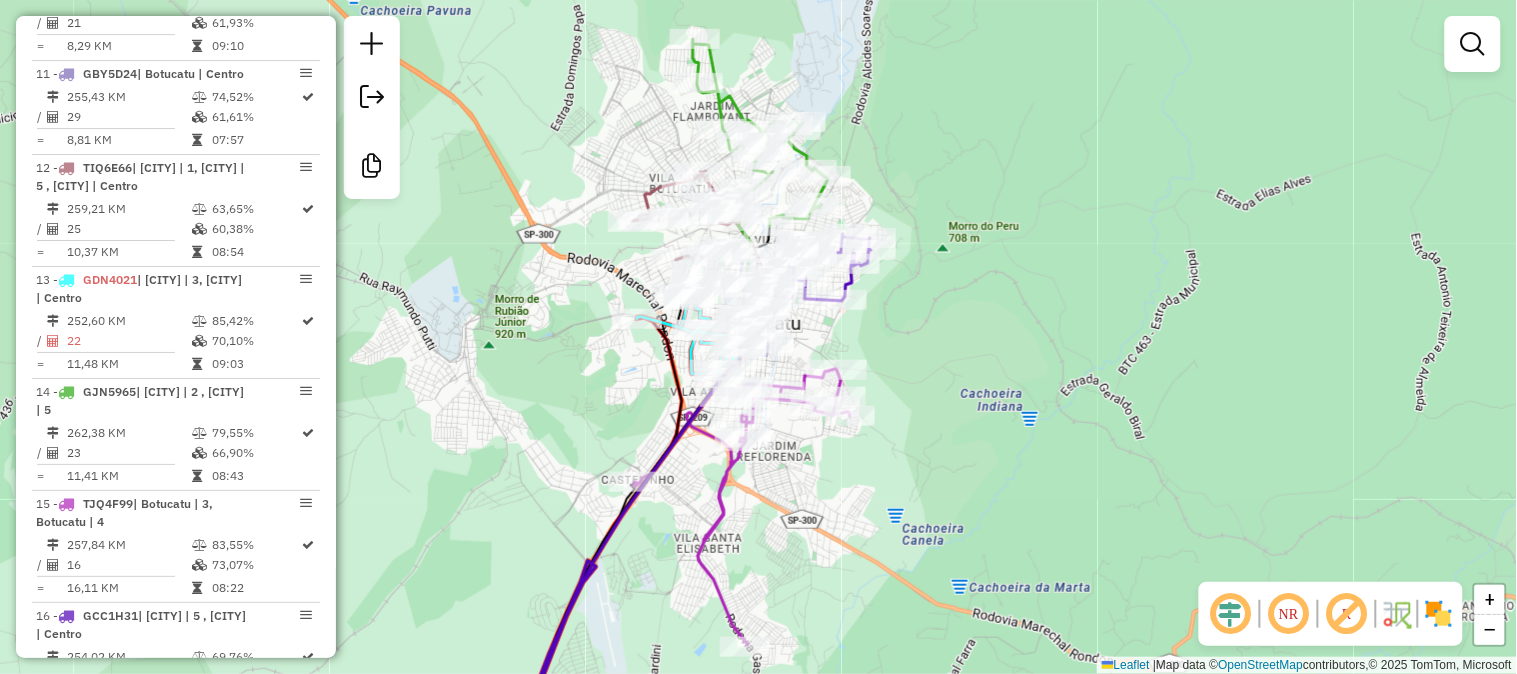 drag, startPoint x: 995, startPoint y: 288, endPoint x: 1041, endPoint y: 305, distance: 49.0408 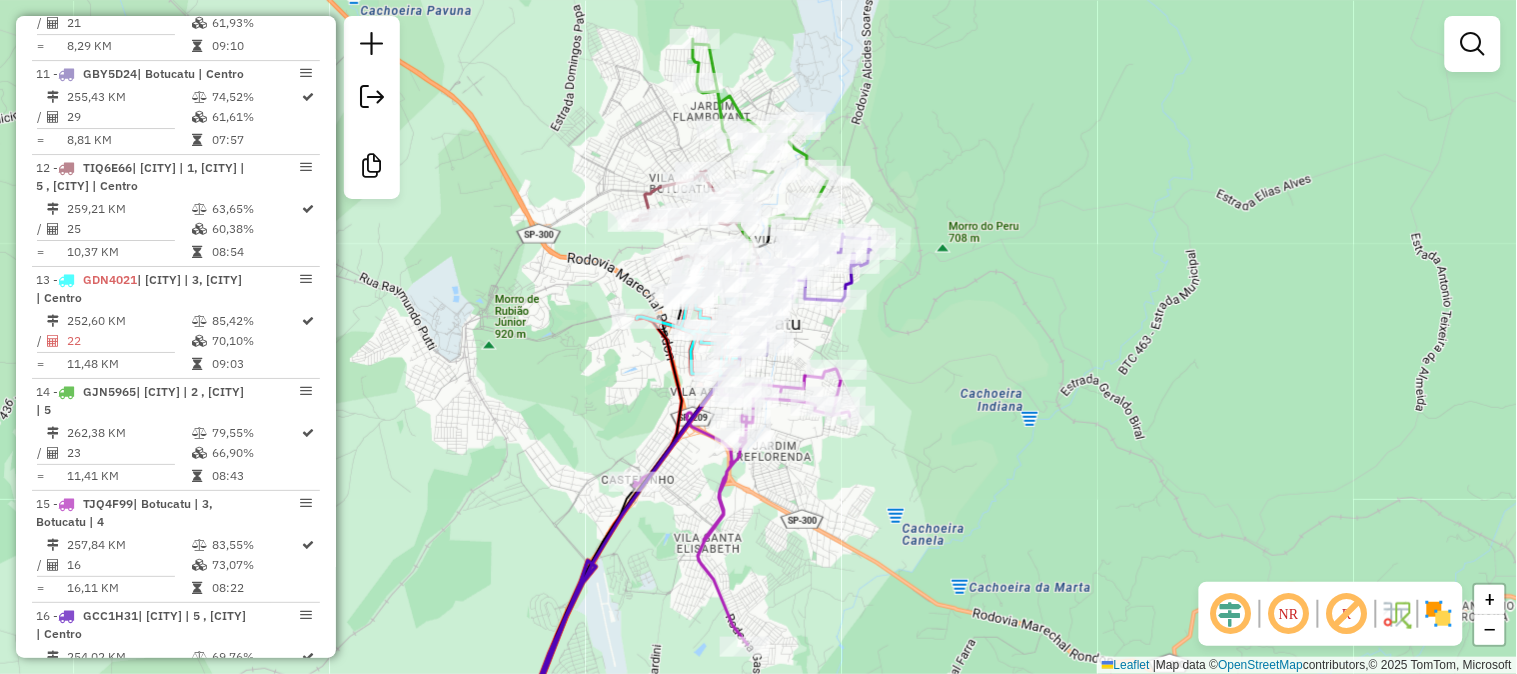 click on "Janela de atendimento Grade de atendimento Capacidade Transportadoras Veículos Cliente Pedidos  Rotas Selecione os dias de semana para filtrar as janelas de atendimento  Seg   Ter   Qua   Qui   Sex   Sáb   Dom  Informe o período da janela de atendimento: De: Até:  Filtrar exatamente a janela do cliente  Considerar janela de atendimento padrão  Selecione os dias de semana para filtrar as grades de atendimento  Seg   Ter   Qua   Qui   Sex   Sáb   Dom   Considerar clientes sem dia de atendimento cadastrado  Clientes fora do dia de atendimento selecionado Filtrar as atividades entre os valores definidos abaixo:  Peso mínimo:   Peso máximo:   Cubagem mínima:   Cubagem máxima:   De:   Até:  Filtrar as atividades entre o tempo de atendimento definido abaixo:  De:   Até:   Considerar capacidade total dos clientes não roteirizados Transportadora: Selecione um ou mais itens Tipo de veículo: Selecione um ou mais itens Veículo: Selecione um ou mais itens Motorista: Selecione um ou mais itens Nome: Rótulo:" 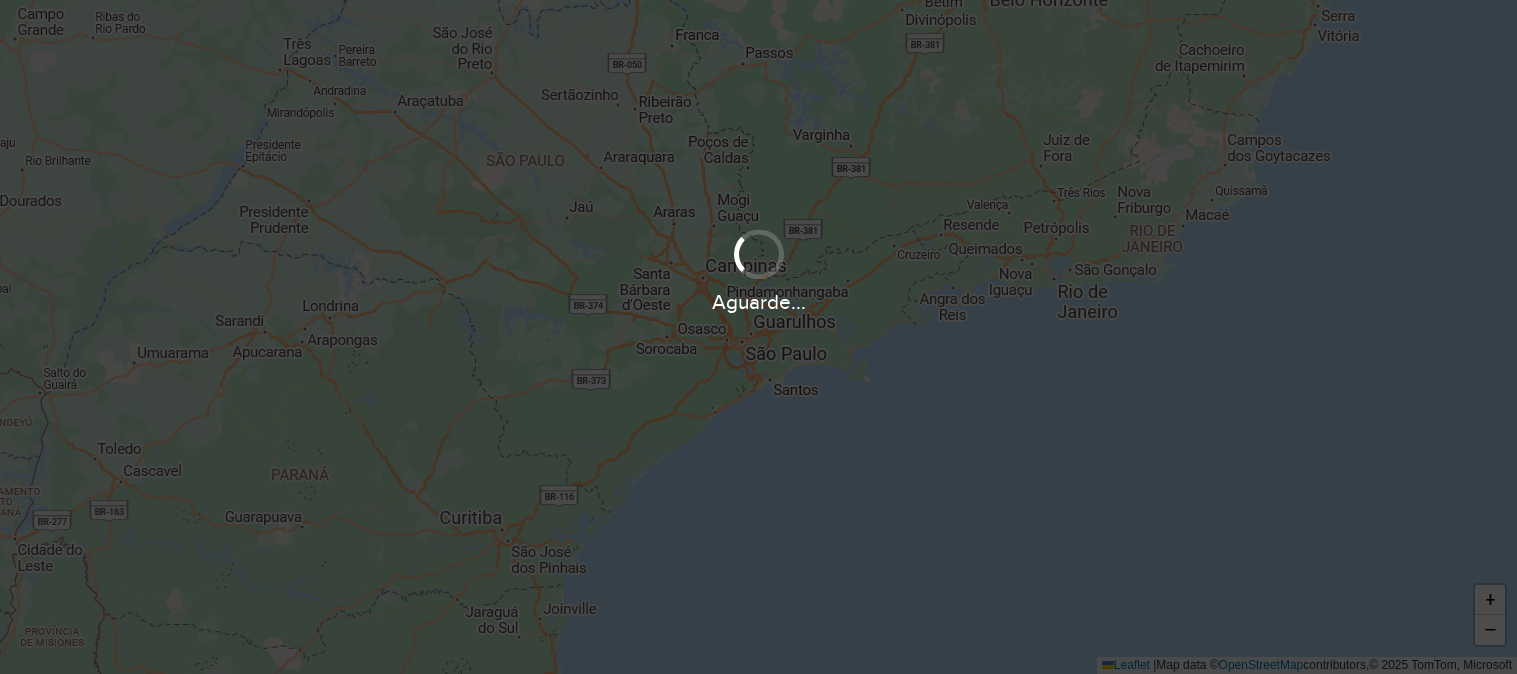scroll, scrollTop: 0, scrollLeft: 0, axis: both 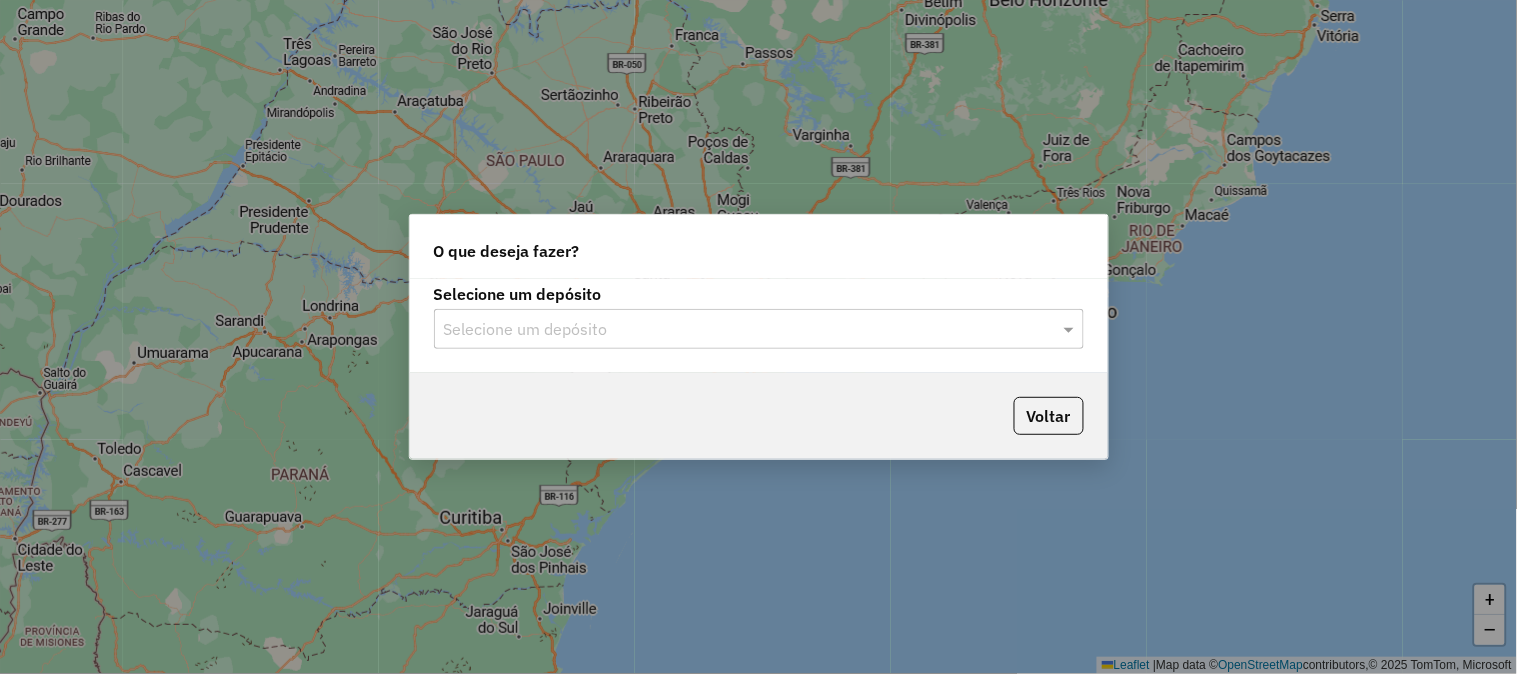 click 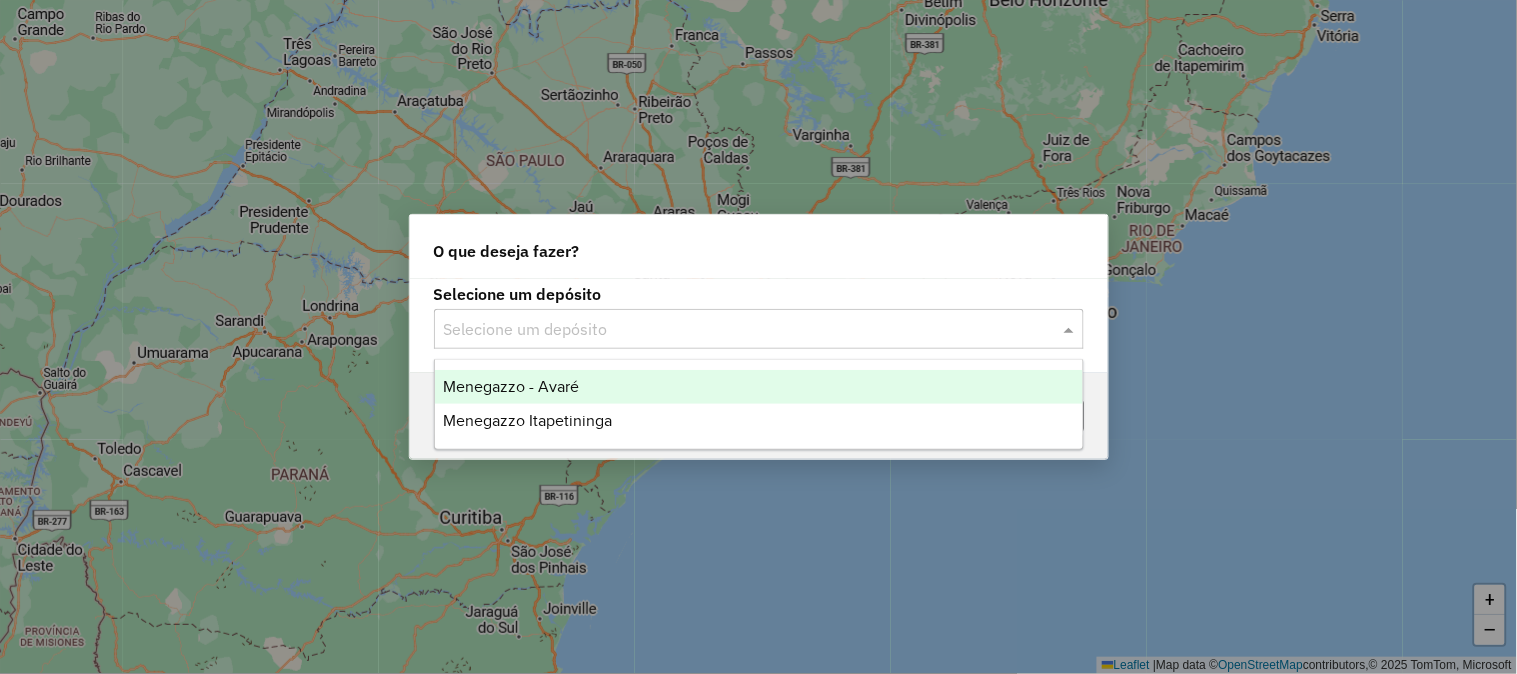 click on "Menegazzo - Avaré" at bounding box center [759, 387] 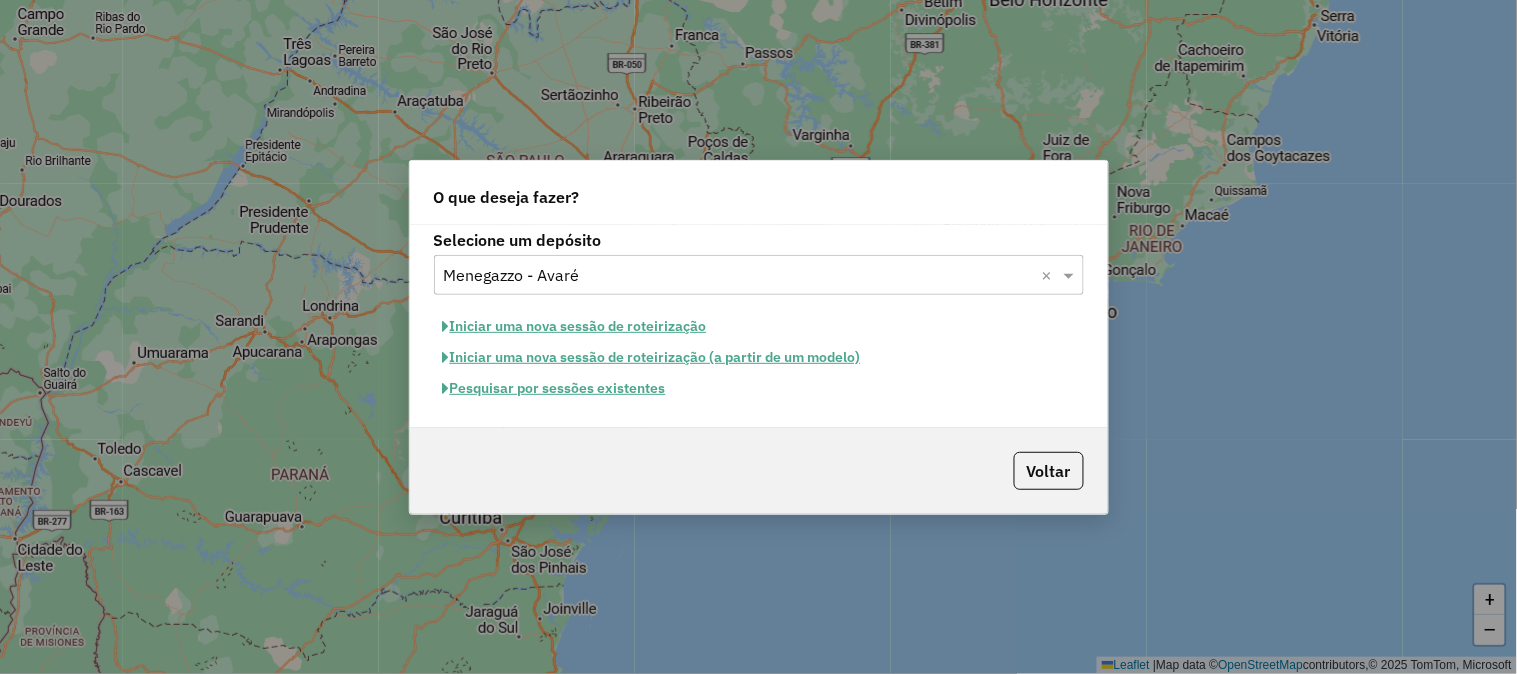 click on "Pesquisar por sessões existentes" 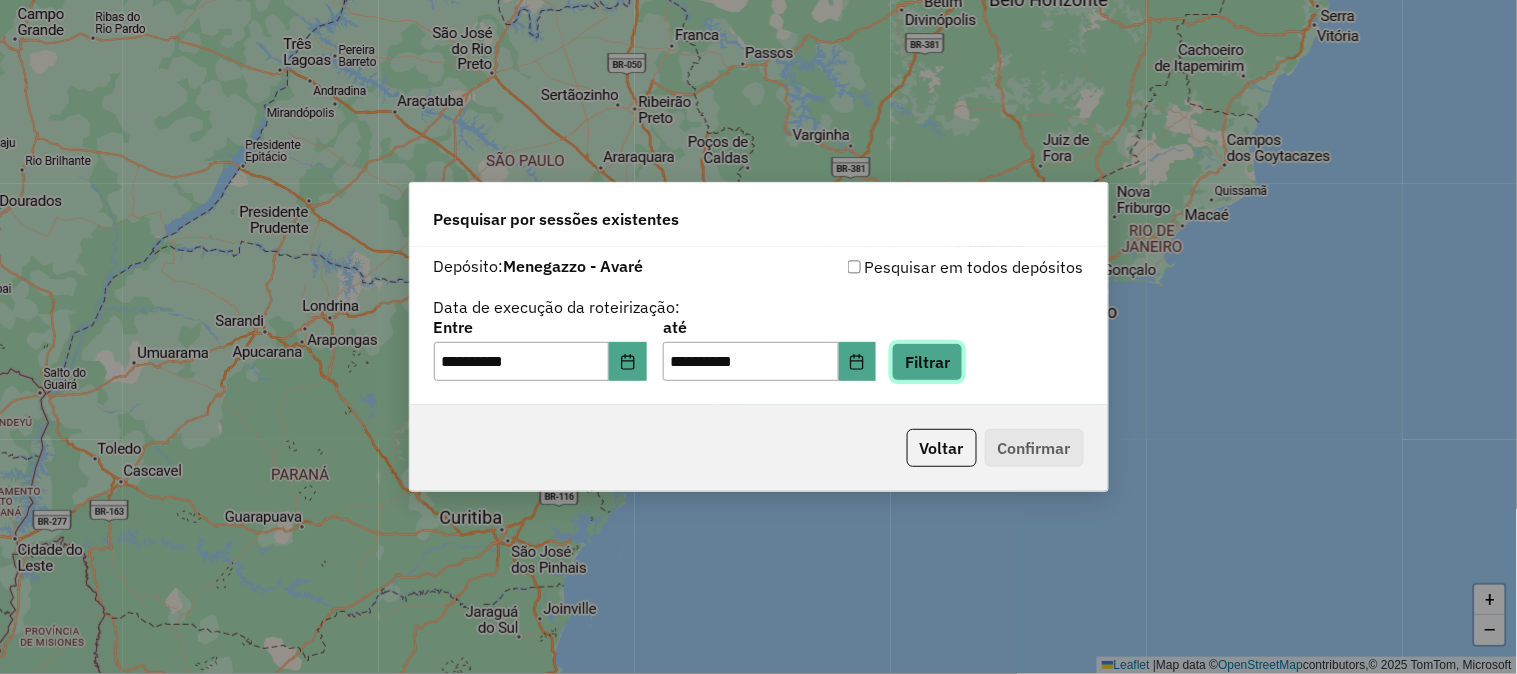click on "Filtrar" 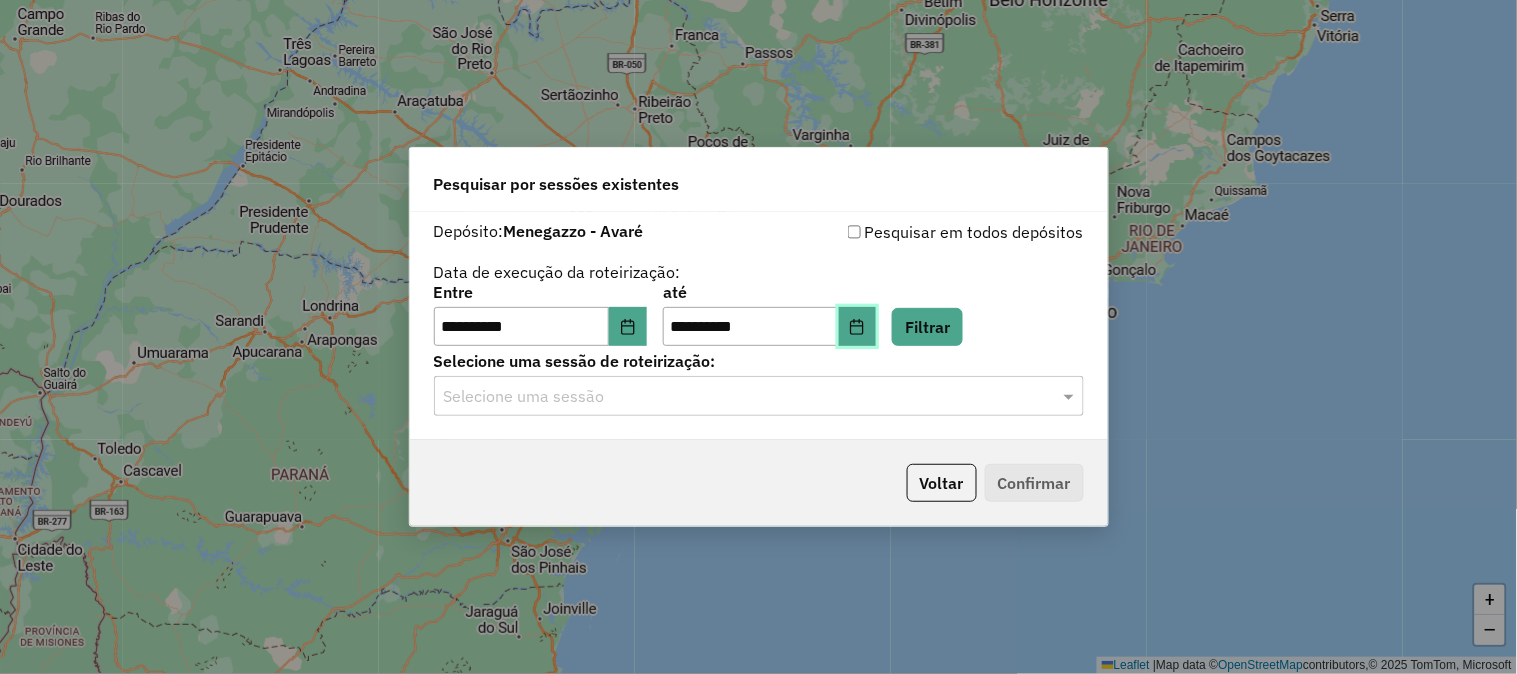 click 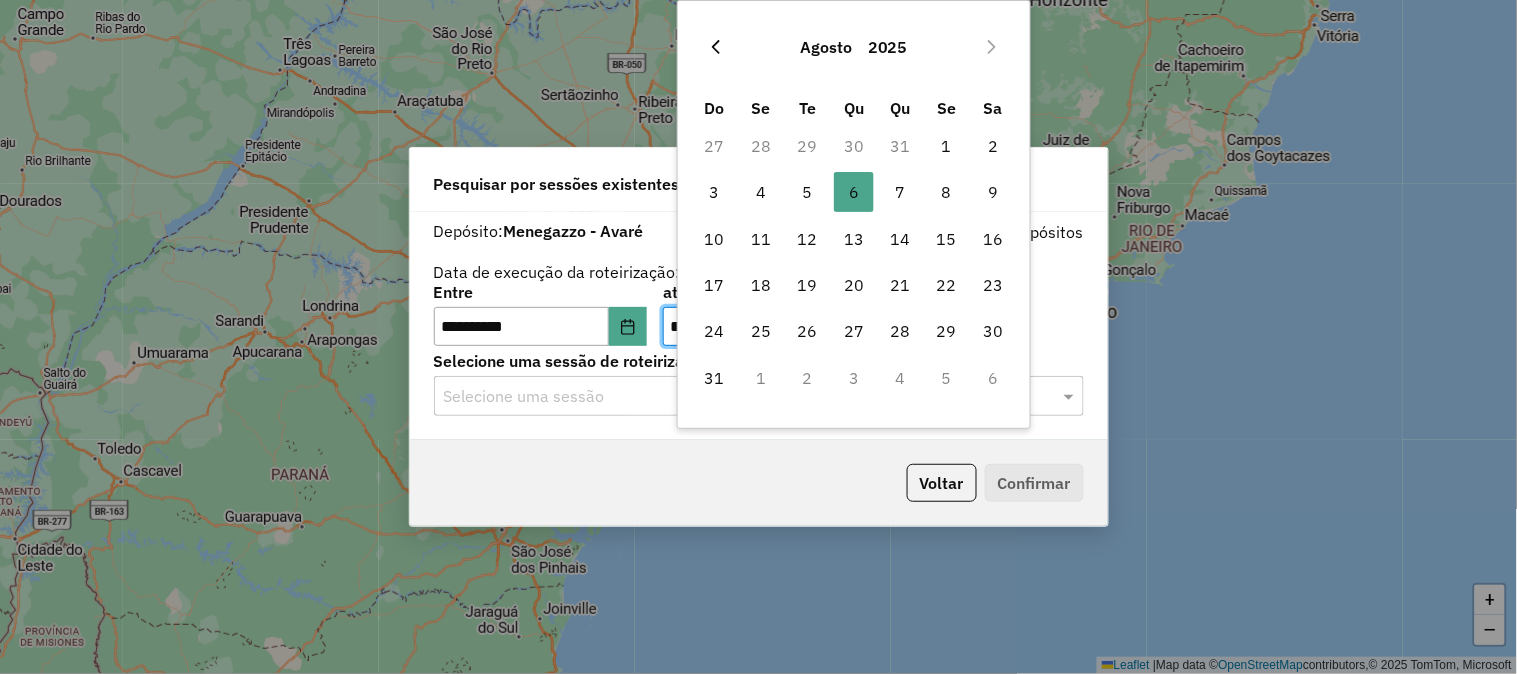 click at bounding box center (716, 47) 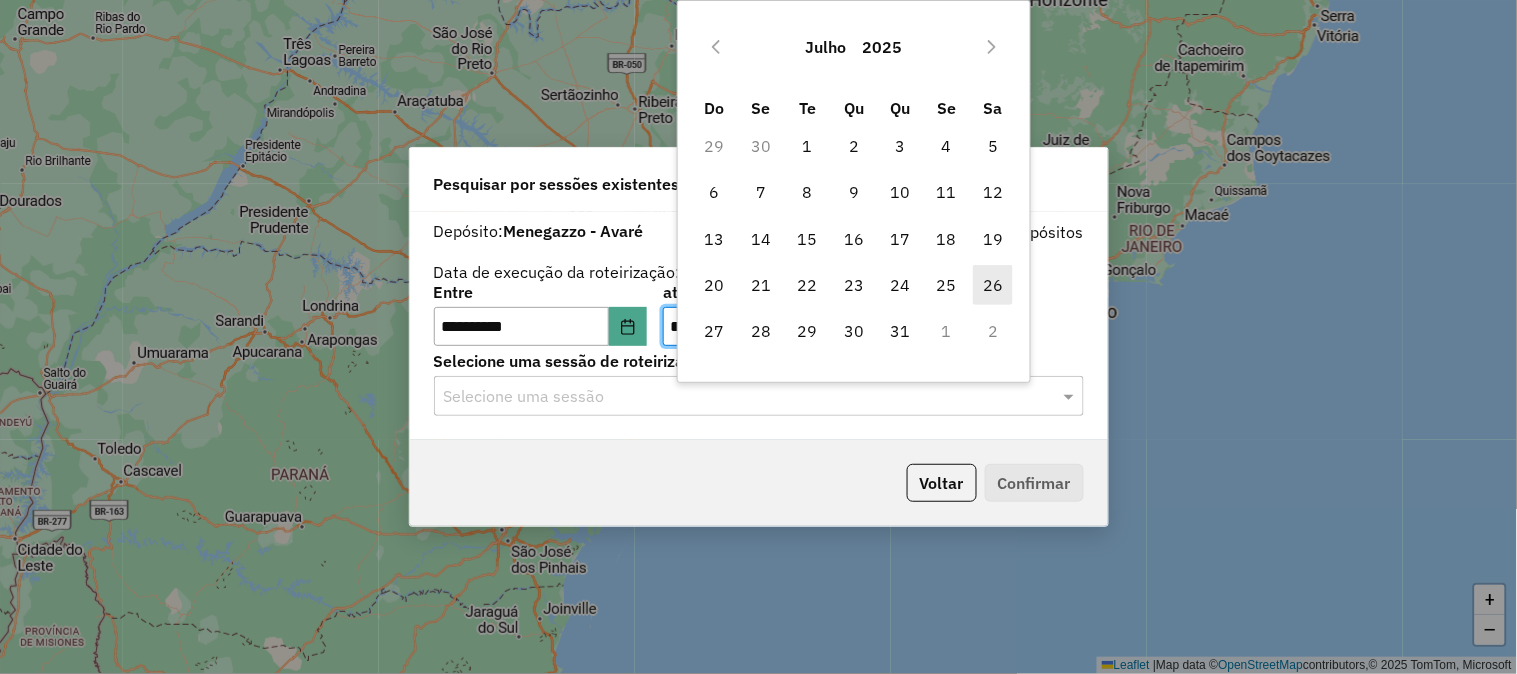 click on "26" at bounding box center [993, 285] 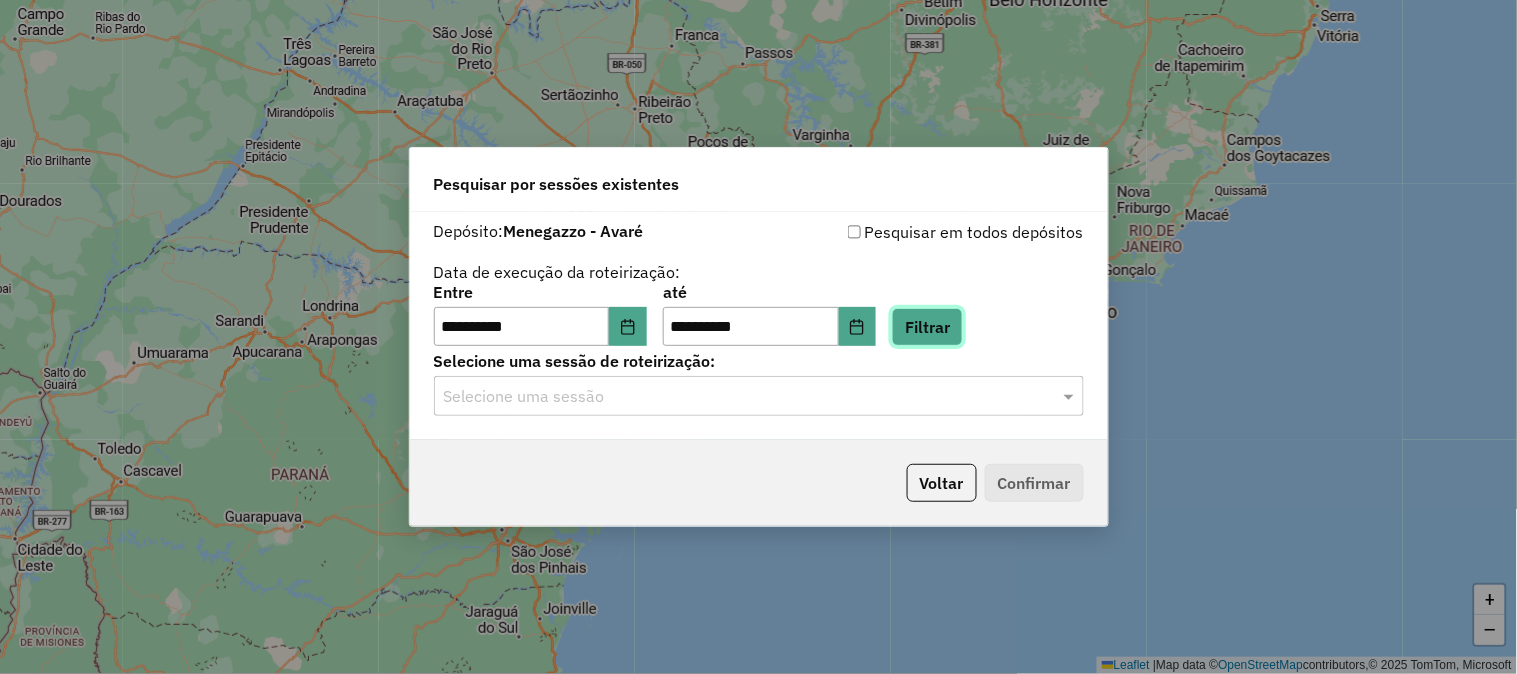 click on "Filtrar" 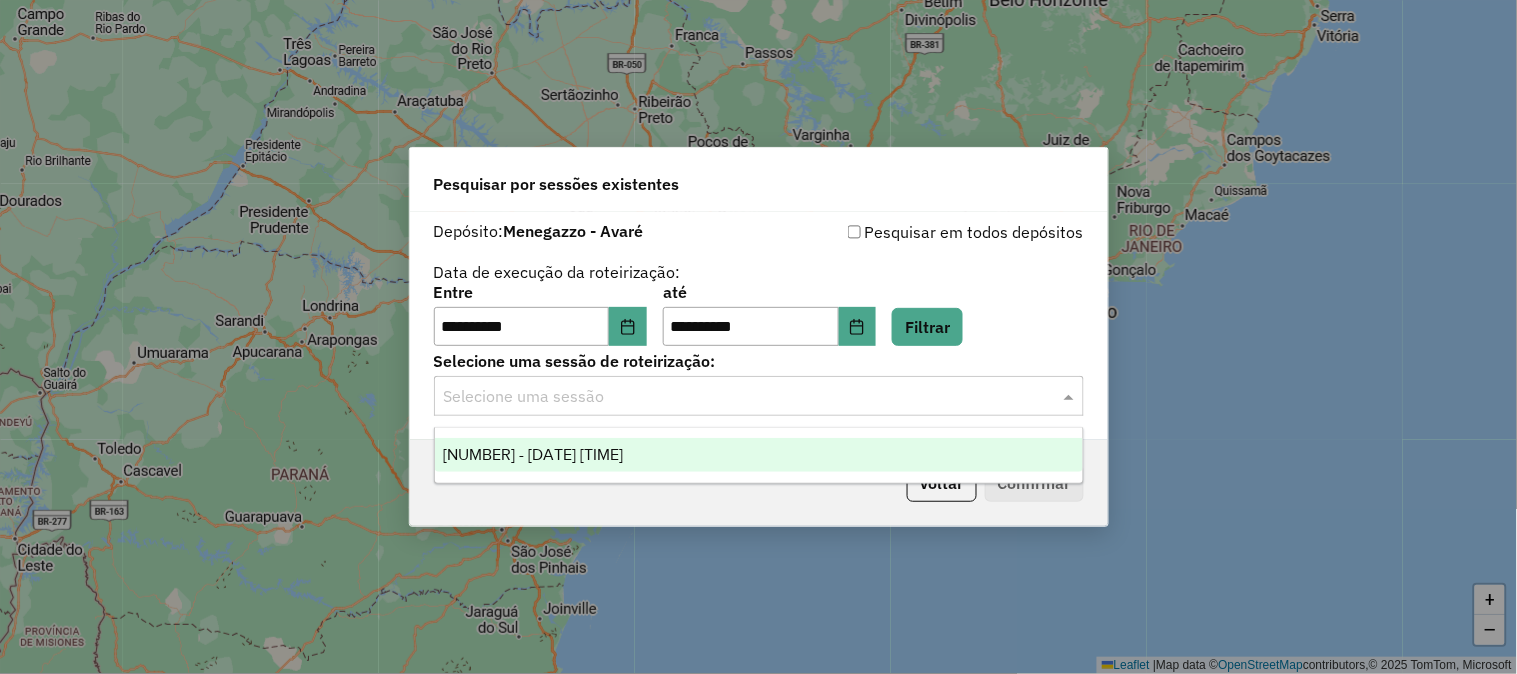 click 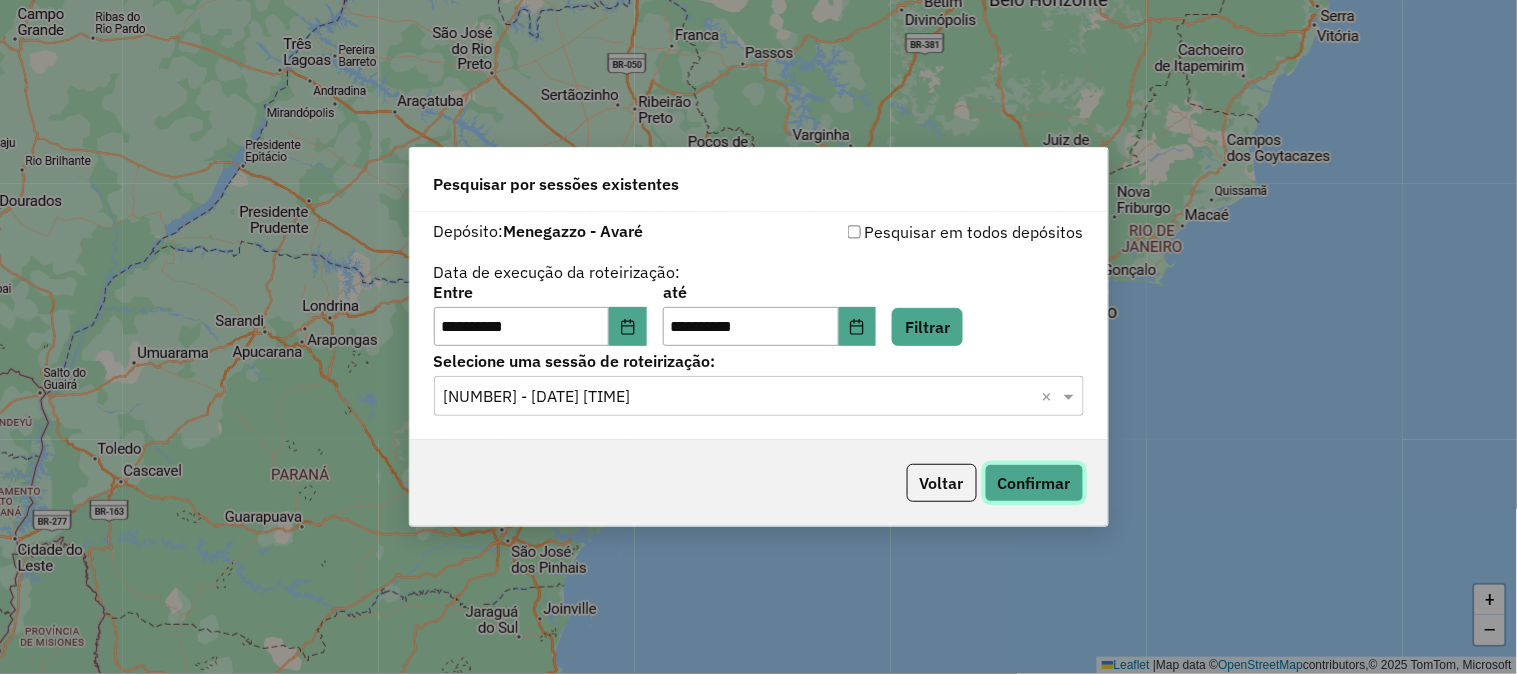 click on "Confirmar" 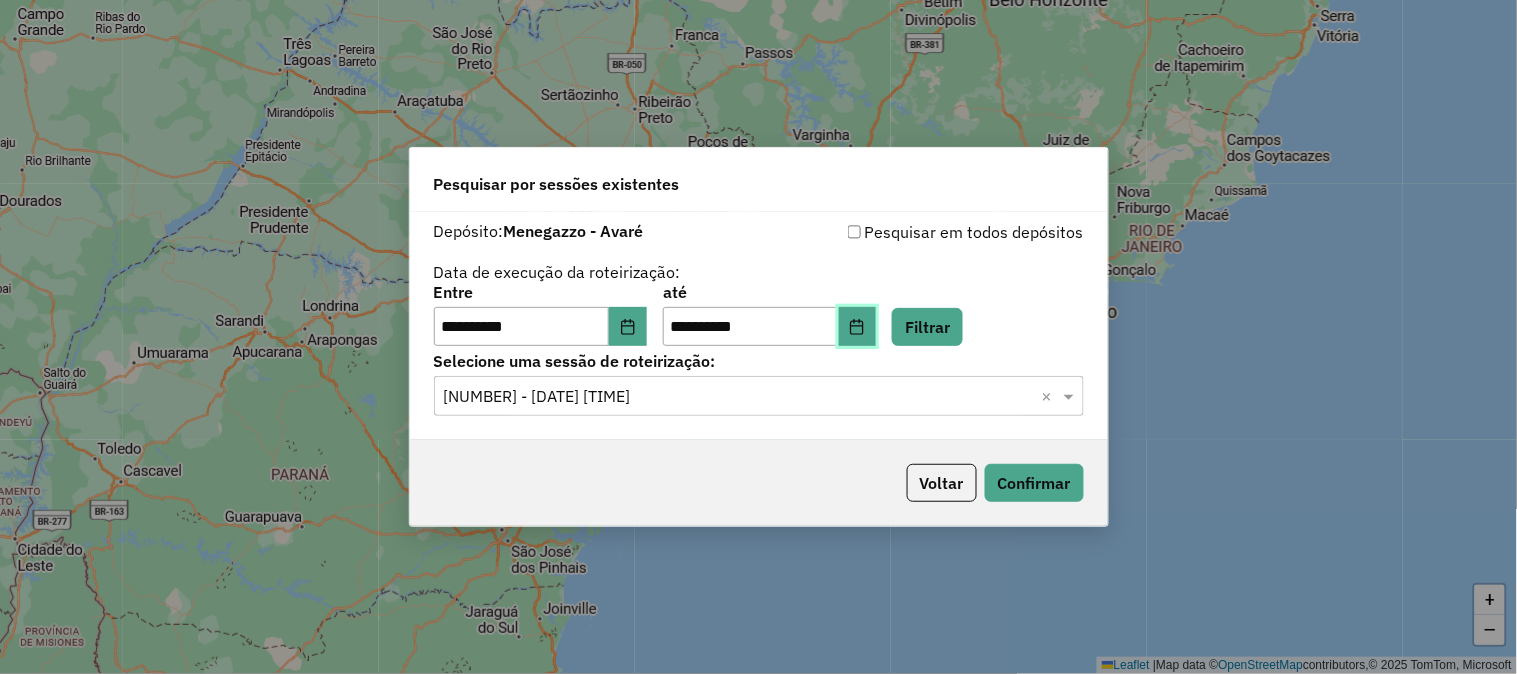 click 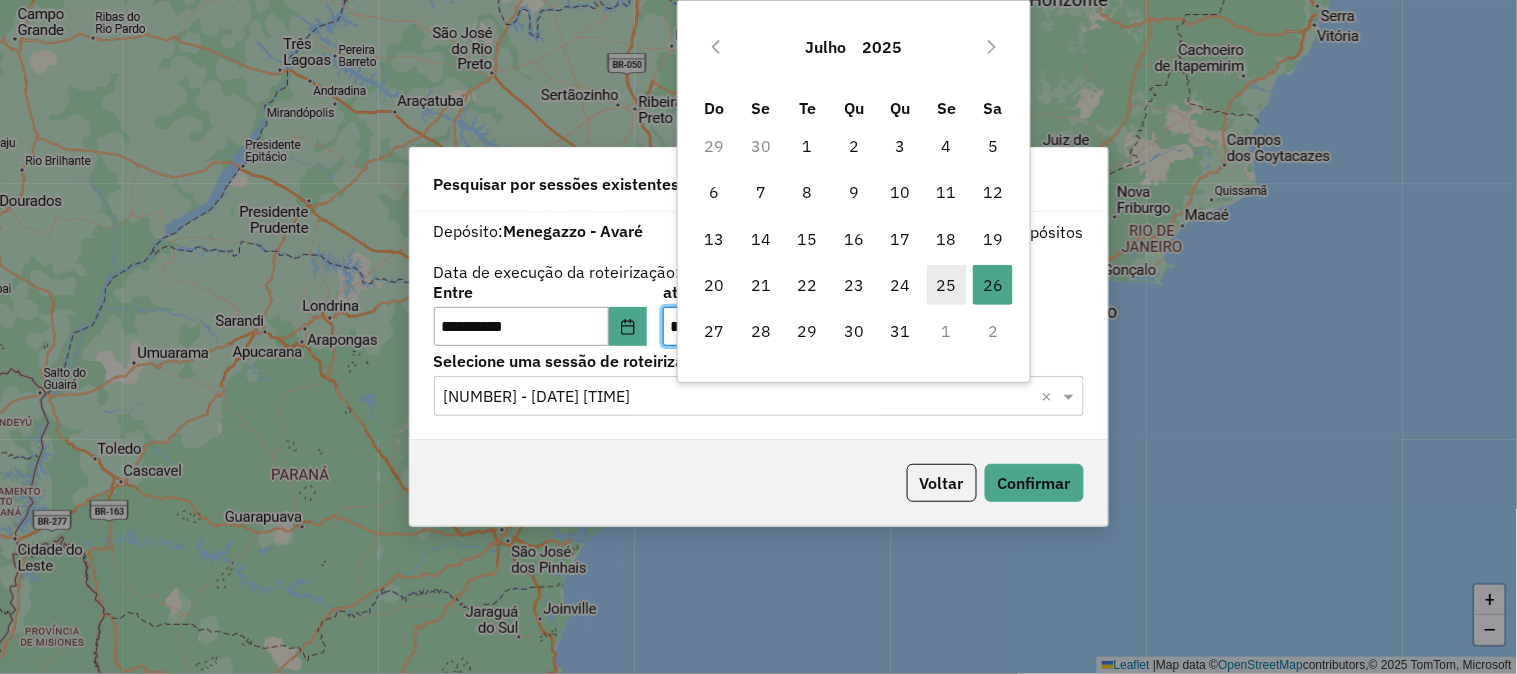 click on "25" at bounding box center (947, 285) 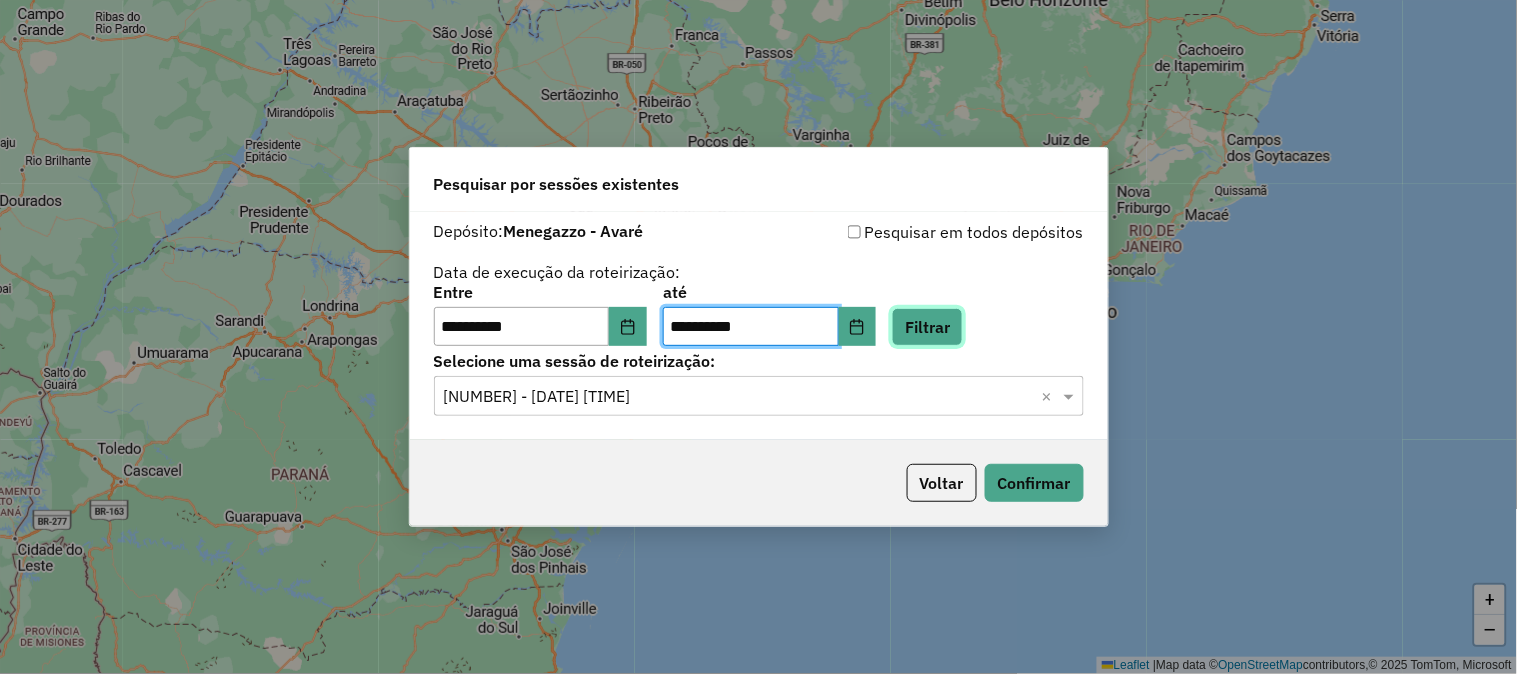 click on "Filtrar" 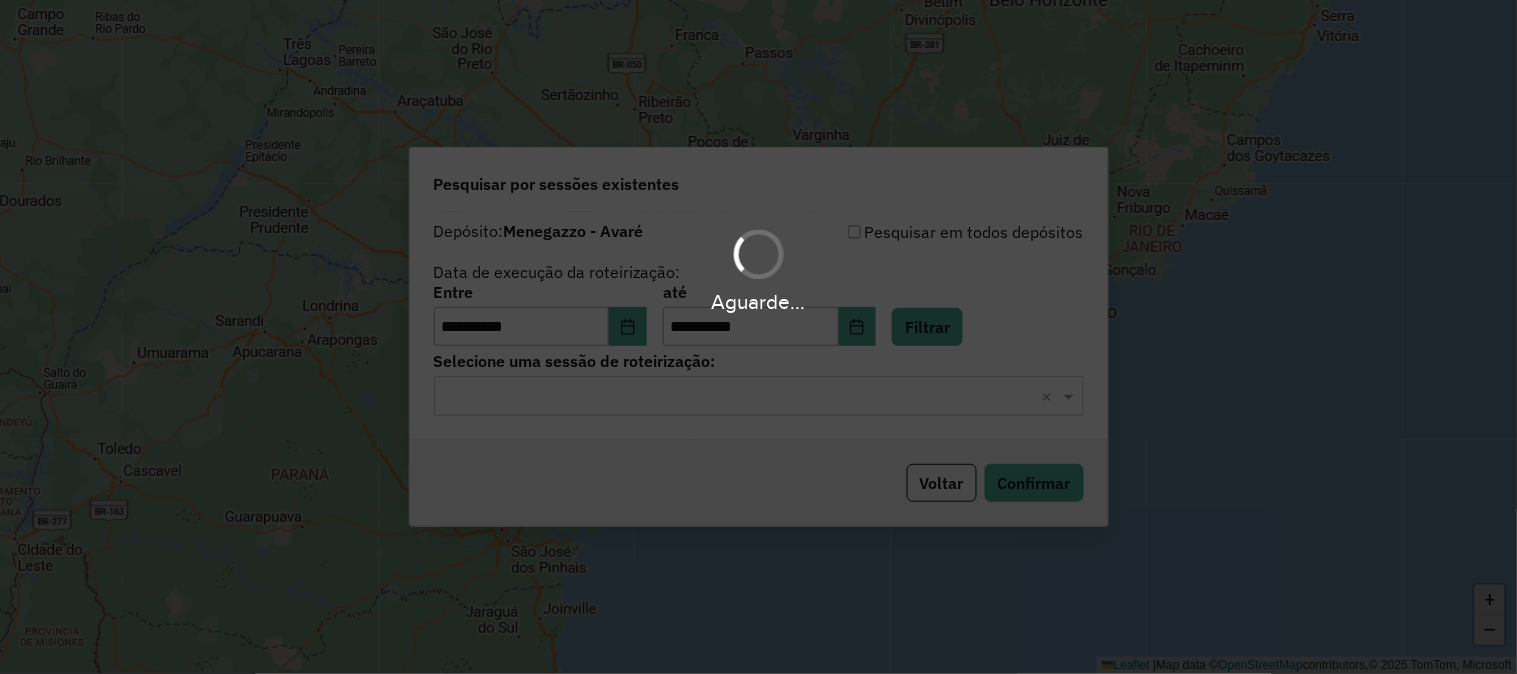 click on "Aguarde..." at bounding box center (758, 337) 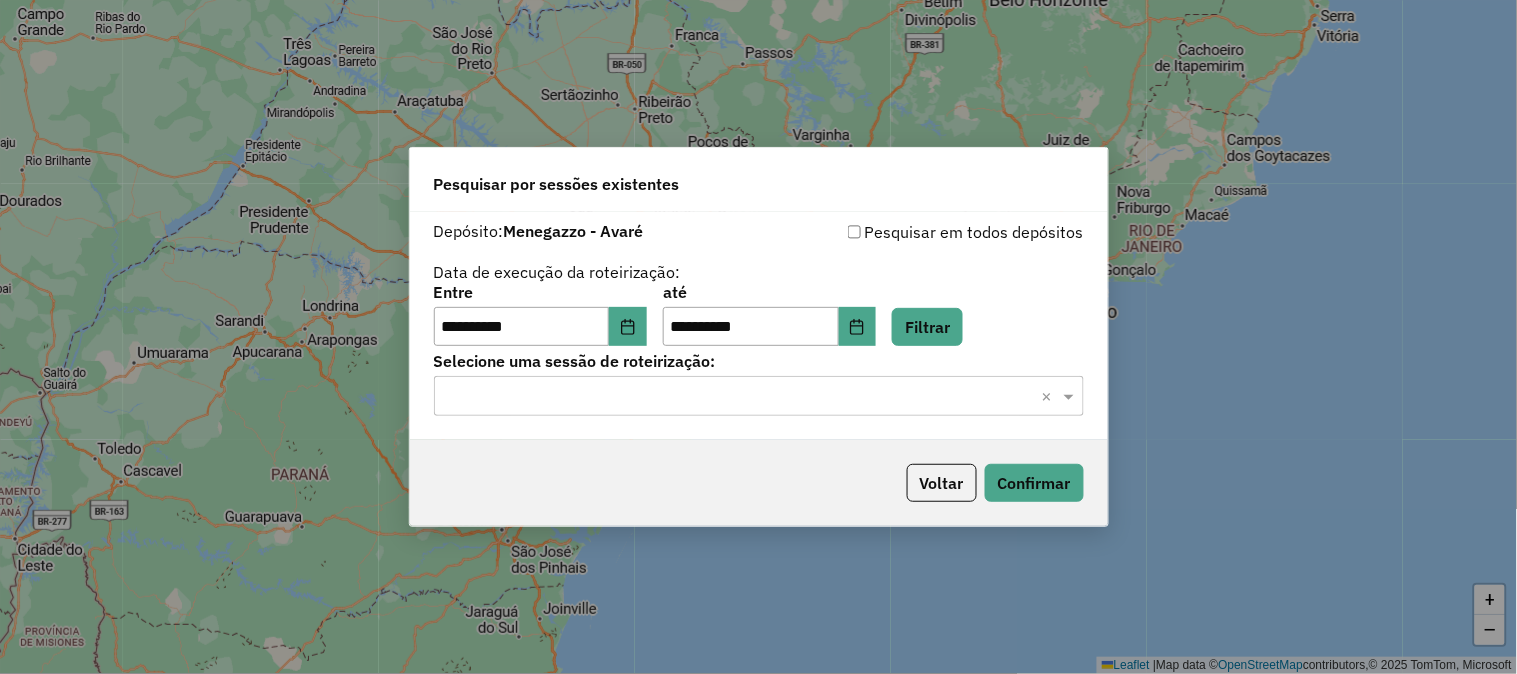 click 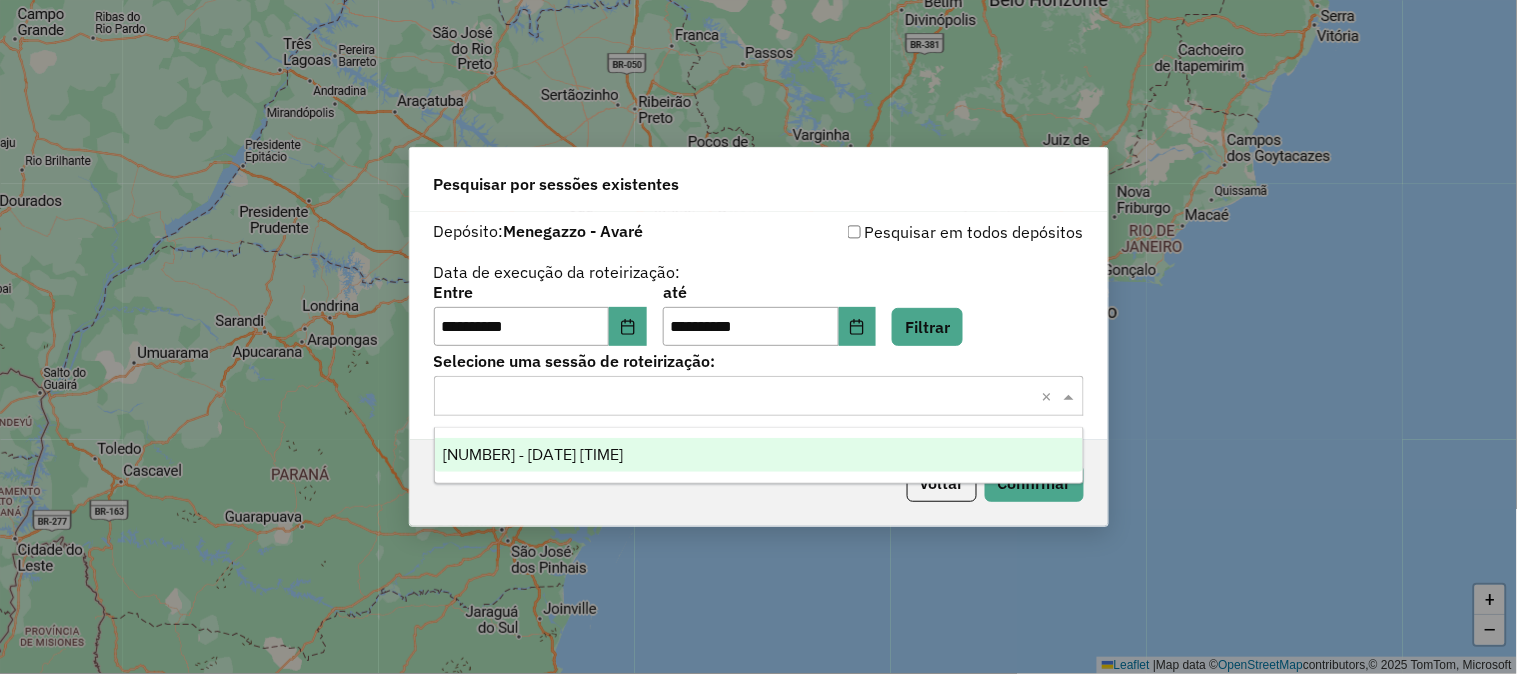 click on "[NUMBER] - [DATE] [TIME]" at bounding box center [759, 455] 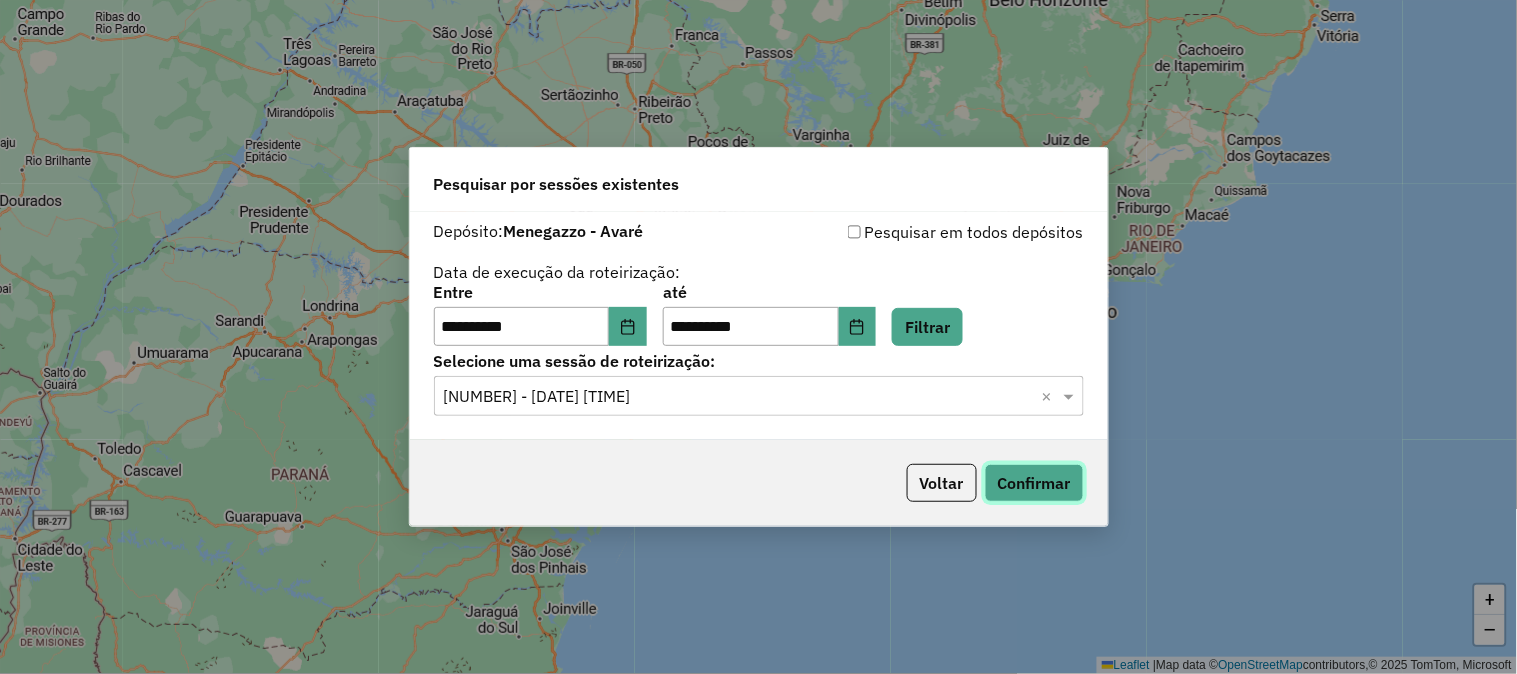 click on "Confirmar" 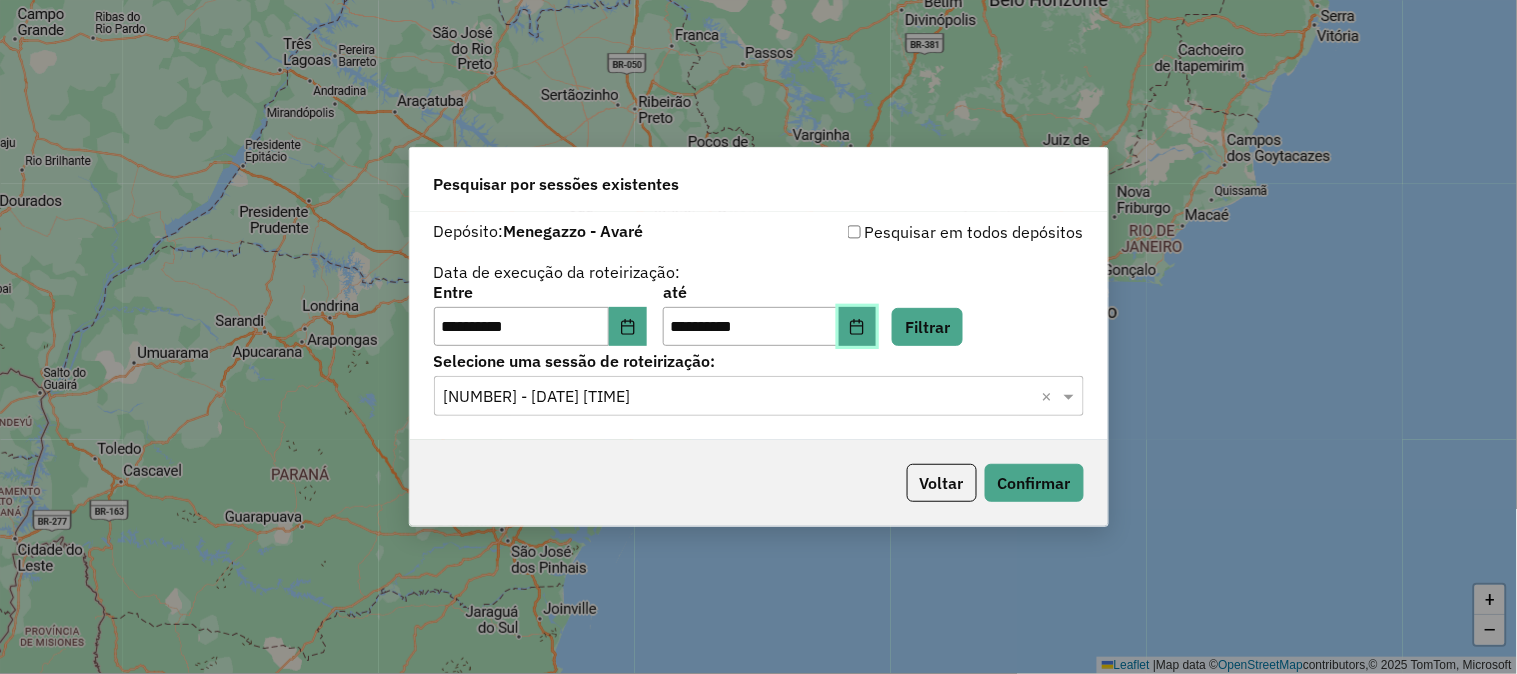 click 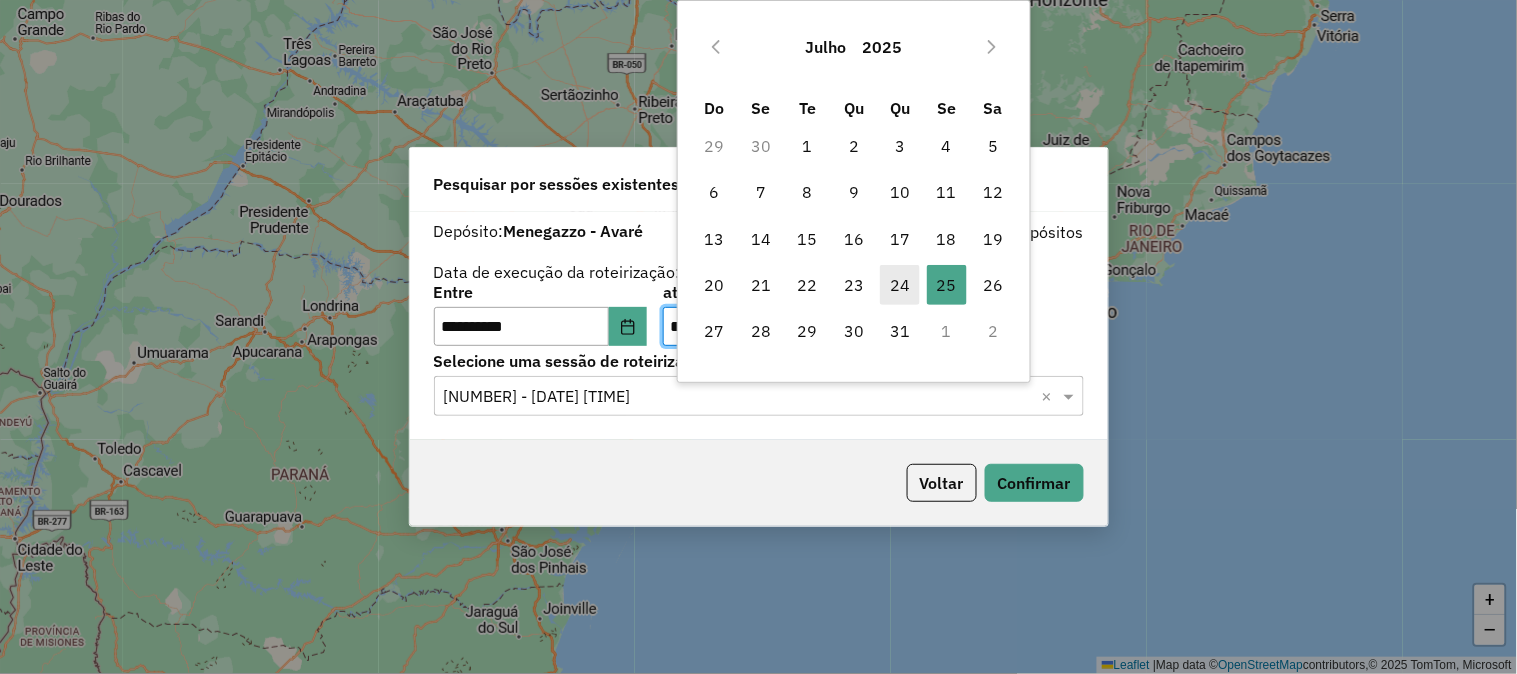click on "24" at bounding box center [900, 285] 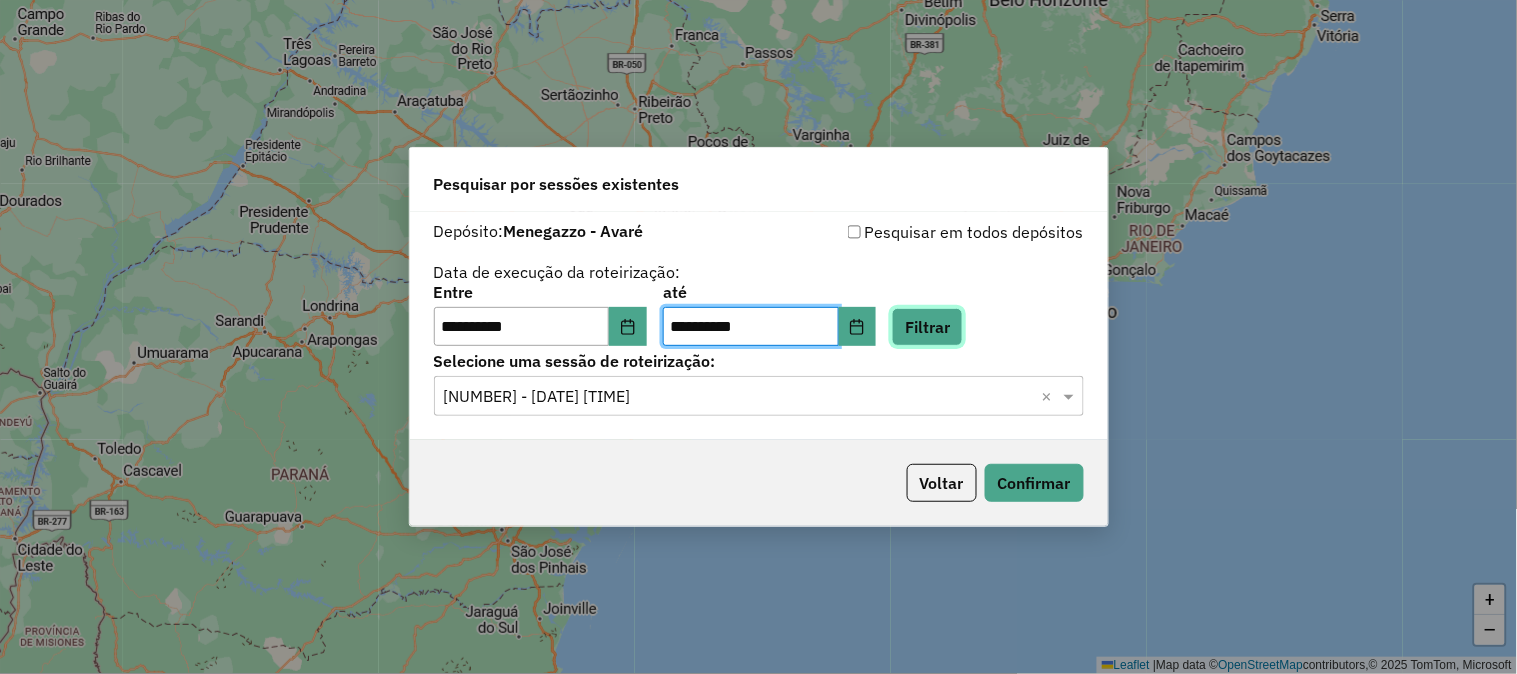 click on "Filtrar" 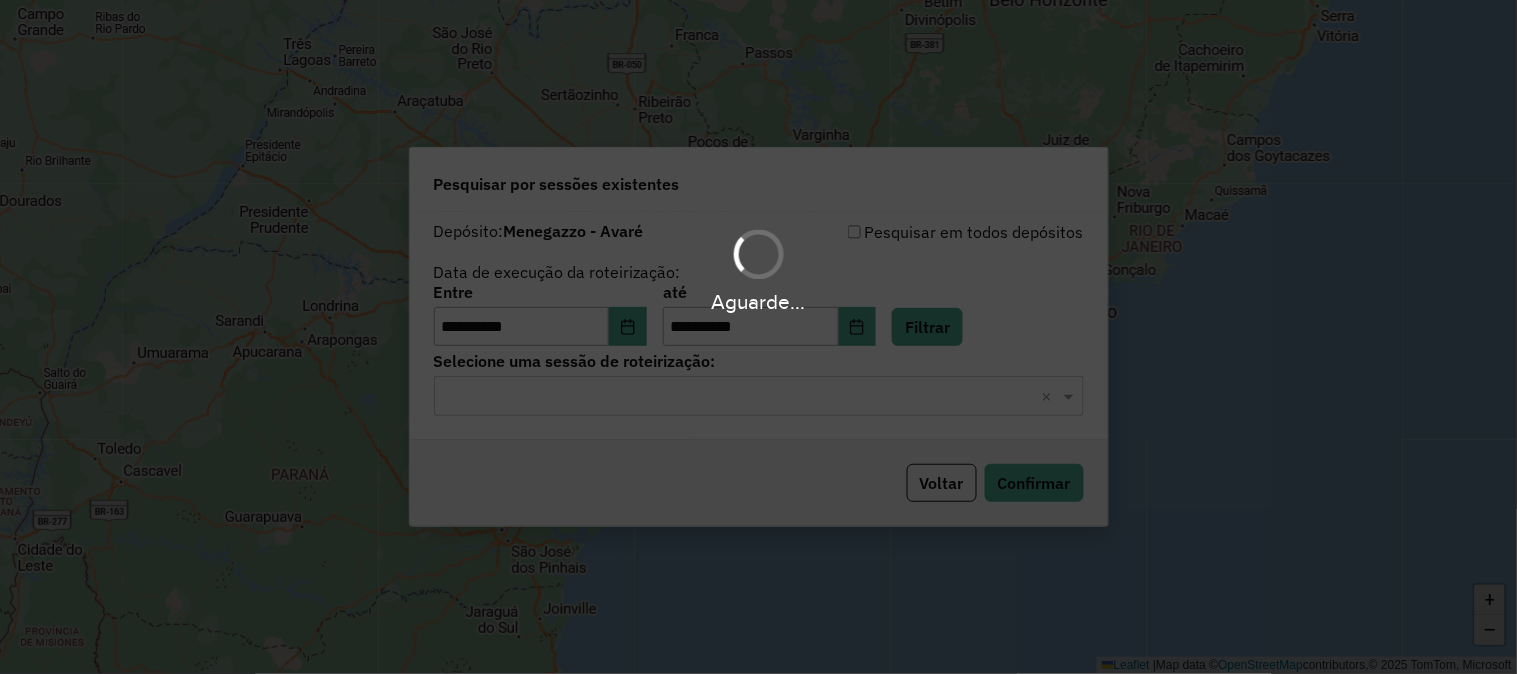 click on "Aguarde... Pop-up bloqueado! Seu navegador bloqueou automáticamente a abertura de uma nova janela. Acesse as configurações e adicione o endereço do sistema a lista de permissão. Fechar Roteirizando... Pesquisar por sessões existentes Depósito: [NAME] - [CITY] Pesquisar em todos depósitos Data de execução da roteirização: Entre [DATE] até [DATE] Filtrar Selecione uma sessão de roteirização: Selecione uma sessão × × Voltar Confirmar + − Leaflet | Map data © OpenStreetMap contributors,© 2025 TomTom, Microsoft Erro de conexão Você parece estar offline! Verifique sua internet e atualize a página. Tradução automática Seu navegador ativou a tradução automática e pode causar inconsistências no sistema. Por gentileza, utilize a opção "Nunca traduzir este site". Em caso de dúvidas, entre em contato com o suporte." at bounding box center [758, 337] 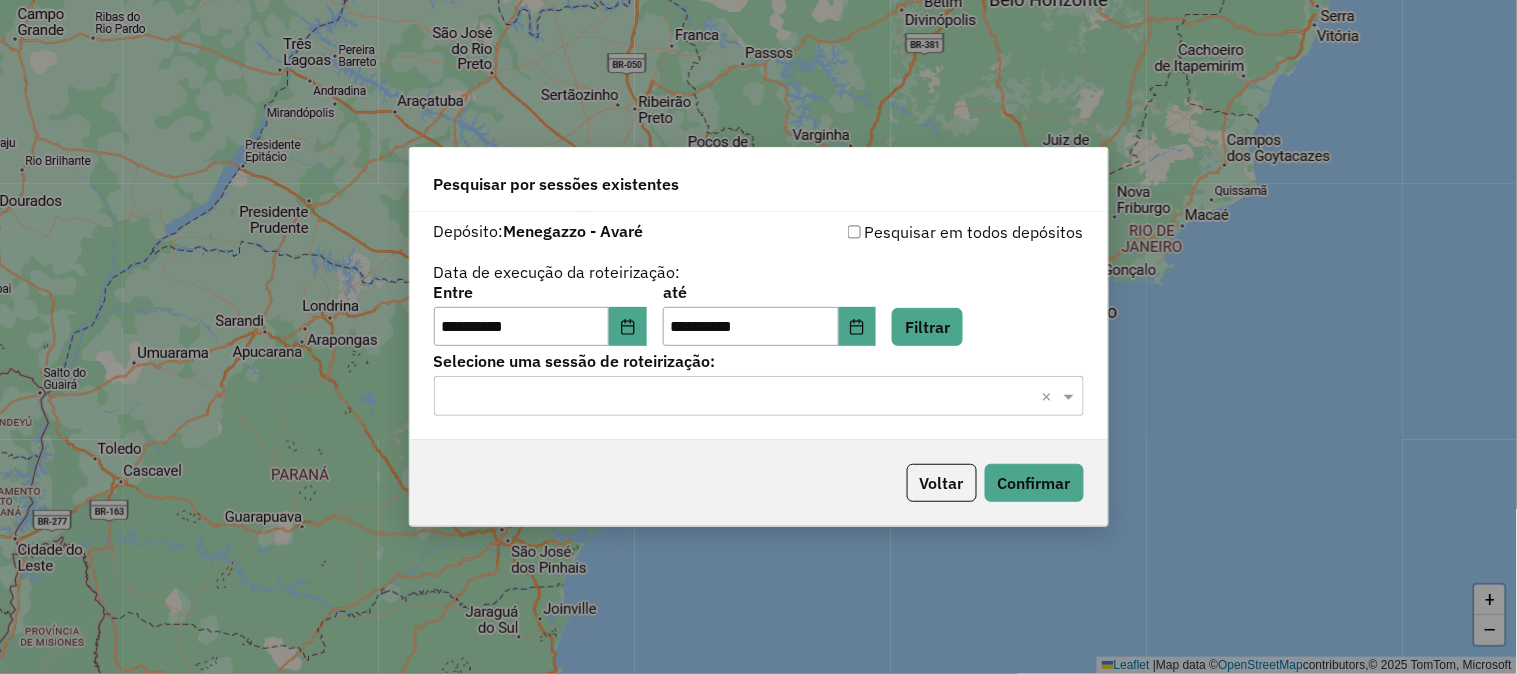 click 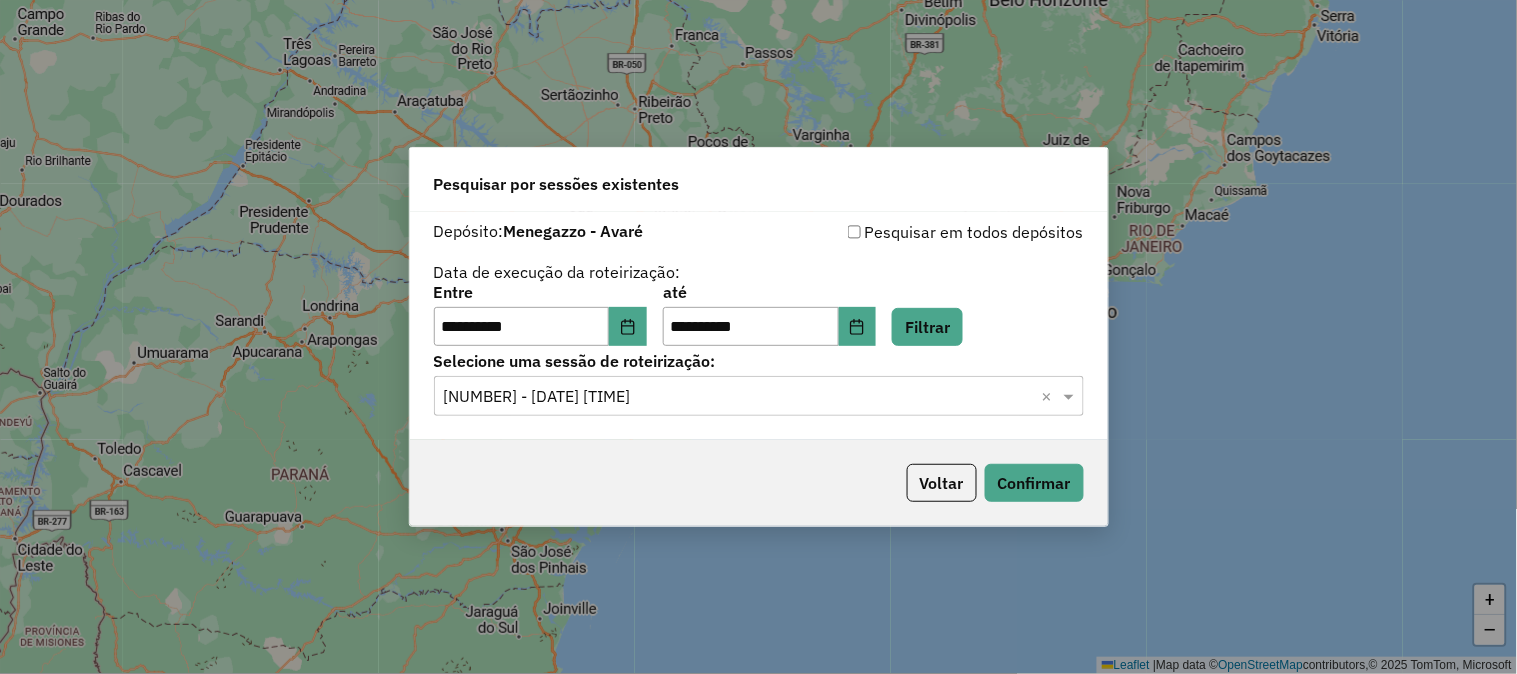 click on "Voltar   Confirmar" 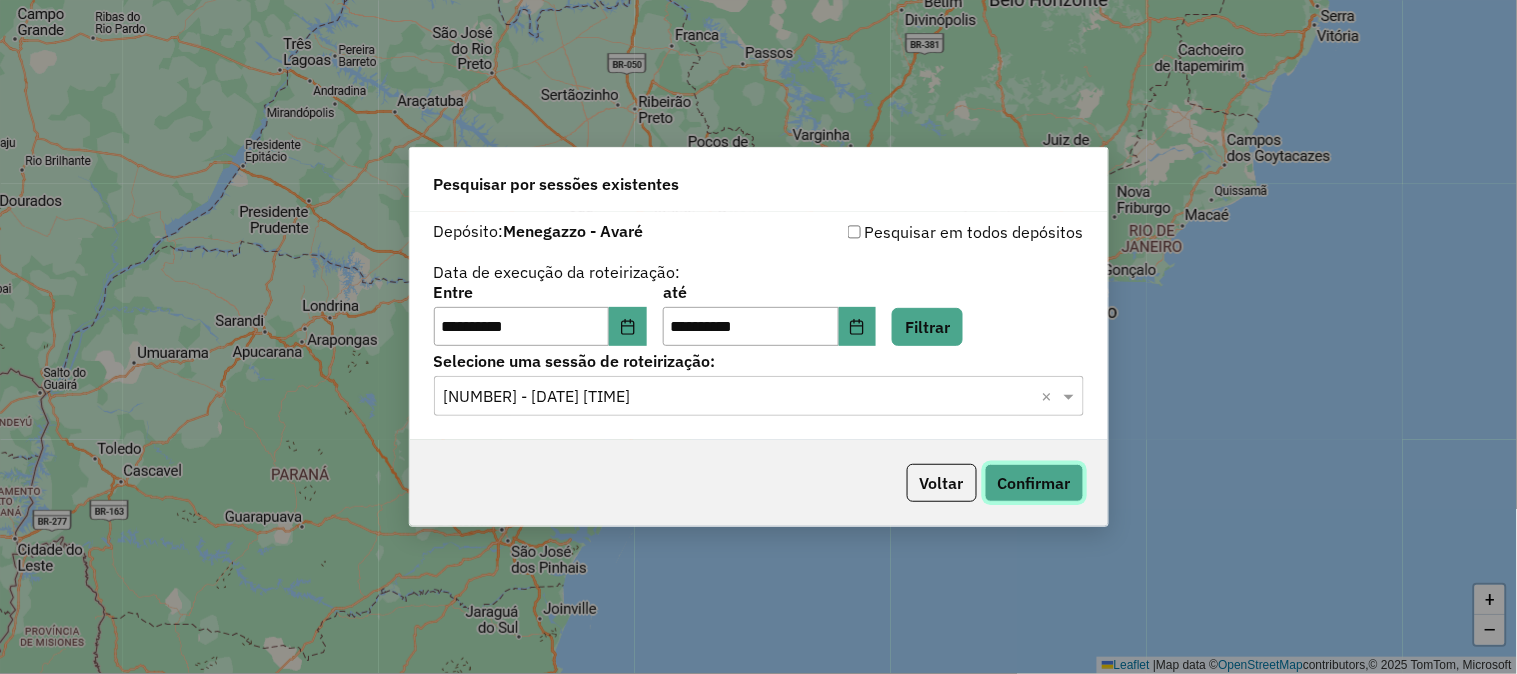 click on "Confirmar" 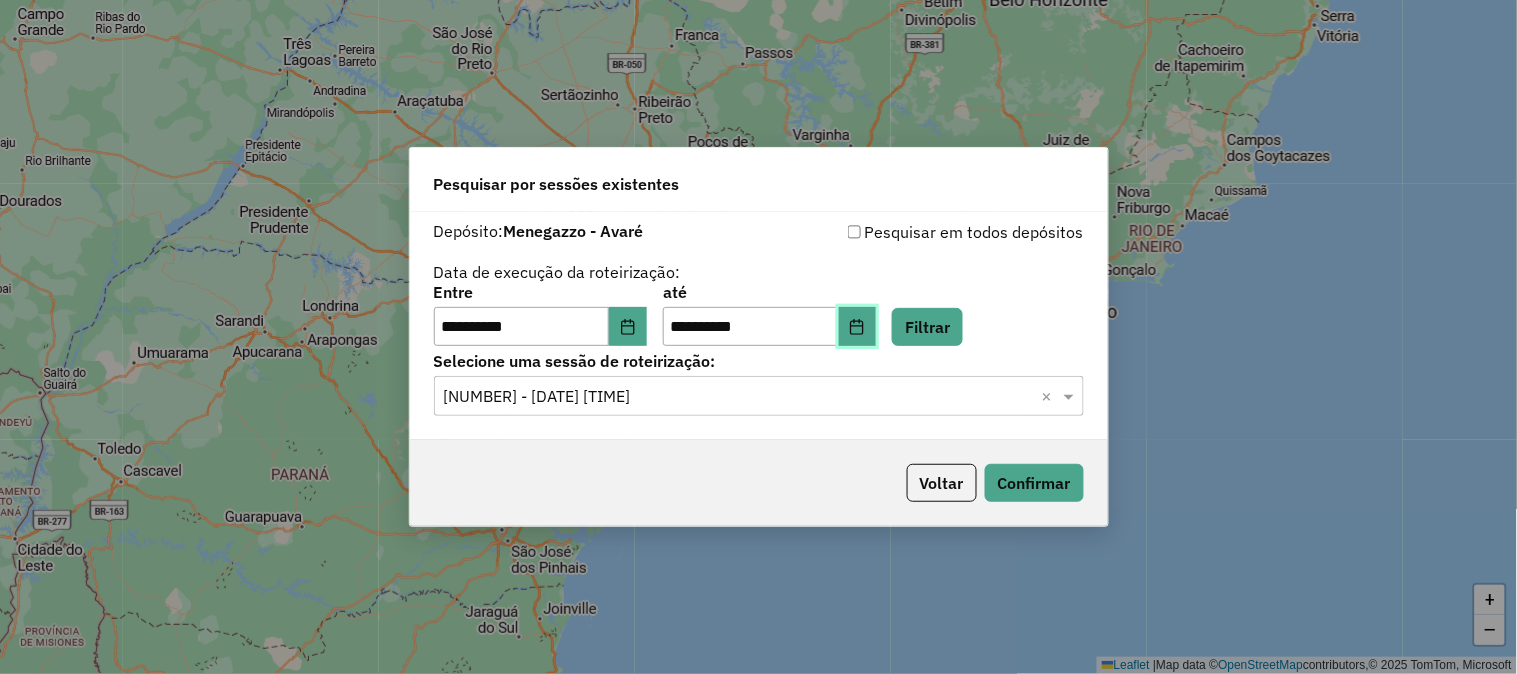 click at bounding box center [858, 327] 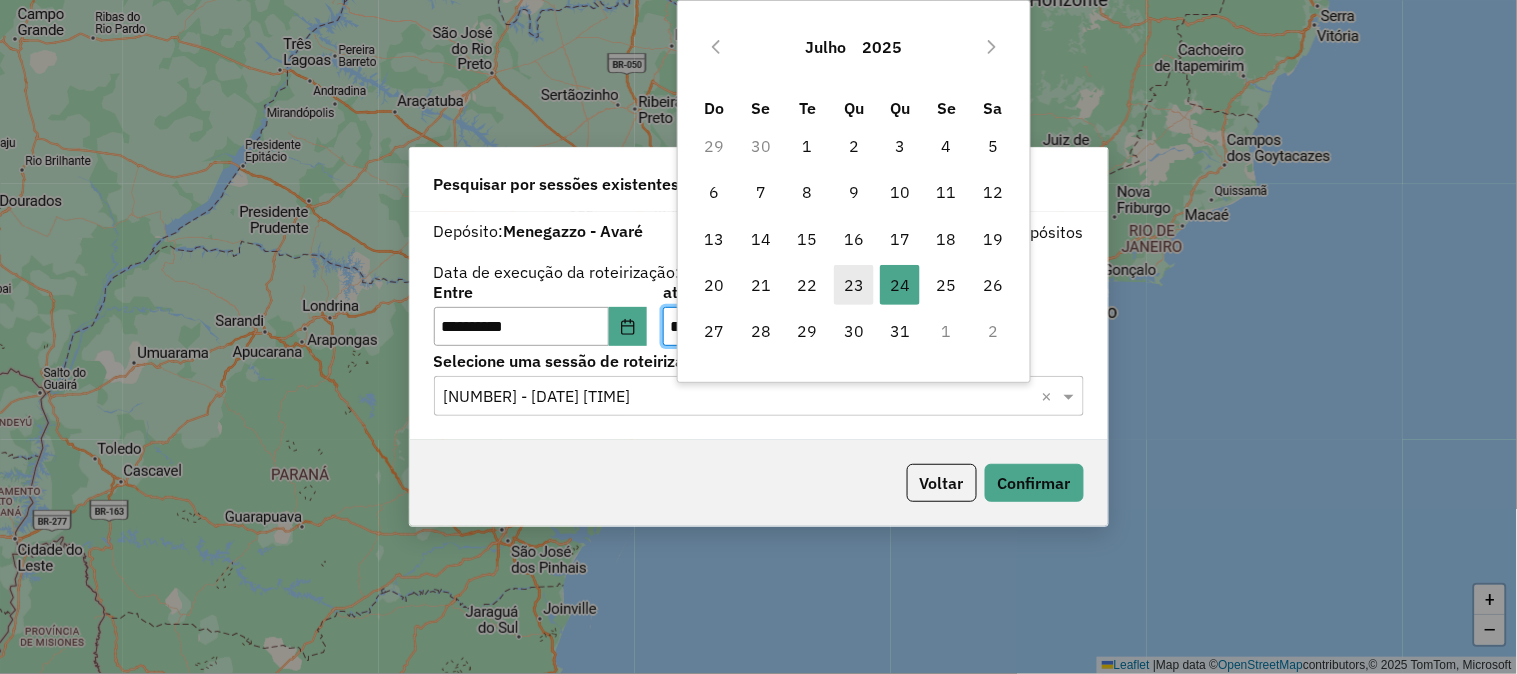 click on "23" at bounding box center (854, 285) 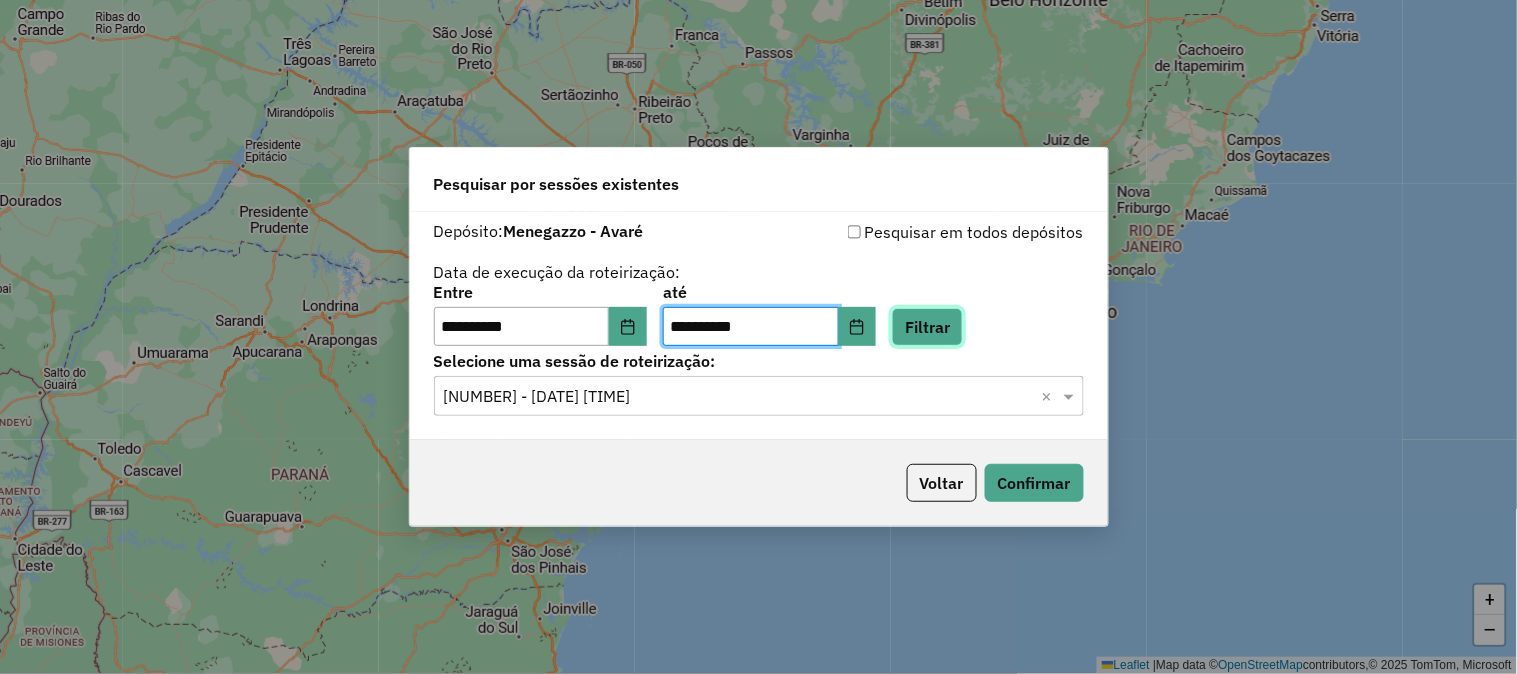 click on "Filtrar" 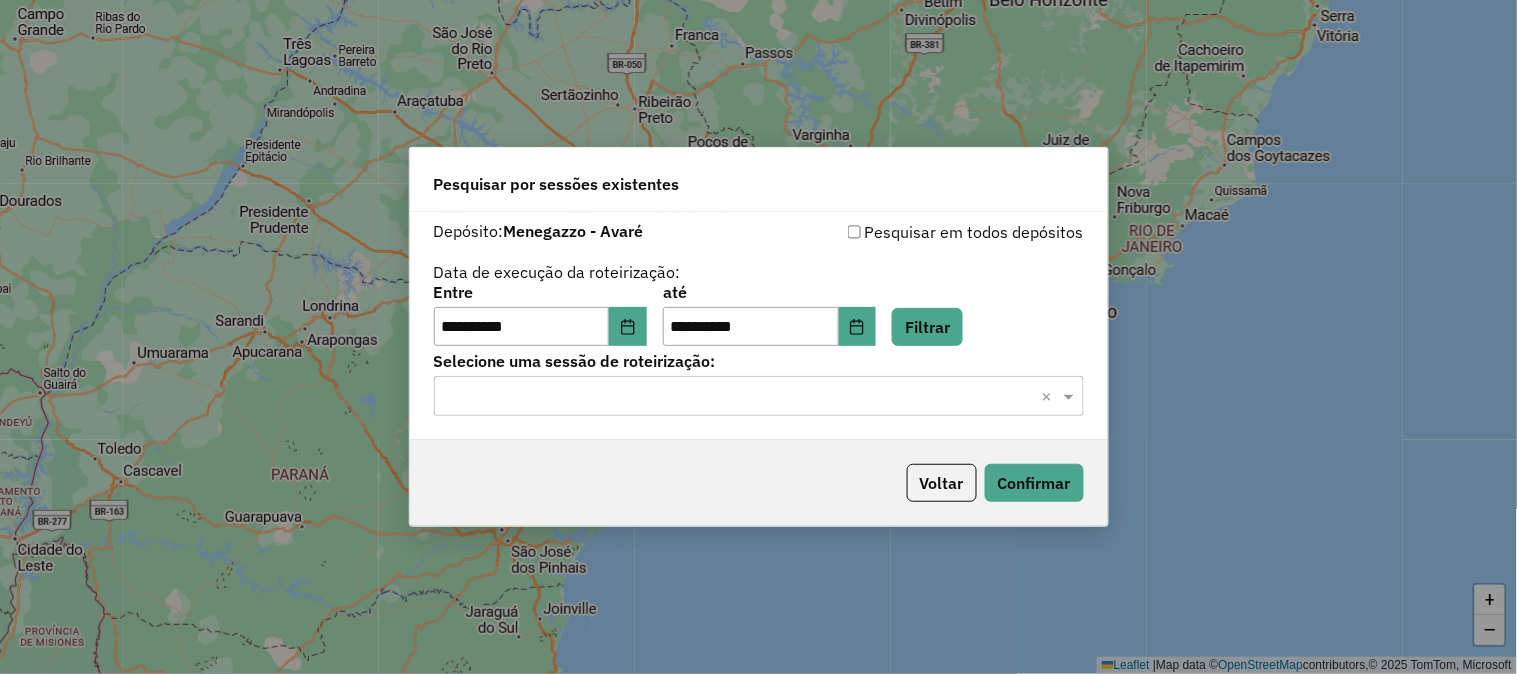 click 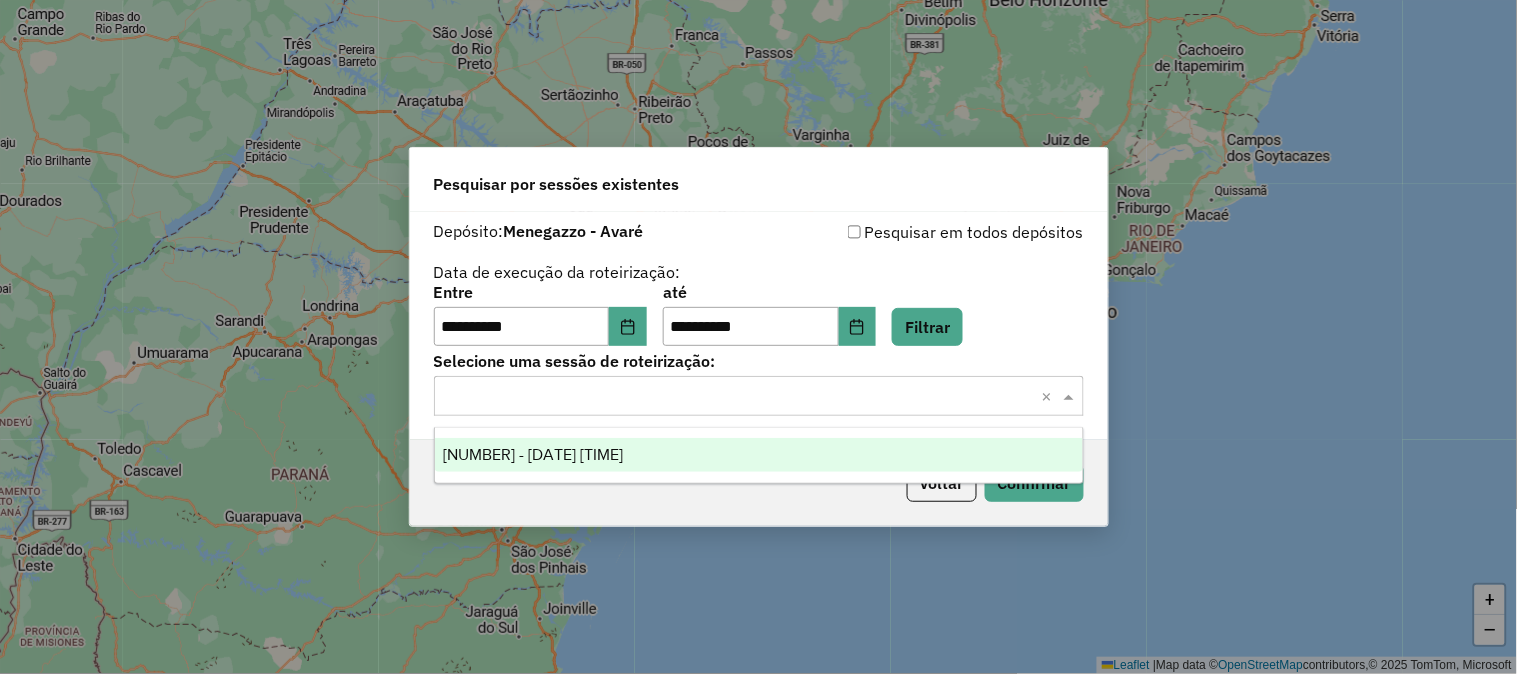 click on "[NUMBER] - [DATE] [TIME]" at bounding box center (759, 455) 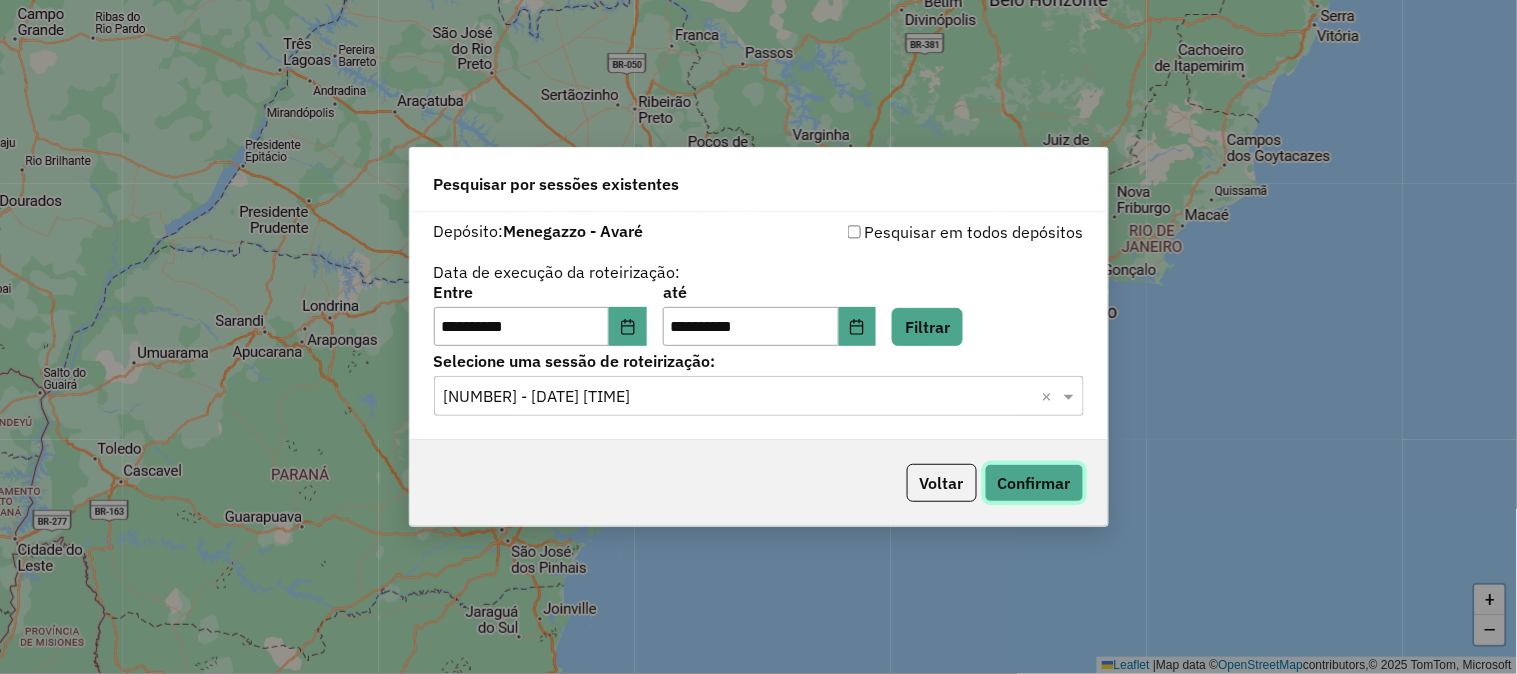 click on "Confirmar" 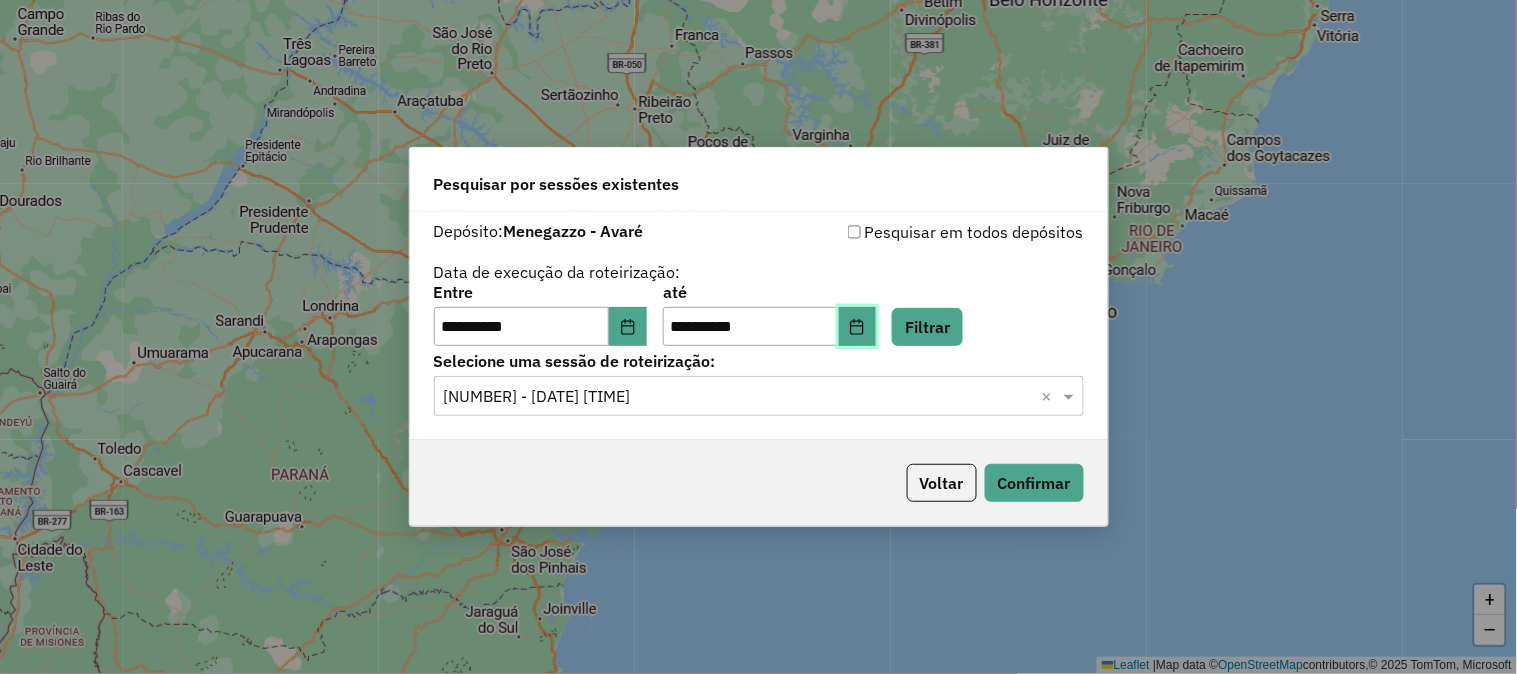 click 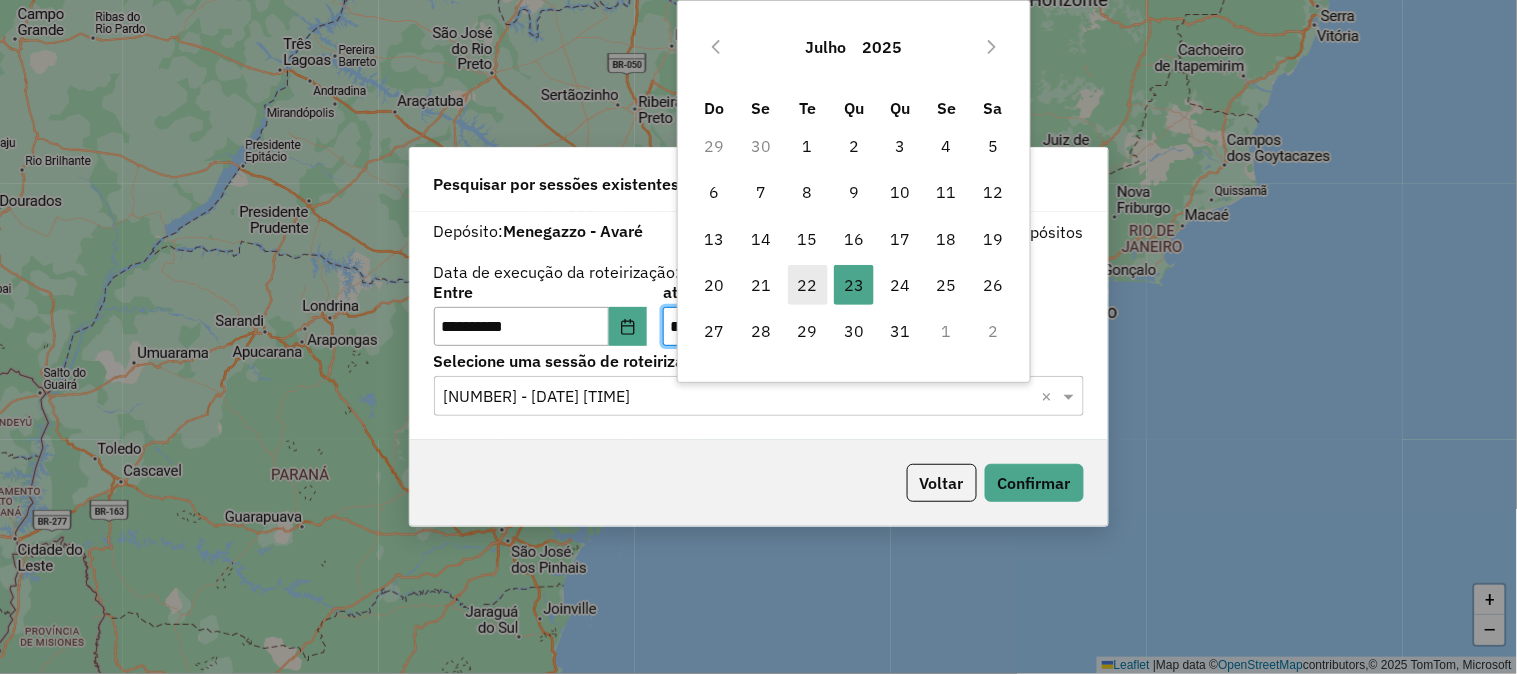 click on "22" at bounding box center [808, 285] 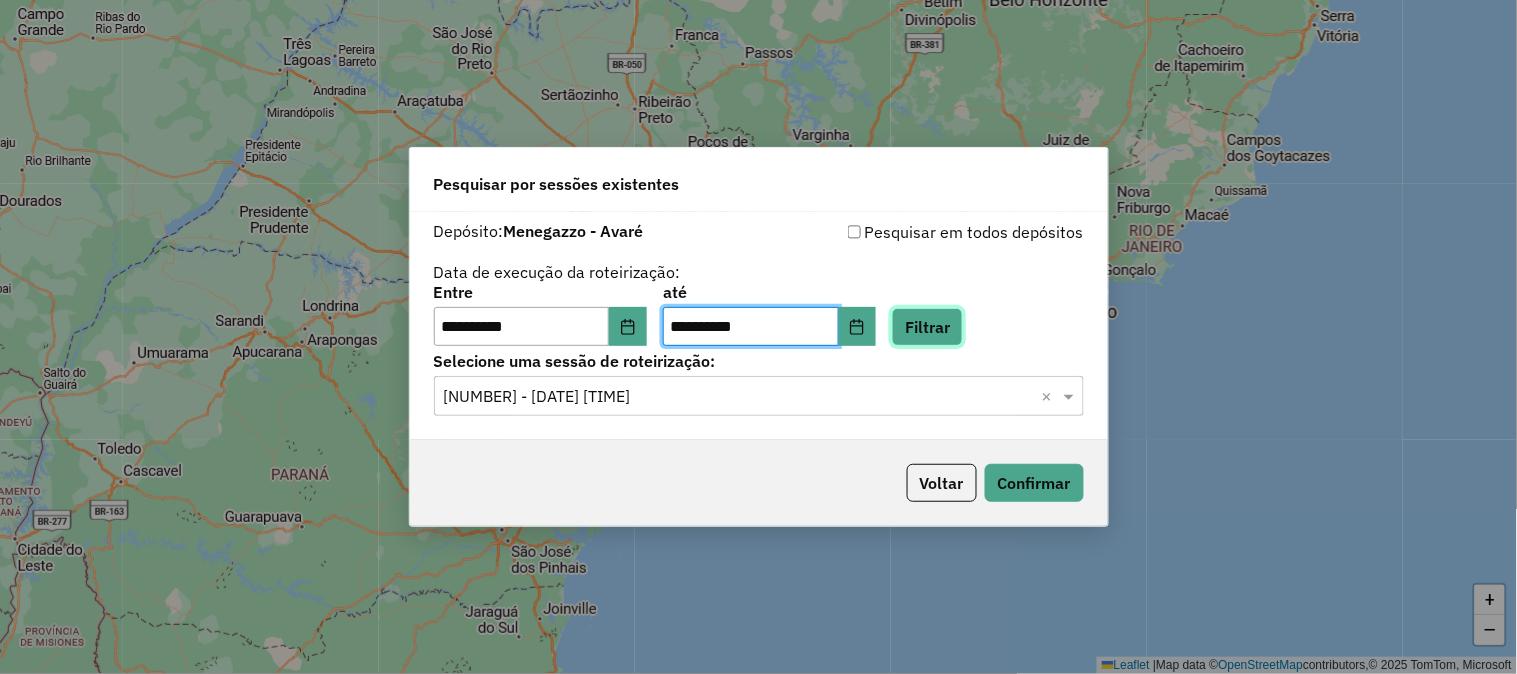 click on "Filtrar" 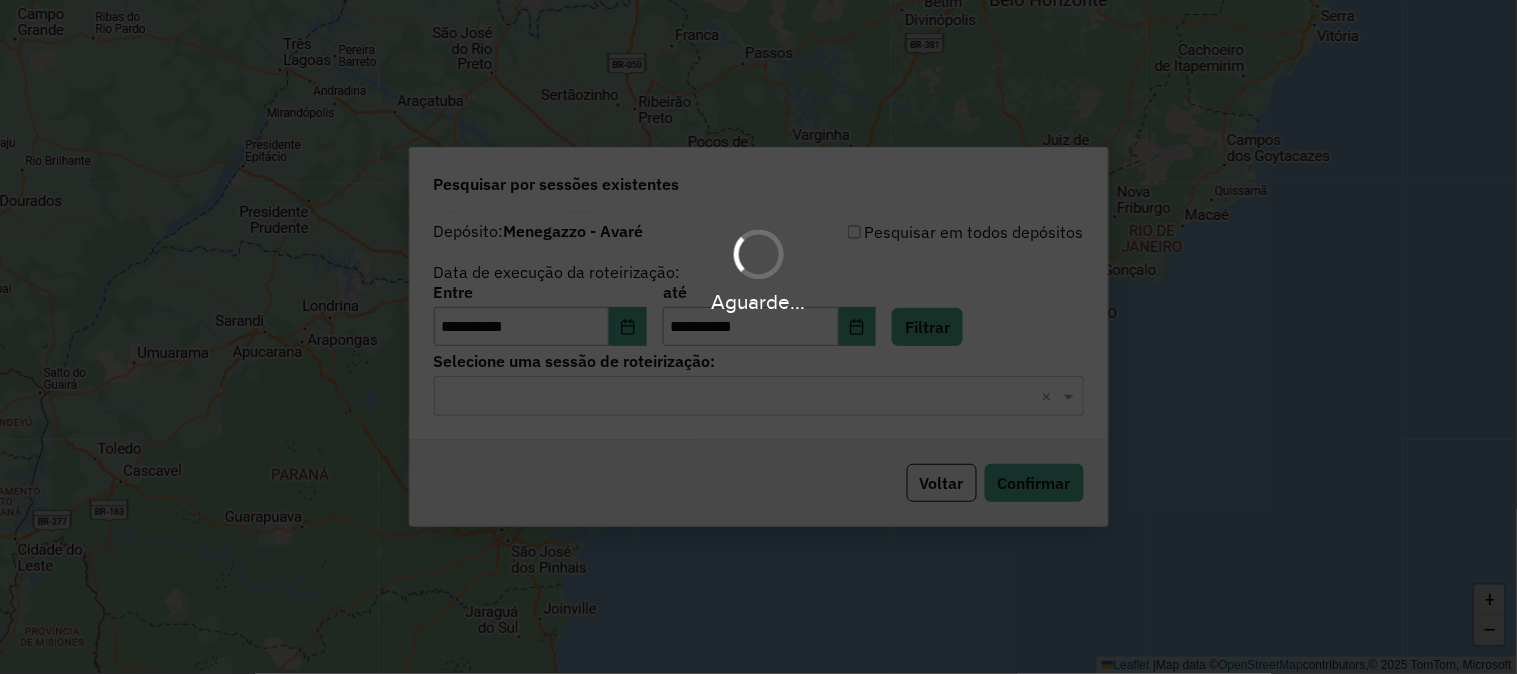 click on "Aguarde..." at bounding box center [758, 337] 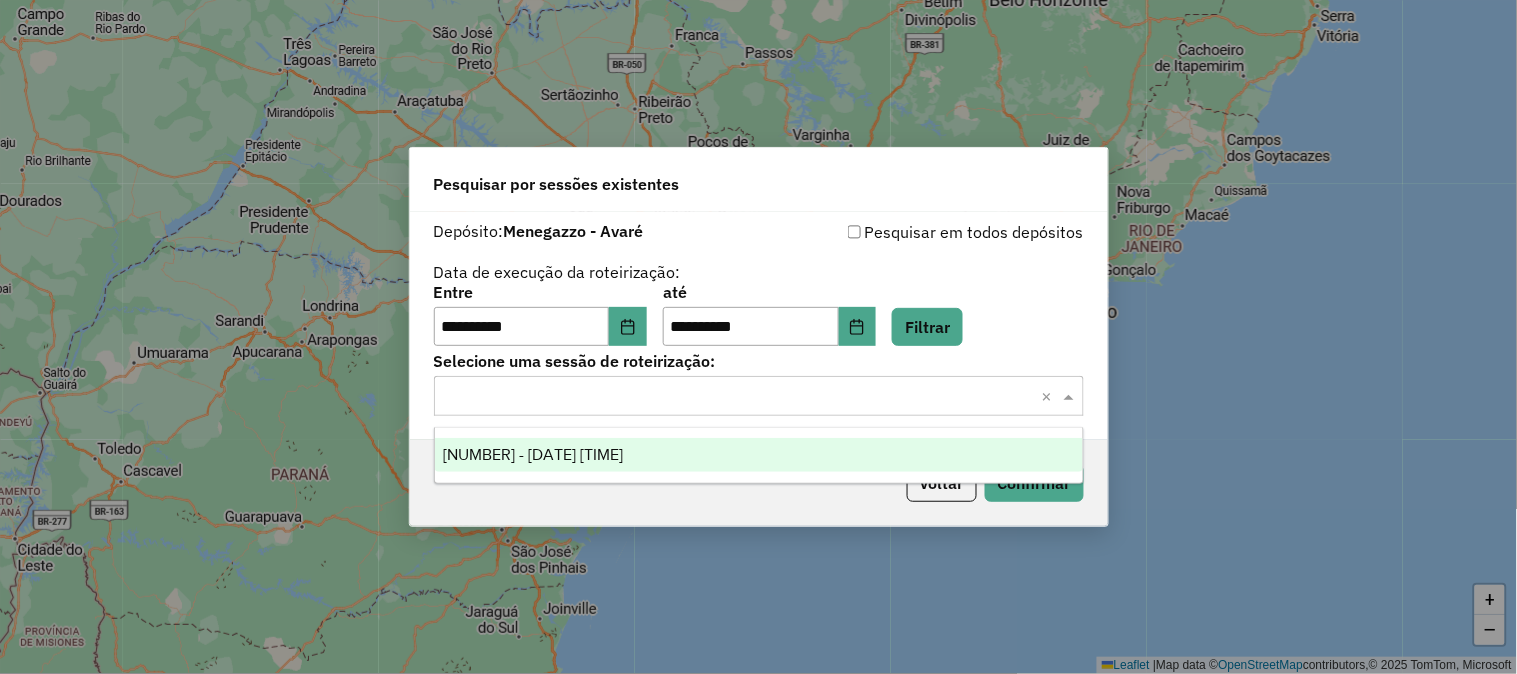 click 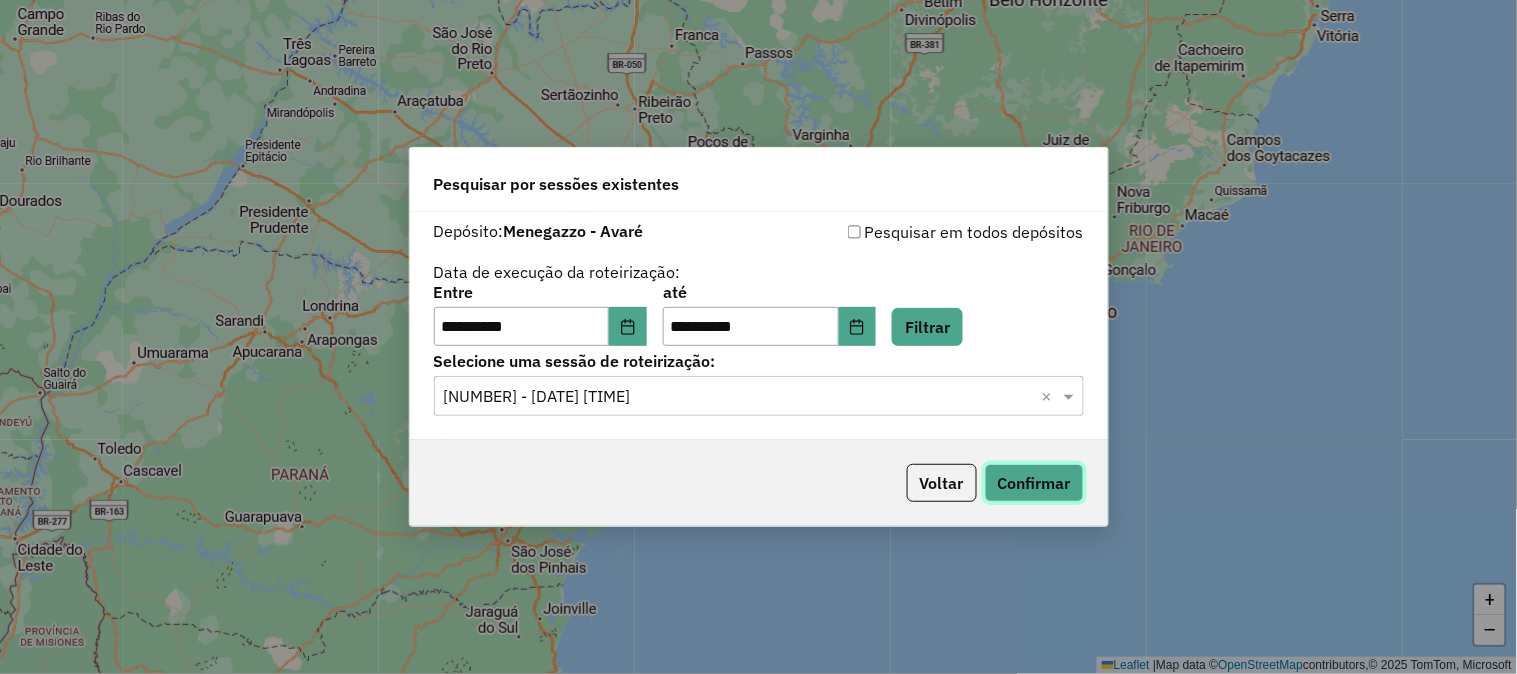 click on "Confirmar" 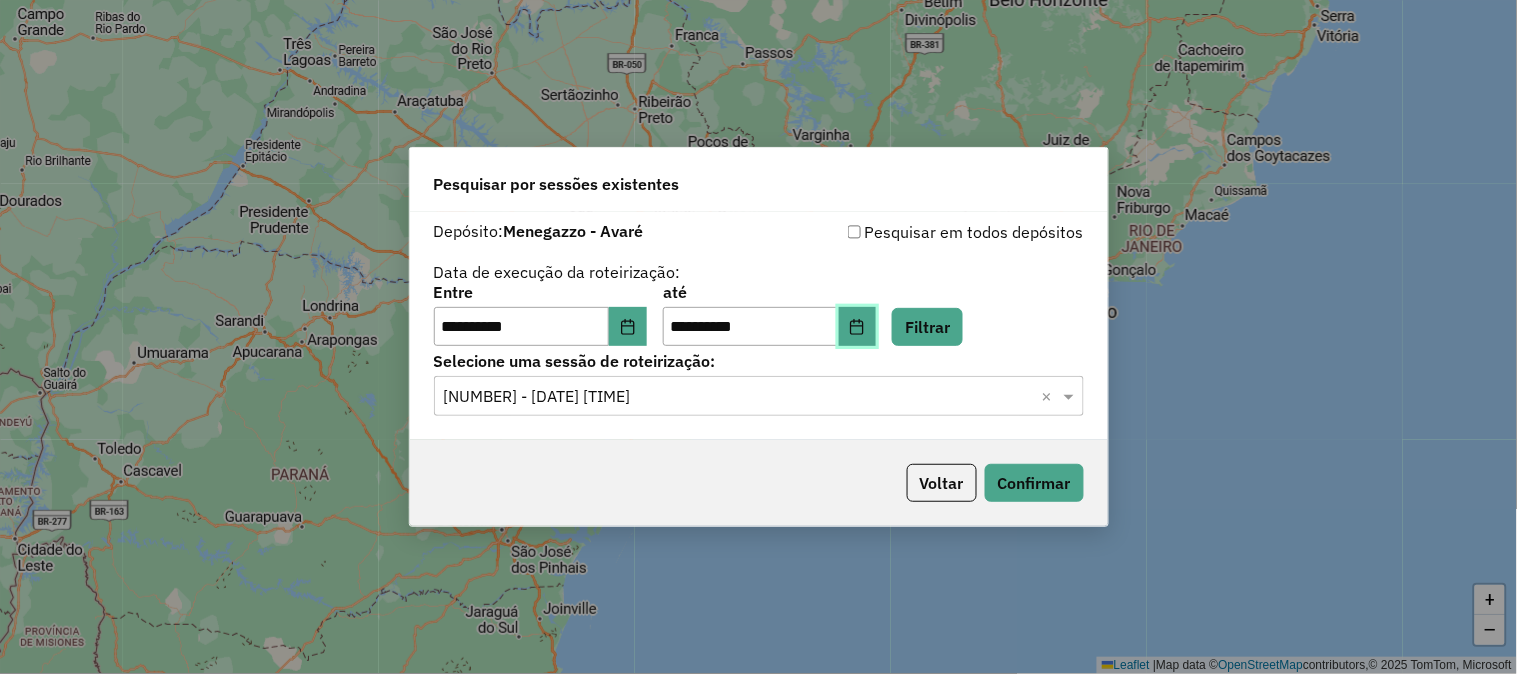 click 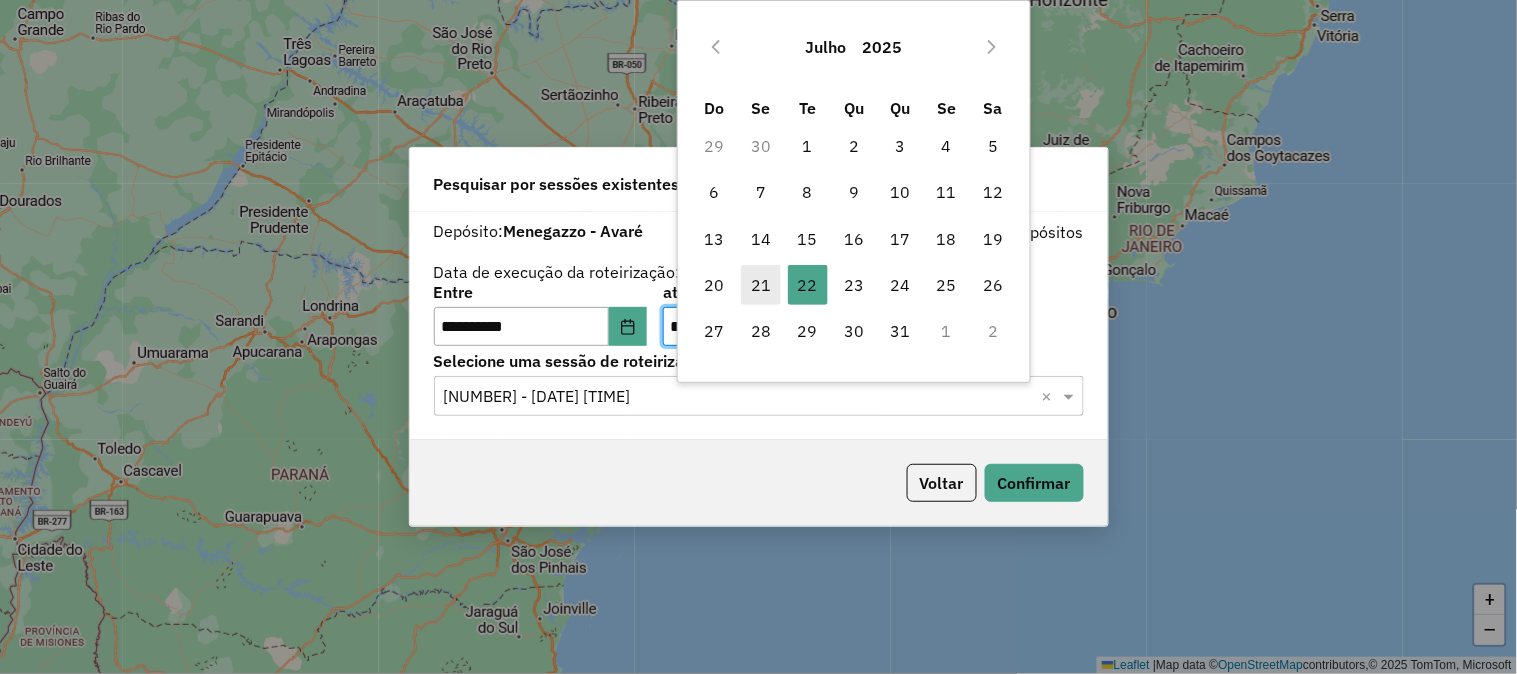 click on "21" at bounding box center [761, 285] 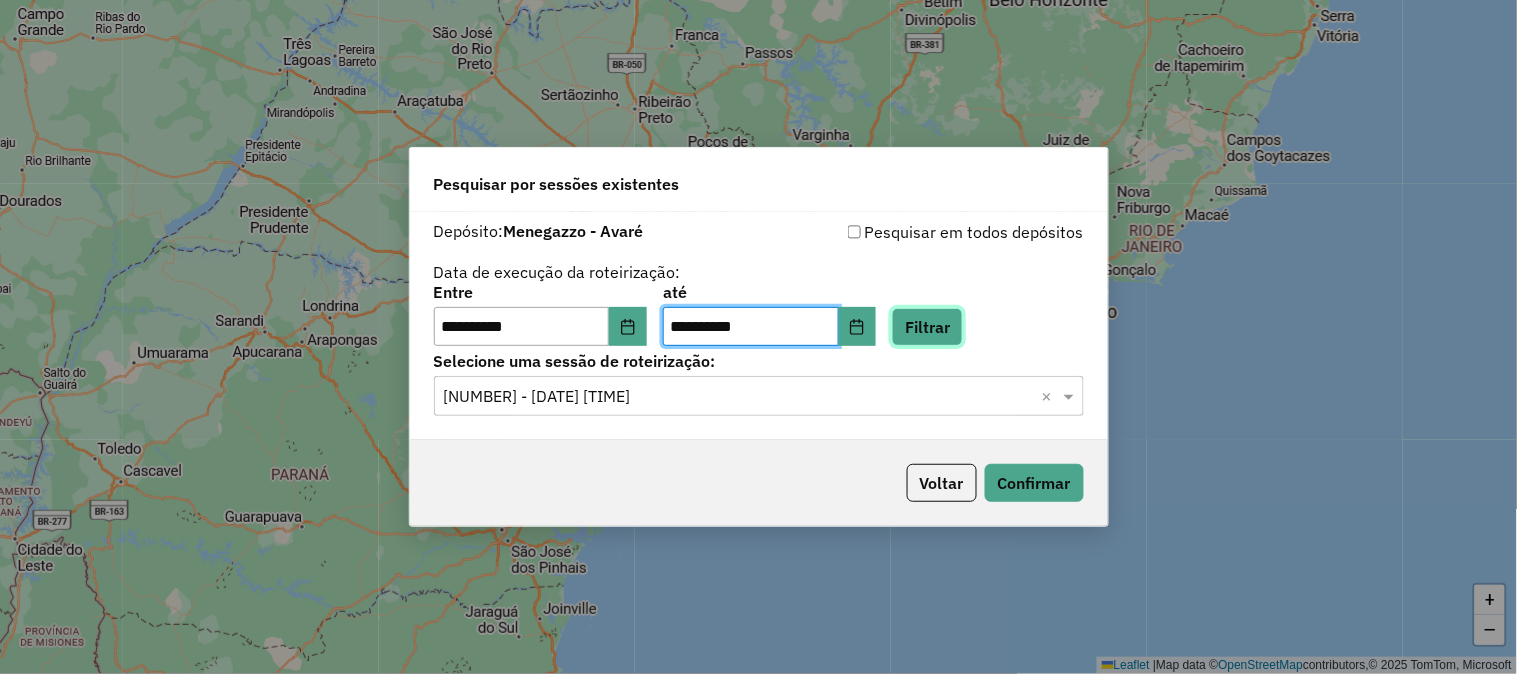 click on "Filtrar" 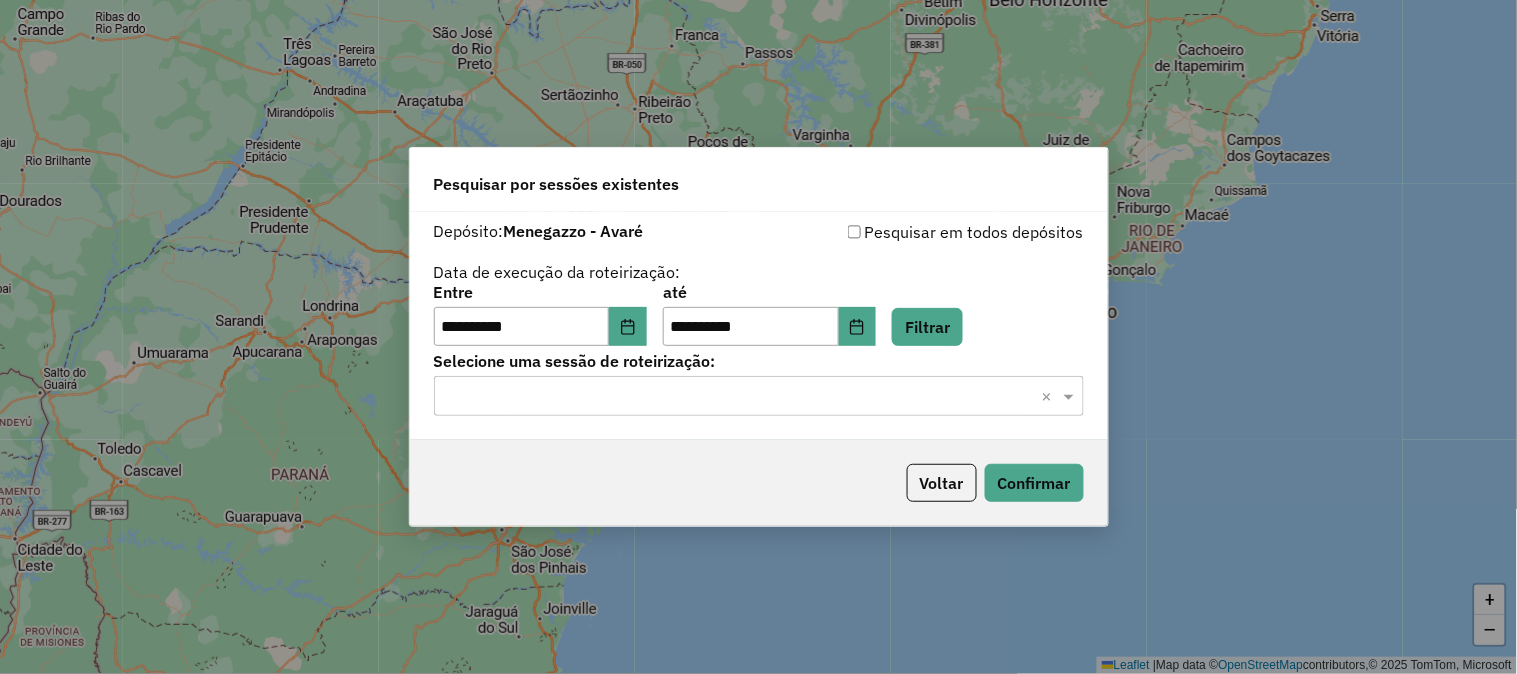 click 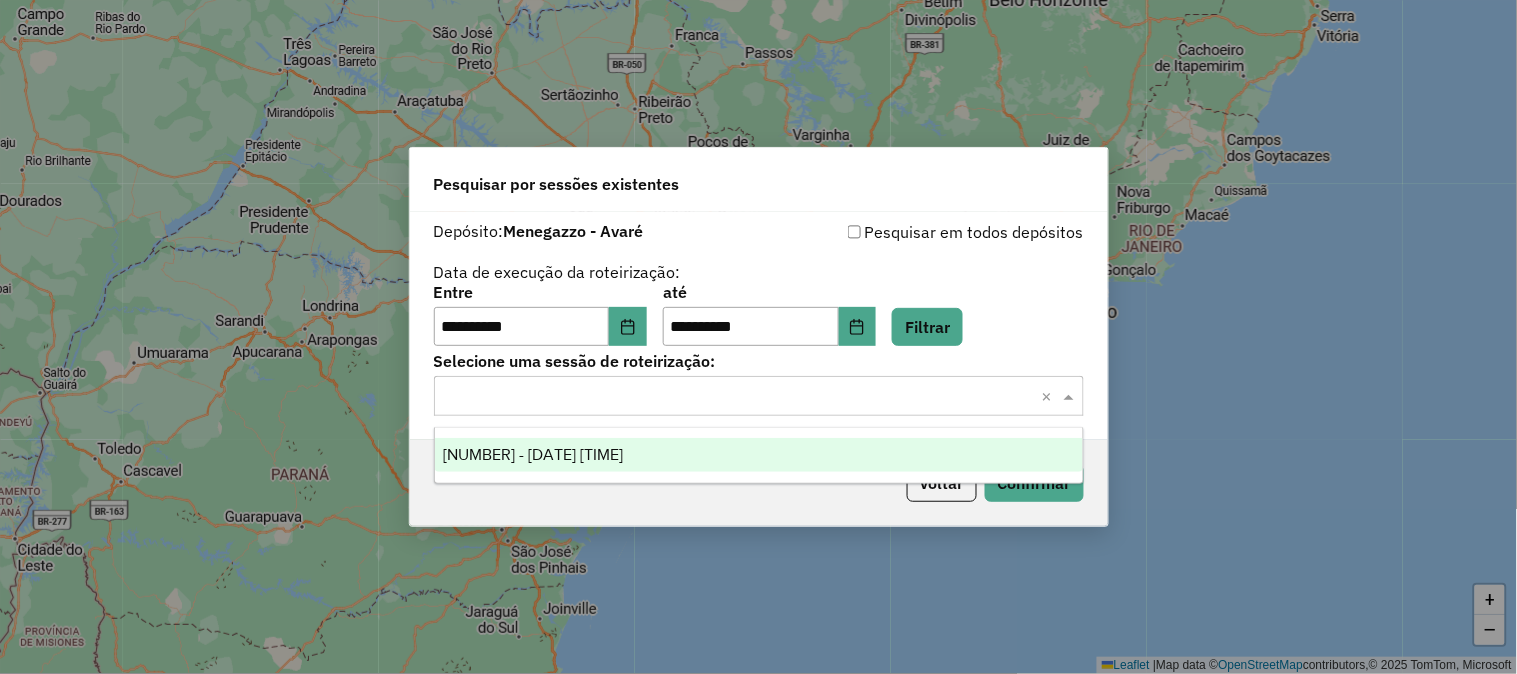 click on "[NUMBER] - [DATE] [TIME]" at bounding box center [759, 455] 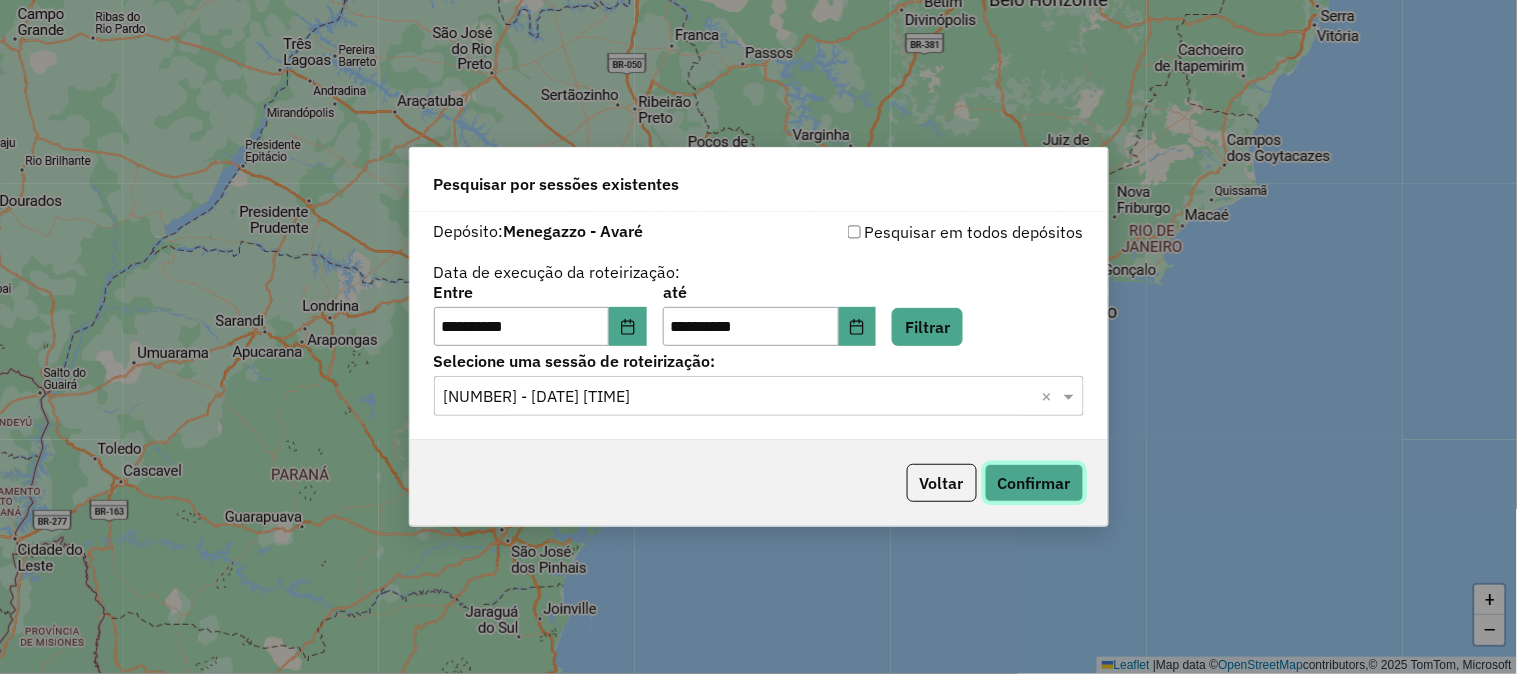 click on "Confirmar" 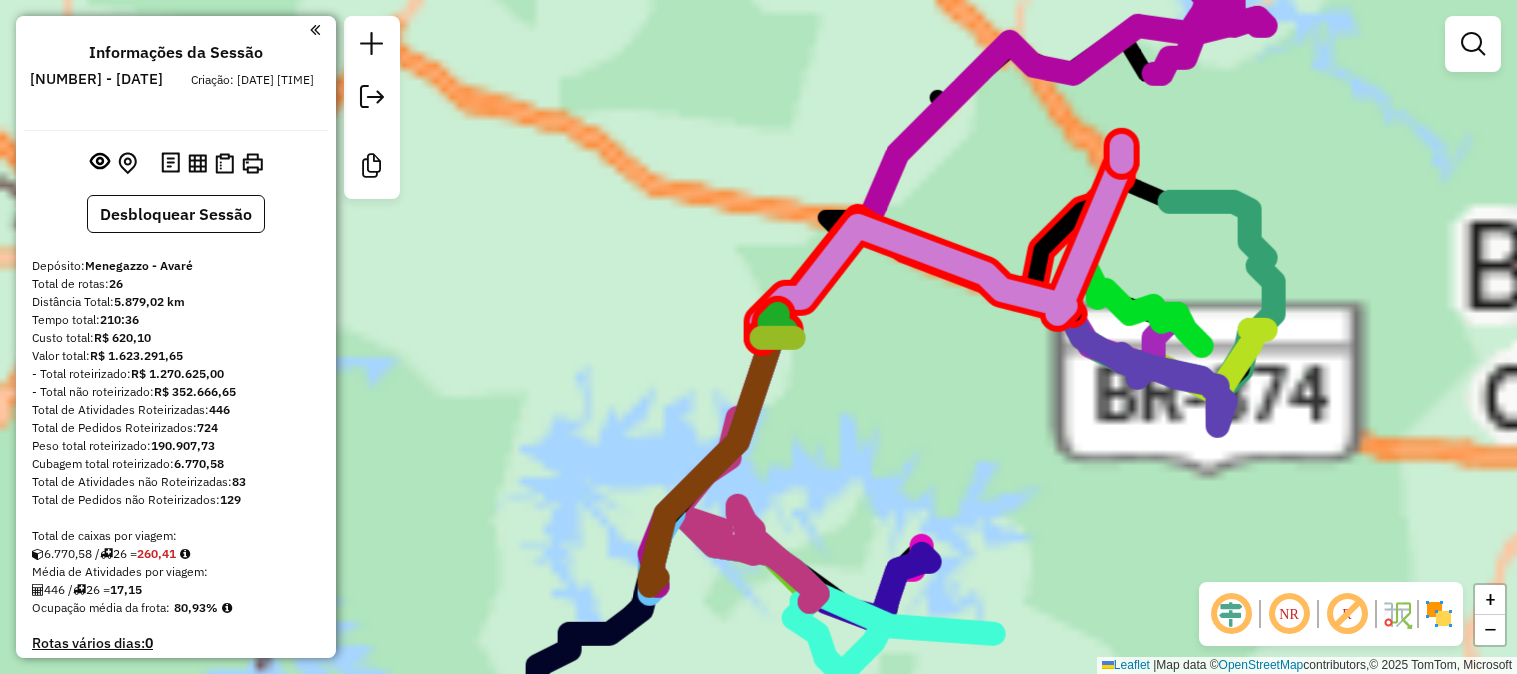 scroll, scrollTop: 0, scrollLeft: 0, axis: both 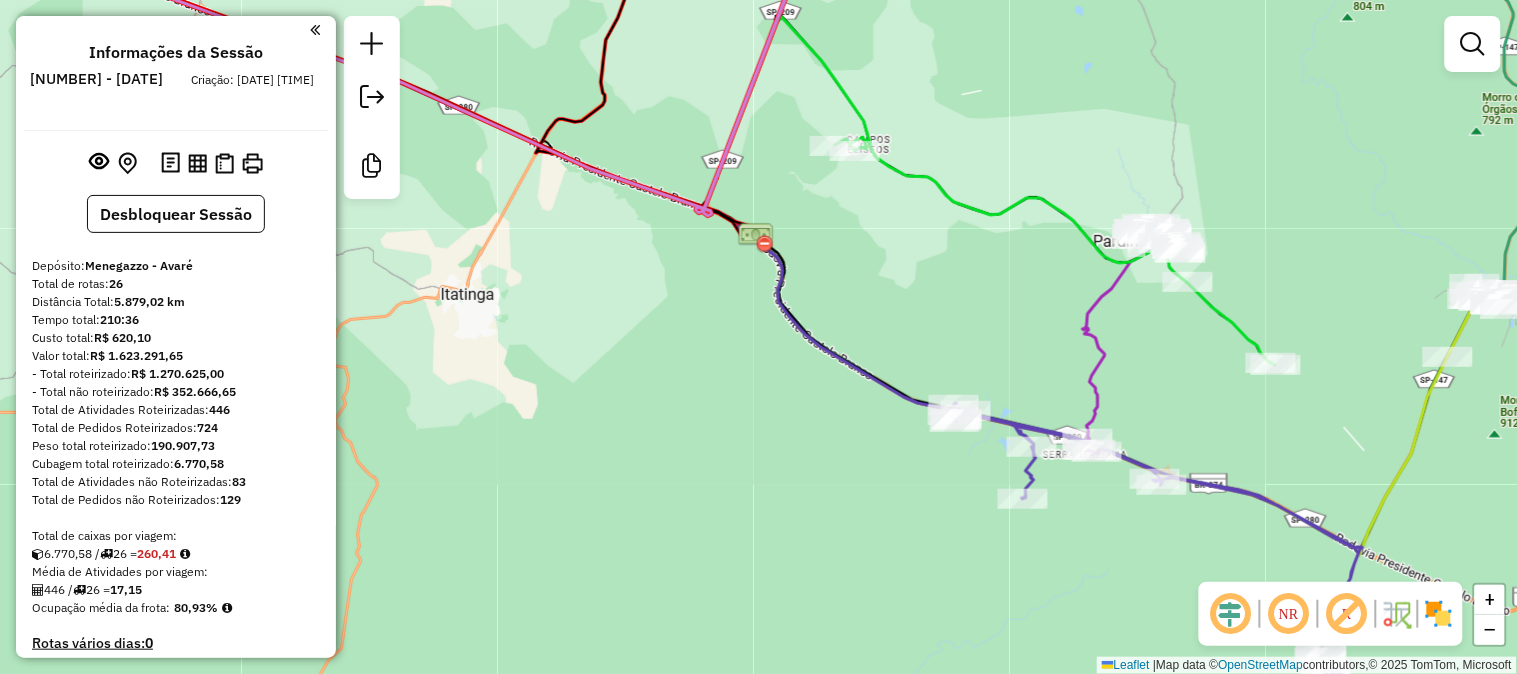 drag, startPoint x: 1175, startPoint y: 287, endPoint x: 1155, endPoint y: 345, distance: 61.351448 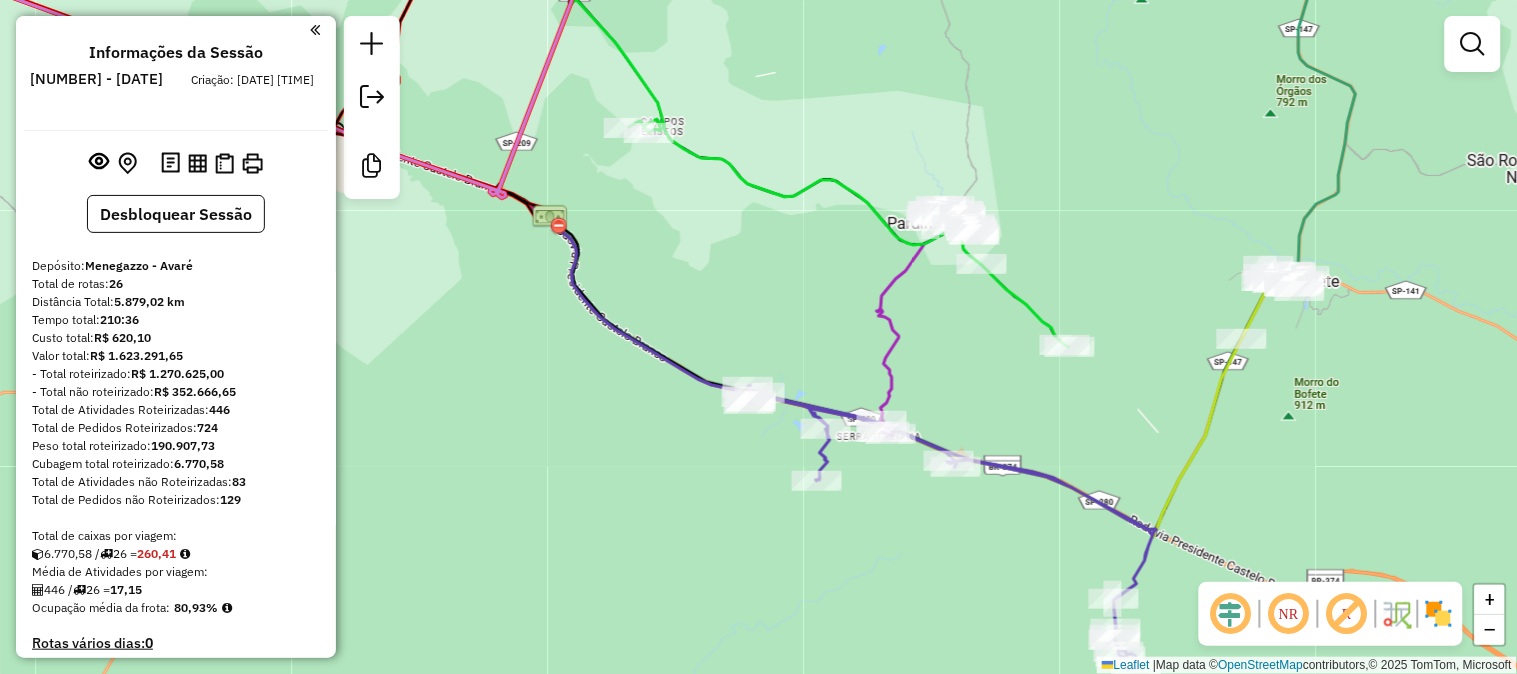drag, startPoint x: 1173, startPoint y: 395, endPoint x: 967, endPoint y: 377, distance: 206.78491 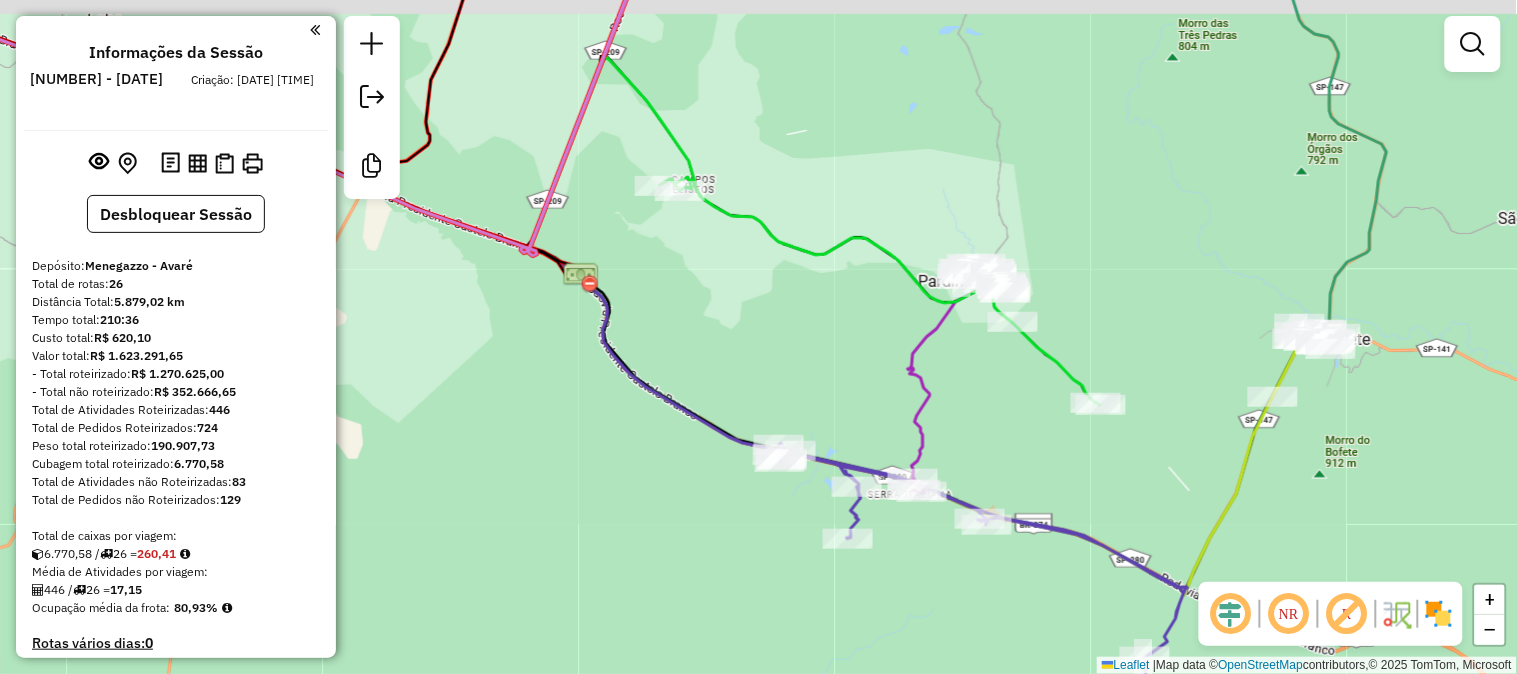 drag, startPoint x: 980, startPoint y: 363, endPoint x: 1011, endPoint y: 421, distance: 65.76473 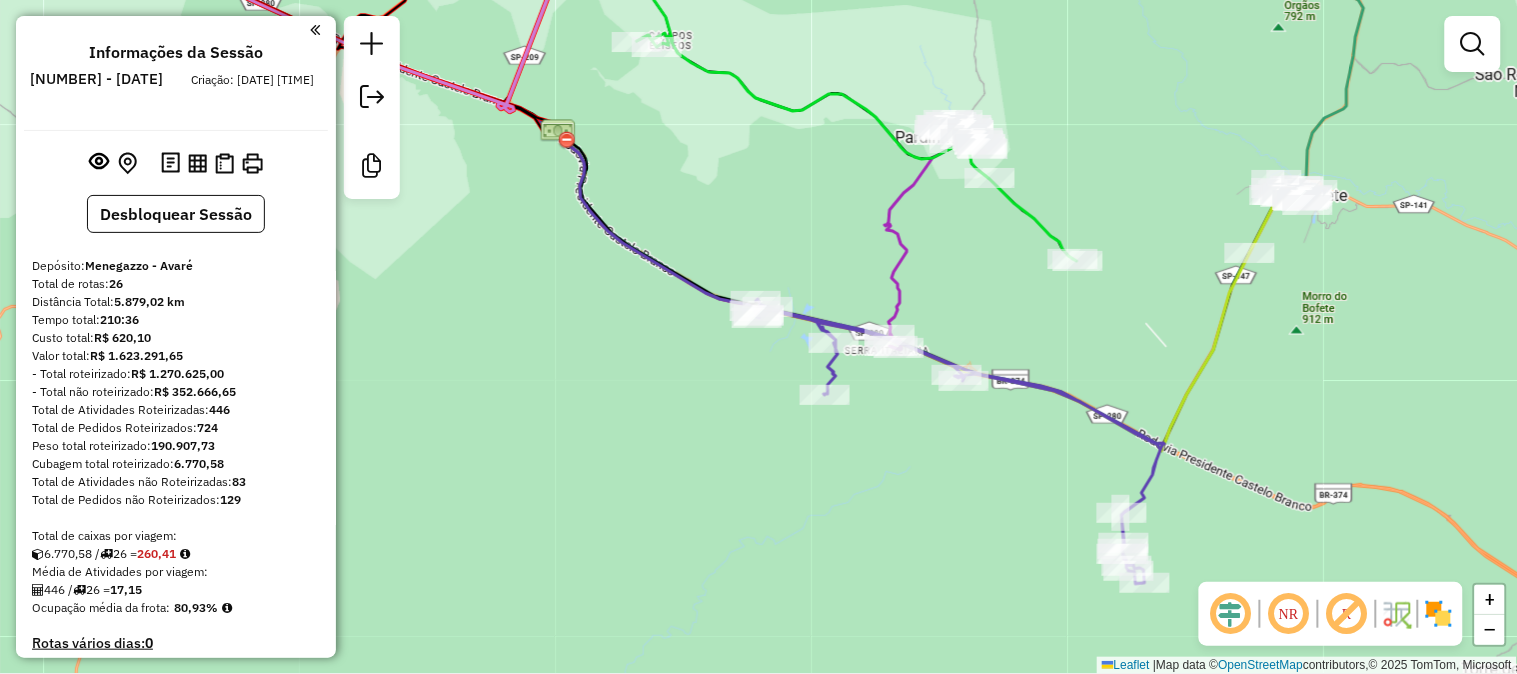drag, startPoint x: 1175, startPoint y: 451, endPoint x: 1152, endPoint y: 307, distance: 145.82524 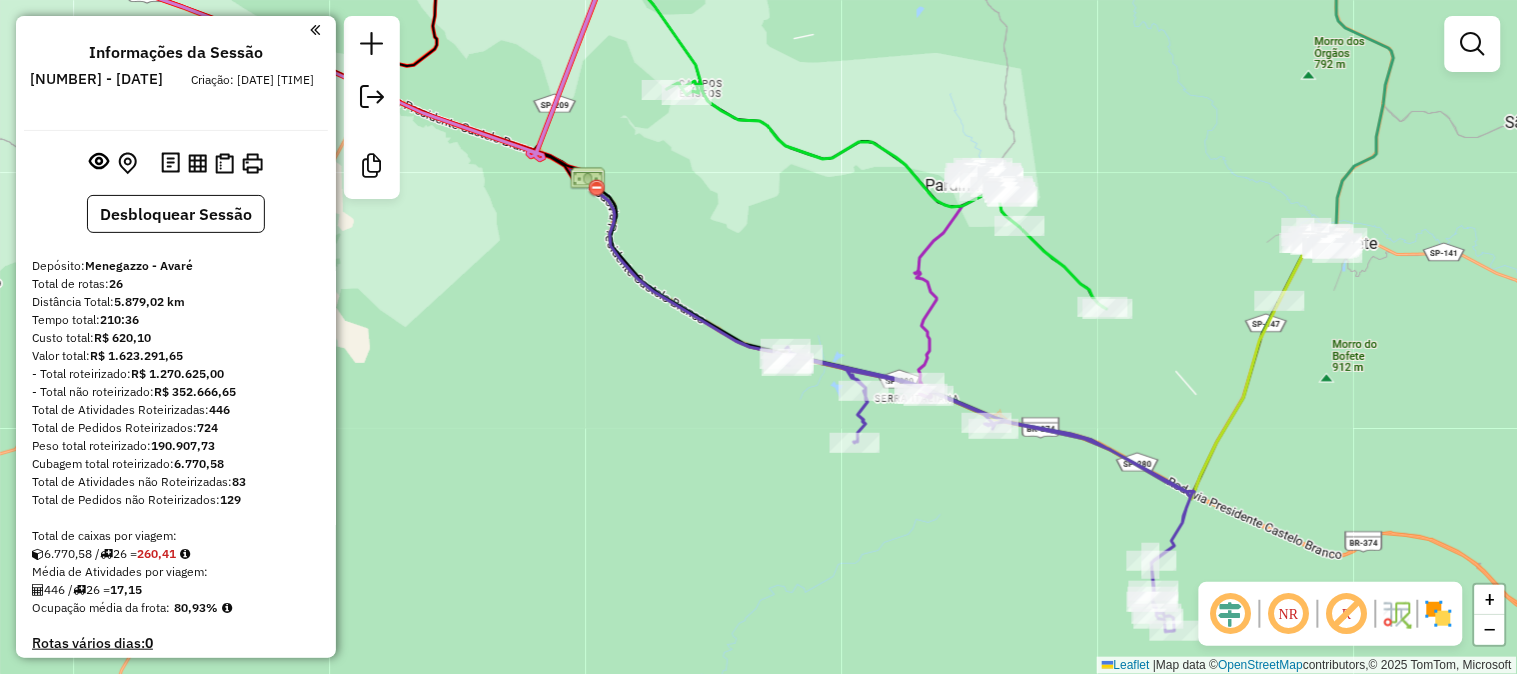 drag, startPoint x: 1045, startPoint y: 280, endPoint x: 1075, endPoint y: 328, distance: 56.603886 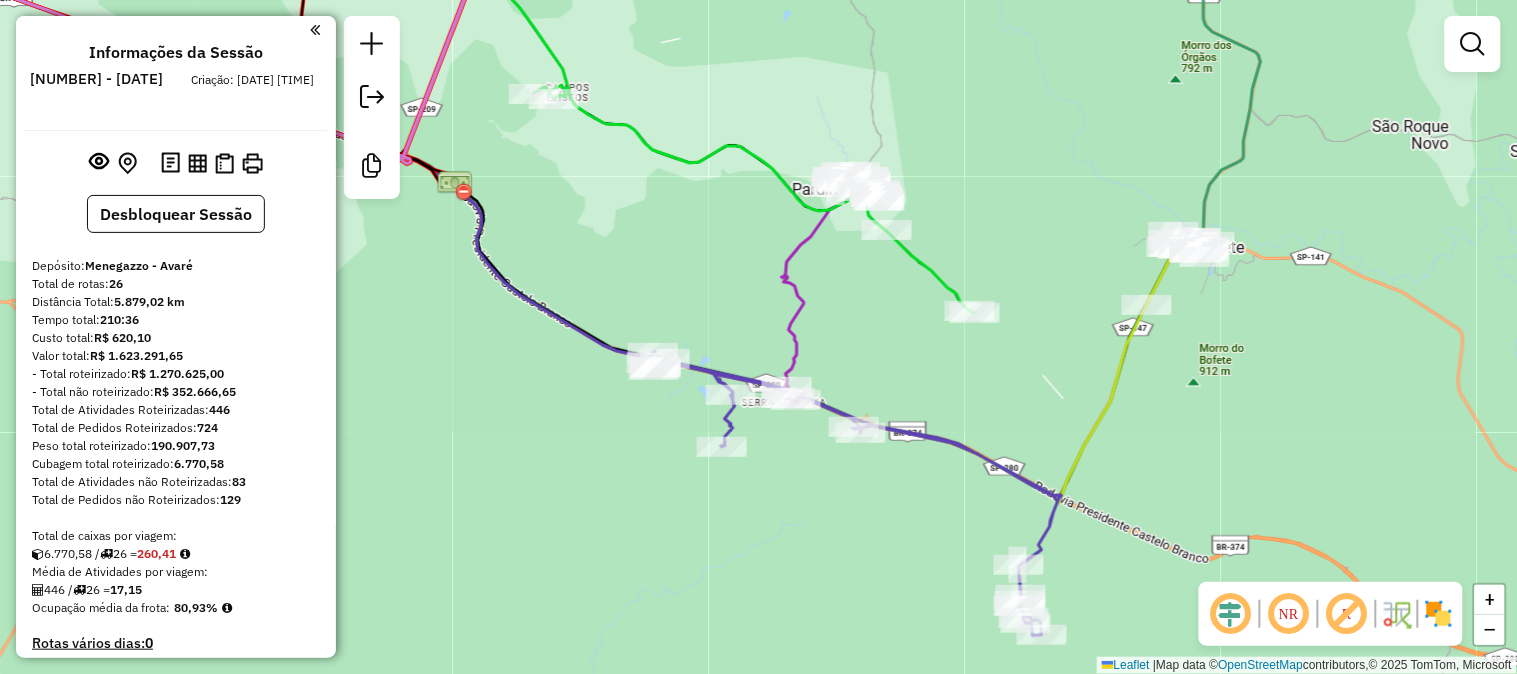 drag, startPoint x: 1208, startPoint y: 127, endPoint x: 1075, endPoint y: 131, distance: 133.06013 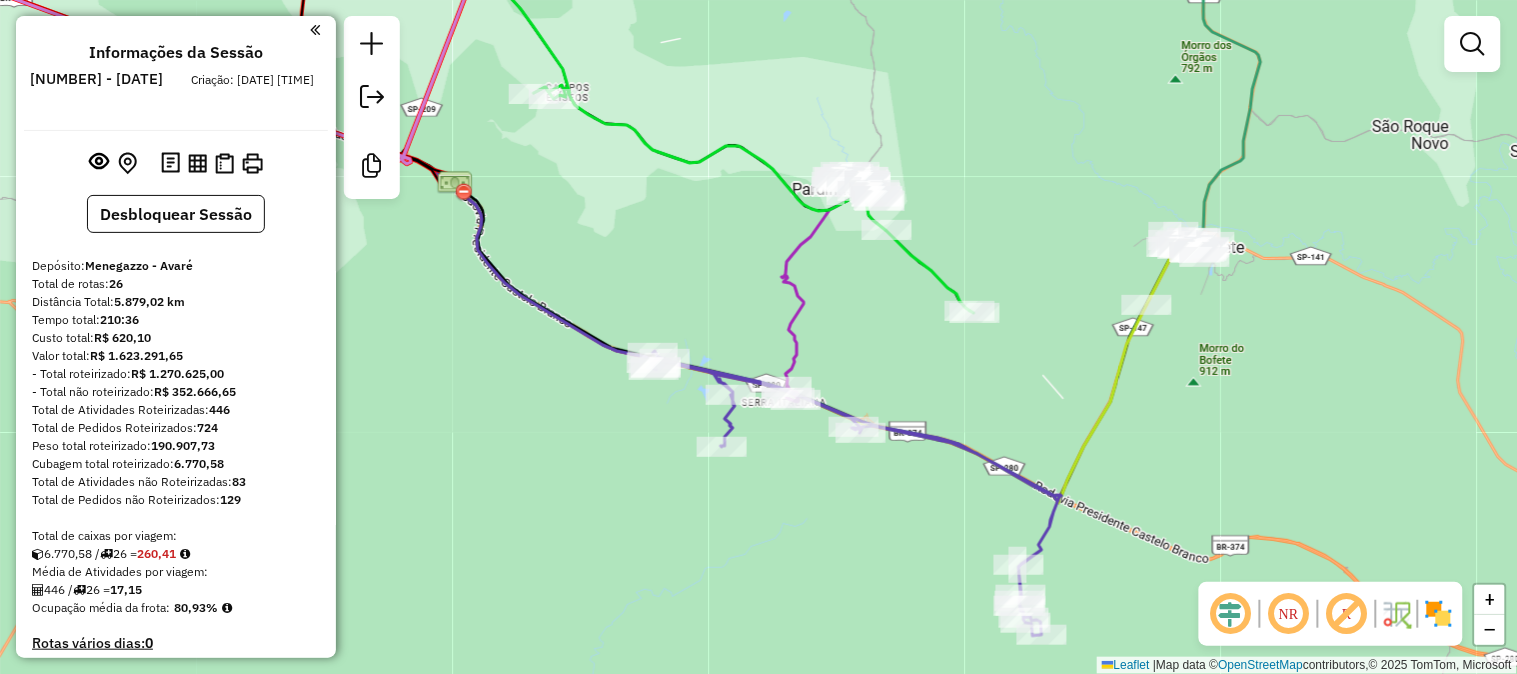 click on "Janela de atendimento Grade de atendimento Capacidade Transportadoras Veículos Cliente Pedidos  Rotas Selecione os dias de semana para filtrar as janelas de atendimento  Seg   Ter   Qua   Qui   Sex   Sáb   Dom  Informe o período da janela de atendimento: De: Até:  Filtrar exatamente a janela do cliente  Considerar janela de atendimento padrão  Selecione os dias de semana para filtrar as grades de atendimento  Seg   Ter   Qua   Qui   Sex   Sáb   Dom   Considerar clientes sem dia de atendimento cadastrado  Clientes fora do dia de atendimento selecionado Filtrar as atividades entre os valores definidos abaixo:  Peso mínimo:   Peso máximo:   Cubagem mínima:   Cubagem máxima:   De:   Até:  Filtrar as atividades entre o tempo de atendimento definido abaixo:  De:   Até:   Considerar capacidade total dos clientes não roteirizados Transportadora: Selecione um ou mais itens Tipo de veículo: Selecione um ou mais itens Veículo: Selecione um ou mais itens Motorista: Selecione um ou mais itens Nome: Rótulo:" 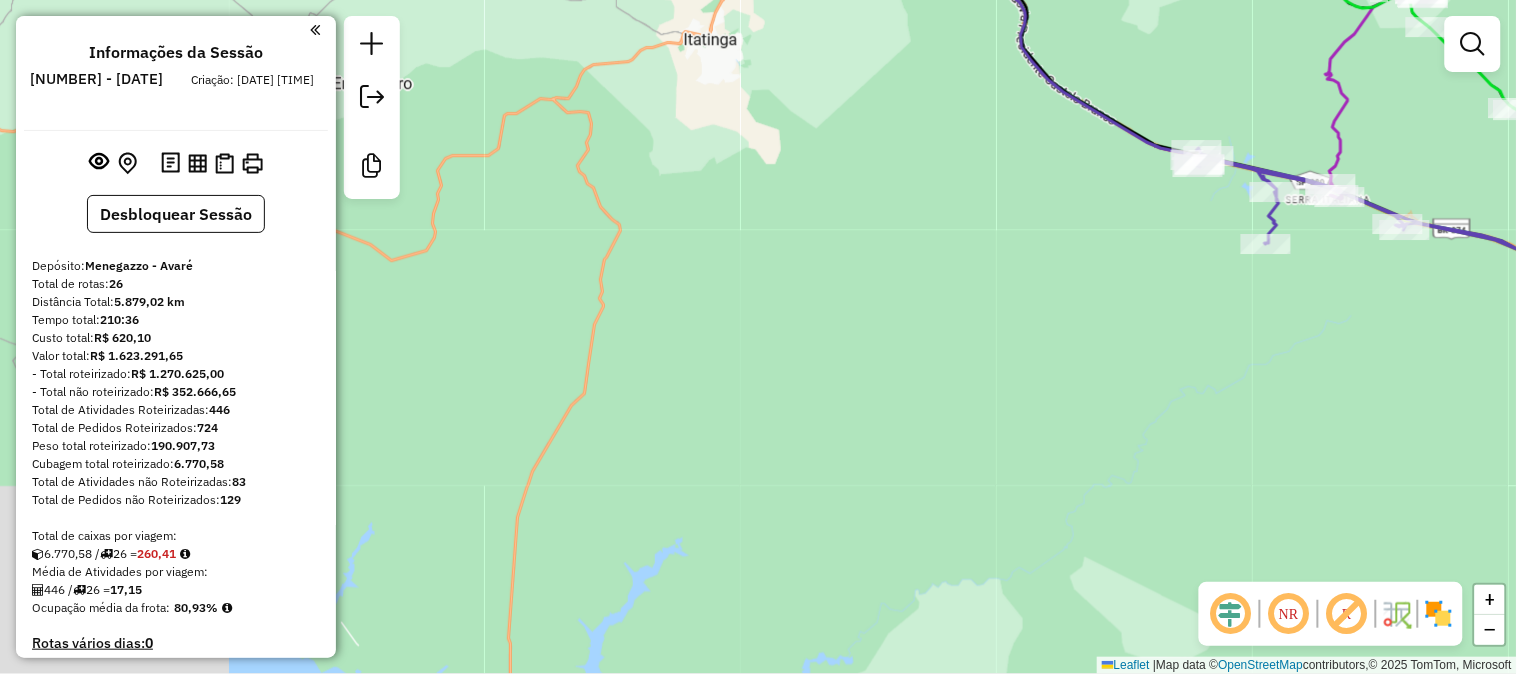 drag, startPoint x: 732, startPoint y: 574, endPoint x: 1341, endPoint y: 277, distance: 677.5618 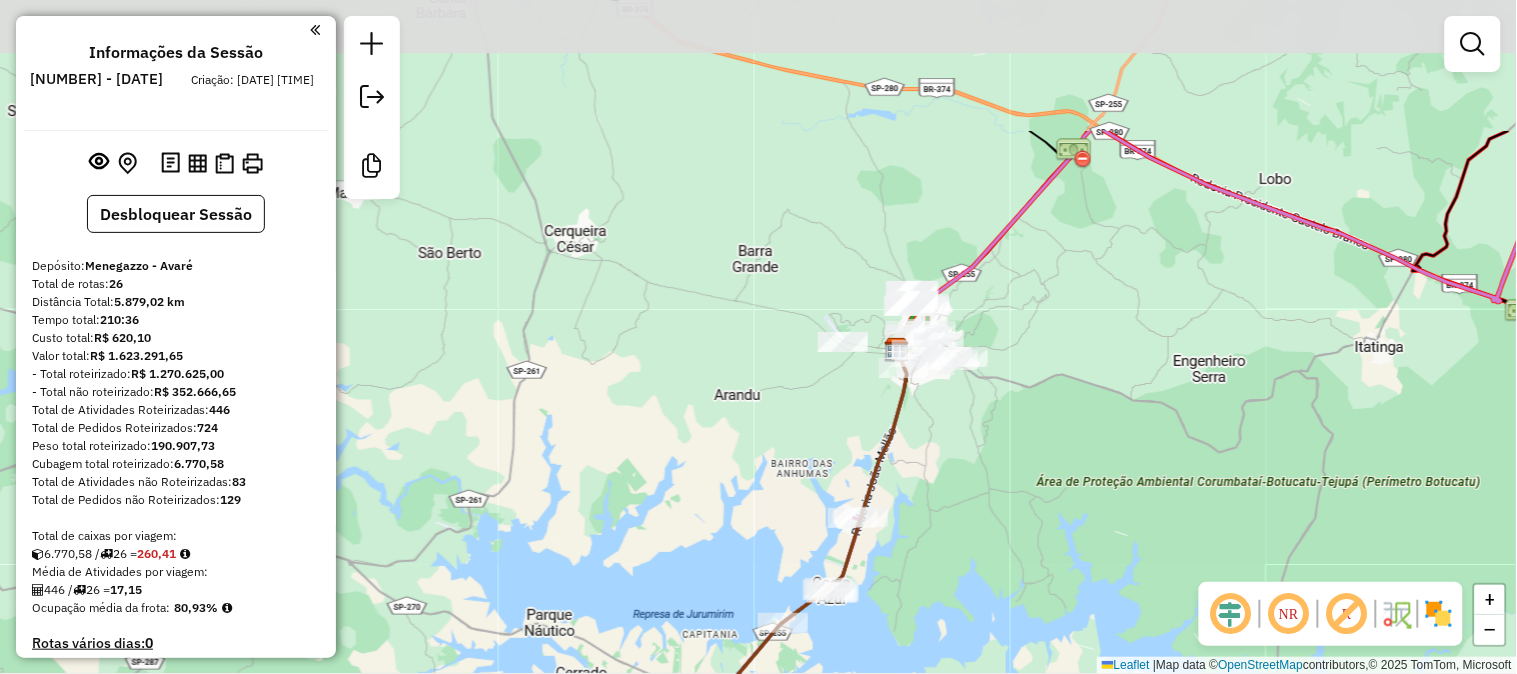 drag, startPoint x: 858, startPoint y: 338, endPoint x: 1006, endPoint y: 667, distance: 360.75616 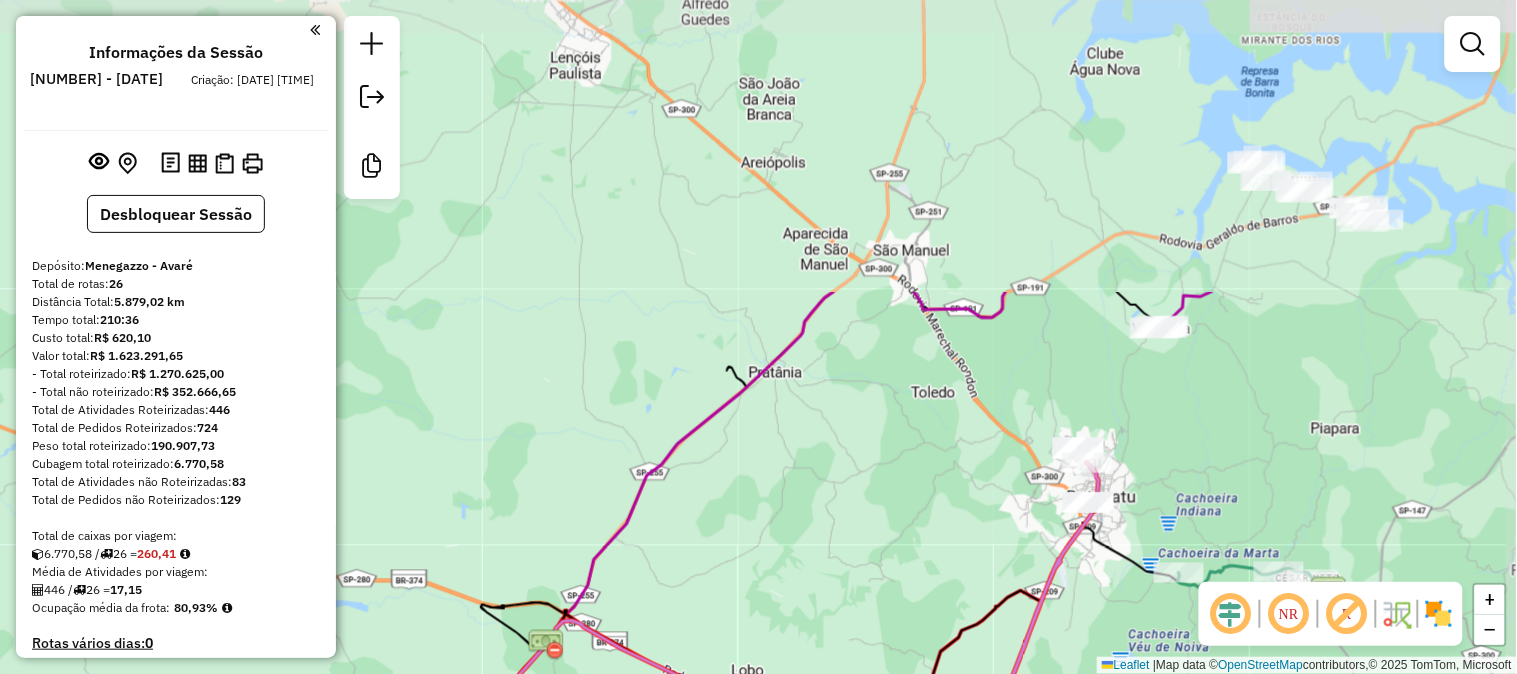drag, startPoint x: 1231, startPoint y: 207, endPoint x: 878, endPoint y: 566, distance: 503.4779 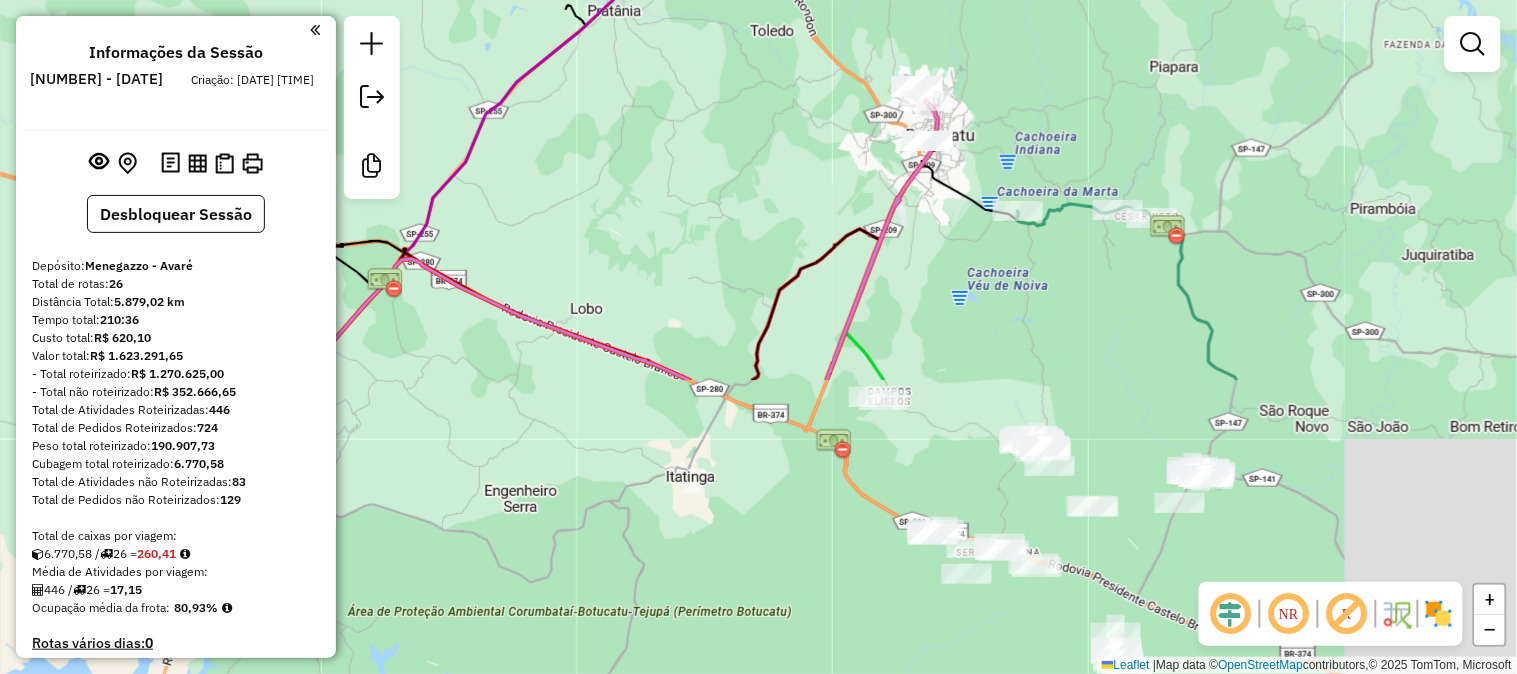 drag, startPoint x: 905, startPoint y: 480, endPoint x: 744, endPoint y: 90, distance: 421.92535 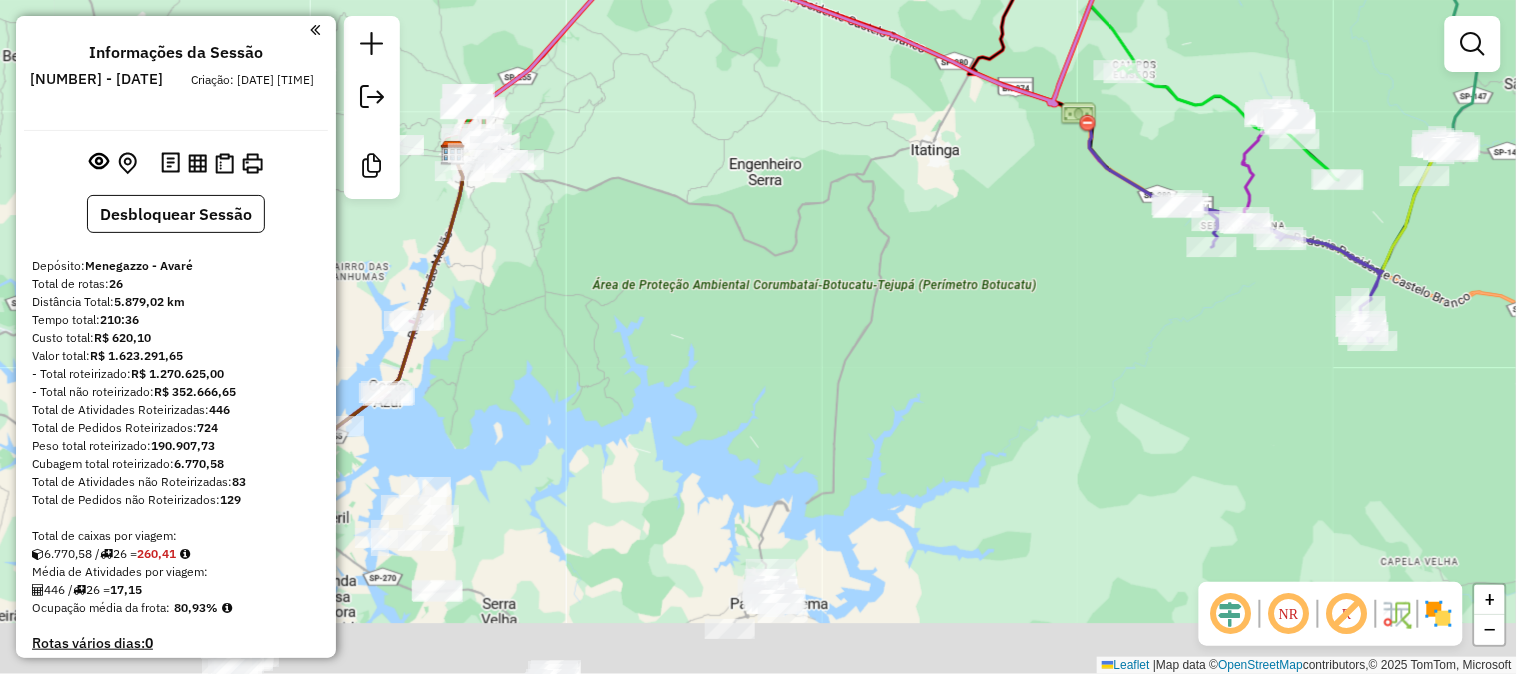 drag, startPoint x: 762, startPoint y: 497, endPoint x: 1196, endPoint y: -47, distance: 695.9109 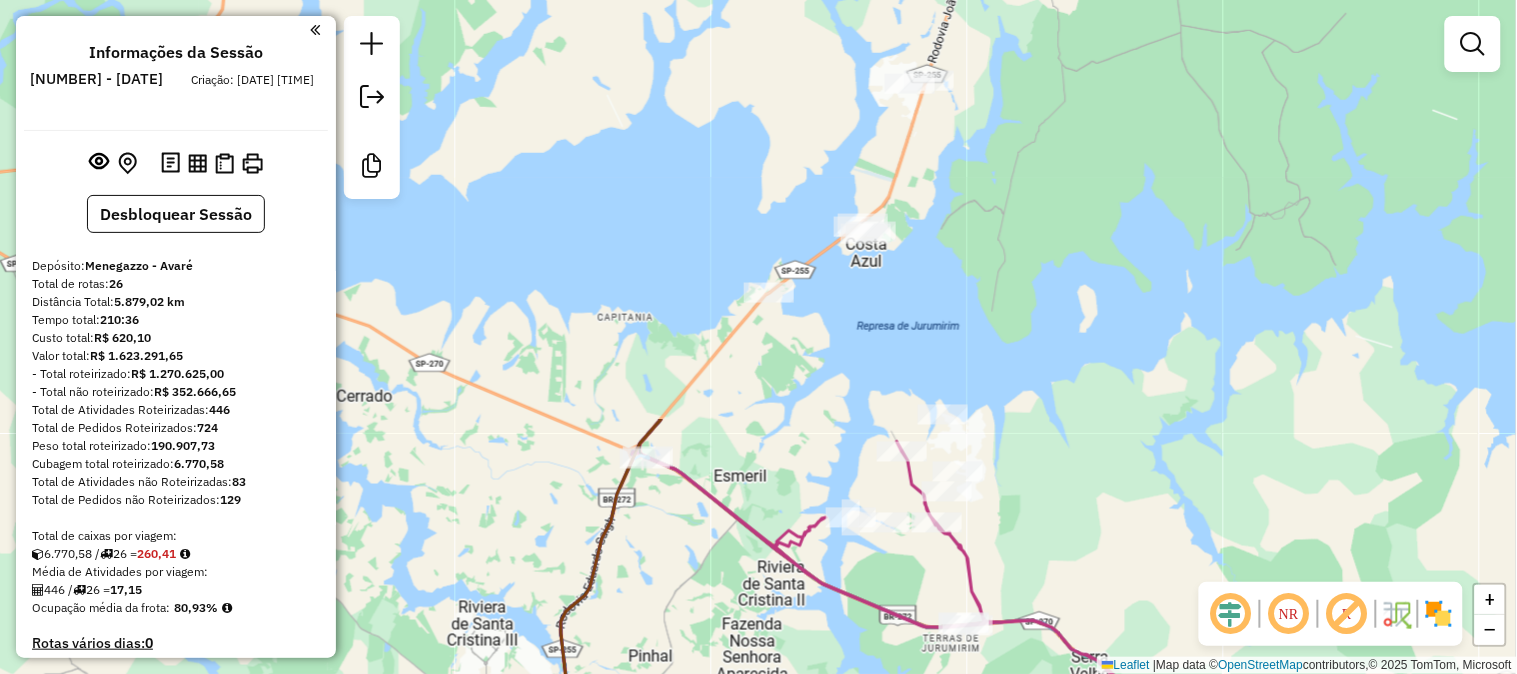 drag, startPoint x: 805, startPoint y: 80, endPoint x: 1254, endPoint y: 567, distance: 662.39716 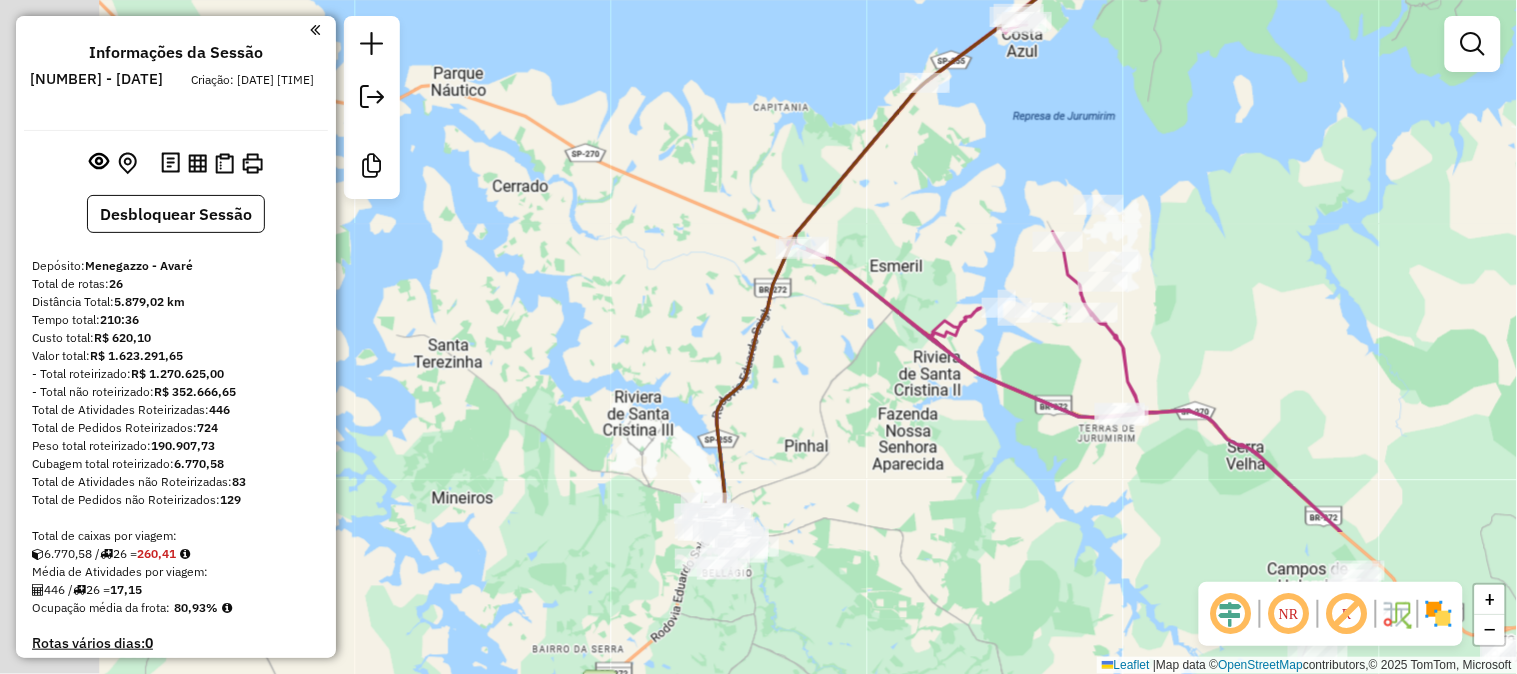 drag, startPoint x: 1211, startPoint y: 325, endPoint x: 1353, endPoint y: -36, distance: 387.92395 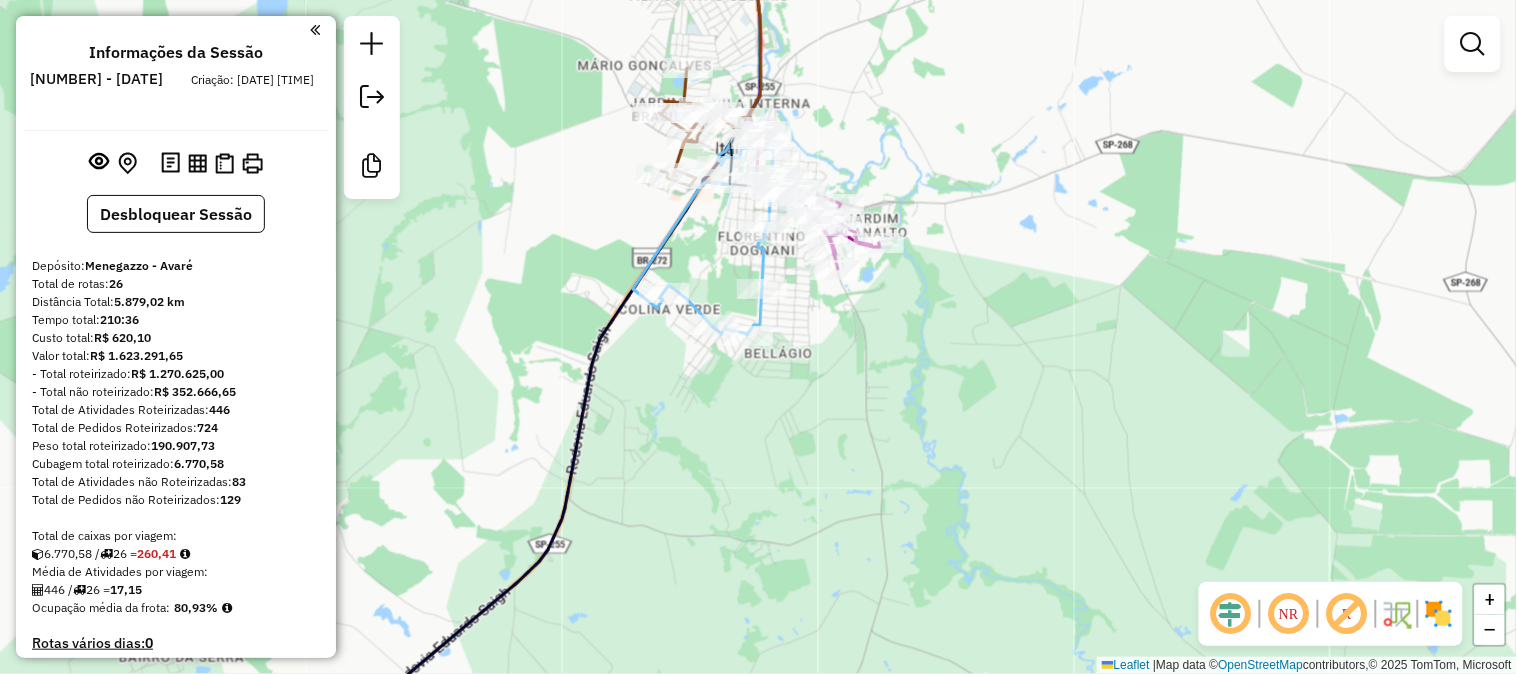 drag, startPoint x: 800, startPoint y: 411, endPoint x: 1151, endPoint y: -12, distance: 549.6635 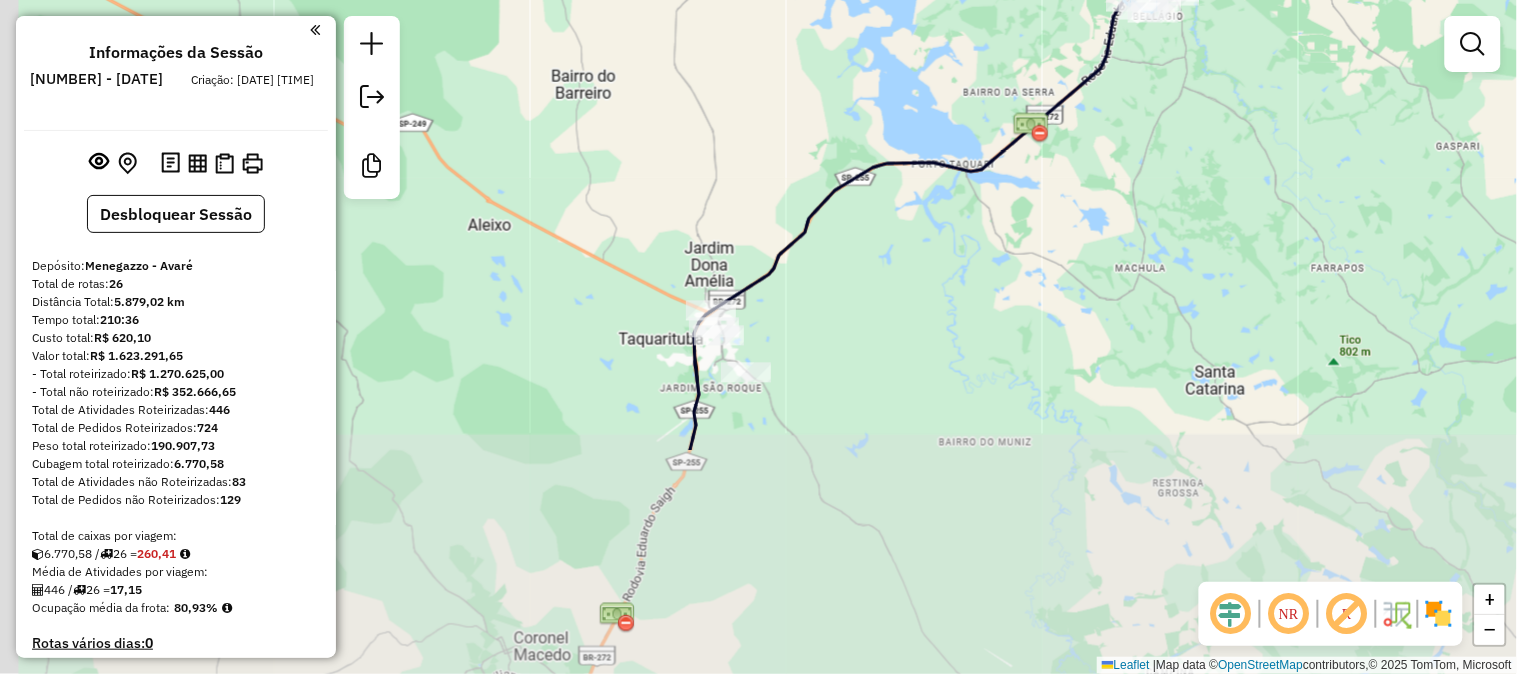 drag, startPoint x: 814, startPoint y: 597, endPoint x: 970, endPoint y: 174, distance: 450.8492 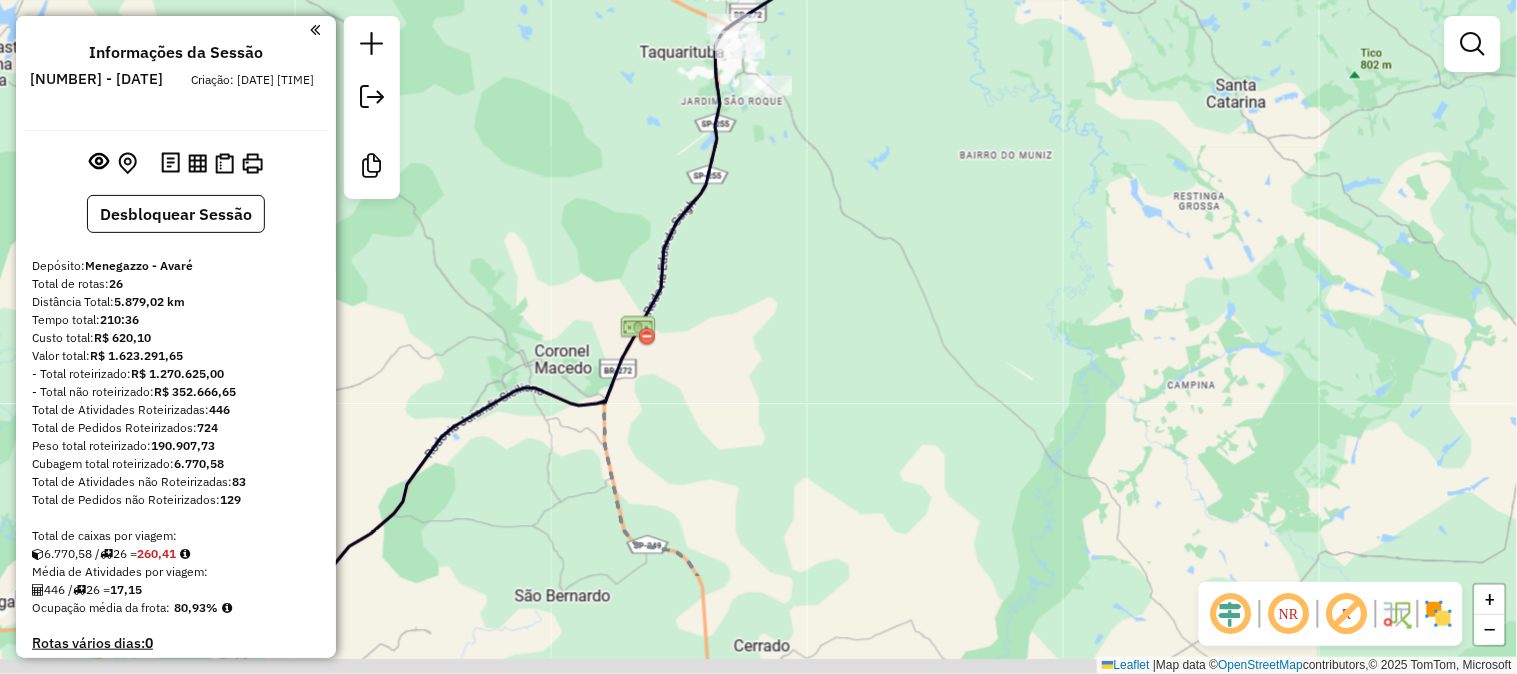 drag, startPoint x: 1105, startPoint y: 326, endPoint x: 1098, endPoint y: 146, distance: 180.13606 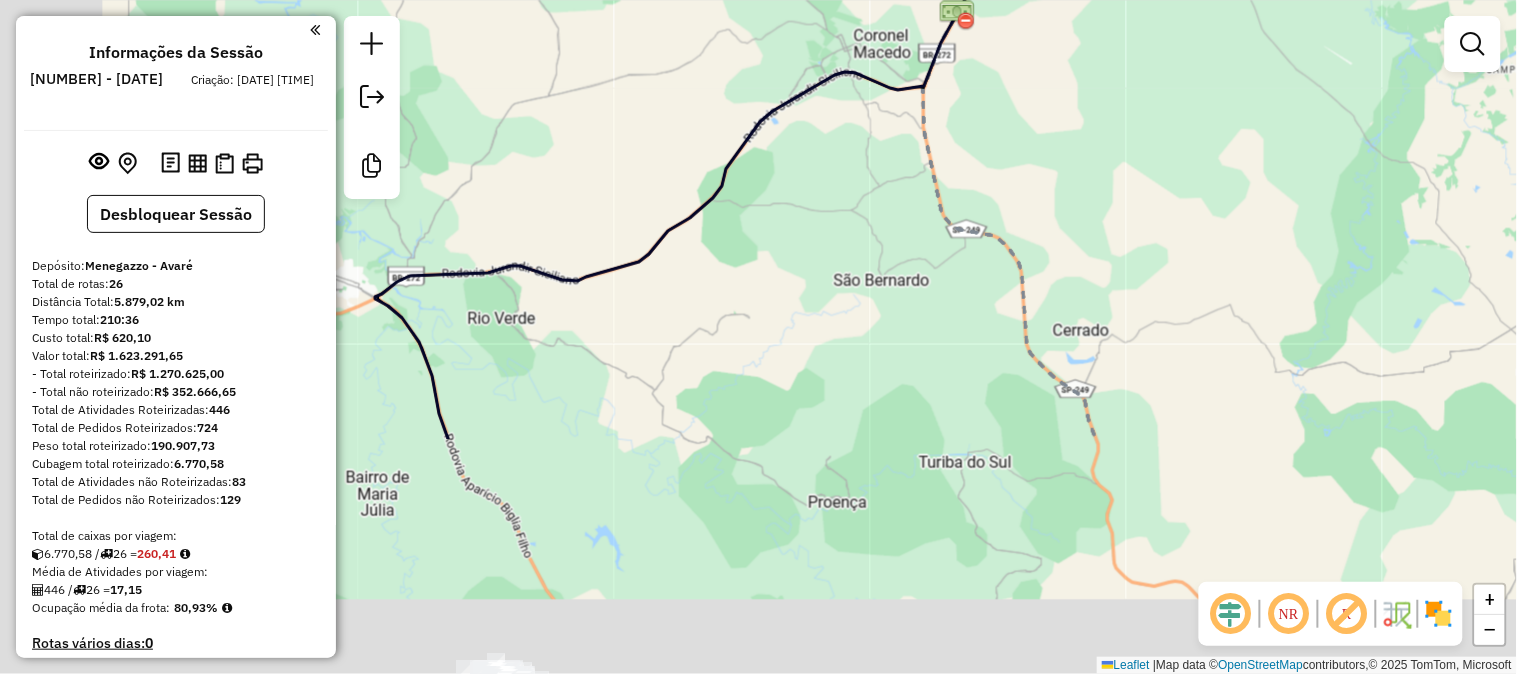 drag, startPoint x: 877, startPoint y: 387, endPoint x: 1240, endPoint y: 76, distance: 478.0063 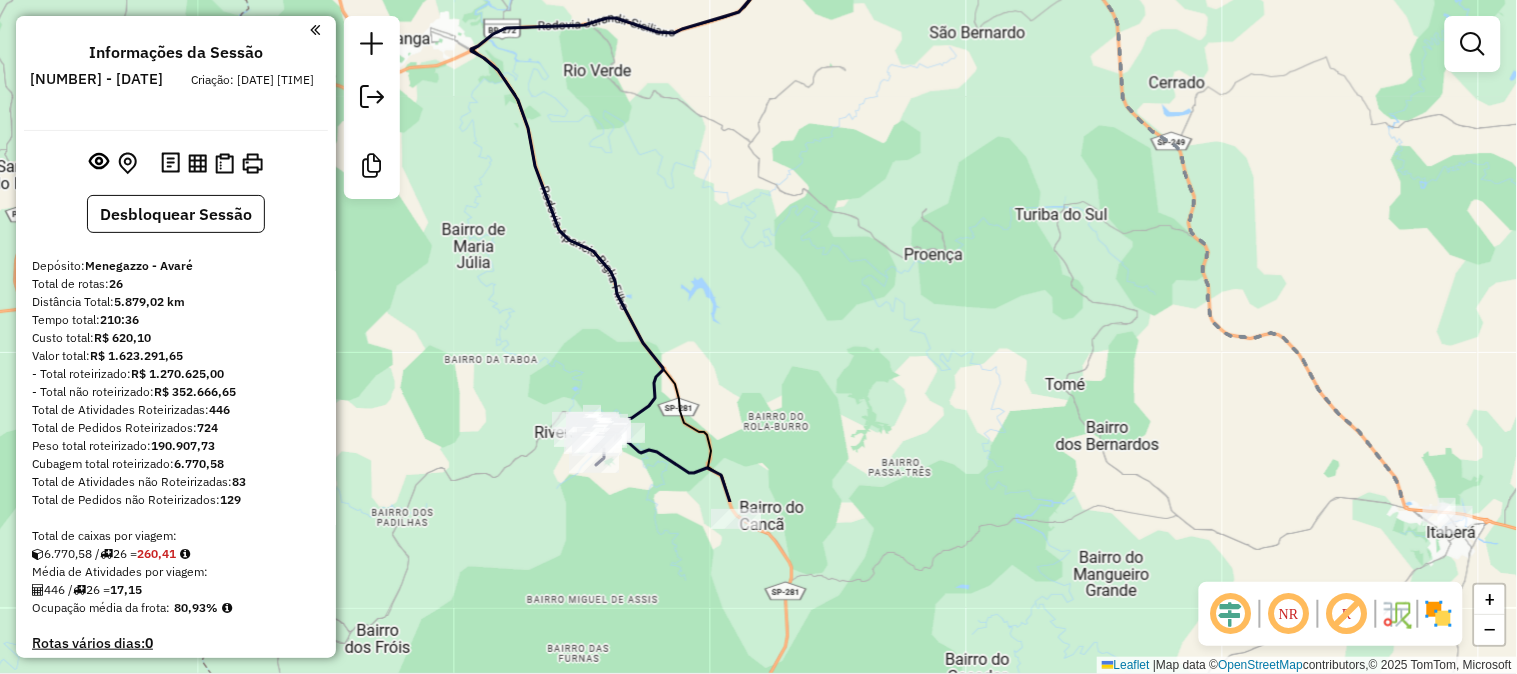 drag, startPoint x: 778, startPoint y: 468, endPoint x: 838, endPoint y: 231, distance: 244.47699 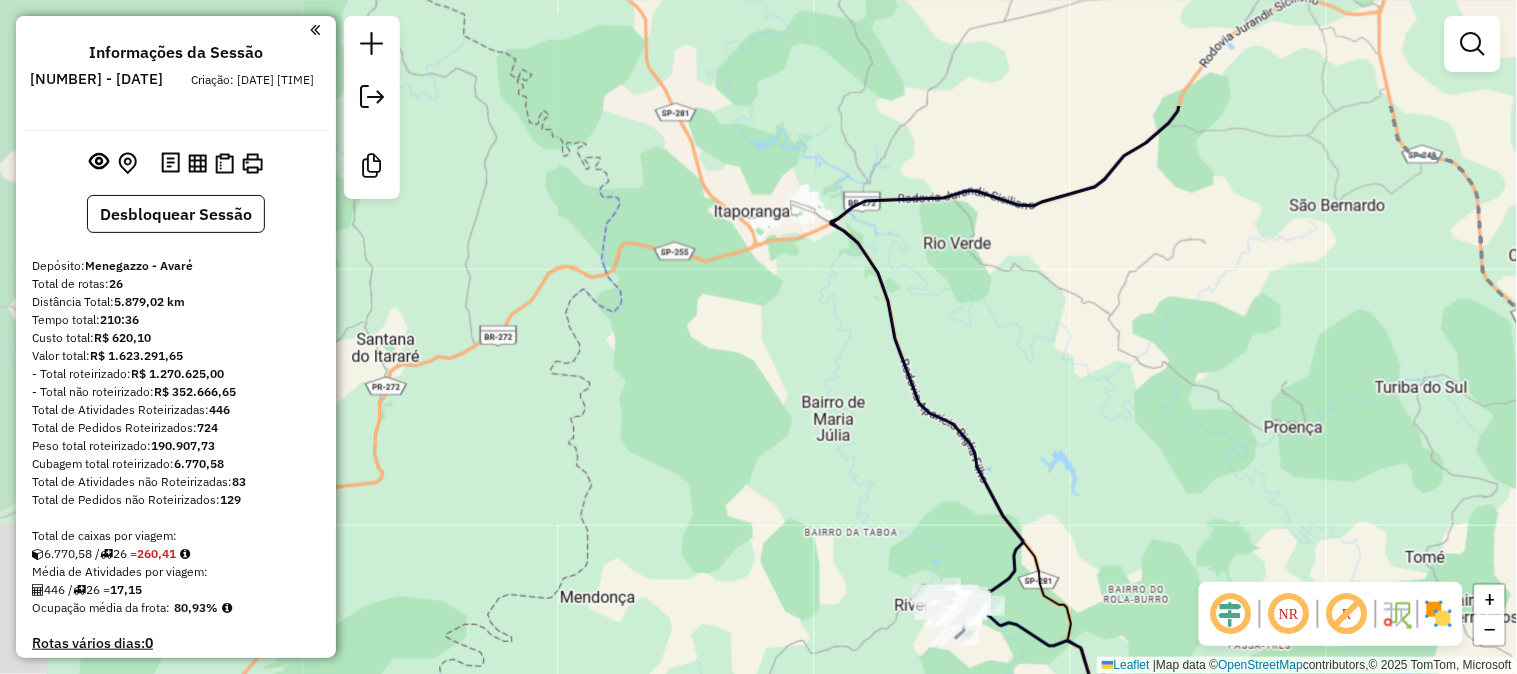 drag, startPoint x: 995, startPoint y: 316, endPoint x: 1123, endPoint y: 466, distance: 197.19026 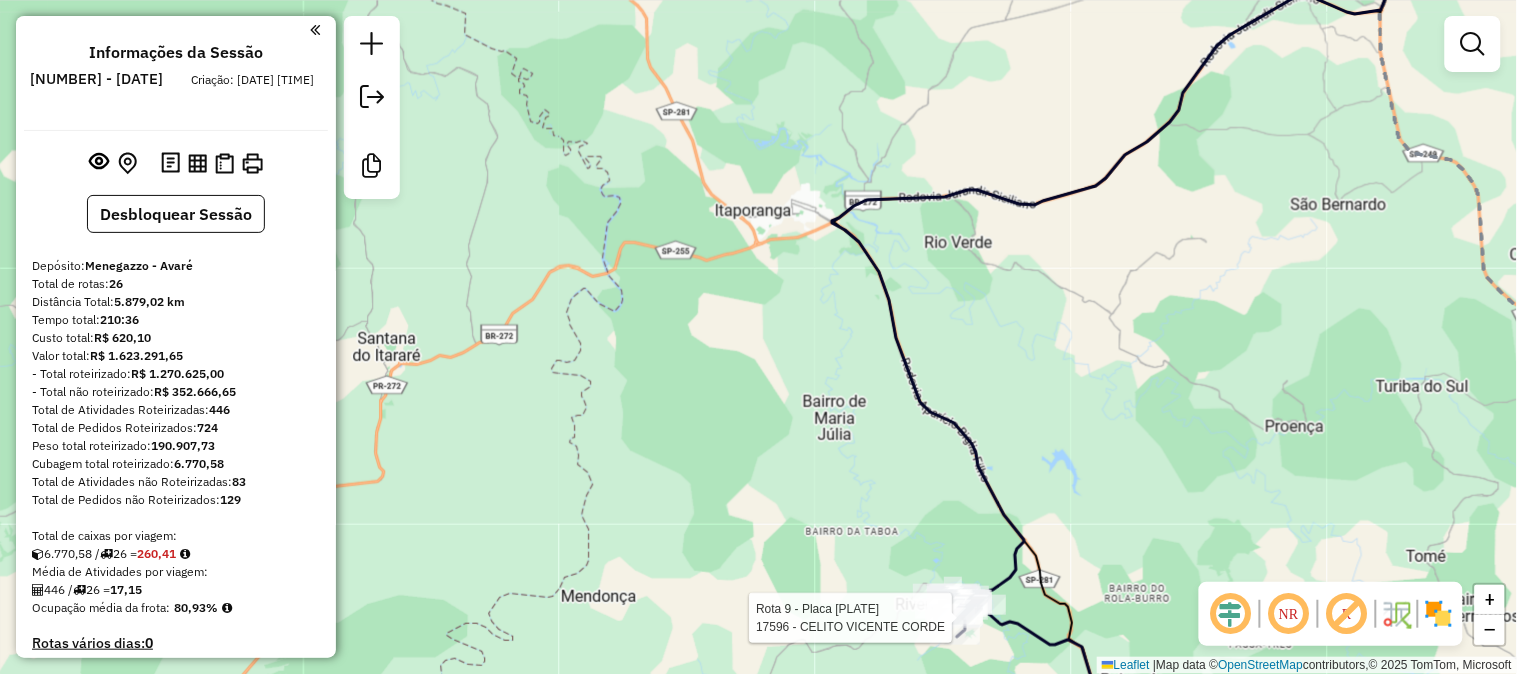 select on "**********" 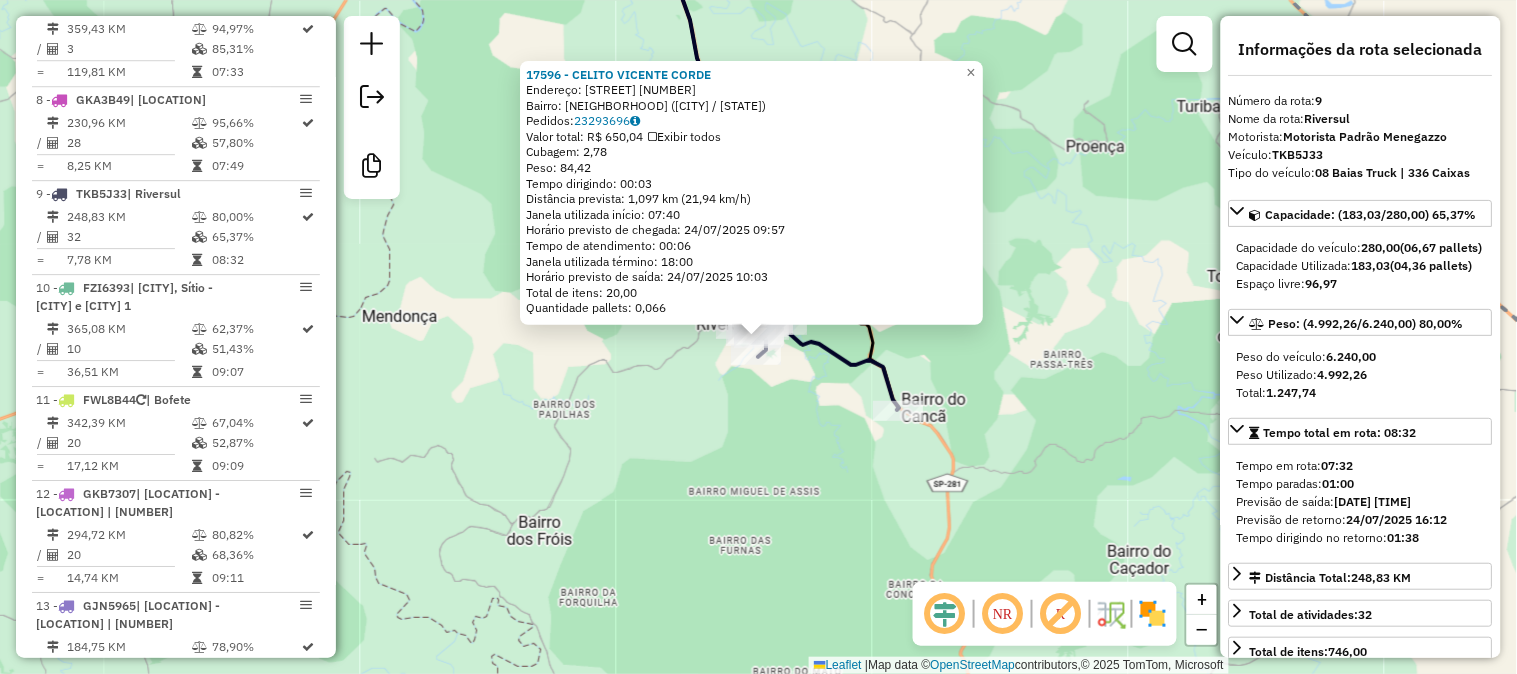 scroll, scrollTop: 1628, scrollLeft: 0, axis: vertical 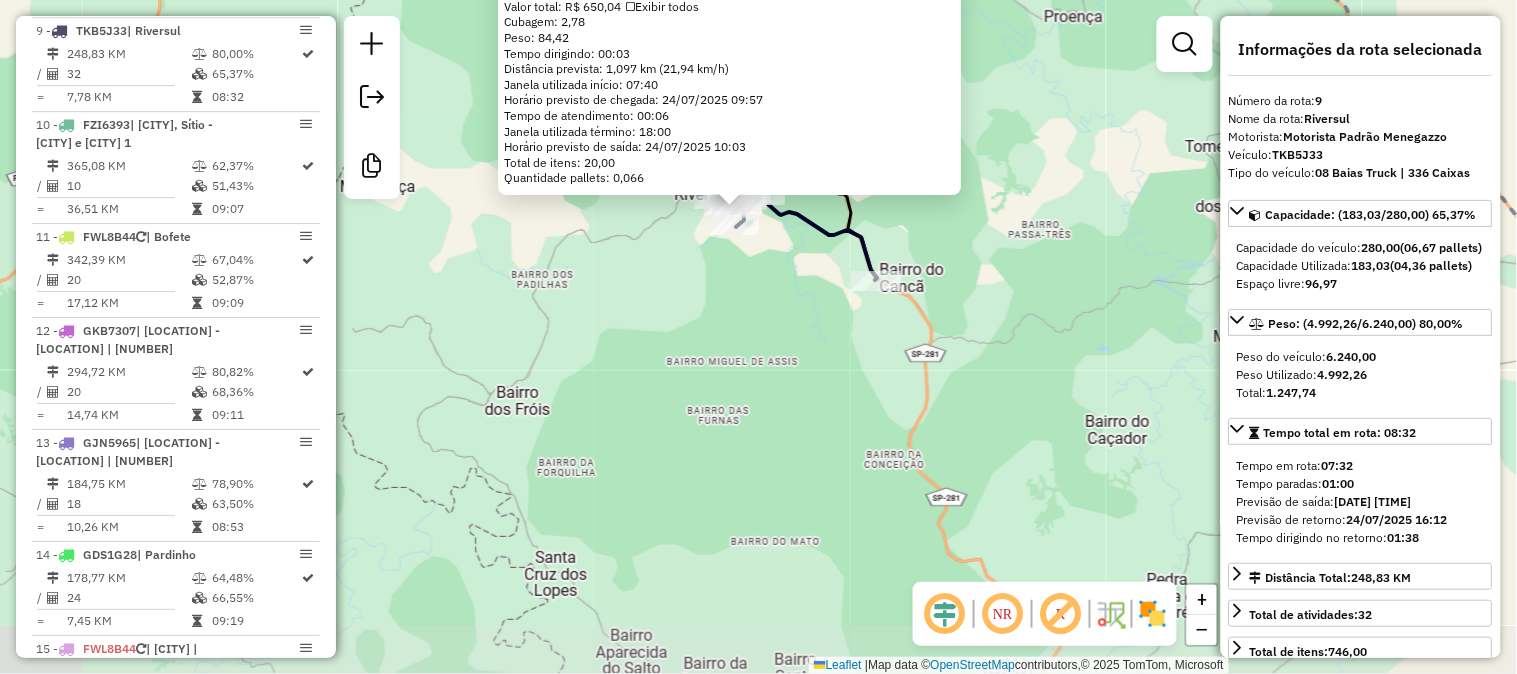 drag, startPoint x: 828, startPoint y: 435, endPoint x: 800, endPoint y: 294, distance: 143.75327 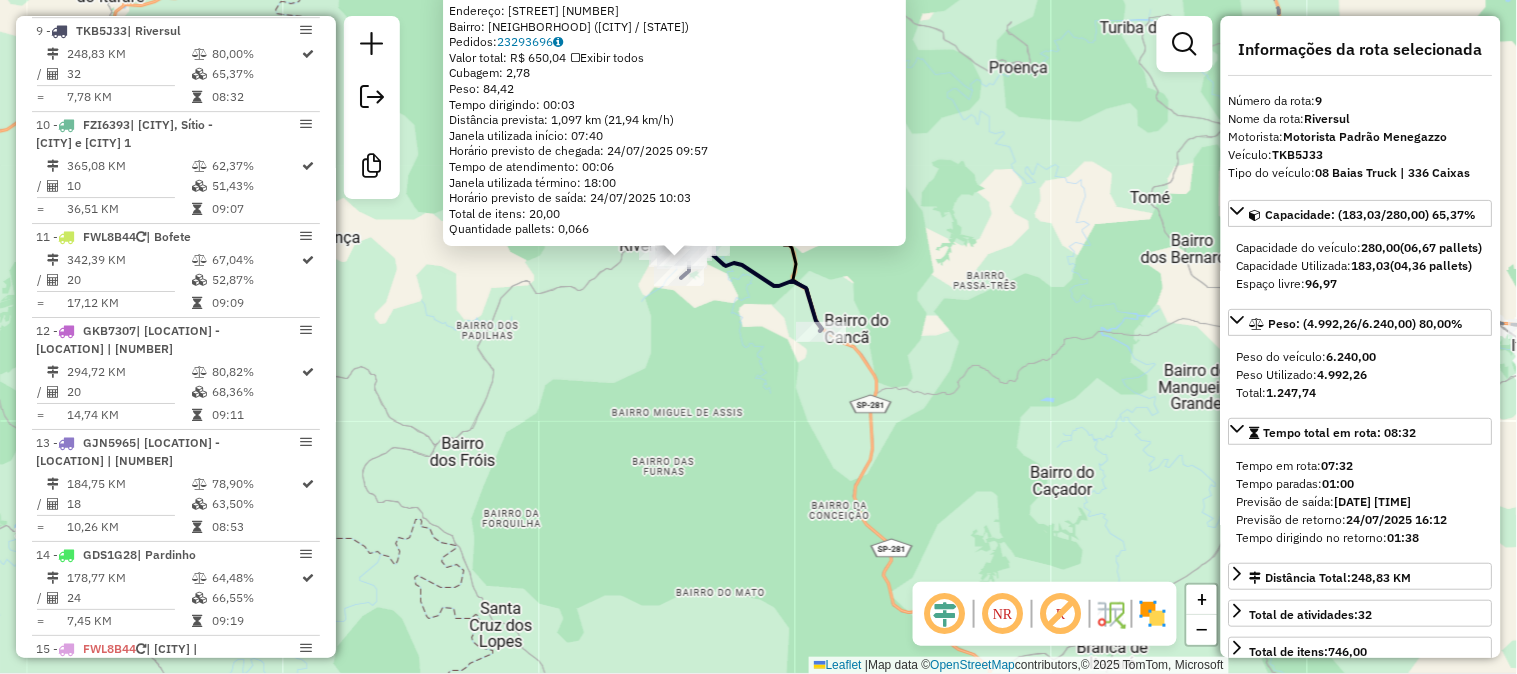 drag, startPoint x: 856, startPoint y: 395, endPoint x: 807, endPoint y: 456, distance: 78.24321 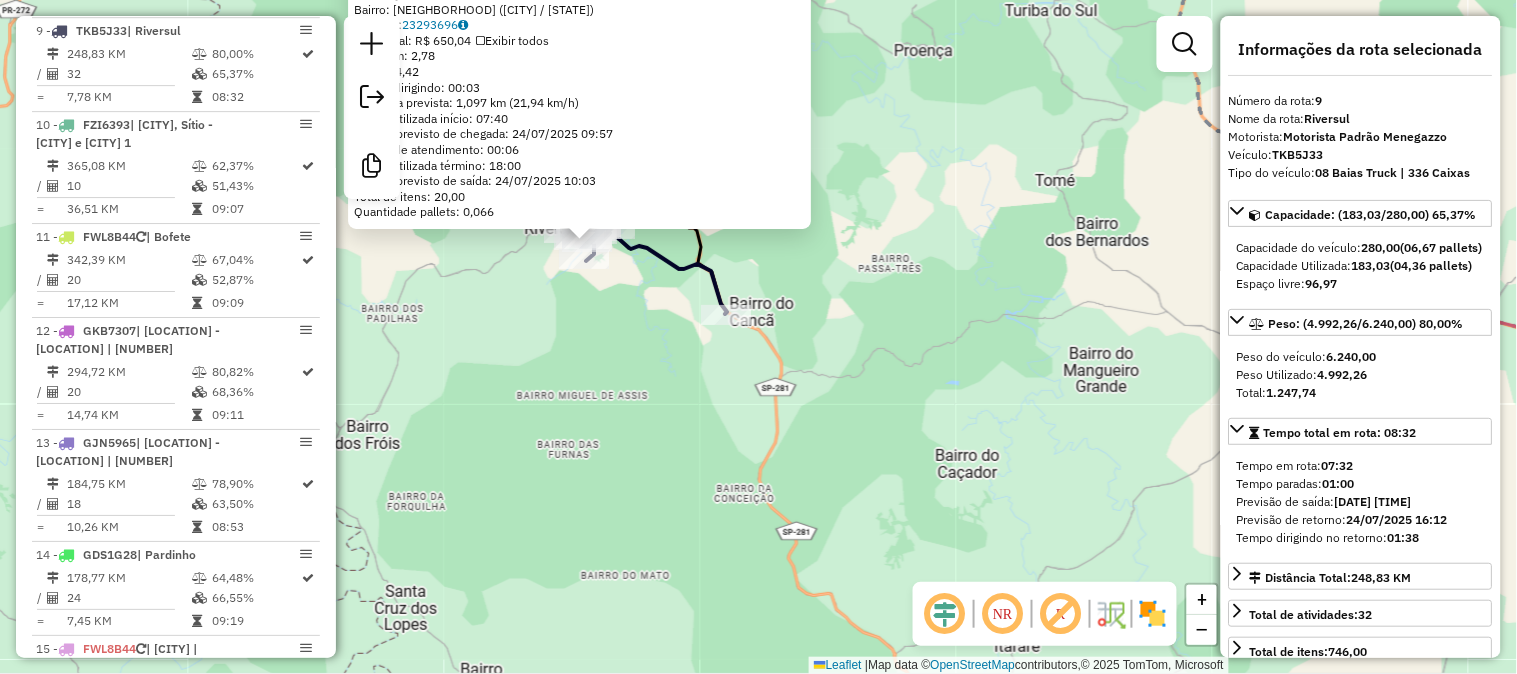 drag, startPoint x: 1043, startPoint y: 505, endPoint x: 947, endPoint y: 487, distance: 97.67292 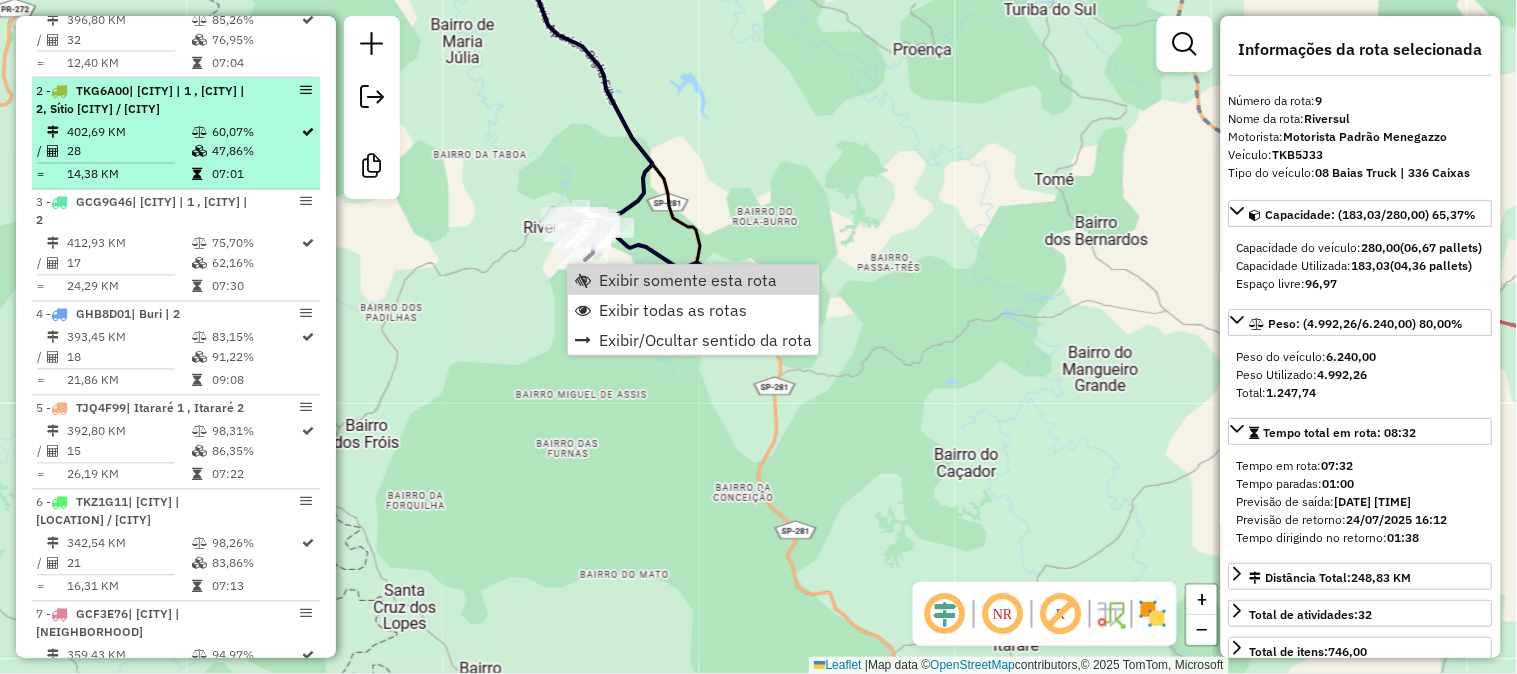 scroll, scrollTop: 0, scrollLeft: 0, axis: both 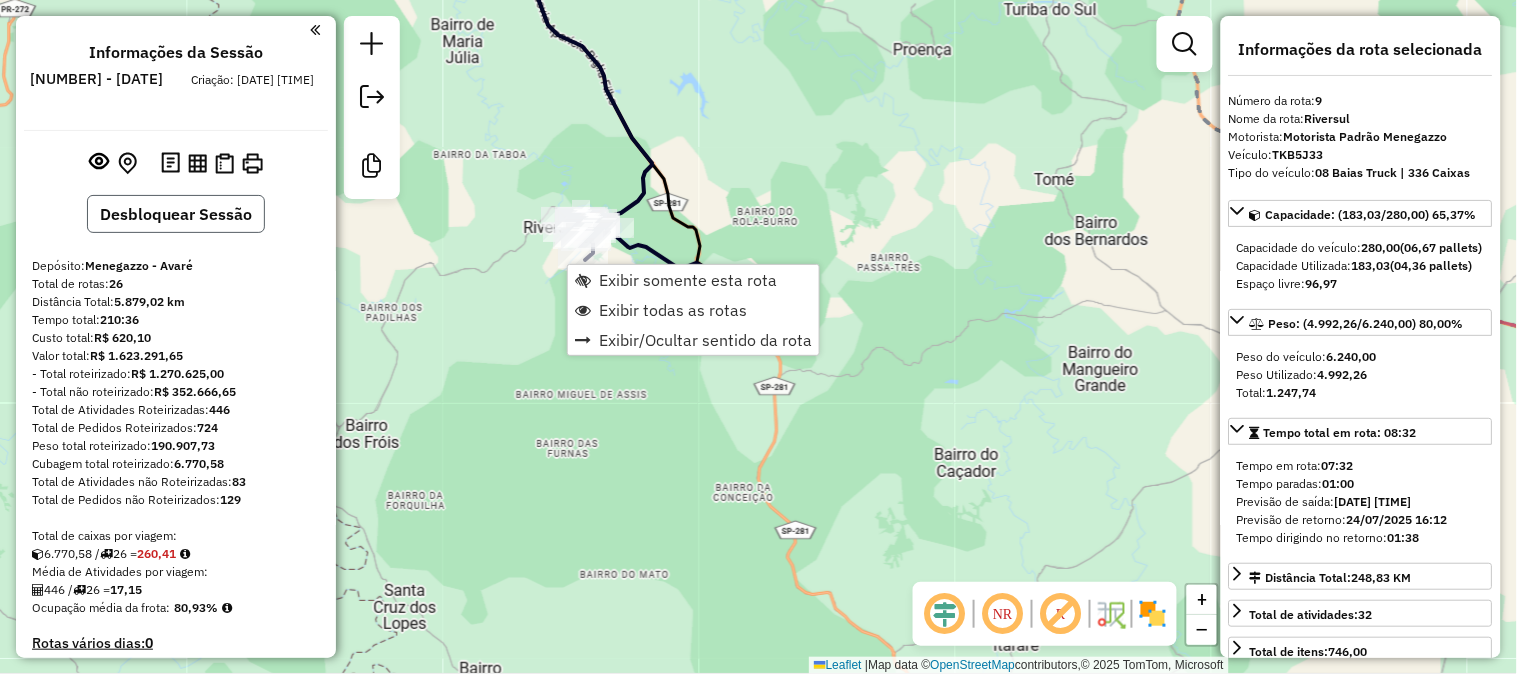 click on "Desbloquear Sessão" at bounding box center (176, 214) 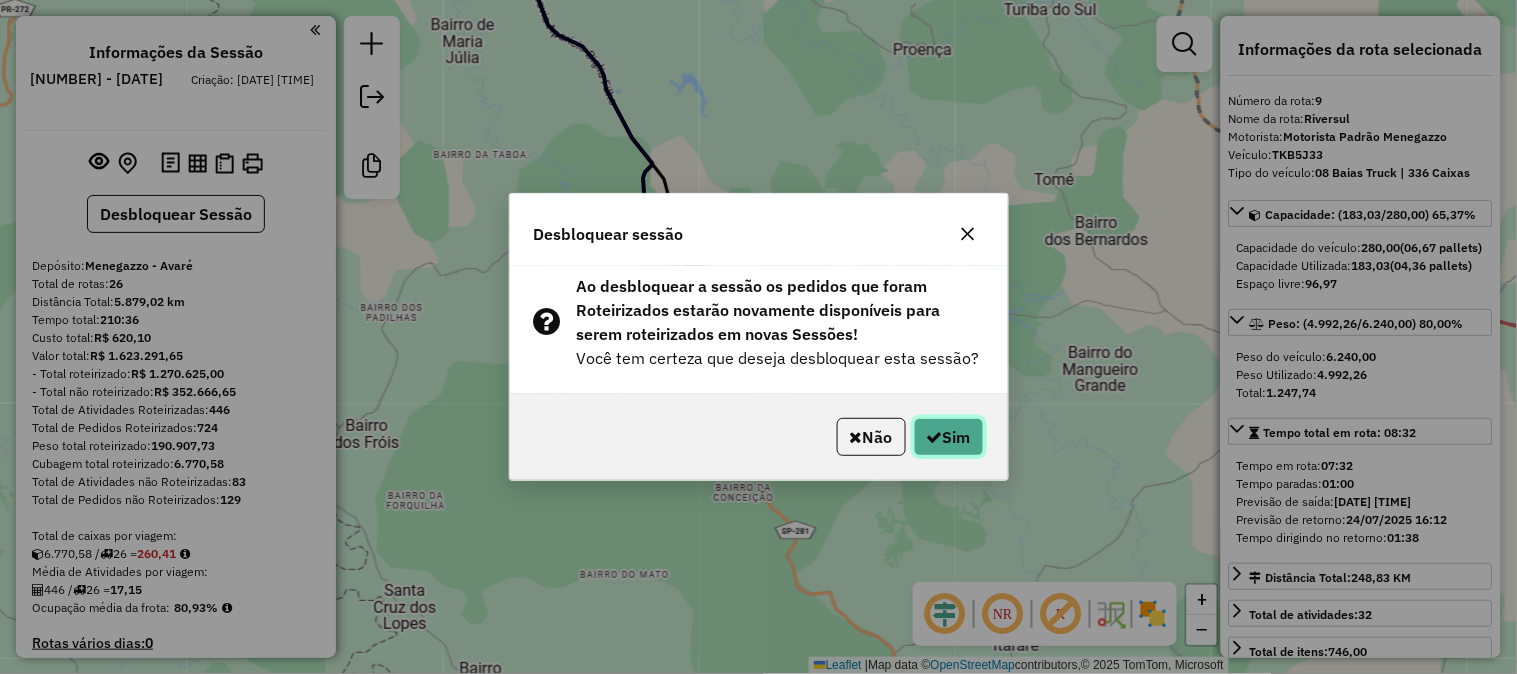 click on "Sim" 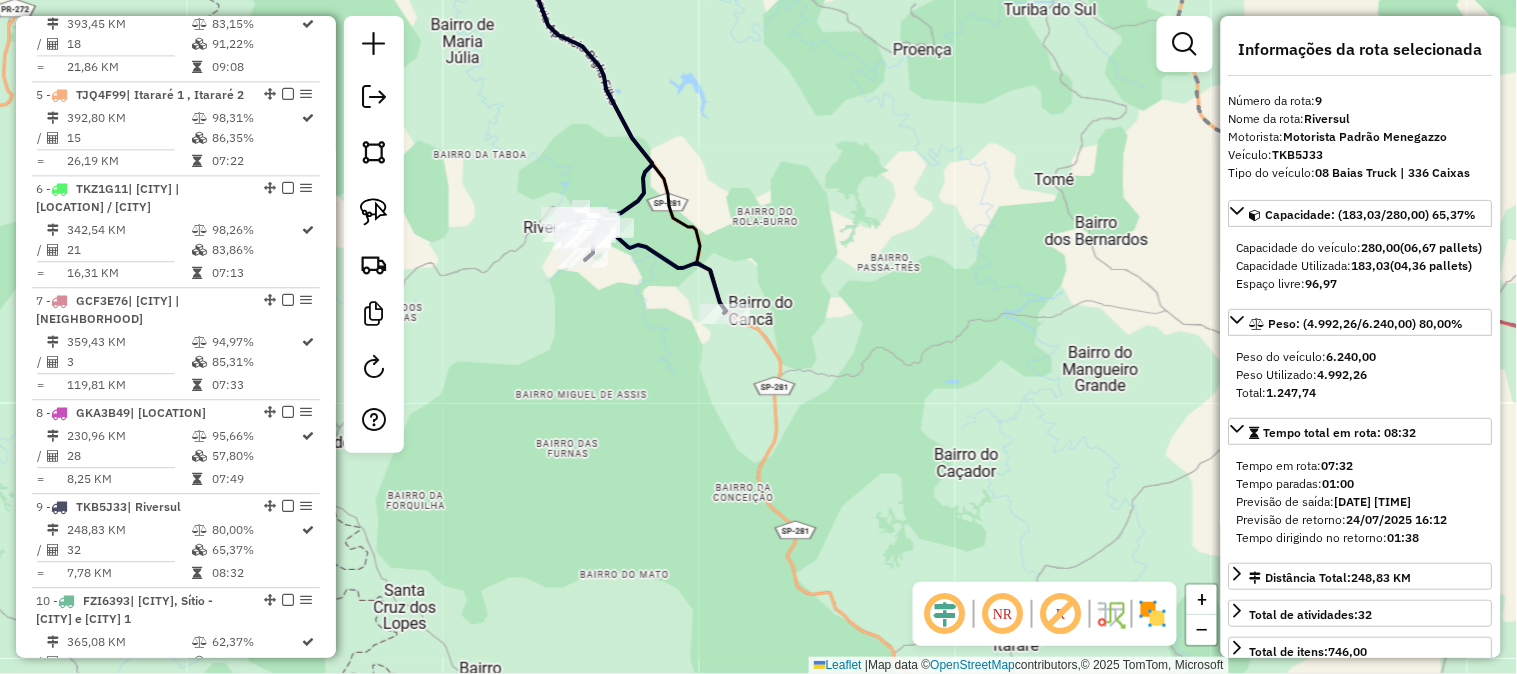 scroll, scrollTop: 1628, scrollLeft: 0, axis: vertical 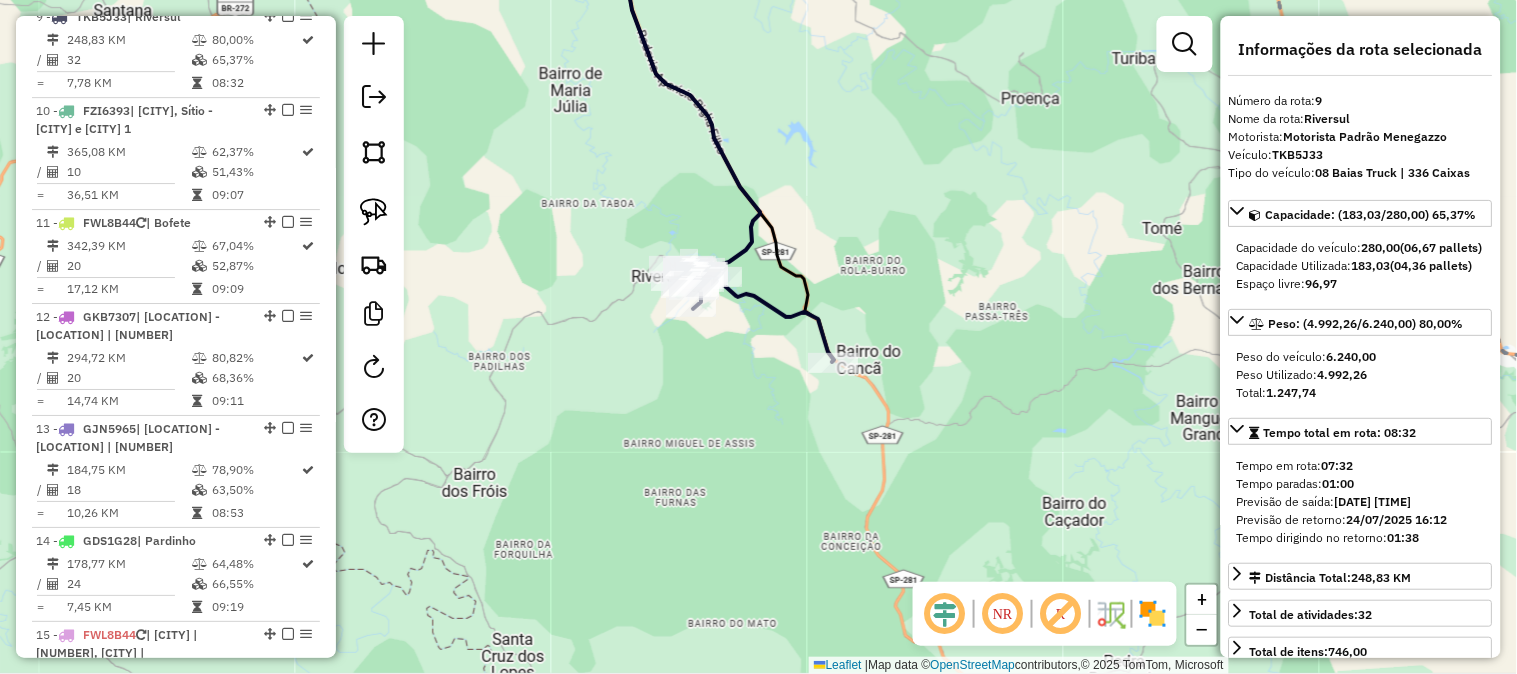 drag, startPoint x: 927, startPoint y: 332, endPoint x: 1038, endPoint y: 382, distance: 121.74153 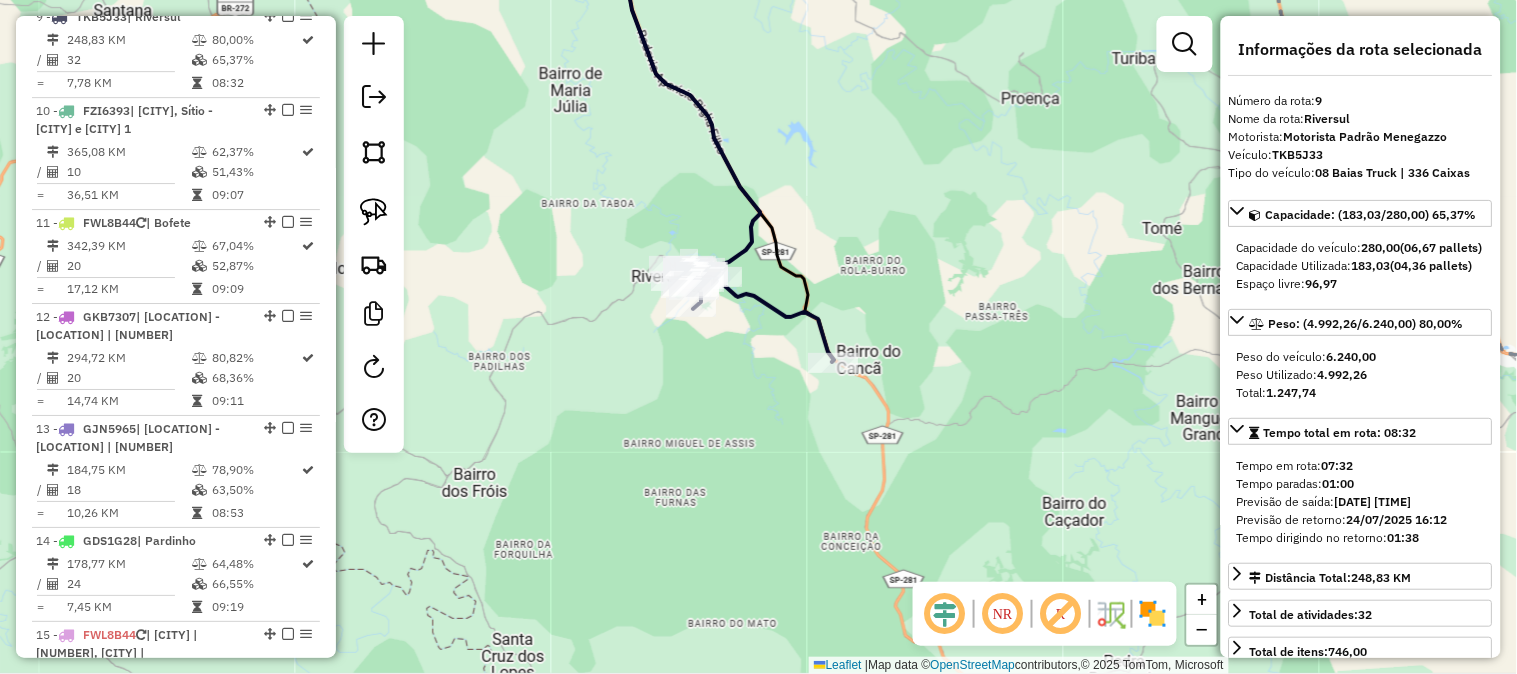 scroll, scrollTop: 157, scrollLeft: 0, axis: vertical 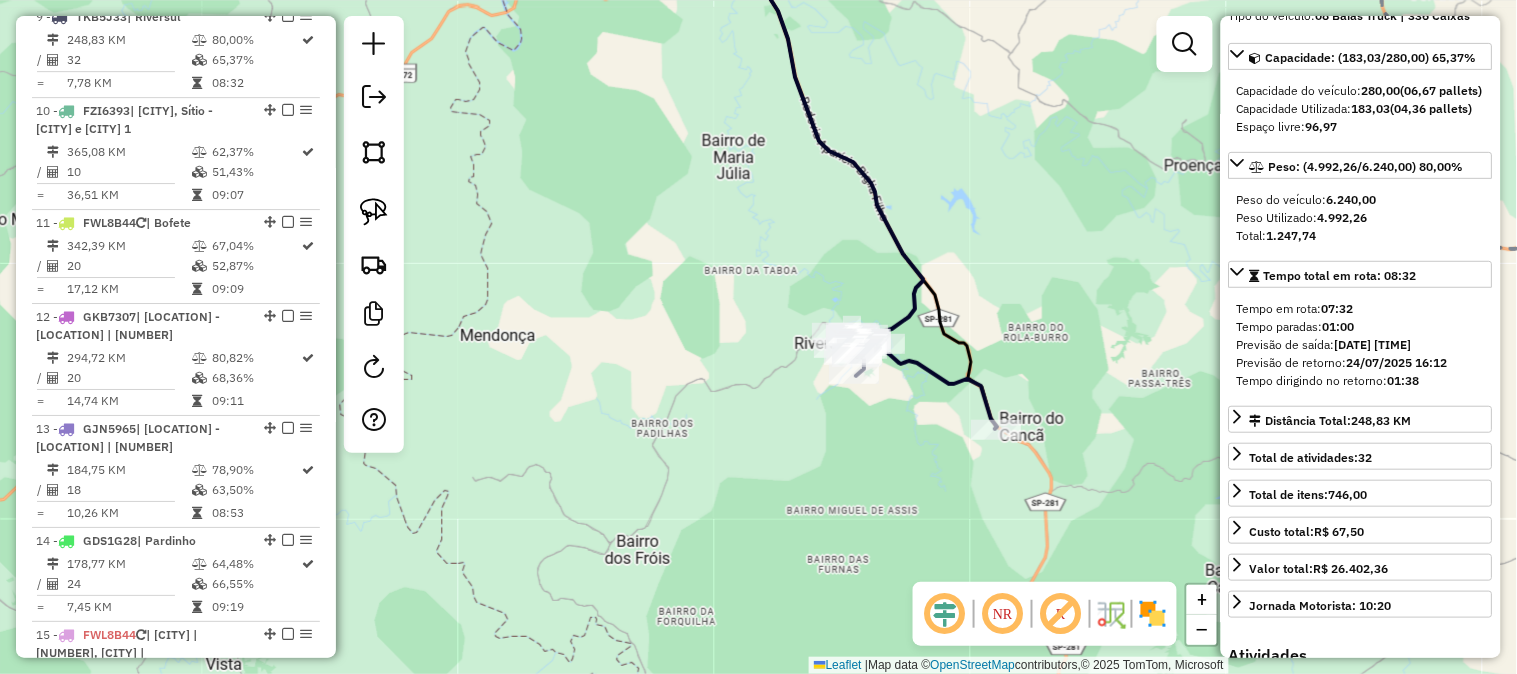 drag, startPoint x: 991, startPoint y: 415, endPoint x: 1154, endPoint y: 482, distance: 176.2328 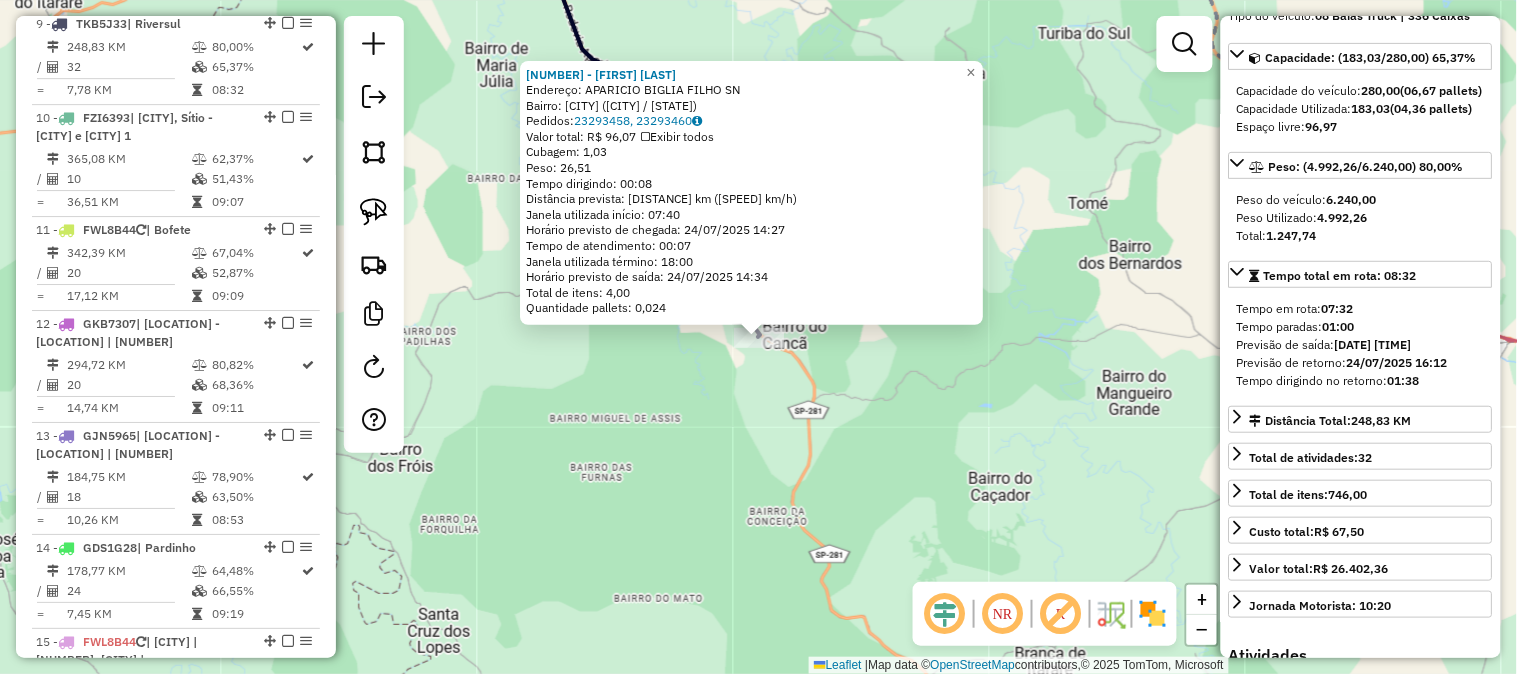 scroll, scrollTop: 1615, scrollLeft: 0, axis: vertical 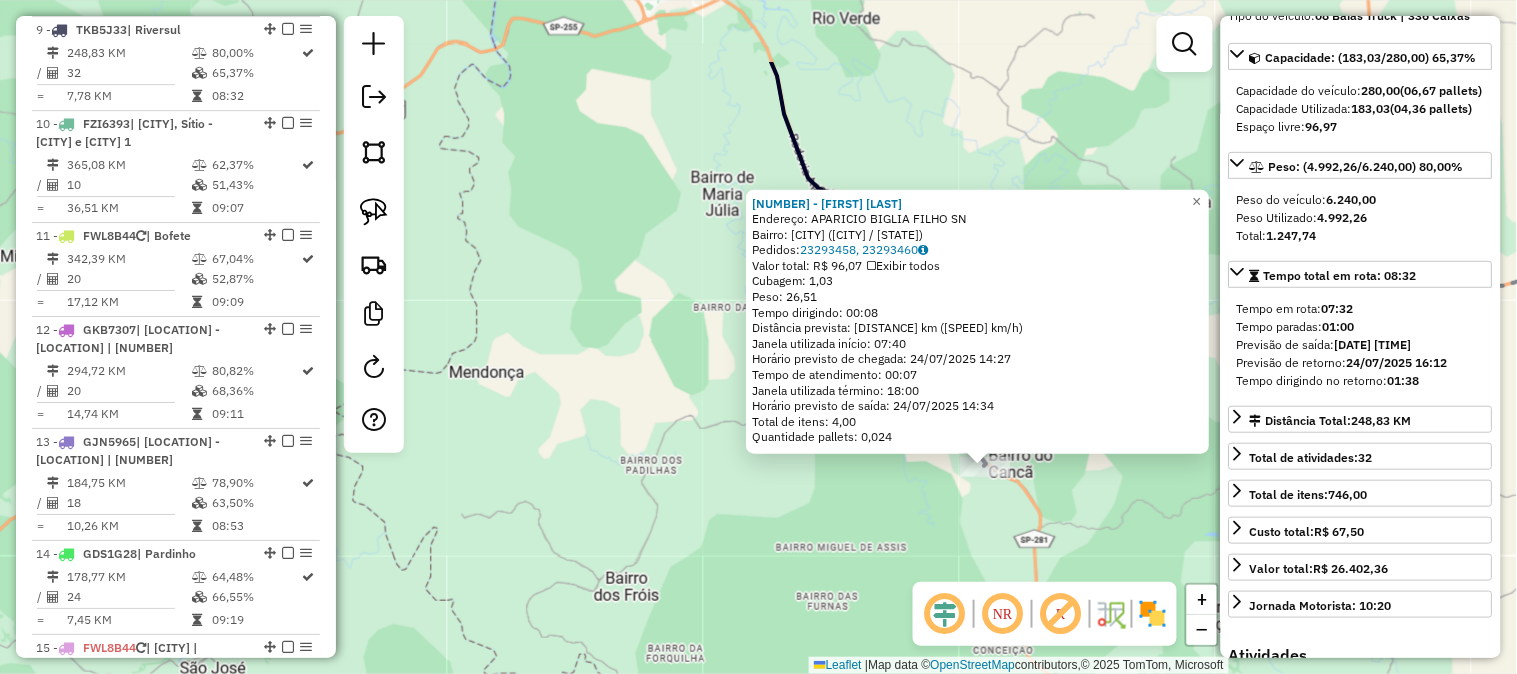drag, startPoint x: 646, startPoint y: 406, endPoint x: 872, endPoint y: 535, distance: 260.2249 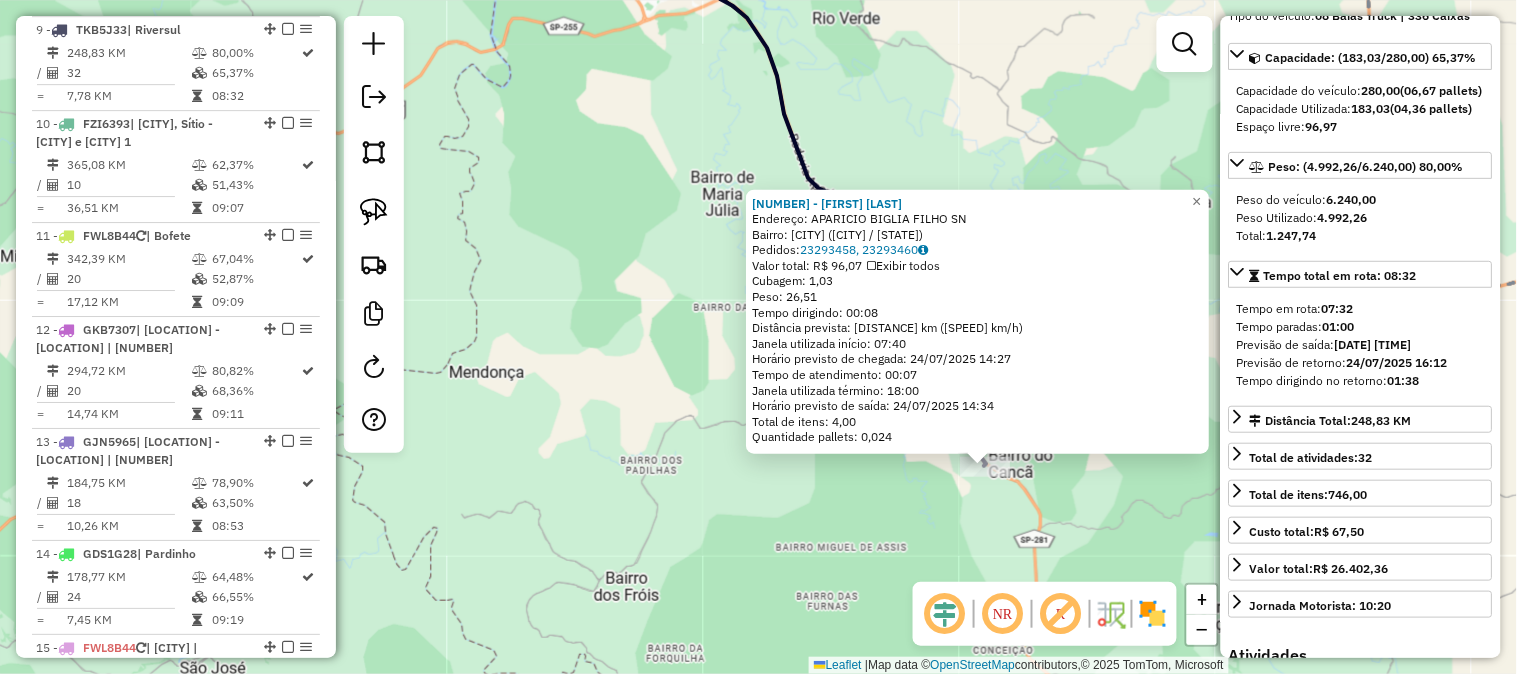 click on "18686 - JOSIELE NATALI DOGNA  Endereço:  APARICIO BIGLIA FILHO SN   Bairro: AREA RURAL DE RIVERSUL (RIVERSUL / SP)   Pedidos:  23293458, 23293460   Valor total: R$ 96,07   Exibir todos   Cubagem: 1,03  Peso: 26,51  Tempo dirigindo: 00:08   Distância prevista: 5,903 km (44,27 km/h)   Janela utilizada início: 07:40   Horário previsto de chegada: 24/07/2025 14:27   Tempo de atendimento: 00:07   Janela utilizada término: 18:00   Horário previsto de saída: 24/07/2025 14:34   Total de itens: 4,00   Quantidade pallets: 0,024  × Janela de atendimento Grade de atendimento Capacidade Transportadoras Veículos Cliente Pedidos  Rotas Selecione os dias de semana para filtrar as janelas de atendimento  Seg   Ter   Qua   Qui   Sex   Sáb   Dom  Informe o período da janela de atendimento: De: Até:  Filtrar exatamente a janela do cliente  Considerar janela de atendimento padrão  Selecione os dias de semana para filtrar as grades de atendimento  Seg   Ter   Qua   Qui   Sex   Sáb   Dom   Peso mínimo:   De:   Até:" 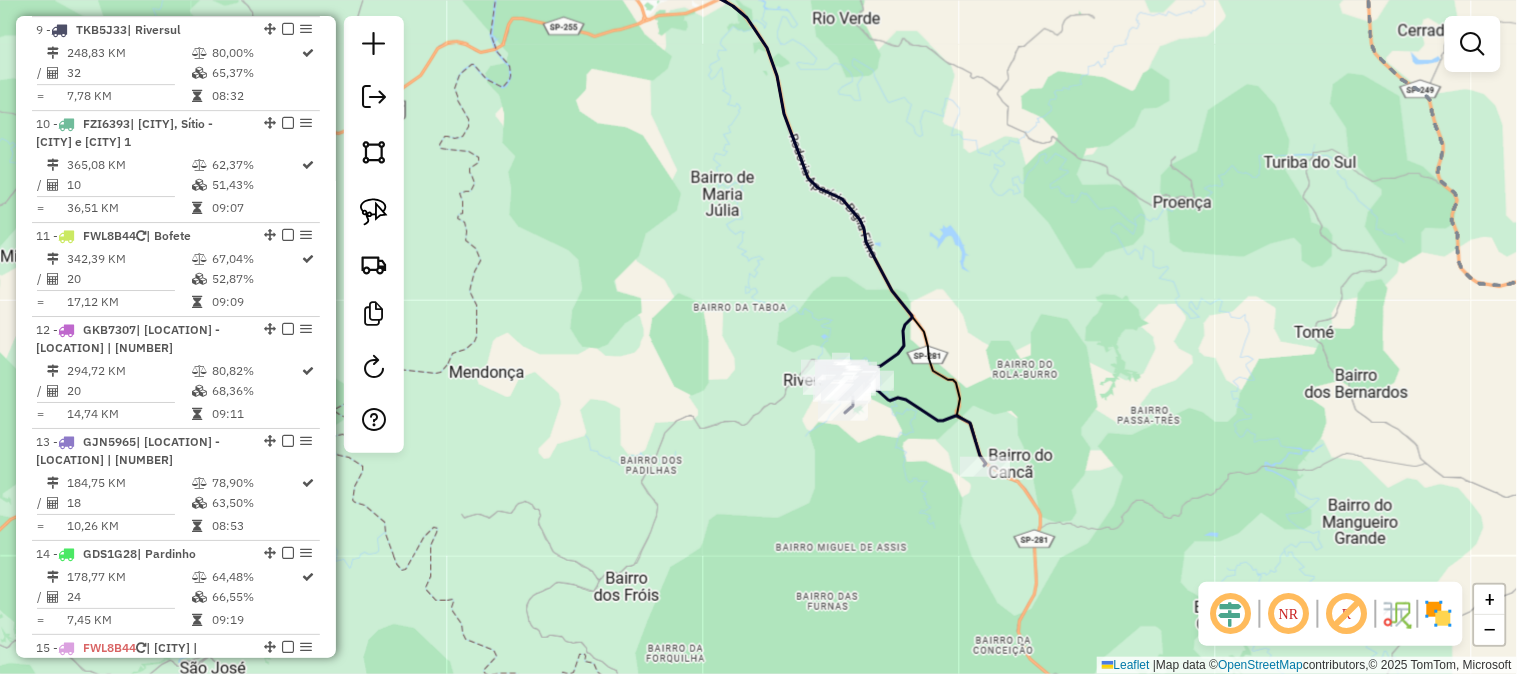 select on "**********" 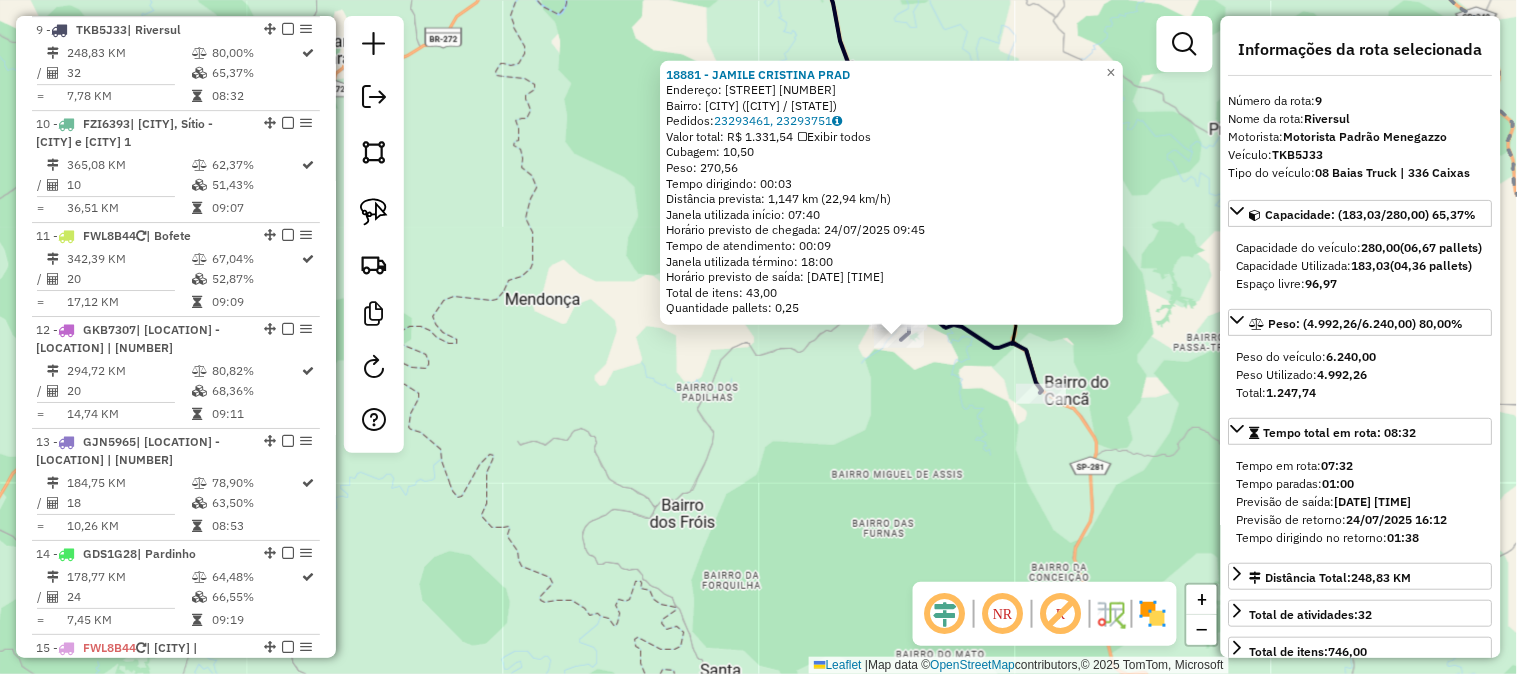 drag, startPoint x: 722, startPoint y: 457, endPoint x: 864, endPoint y: 456, distance: 142.00352 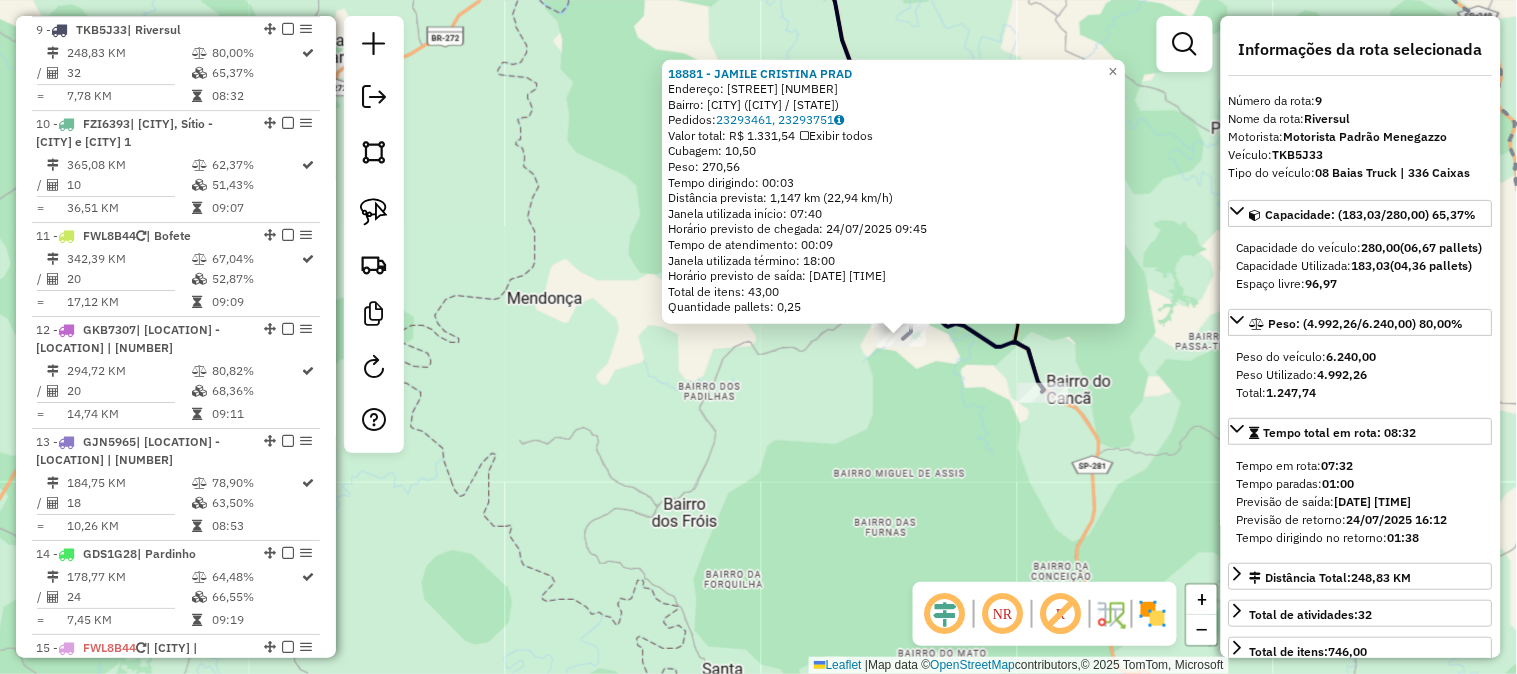 click on "Pedidos:  23293461, 23293751" 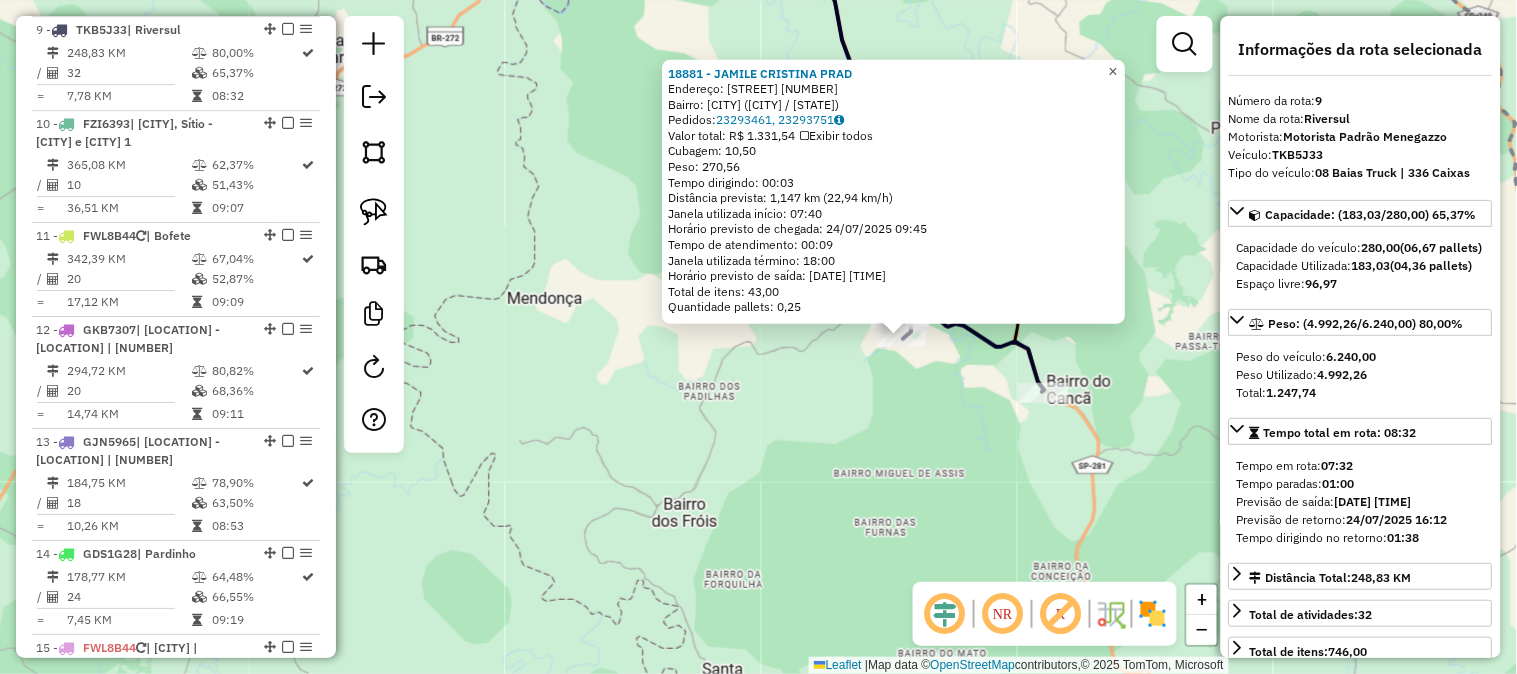 click on "×" 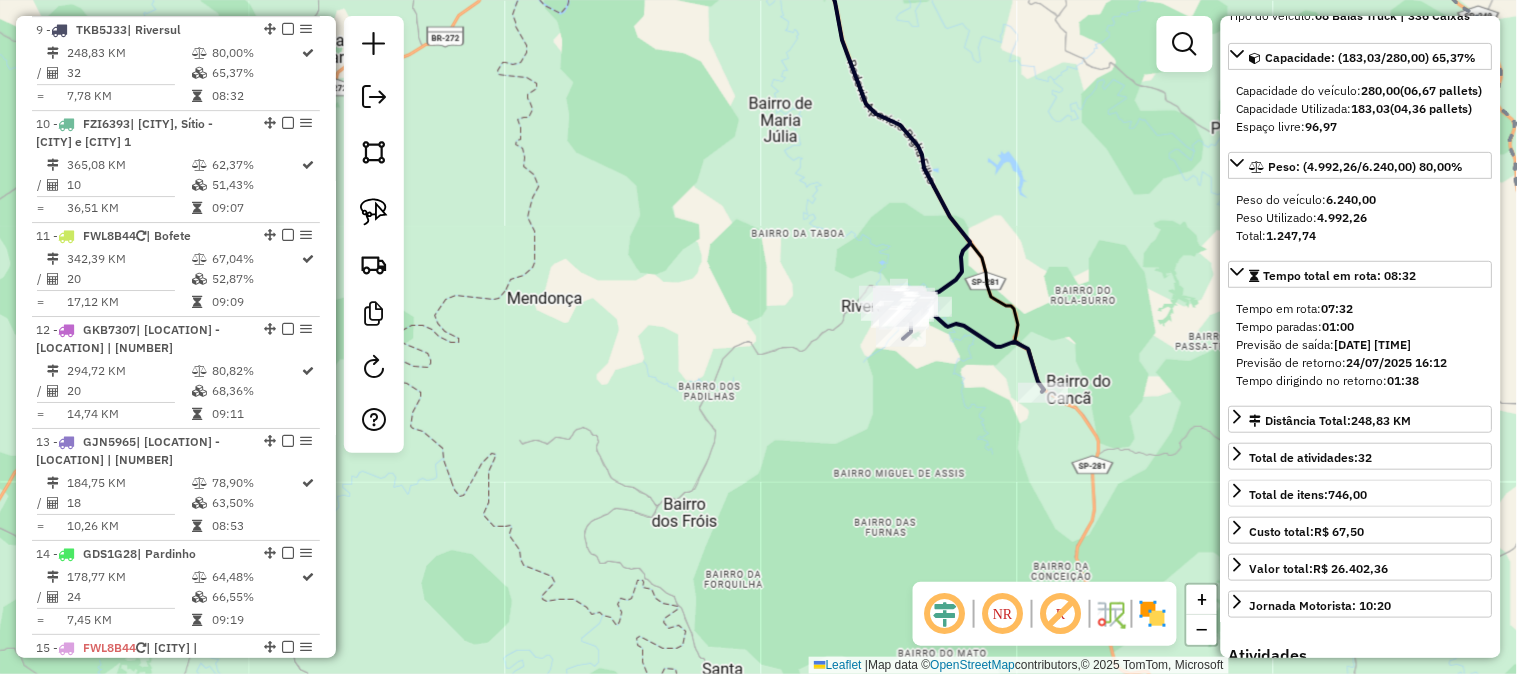 scroll, scrollTop: 315, scrollLeft: 0, axis: vertical 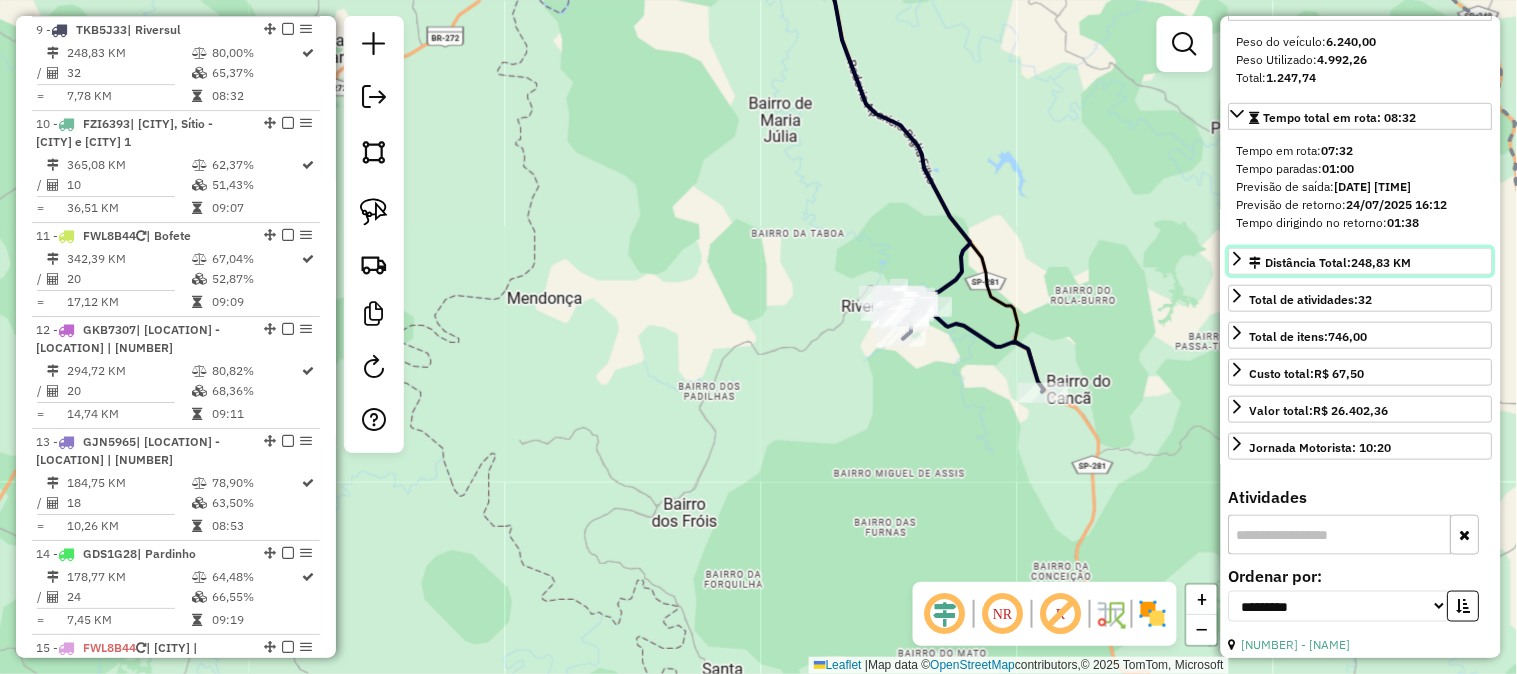 click 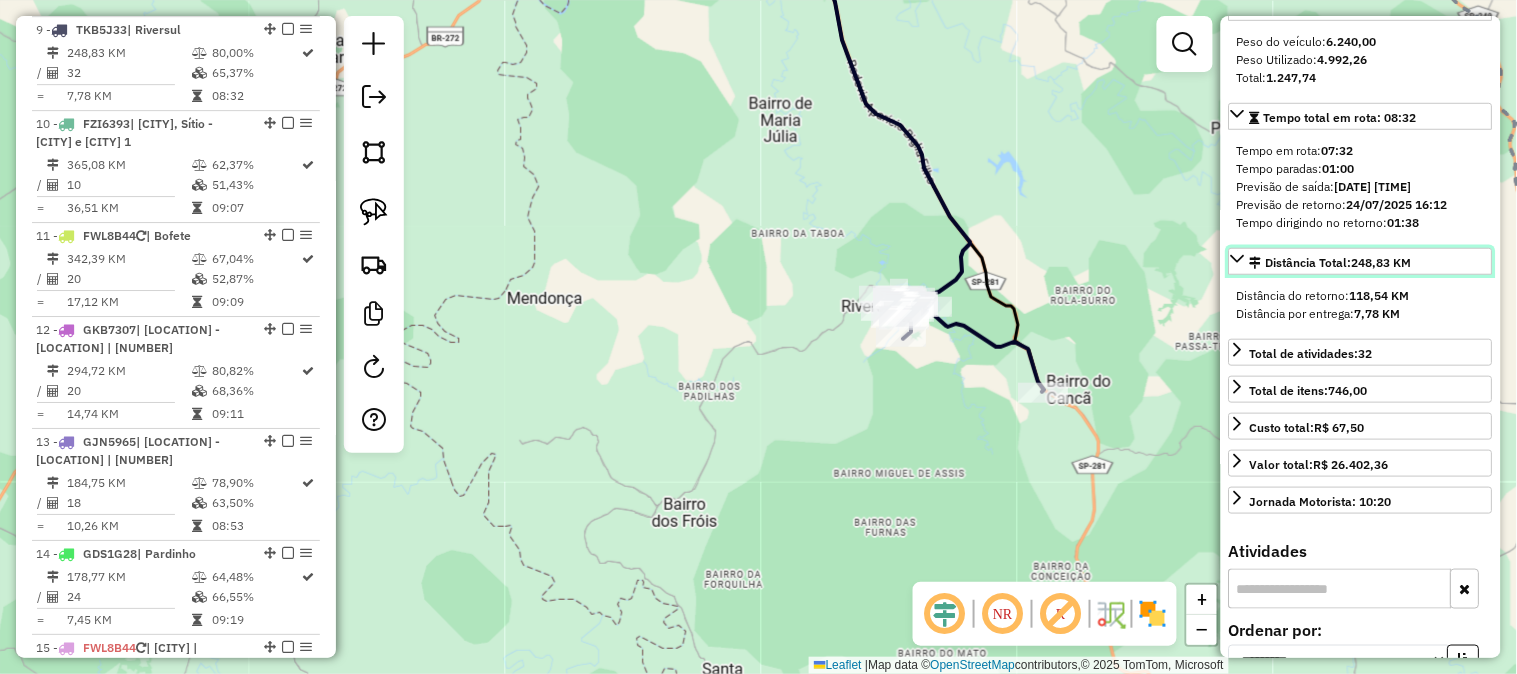 click 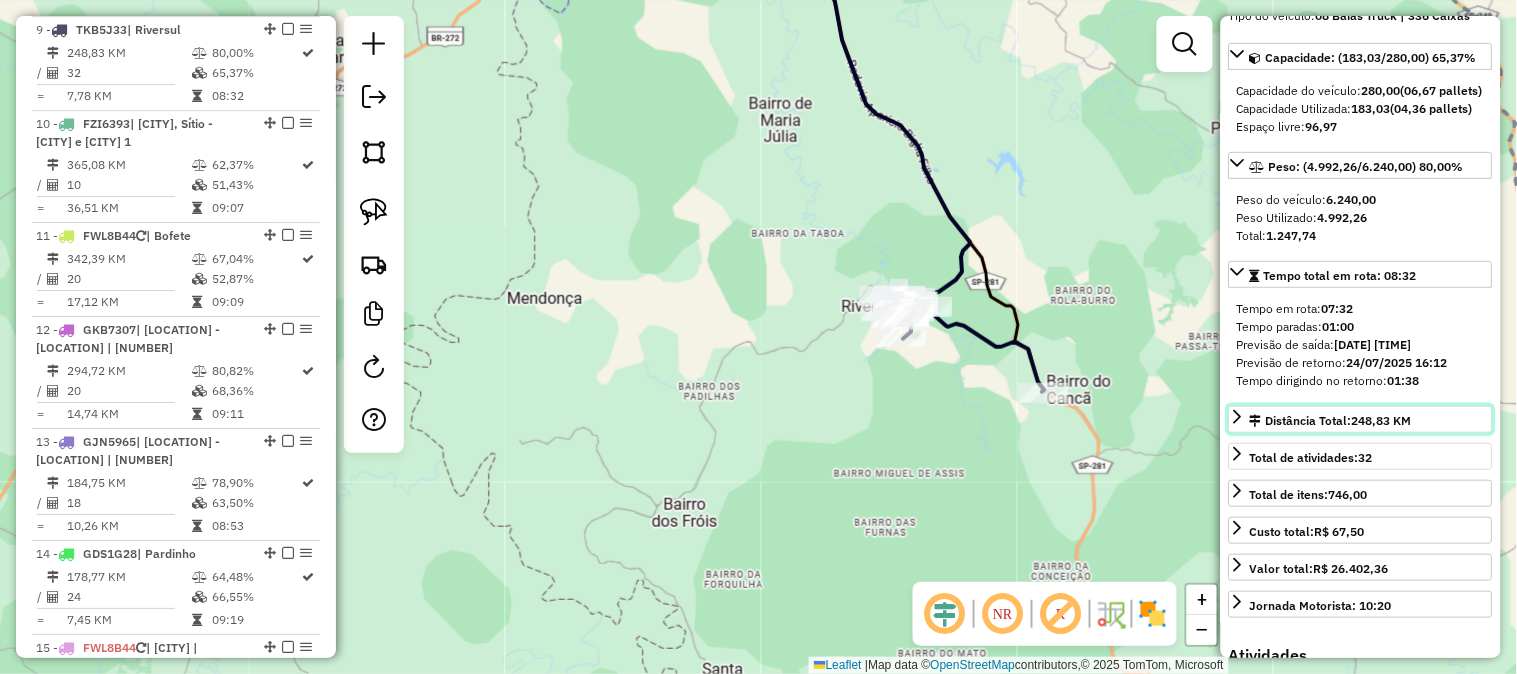 scroll, scrollTop: 315, scrollLeft: 0, axis: vertical 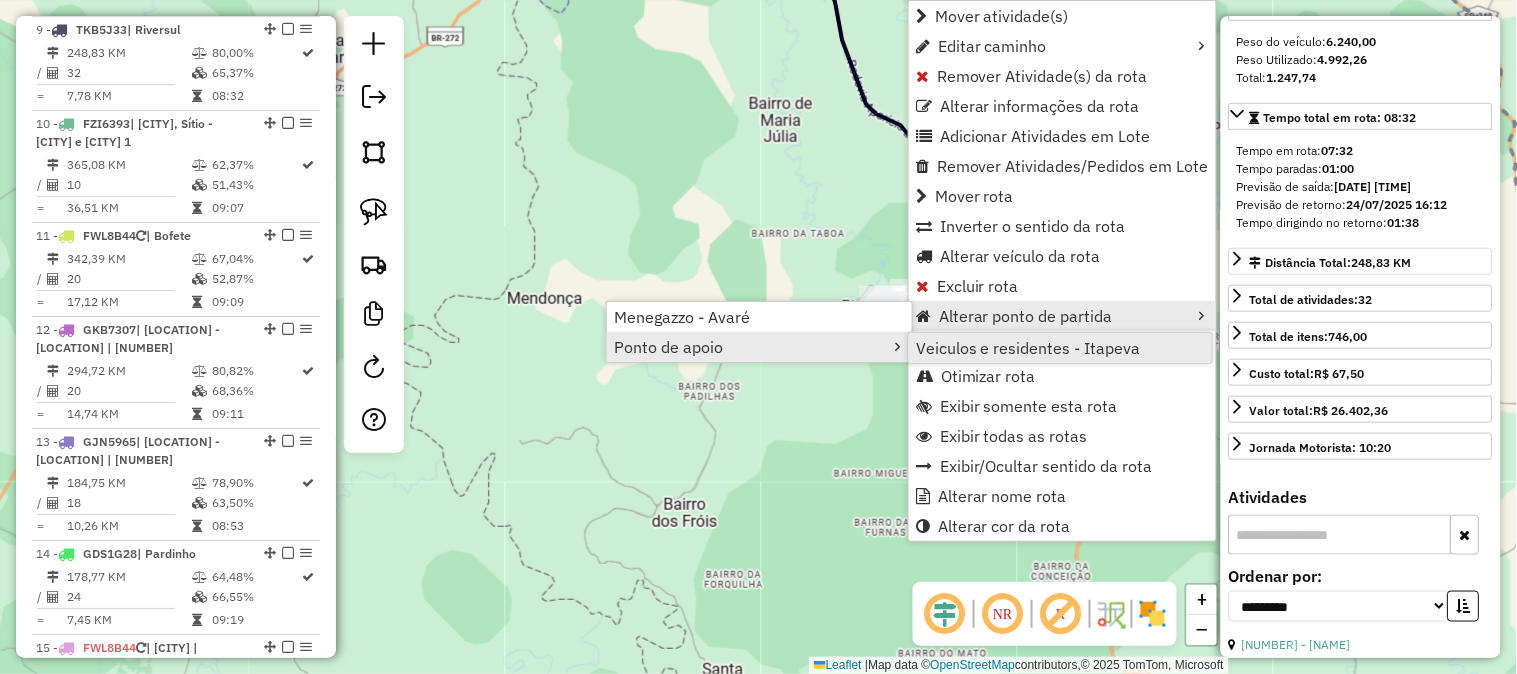 click on "Veiculos e residentes - Itapeva" at bounding box center [1028, 348] 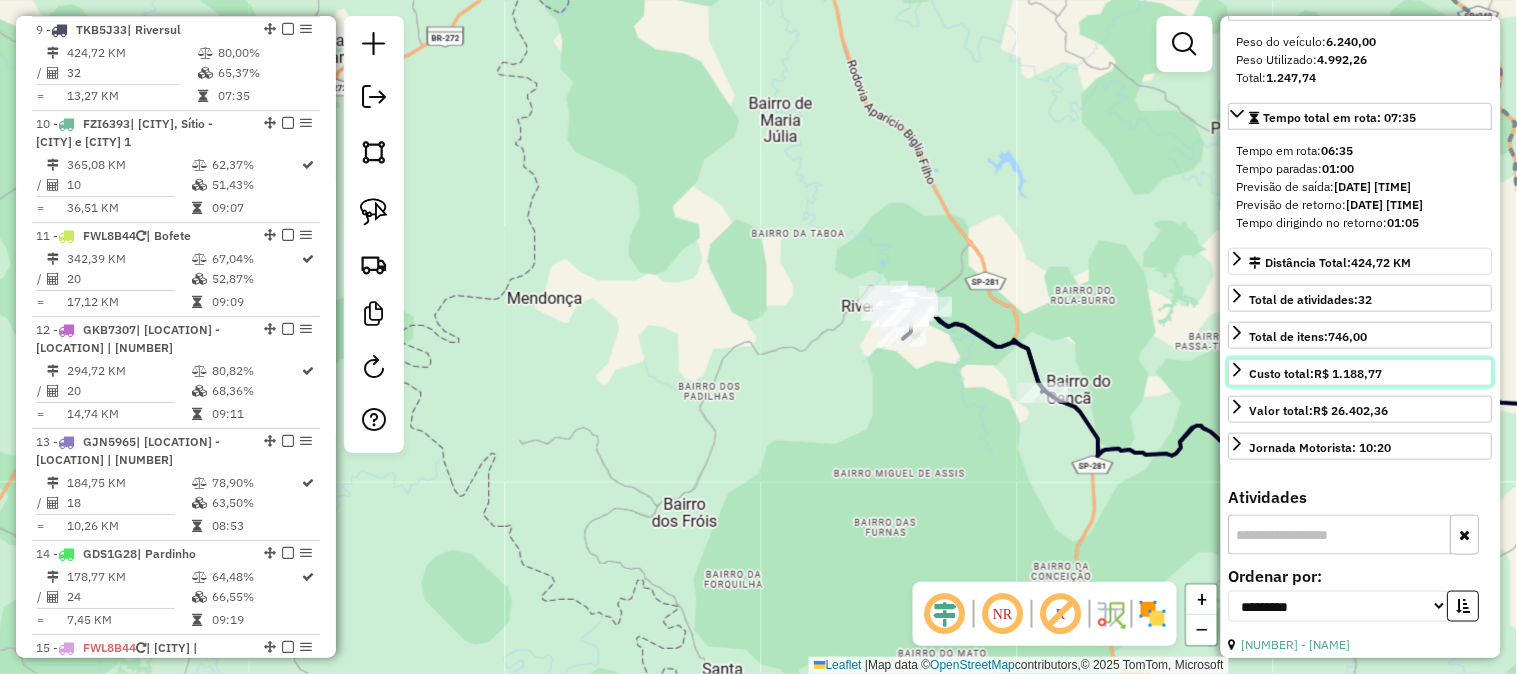 click 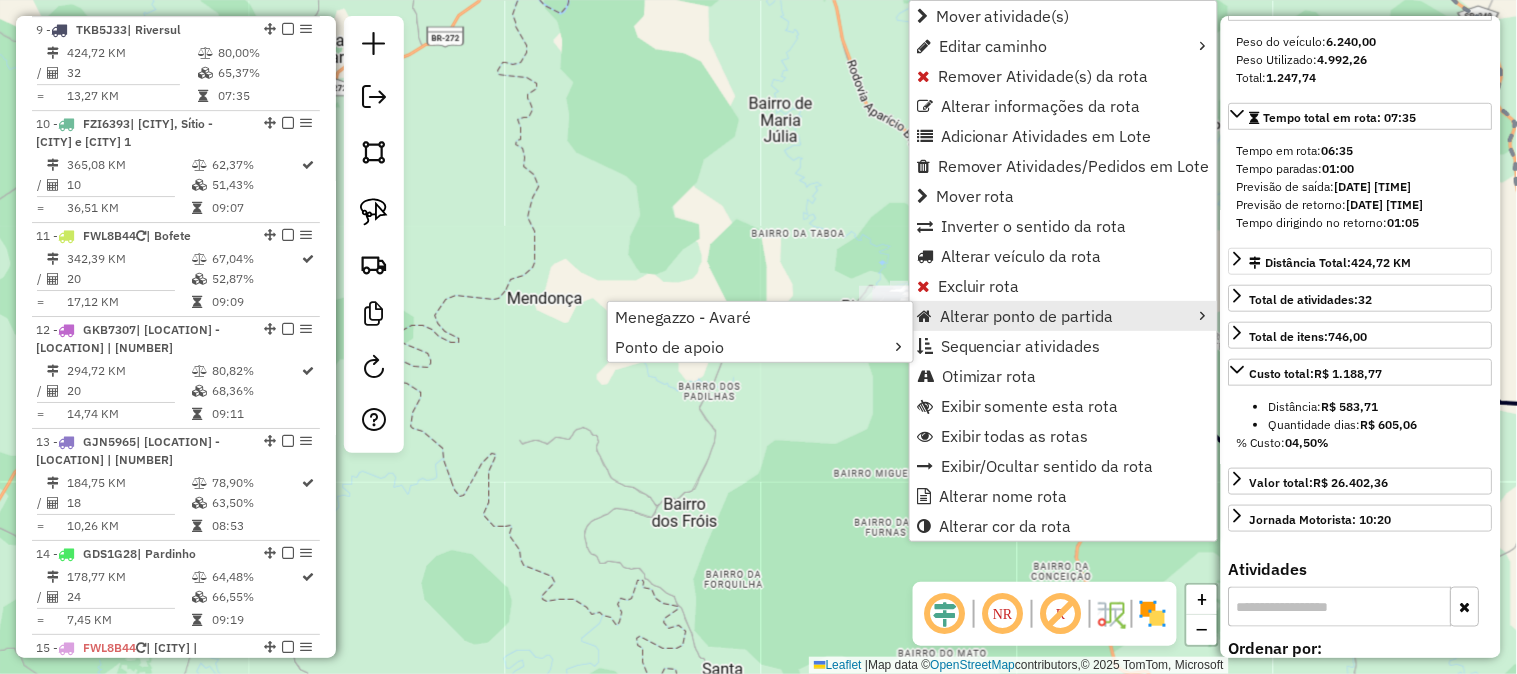 click on "Alterar ponto de partida" at bounding box center [1027, 316] 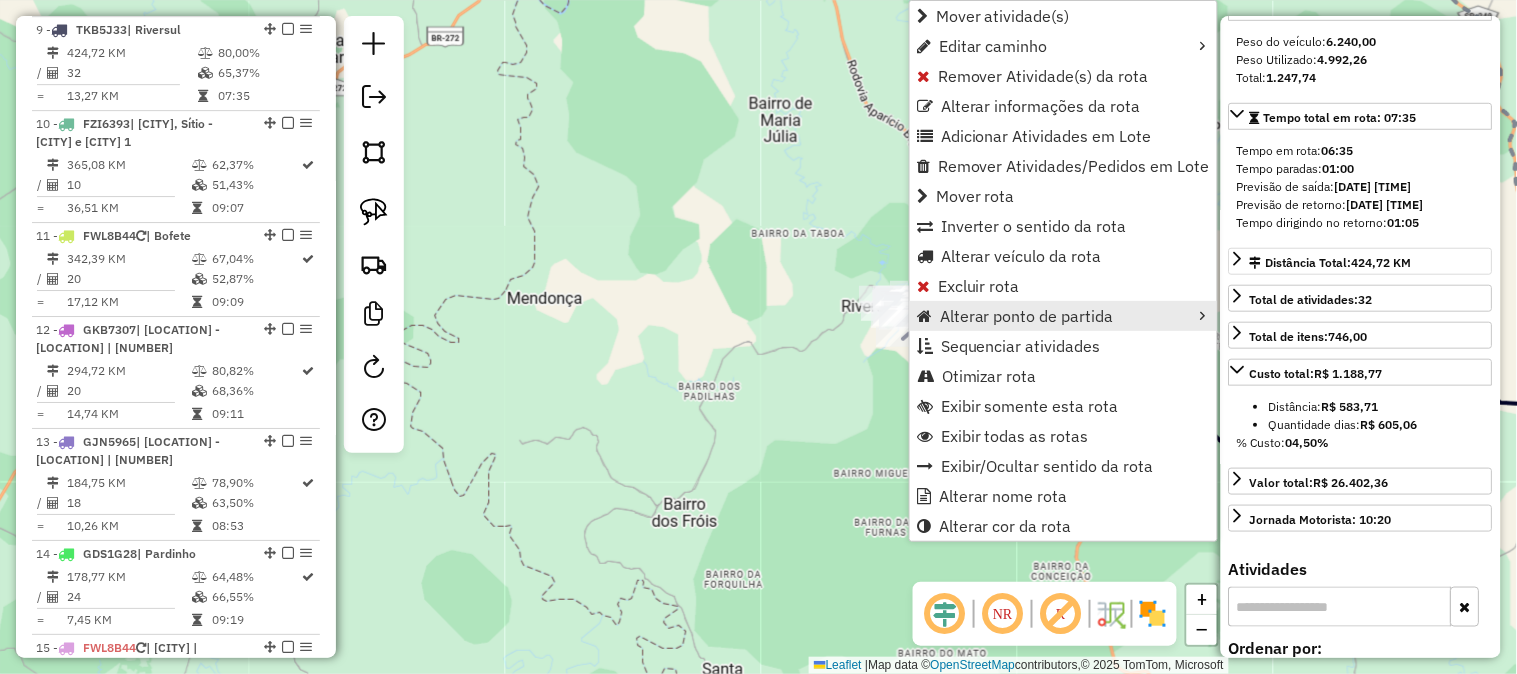 click on "Alterar ponto de partida" at bounding box center [1027, 316] 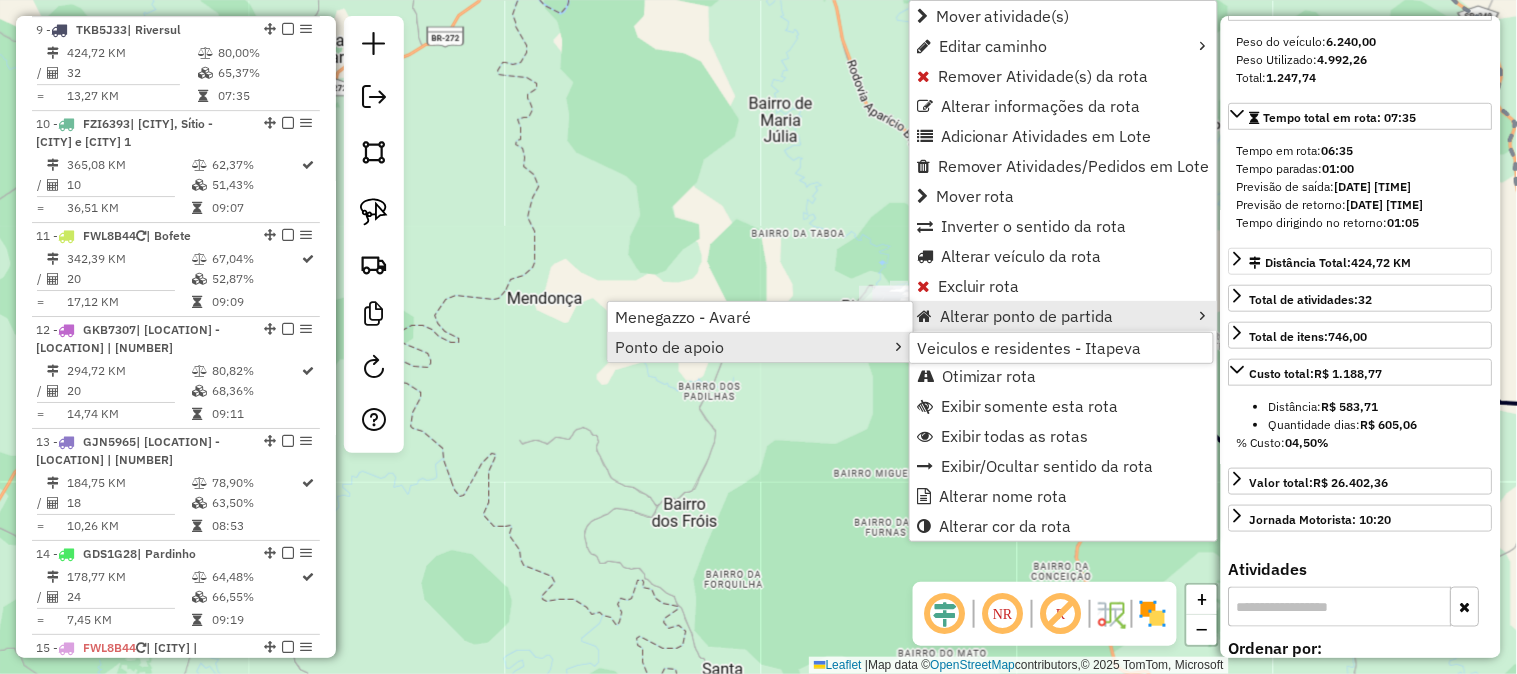 click on "Ponto de apoio" at bounding box center [760, 347] 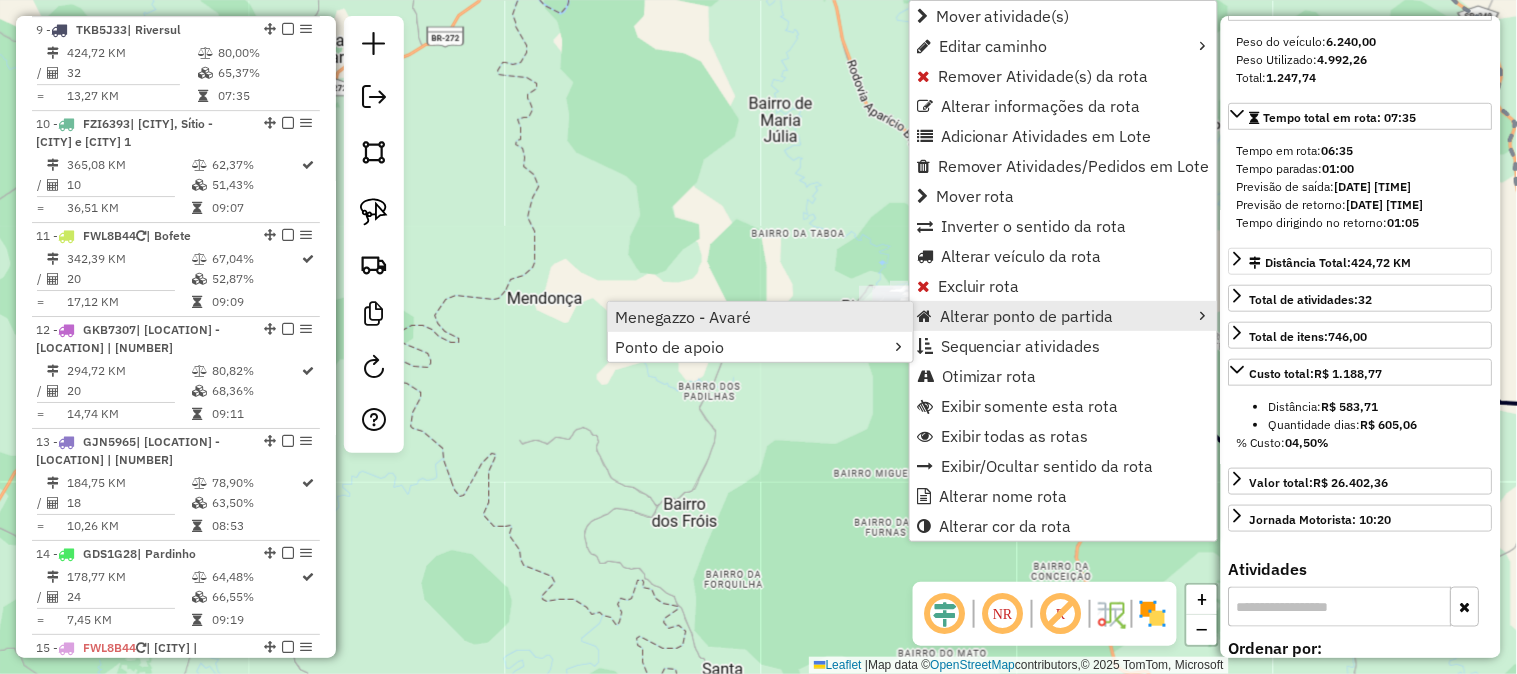 click on "Menegazzo - Avaré" at bounding box center [760, 317] 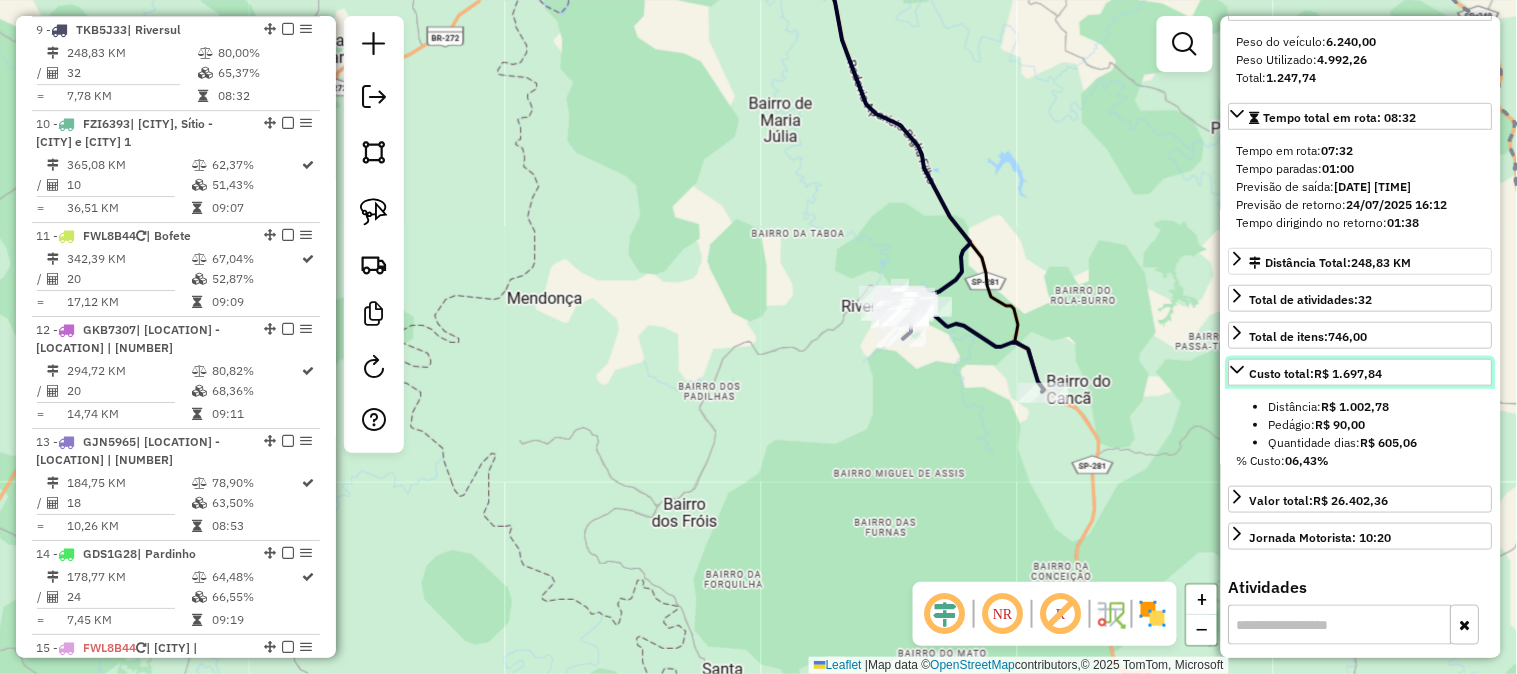 click 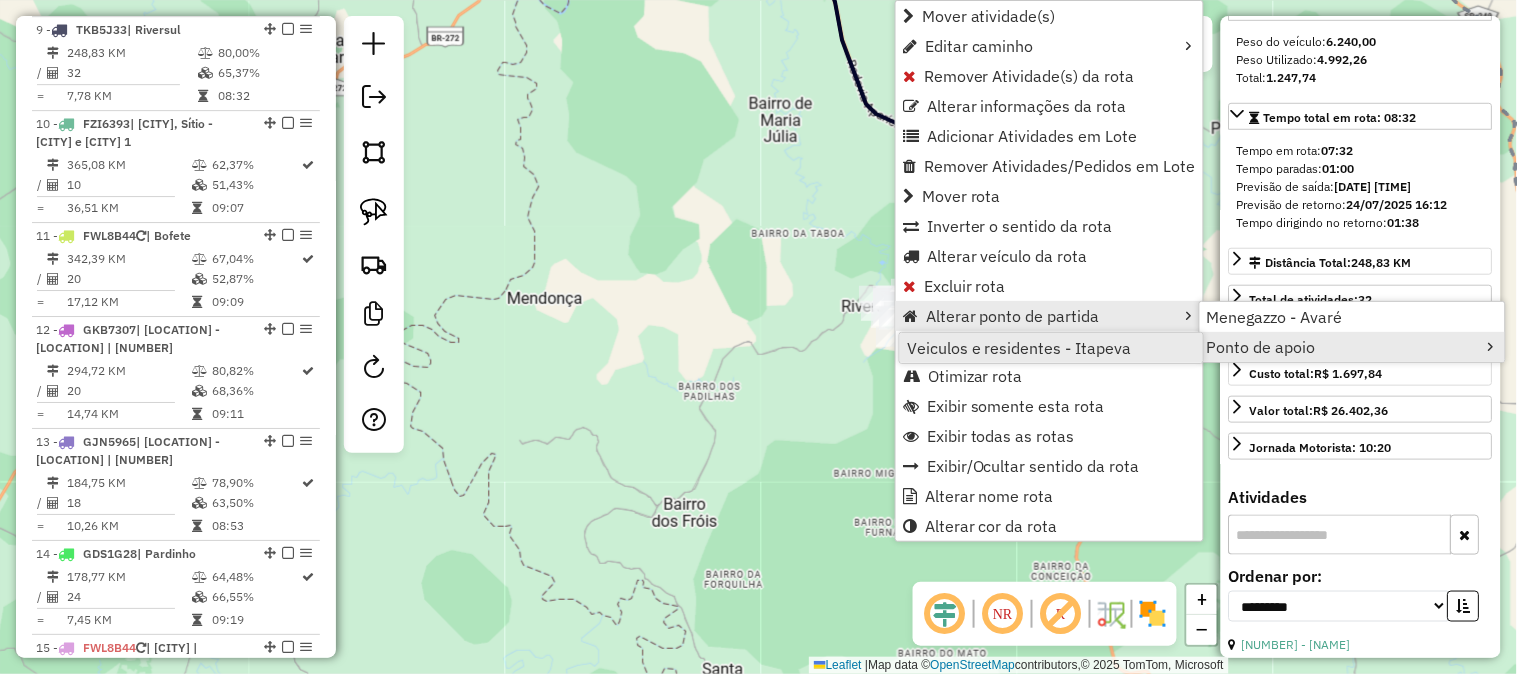 click on "Veiculos e residentes - Itapeva" at bounding box center [1051, 348] 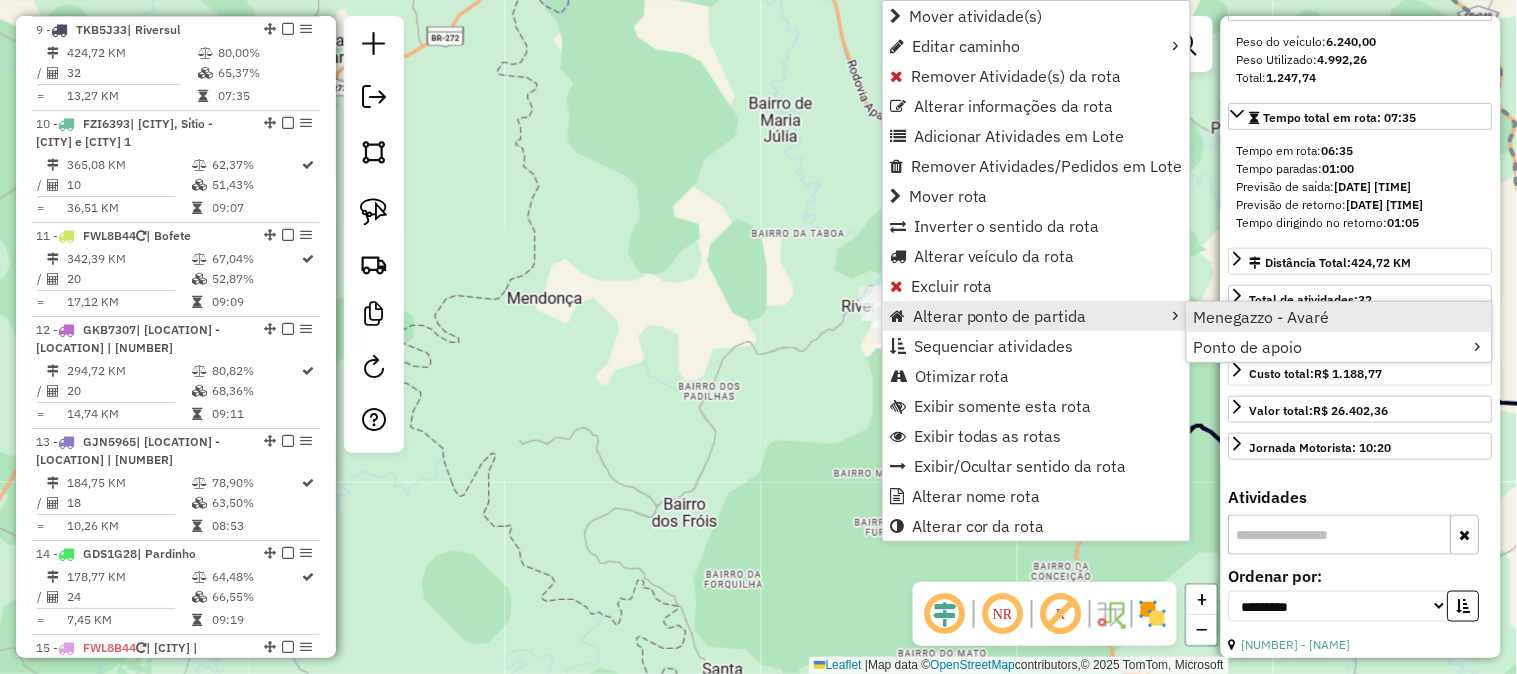 click on "Menegazzo - Avaré" at bounding box center (1262, 317) 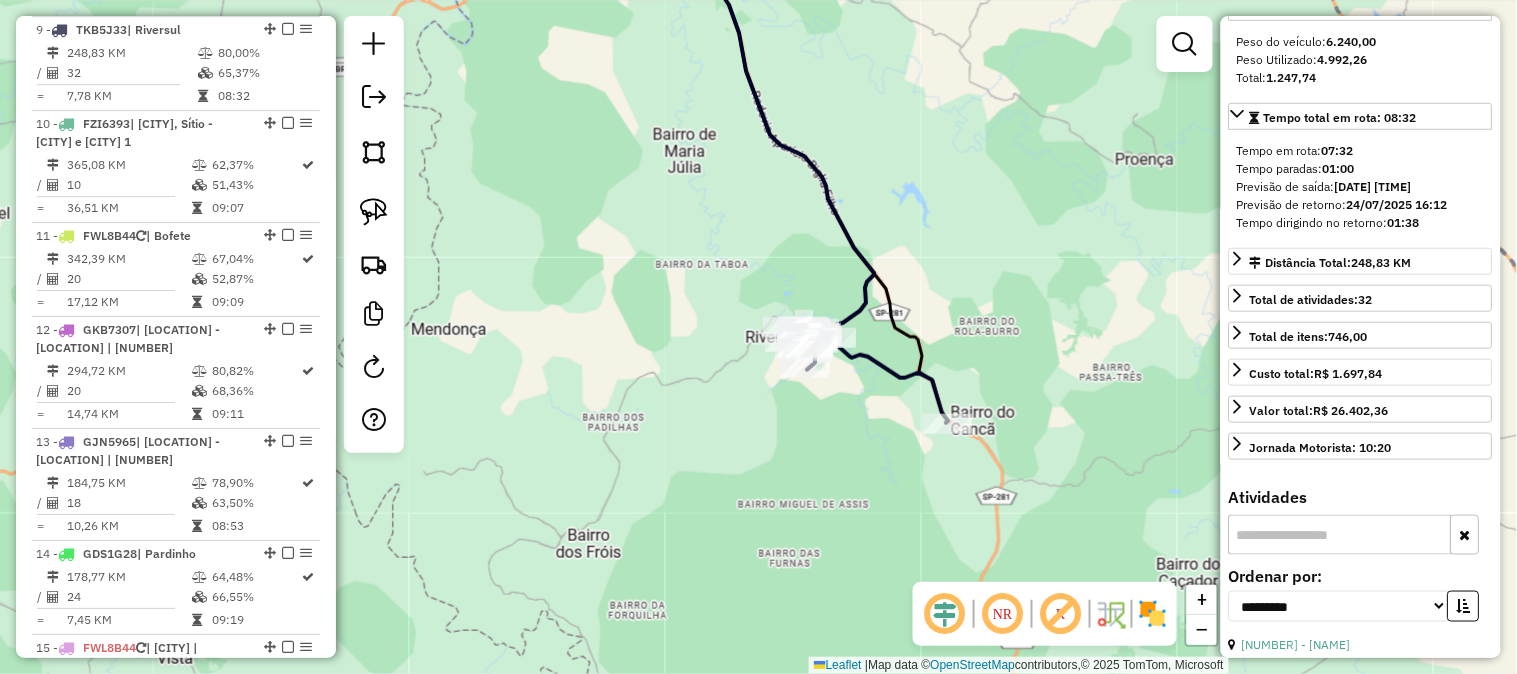 drag, startPoint x: 782, startPoint y: 332, endPoint x: 687, endPoint y: 363, distance: 99.92998 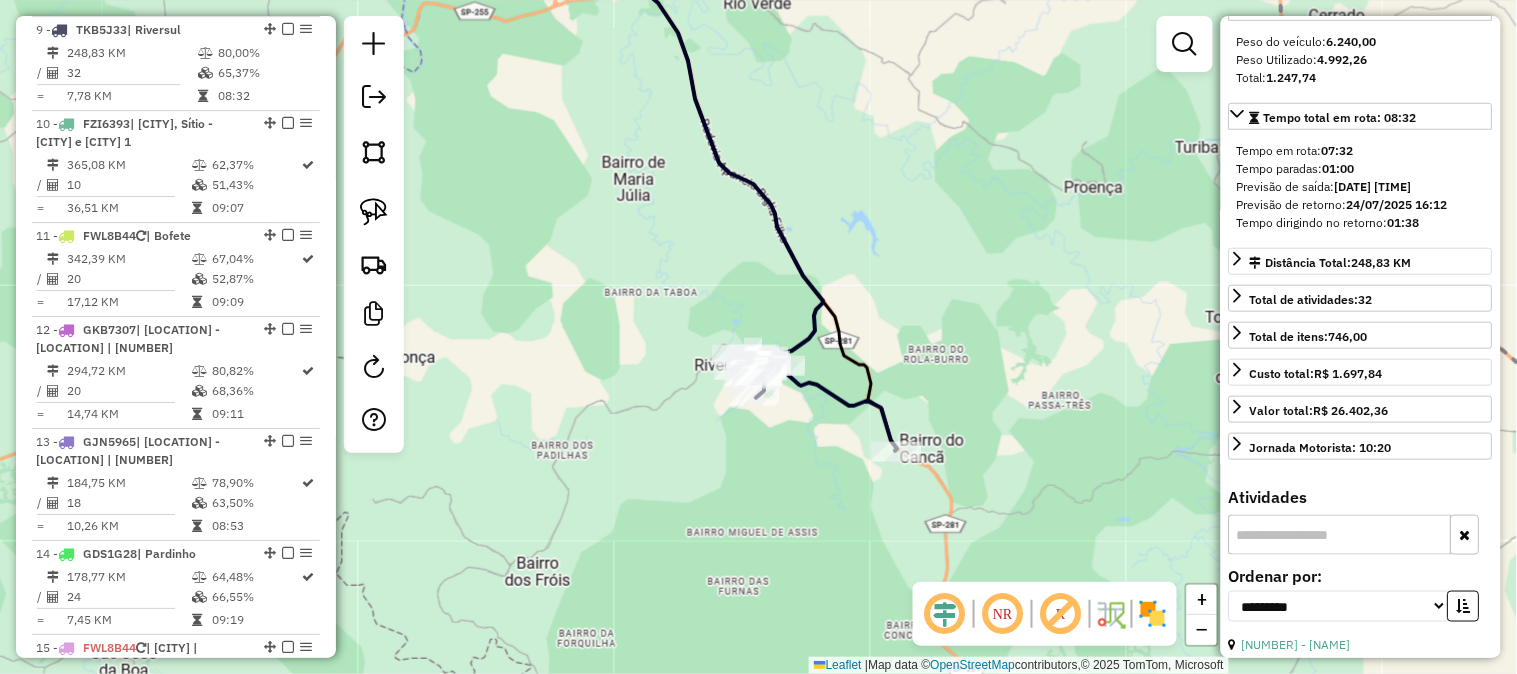 drag, startPoint x: 1103, startPoint y: 285, endPoint x: 1051, endPoint y: 311, distance: 58.137768 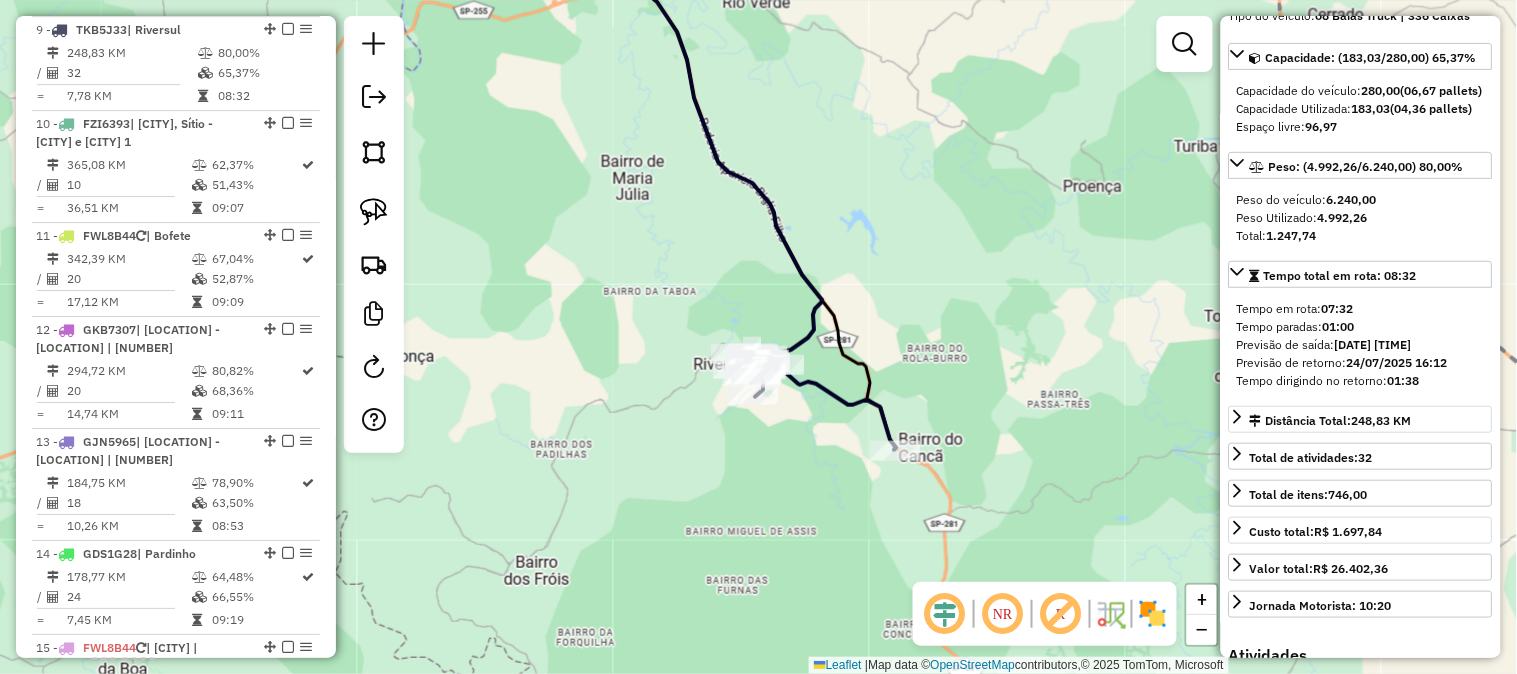 scroll, scrollTop: 315, scrollLeft: 0, axis: vertical 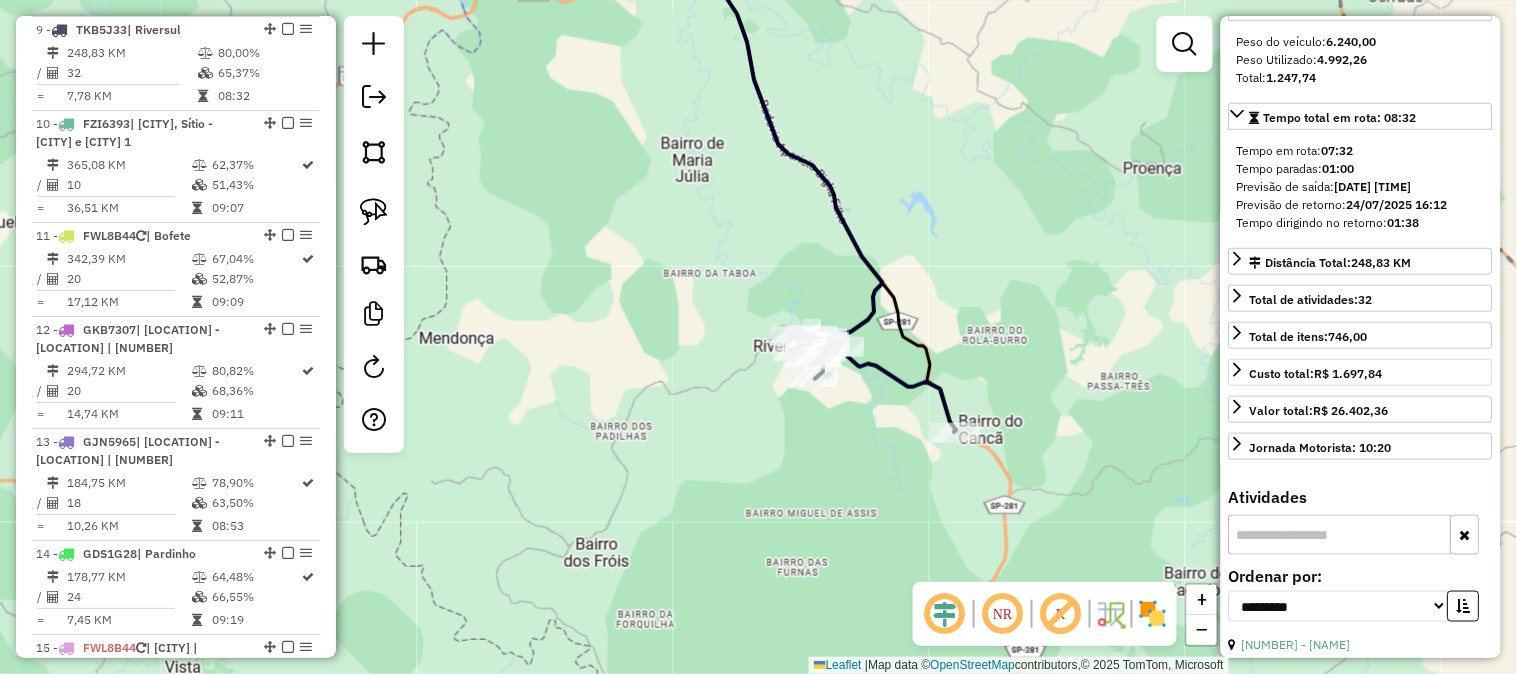 drag, startPoint x: 1086, startPoint y: 290, endPoint x: 1146, endPoint y: 272, distance: 62.641838 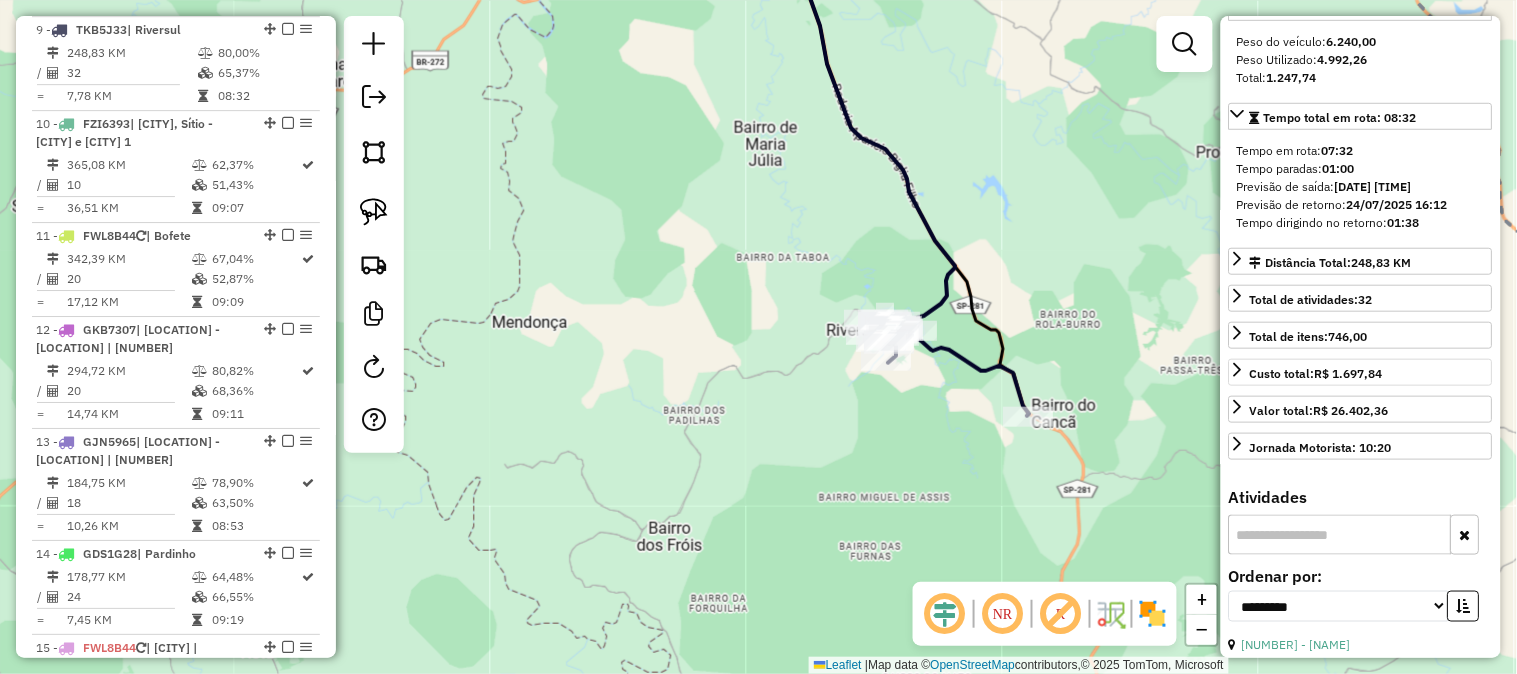 drag, startPoint x: 1040, startPoint y: 276, endPoint x: 1112, endPoint y: 263, distance: 73.1642 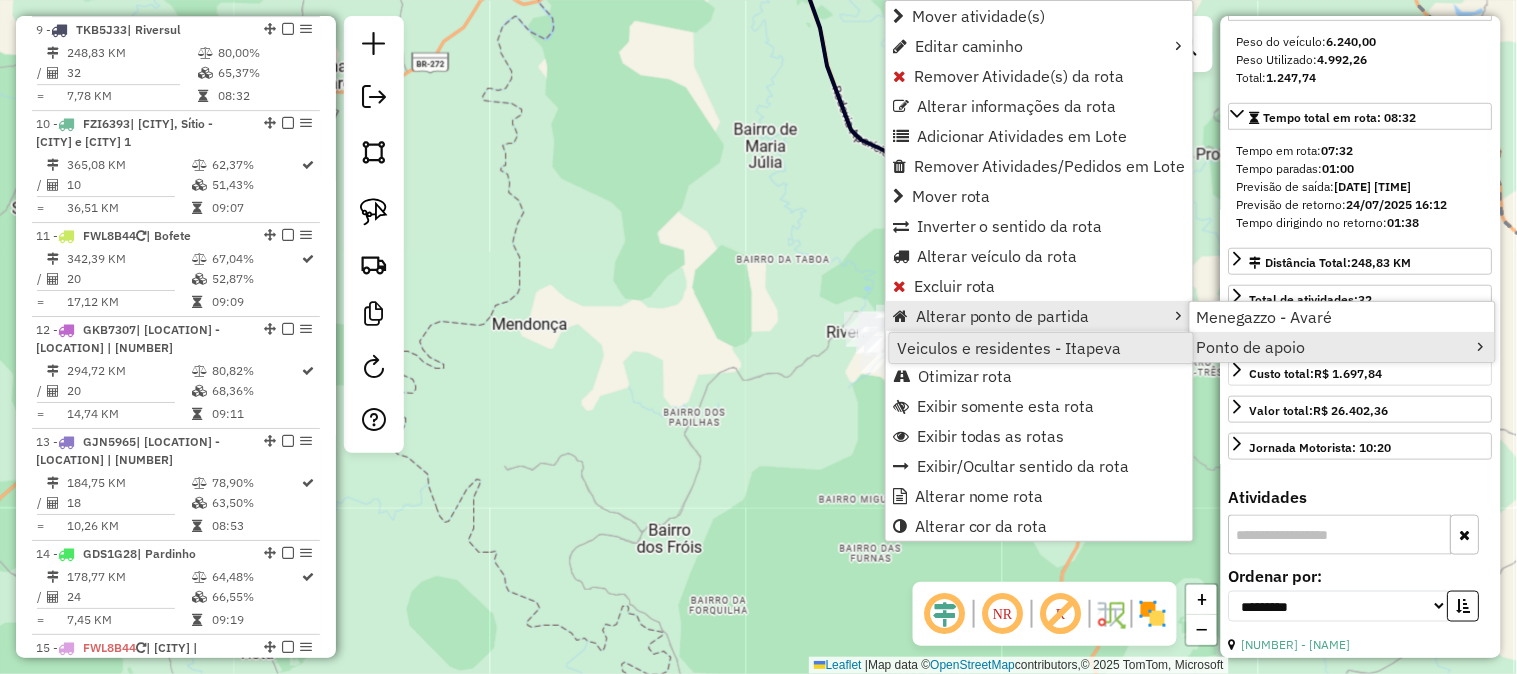 click on "Veiculos e residentes - Itapeva" at bounding box center (1041, 348) 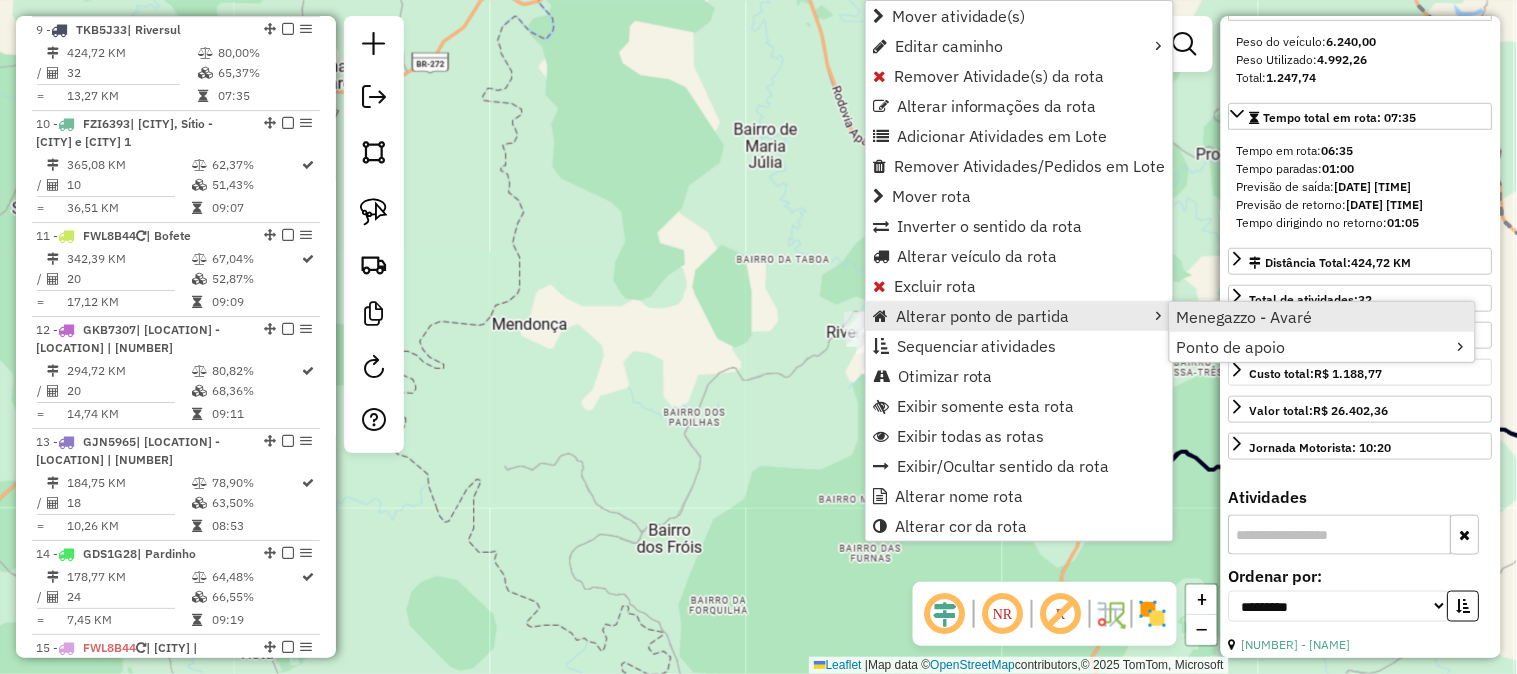 click on "Menegazzo - Avaré" at bounding box center [1245, 317] 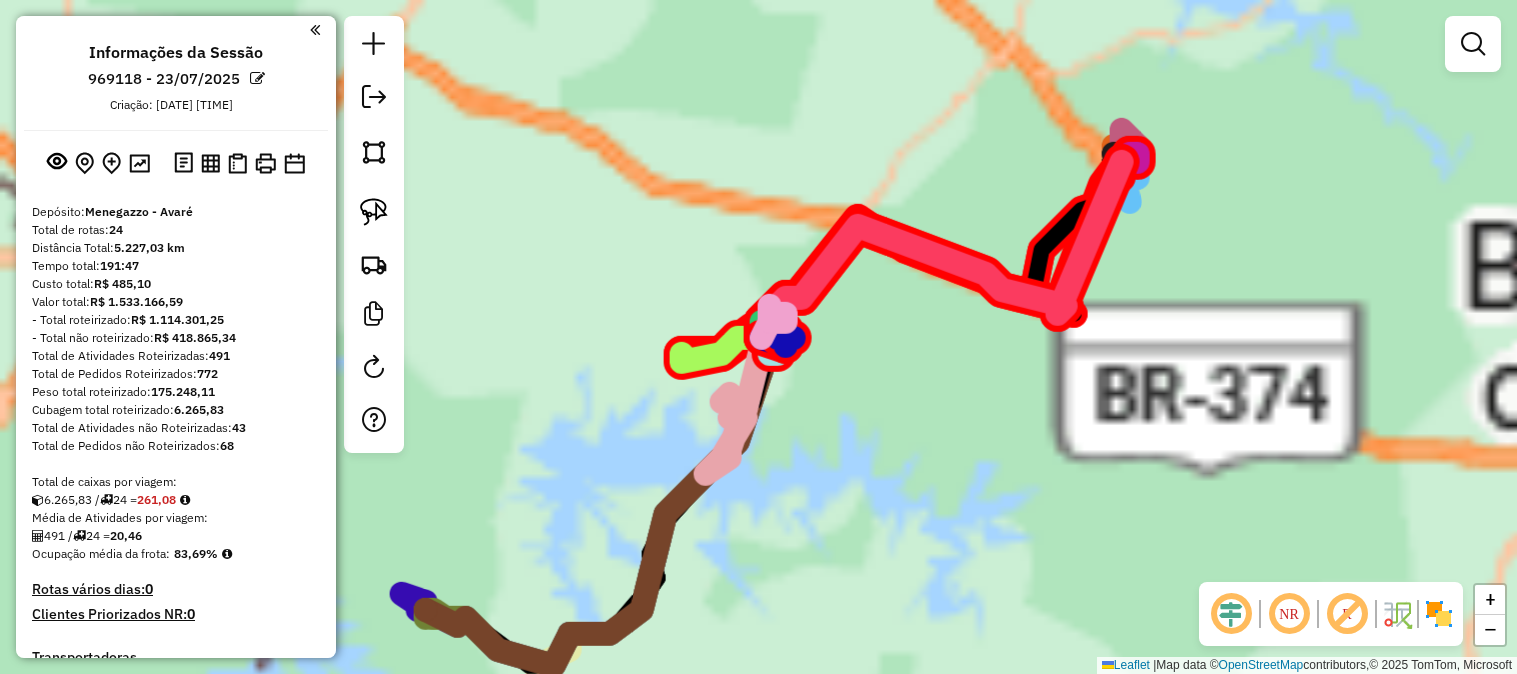 scroll, scrollTop: 0, scrollLeft: 0, axis: both 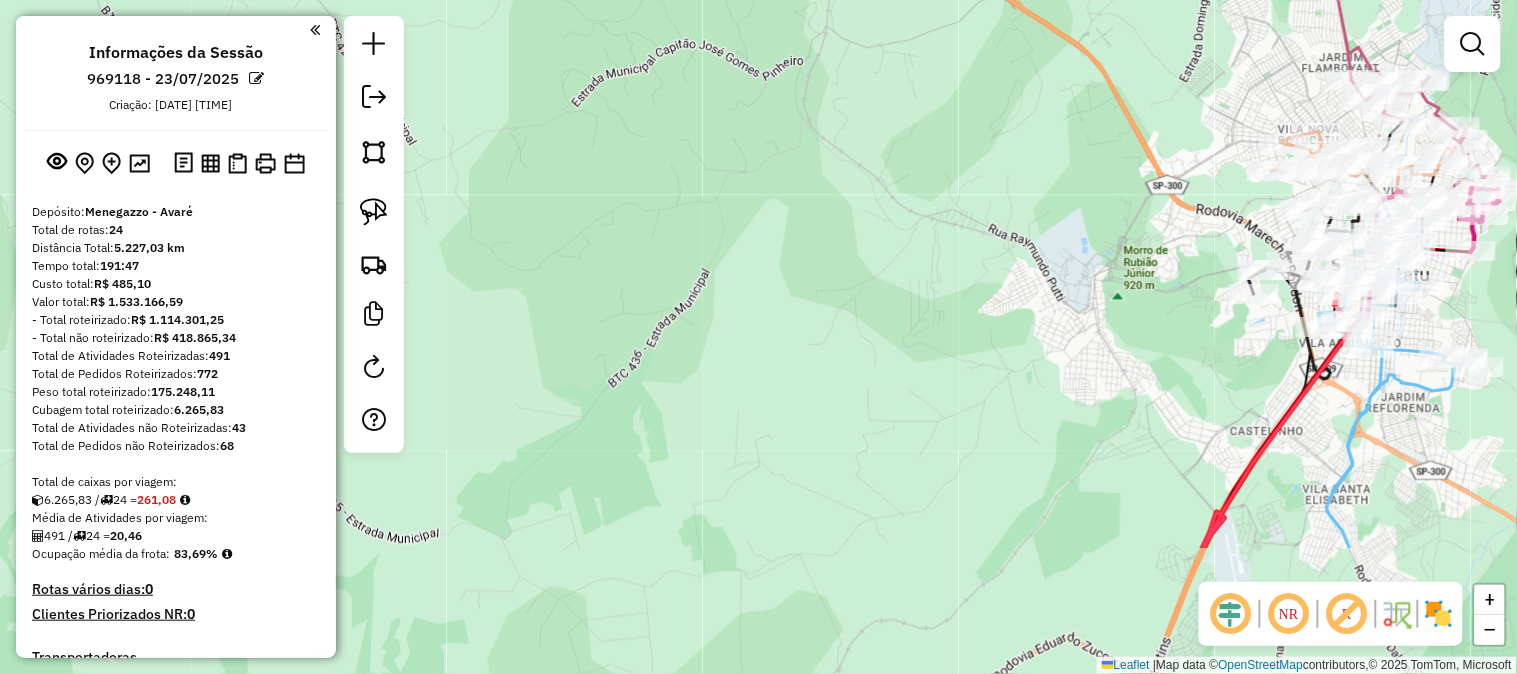 drag, startPoint x: 944, startPoint y: 375, endPoint x: 1186, endPoint y: -105, distance: 537.5537 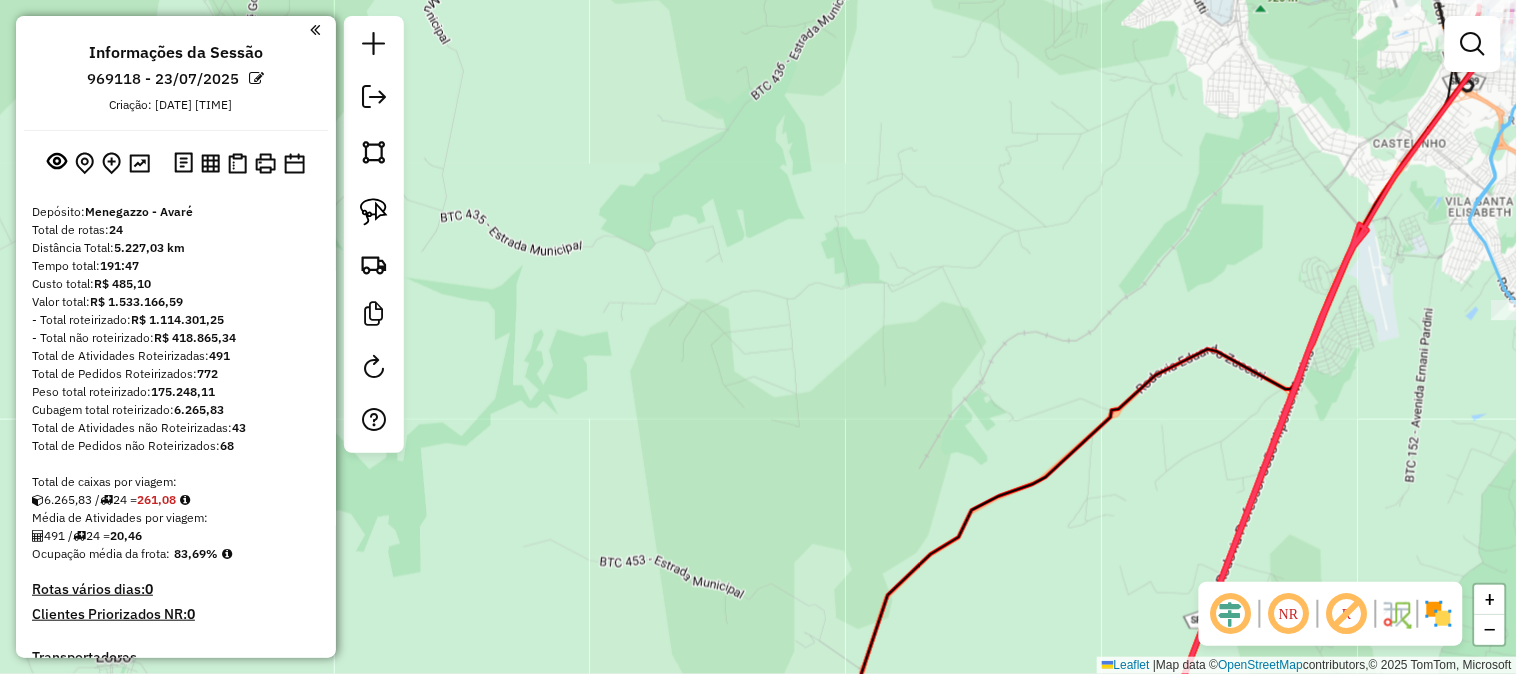 drag, startPoint x: 858, startPoint y: 295, endPoint x: 1194, endPoint y: 225, distance: 343.21423 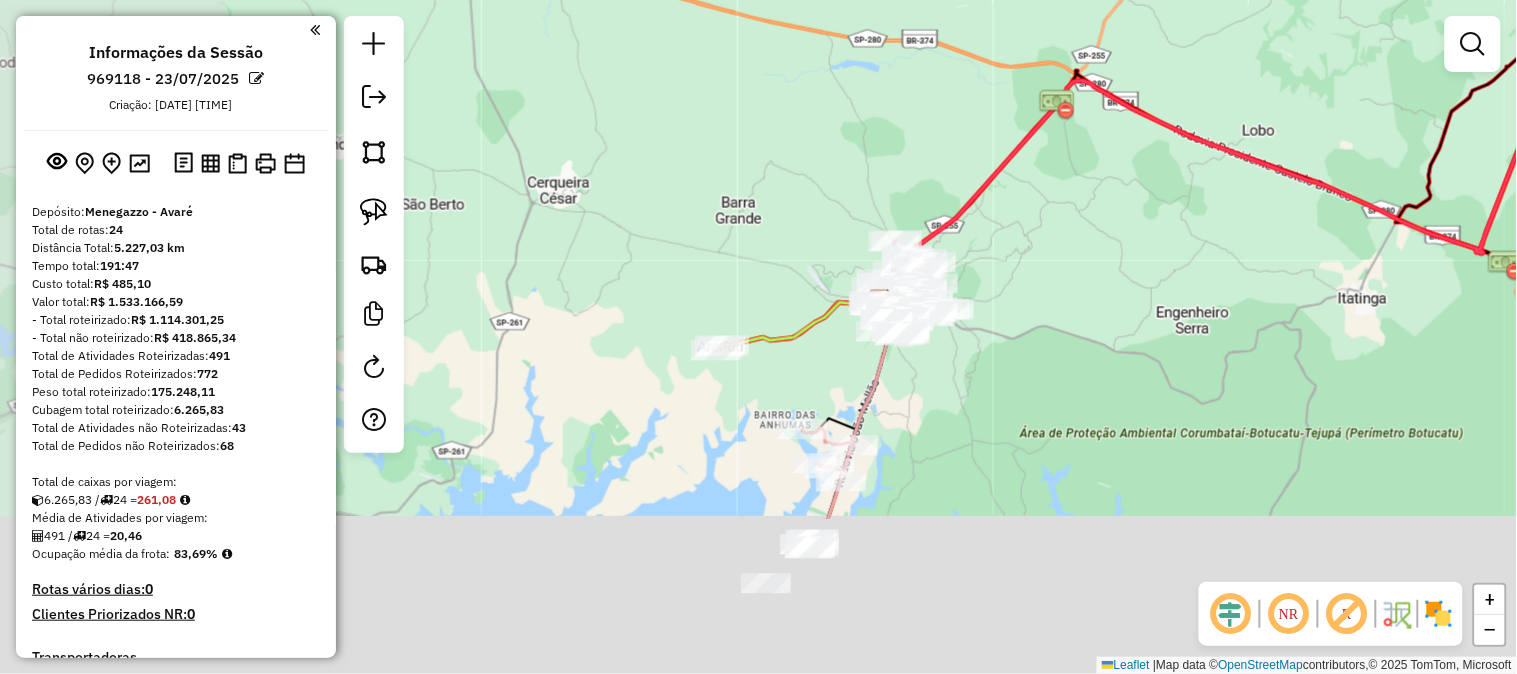 drag, startPoint x: 877, startPoint y: 582, endPoint x: 1212, endPoint y: 214, distance: 497.64343 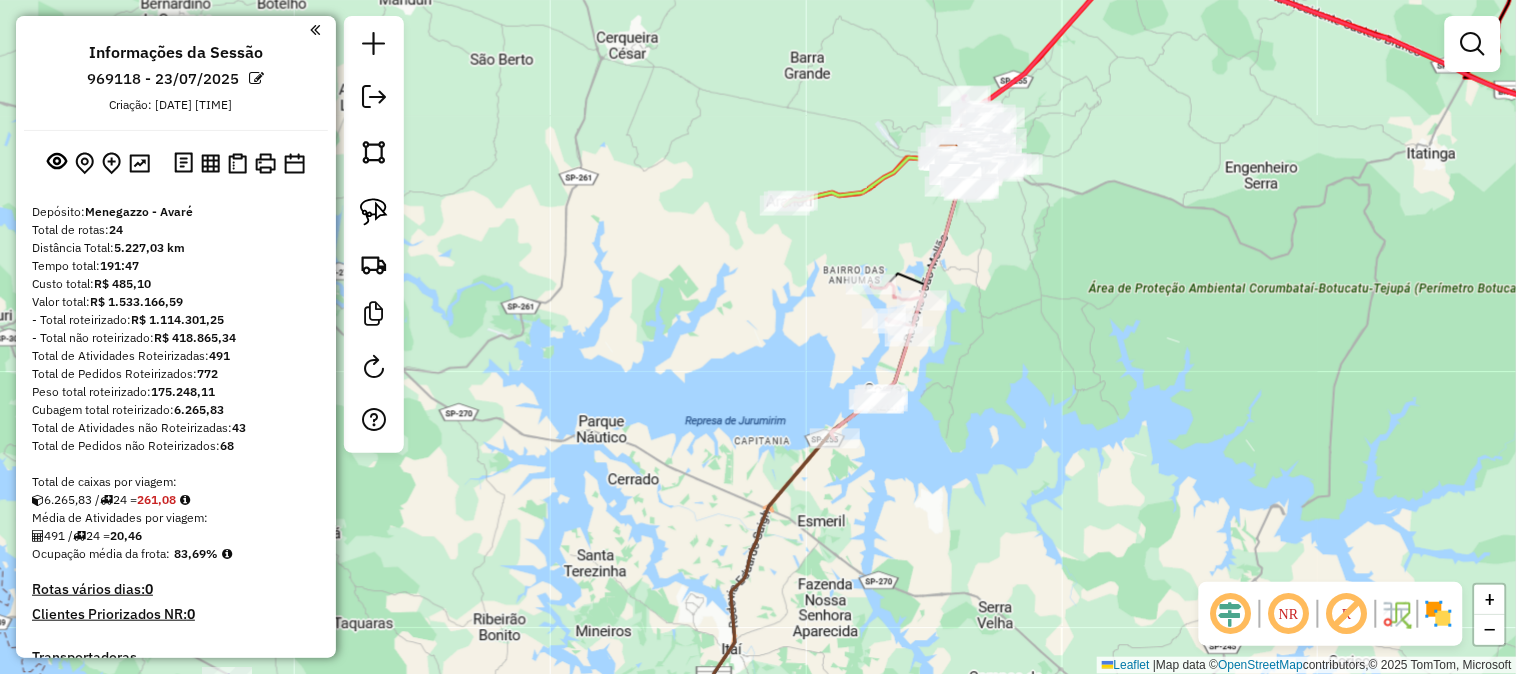 drag, startPoint x: 1087, startPoint y: 413, endPoint x: 1124, endPoint y: 110, distance: 305.2507 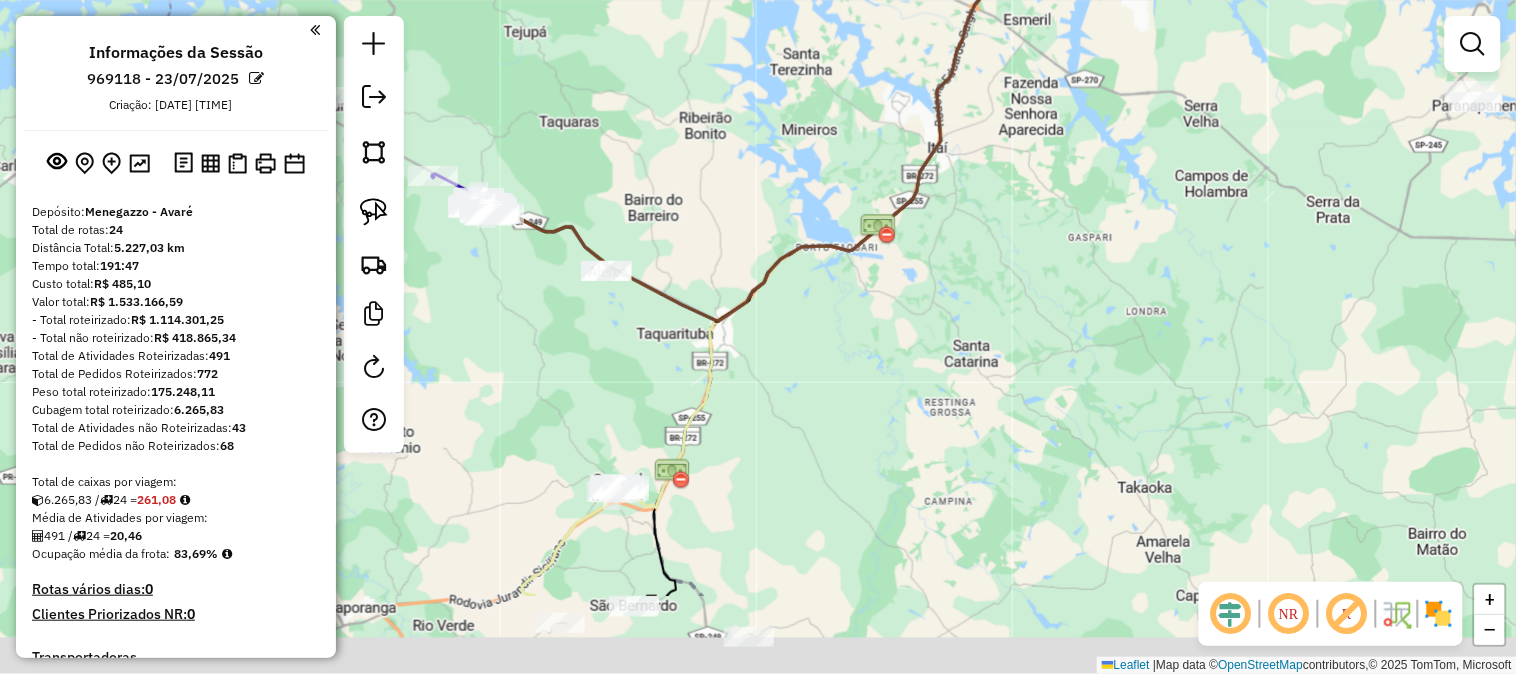 drag, startPoint x: 1110, startPoint y: 302, endPoint x: 1161, endPoint y: 170, distance: 141.50972 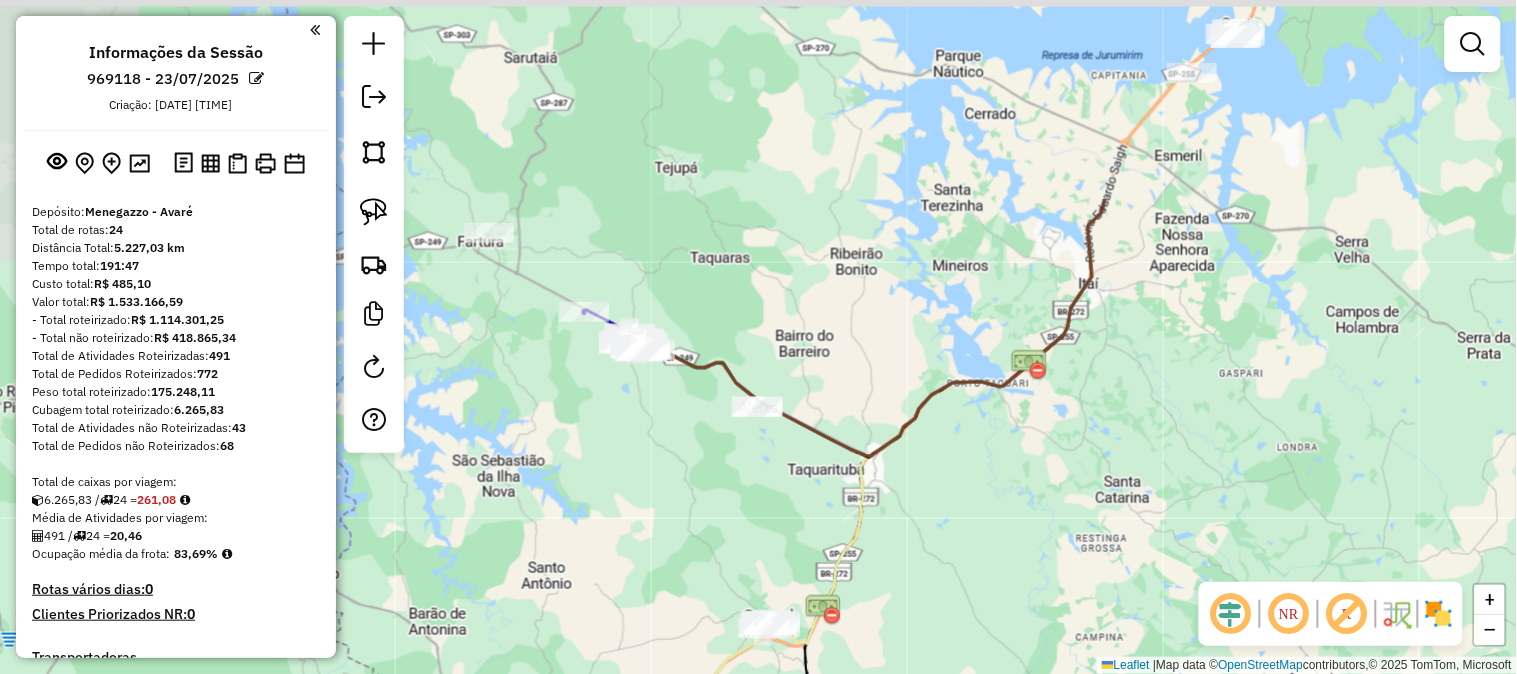 drag, startPoint x: 850, startPoint y: 382, endPoint x: 904, endPoint y: 647, distance: 270.44592 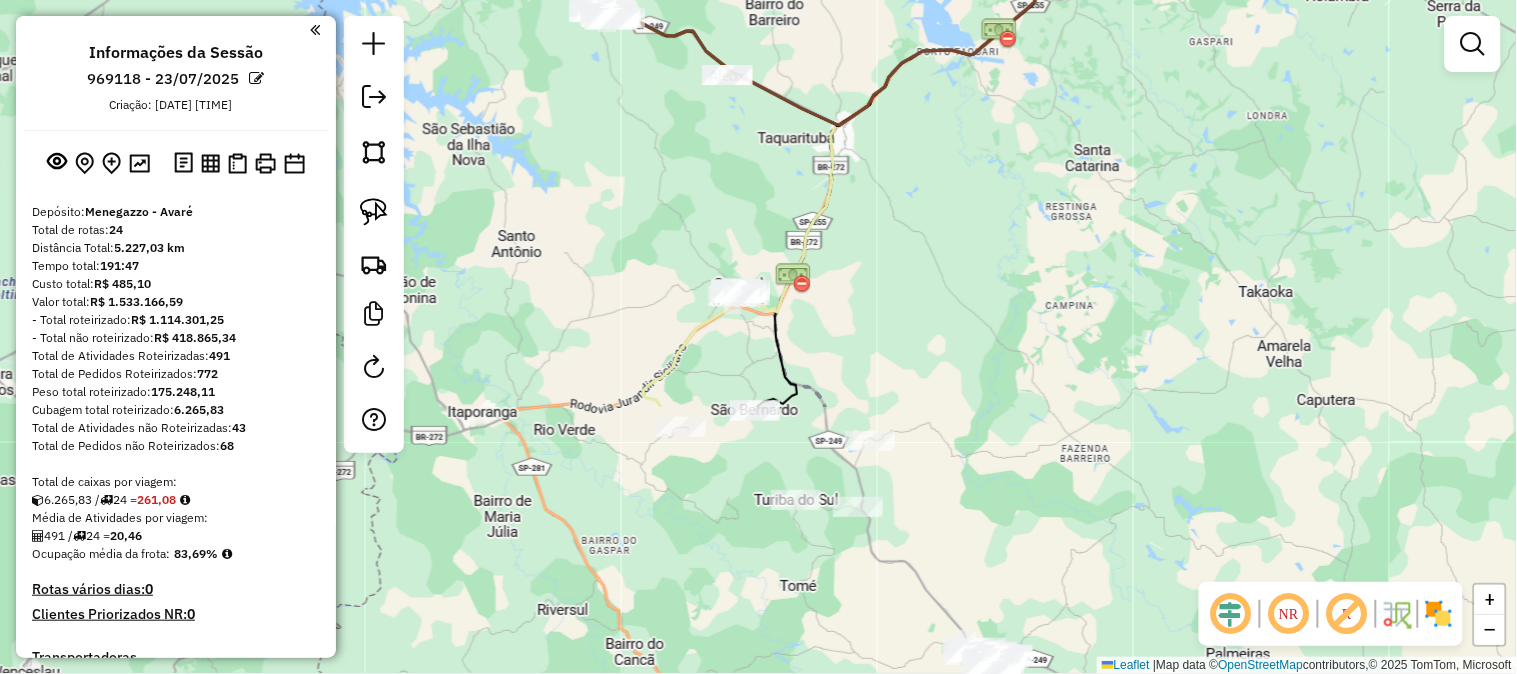 drag, startPoint x: 614, startPoint y: 582, endPoint x: 624, endPoint y: 221, distance: 361.1385 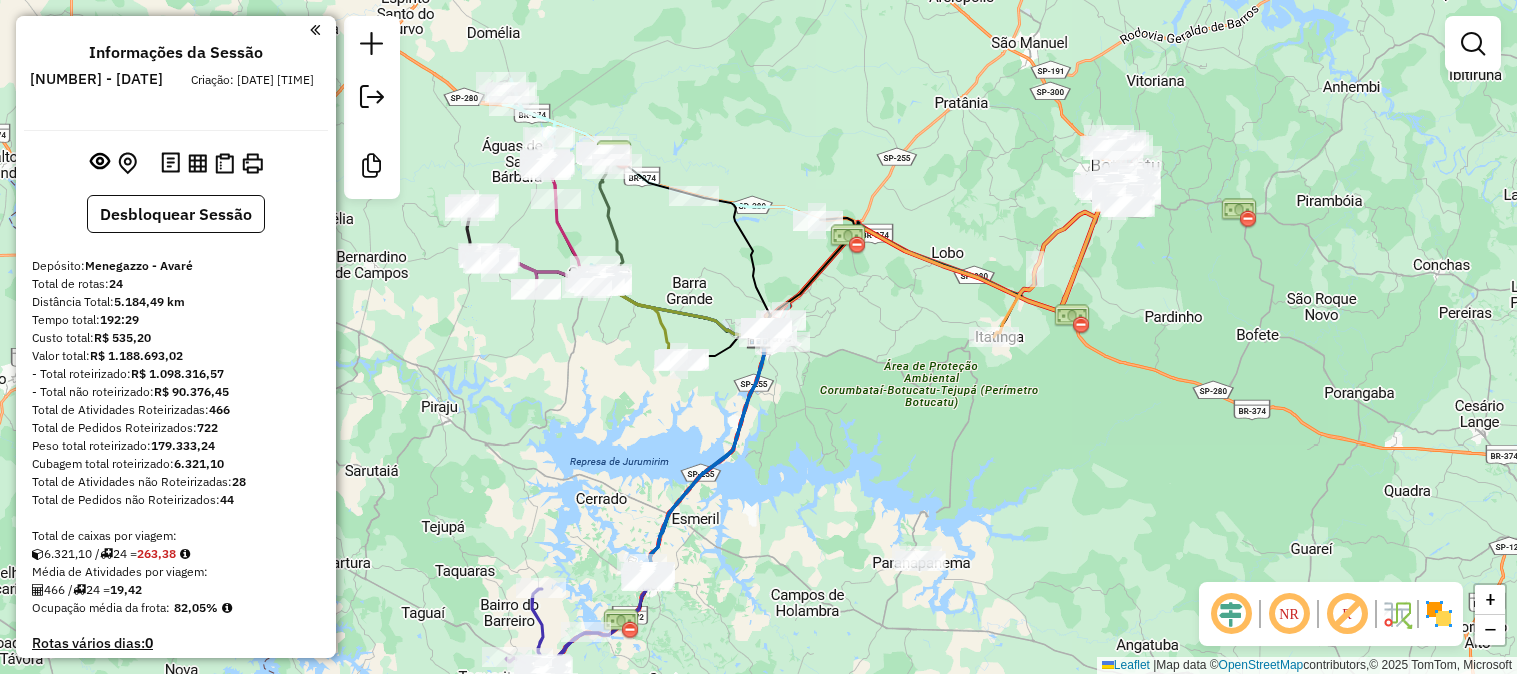 scroll, scrollTop: 0, scrollLeft: 0, axis: both 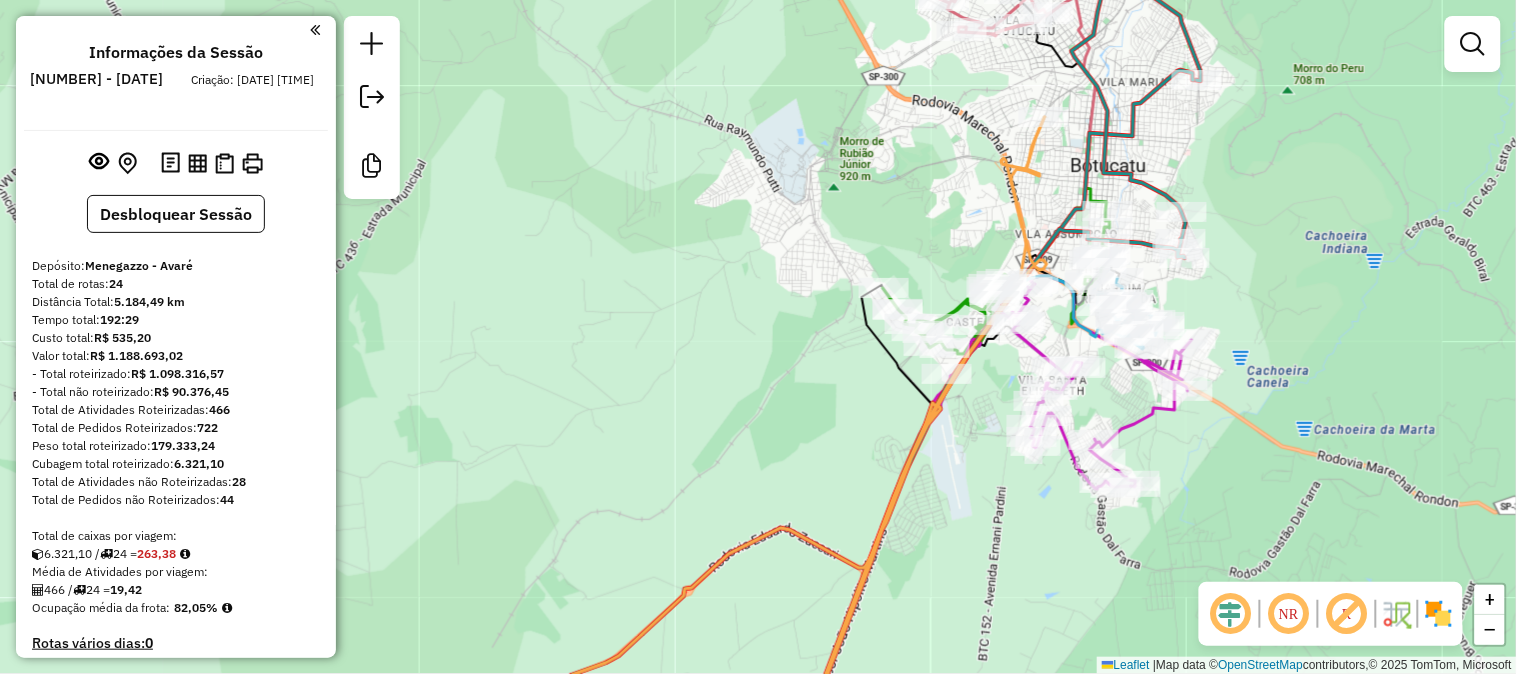 drag, startPoint x: 1254, startPoint y: 277, endPoint x: 1264, endPoint y: 194, distance: 83.60024 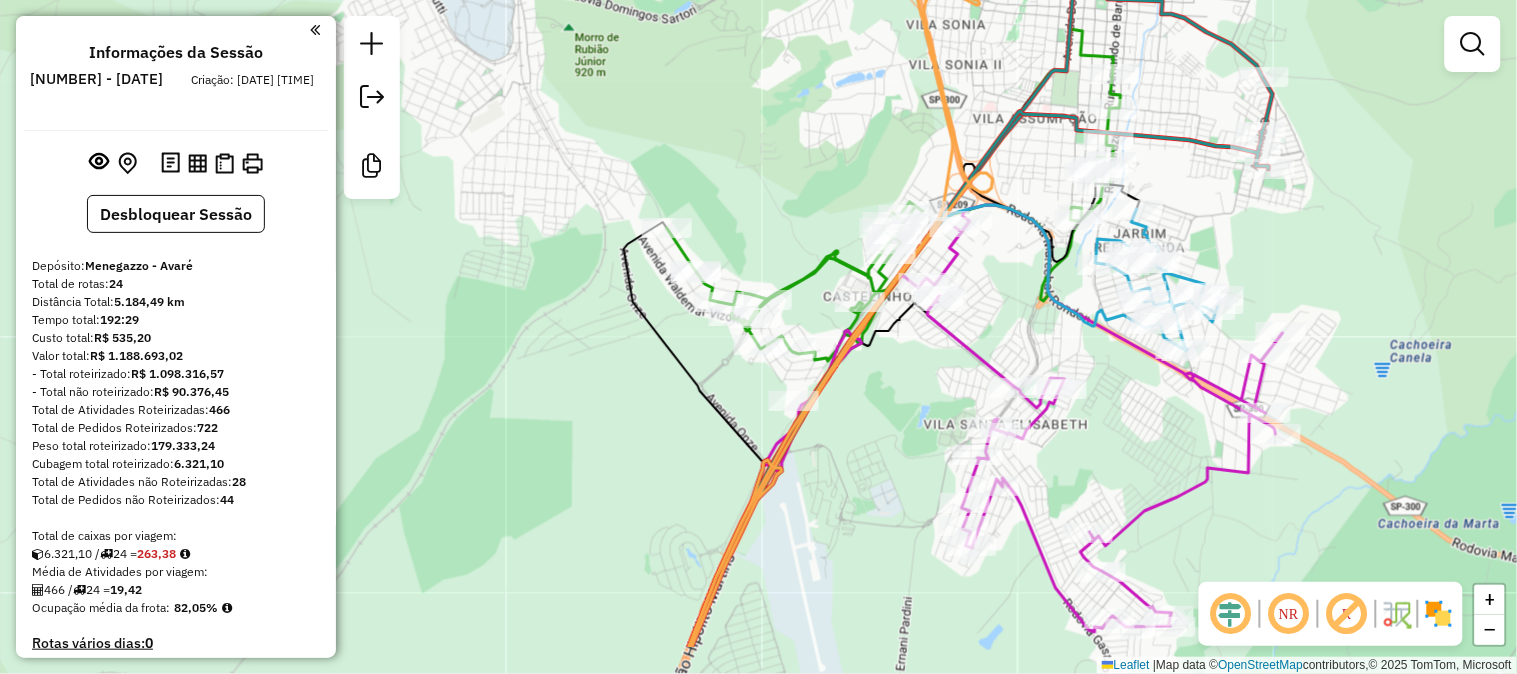 drag, startPoint x: 1045, startPoint y: 226, endPoint x: 1012, endPoint y: 131, distance: 100.56838 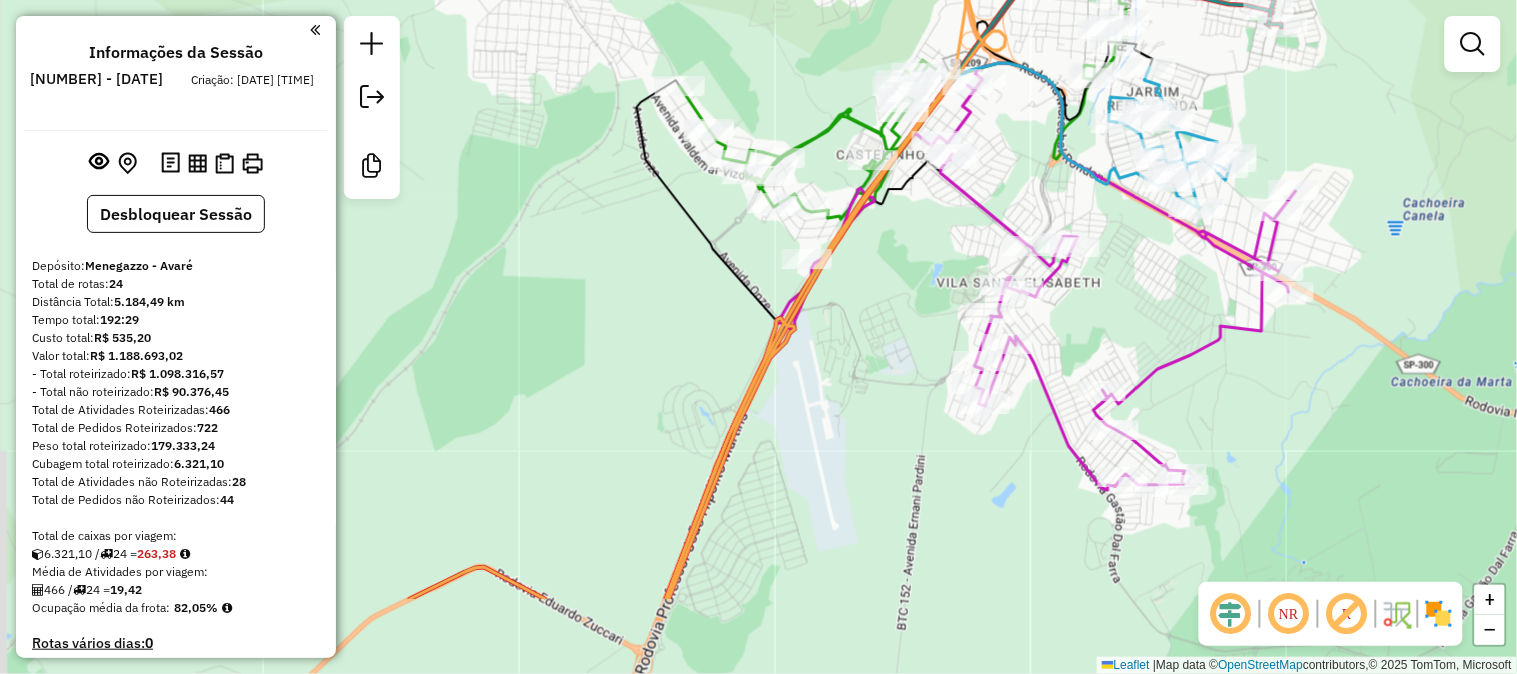 drag, startPoint x: 853, startPoint y: 506, endPoint x: 925, endPoint y: 214, distance: 300.74573 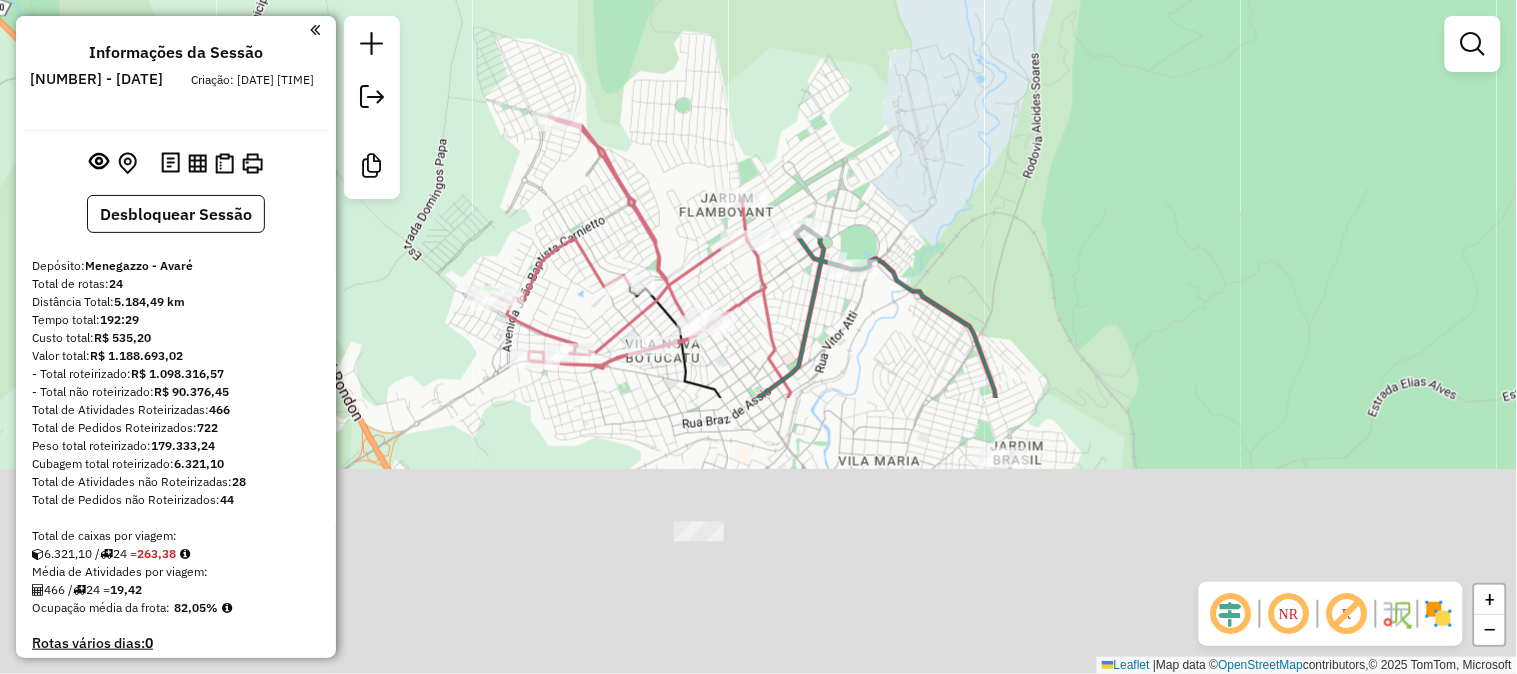 drag, startPoint x: 898, startPoint y: 491, endPoint x: 928, endPoint y: -25, distance: 516.87134 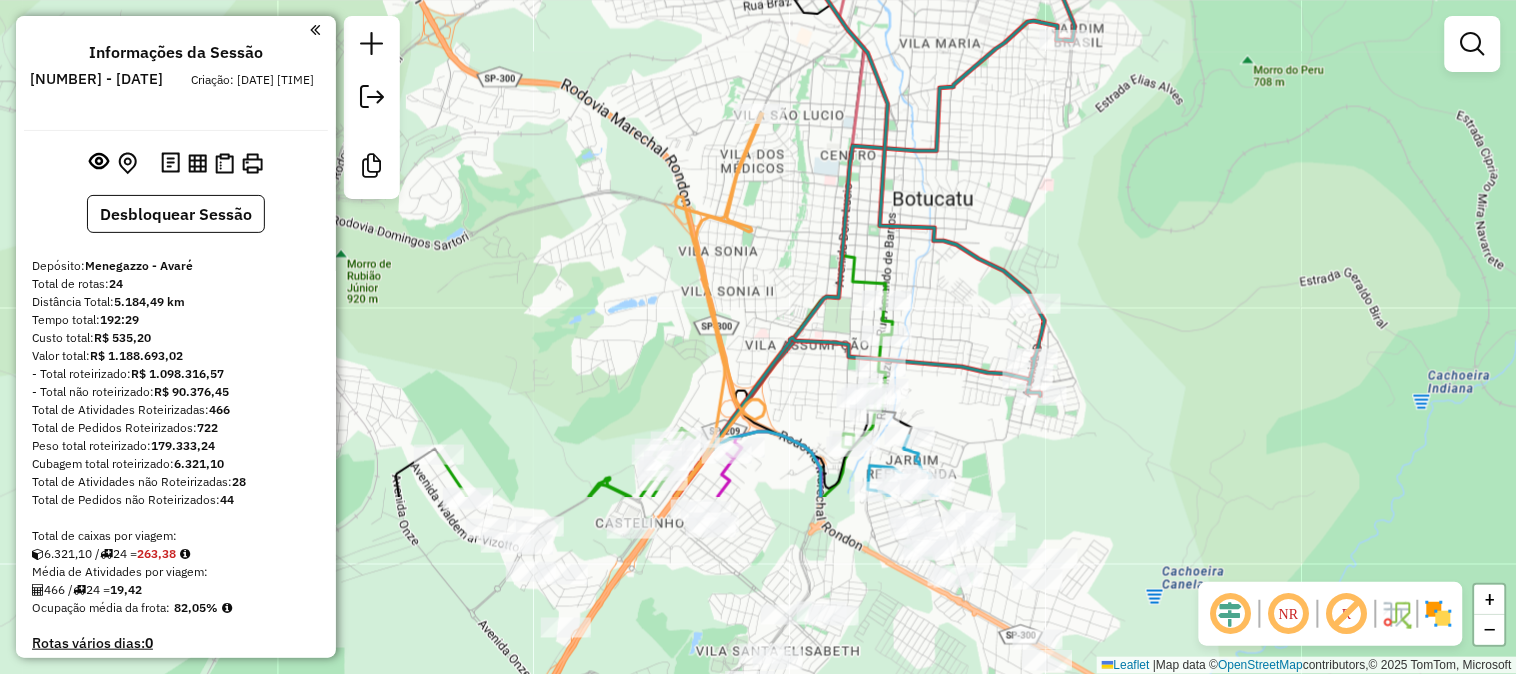 drag, startPoint x: 893, startPoint y: 587, endPoint x: 940, endPoint y: 343, distance: 248.48541 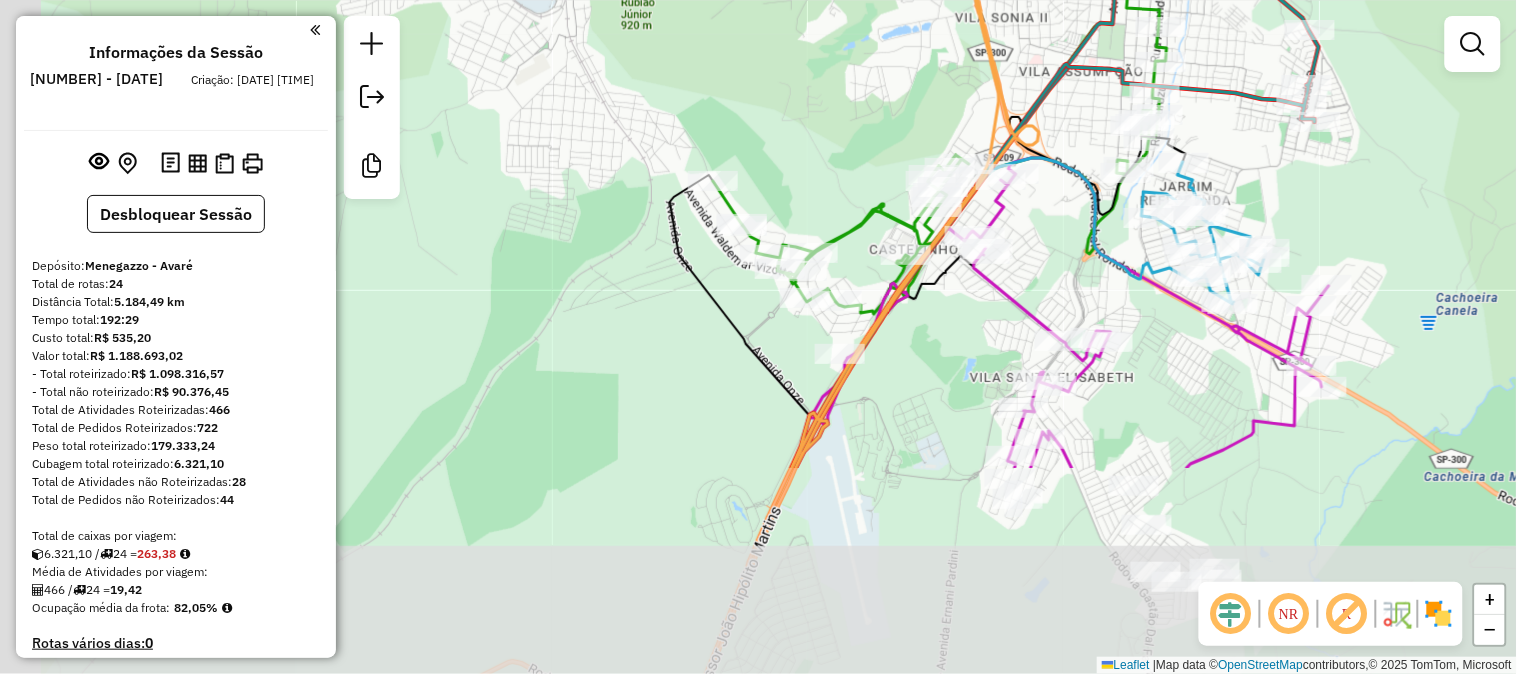drag, startPoint x: 787, startPoint y: 568, endPoint x: 1126, endPoint y: 183, distance: 512.9776 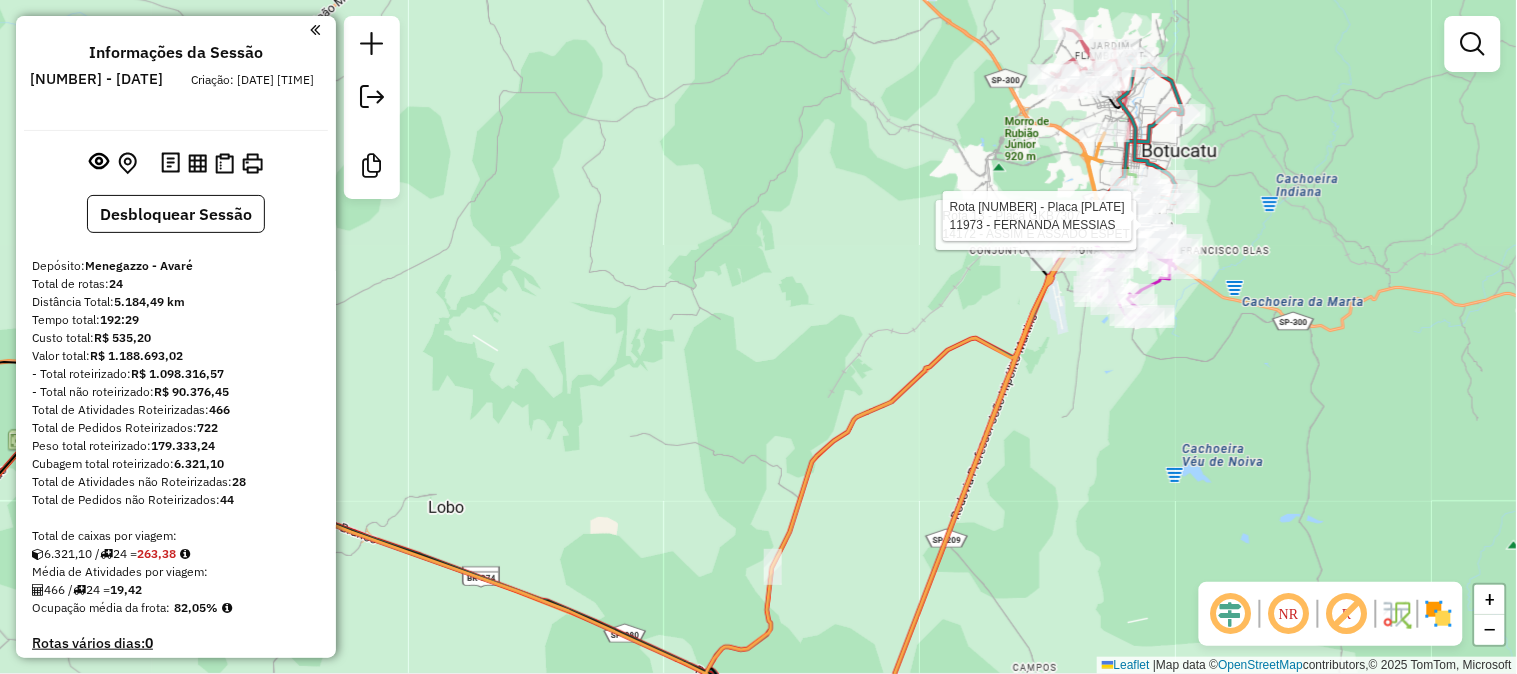 drag, startPoint x: 803, startPoint y: 651, endPoint x: 838, endPoint y: 284, distance: 368.66516 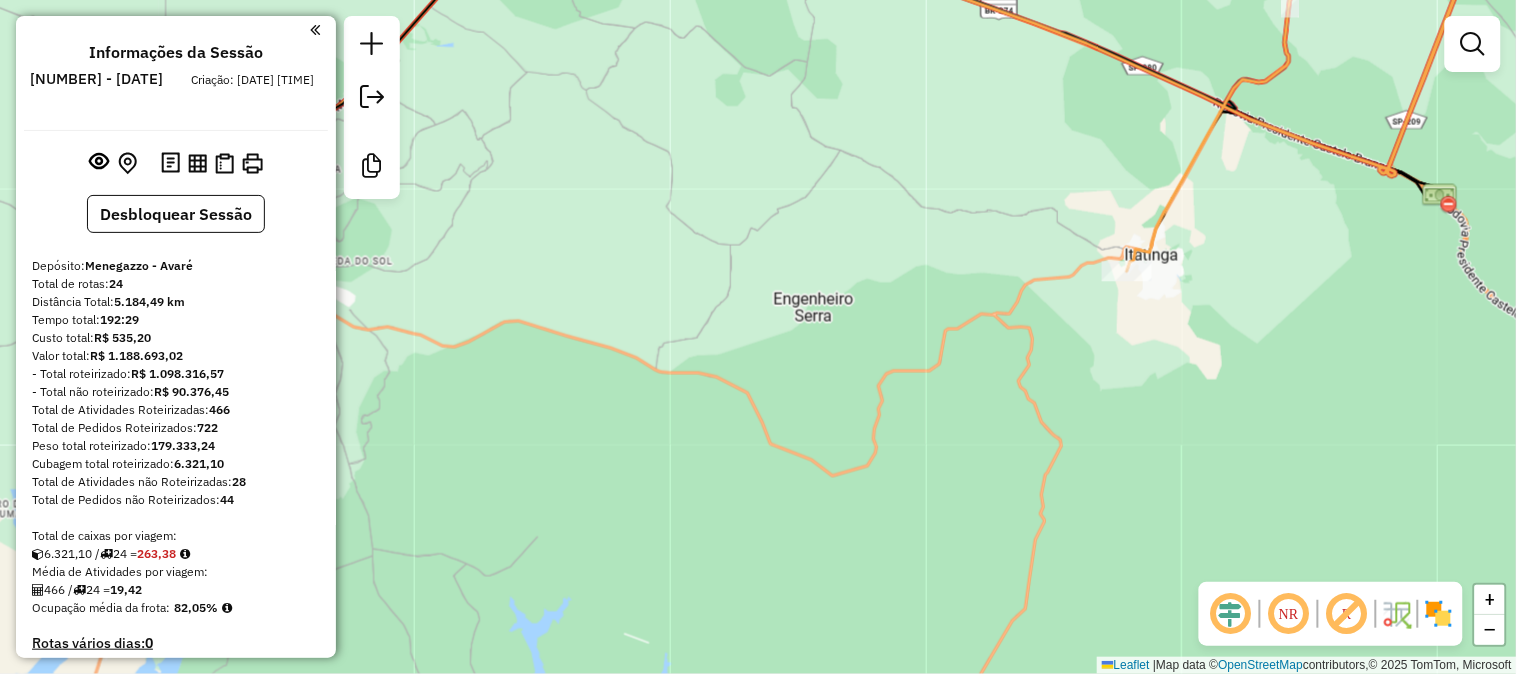 drag, startPoint x: 706, startPoint y: 440, endPoint x: 1211, endPoint y: 102, distance: 607.67505 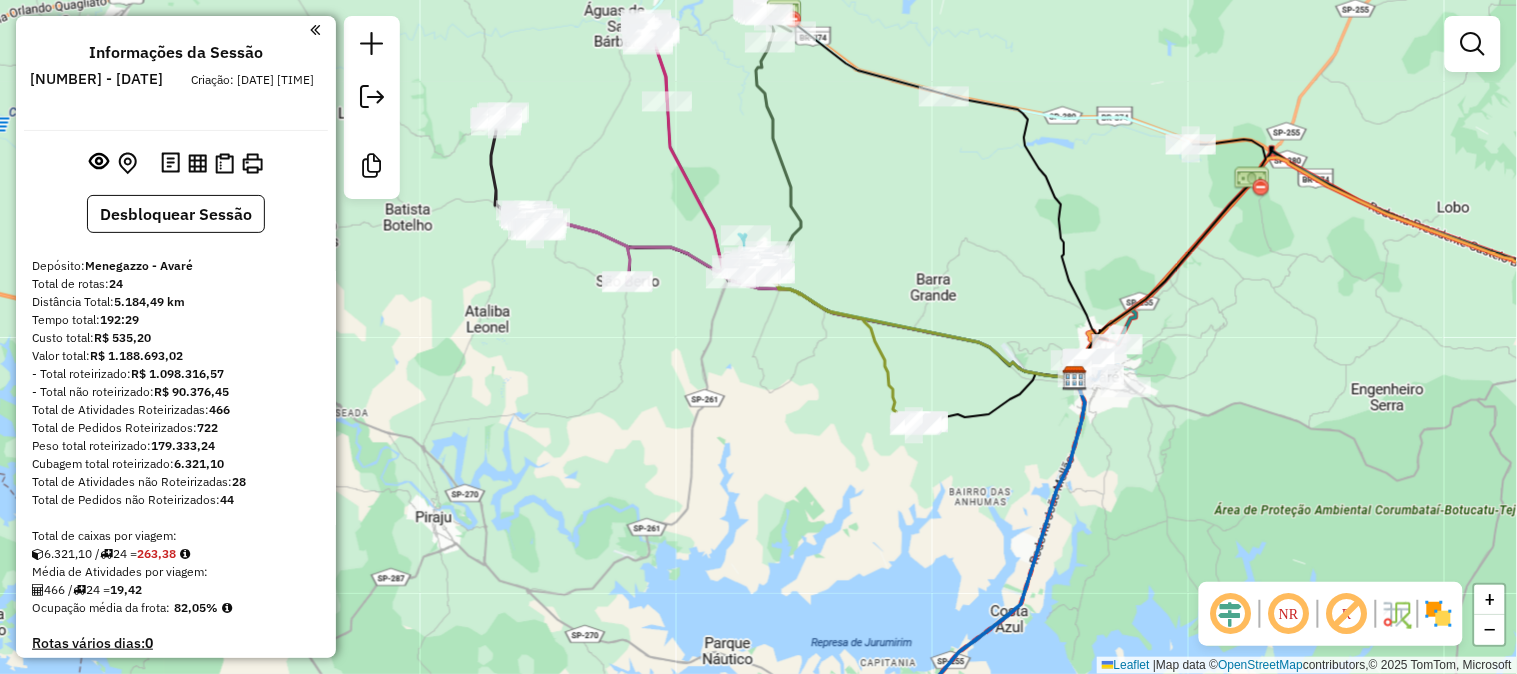 drag, startPoint x: 730, startPoint y: 528, endPoint x: 1296, endPoint y: 593, distance: 569.7201 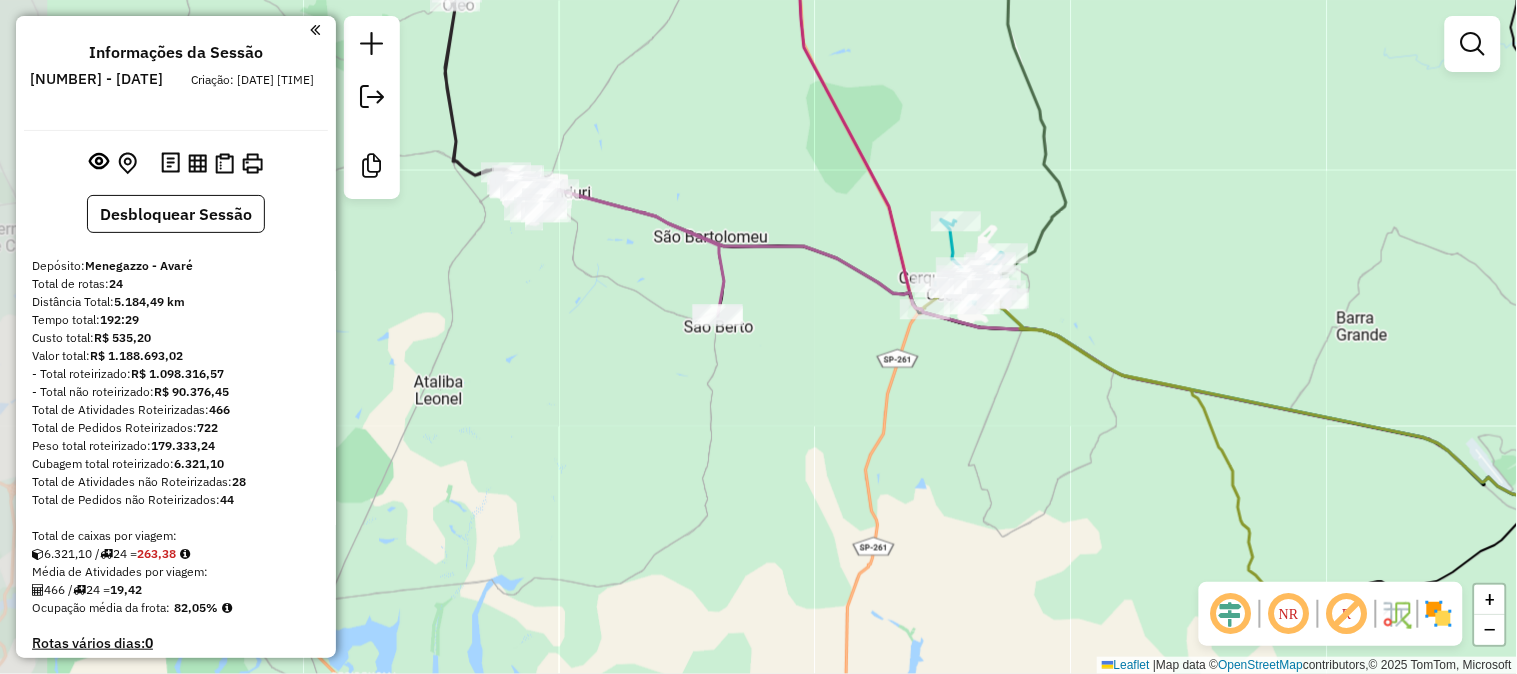 drag, startPoint x: 564, startPoint y: 414, endPoint x: 927, endPoint y: 384, distance: 364.23755 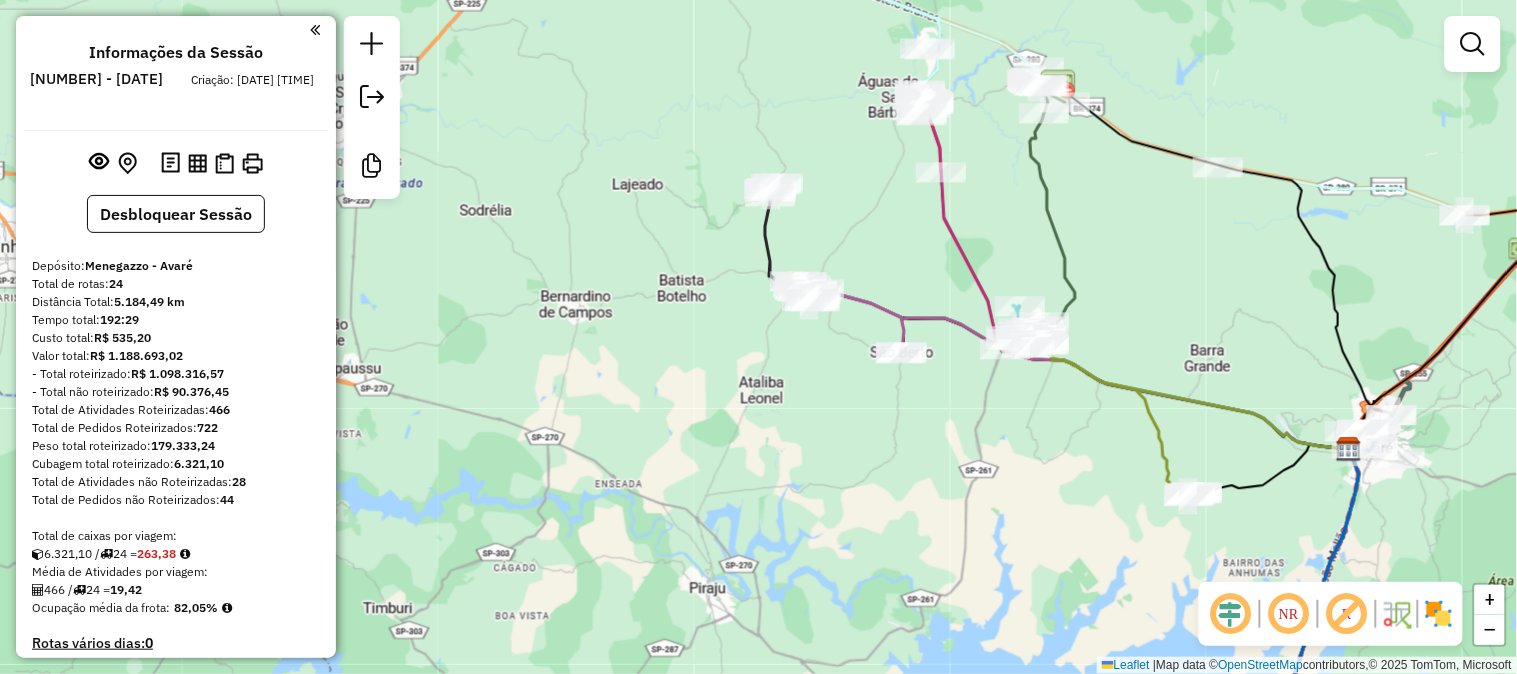 drag, startPoint x: 864, startPoint y: 486, endPoint x: 757, endPoint y: 441, distance: 116.07756 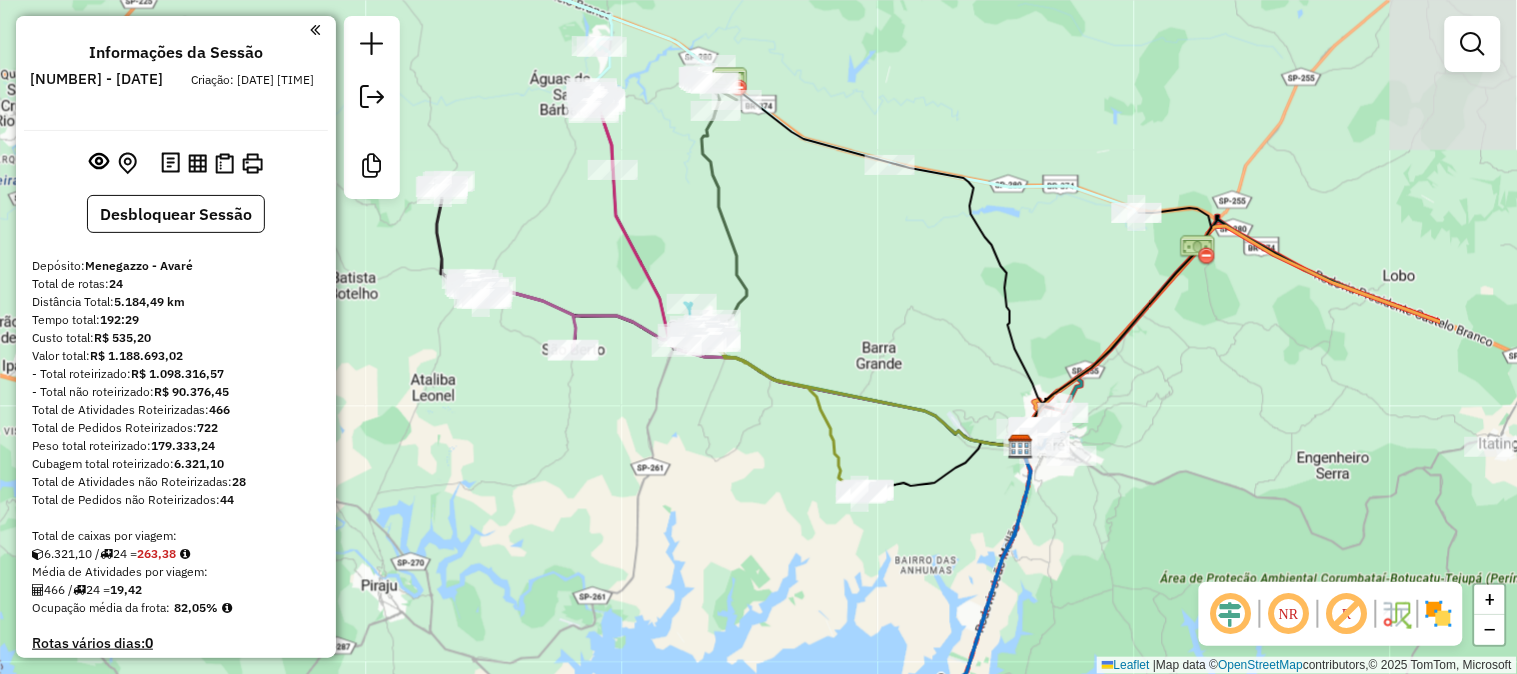 drag, startPoint x: 850, startPoint y: 577, endPoint x: 610, endPoint y: 660, distance: 253.94684 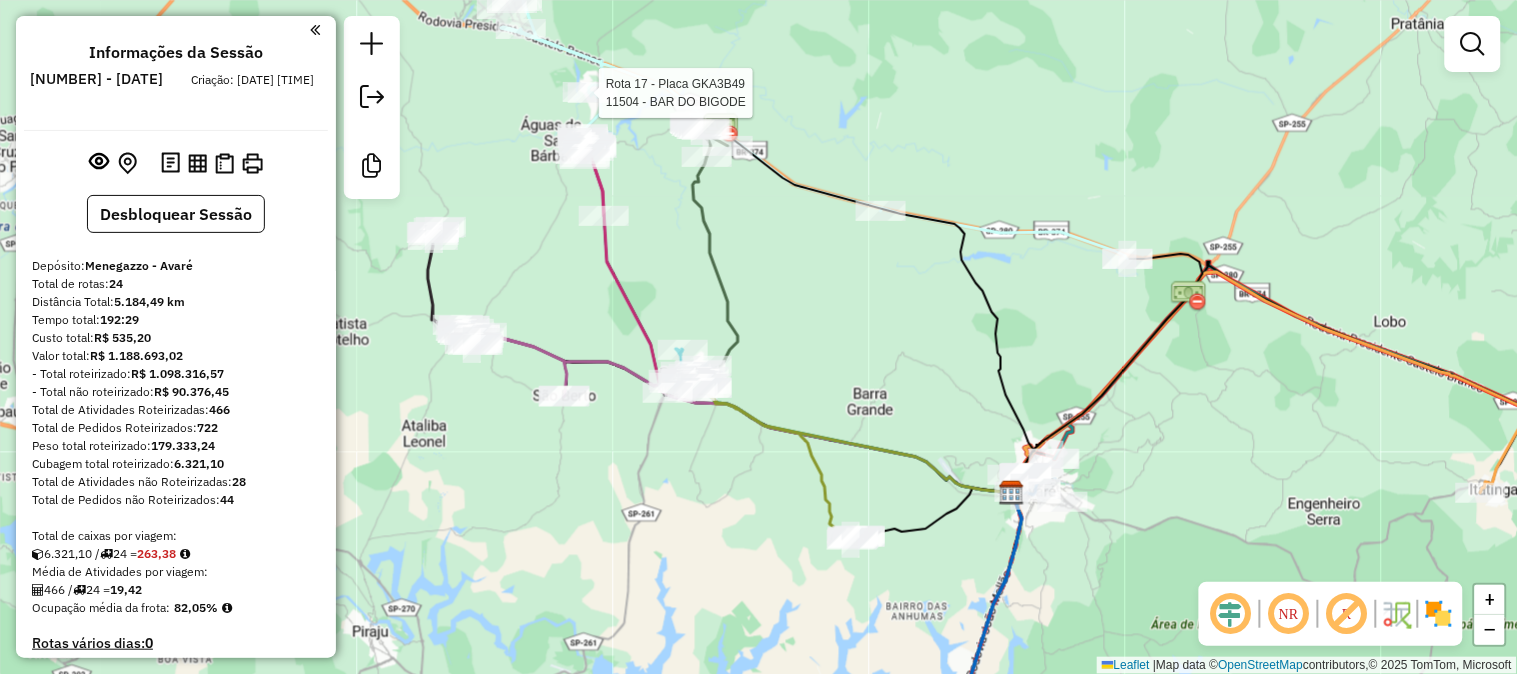 select on "**********" 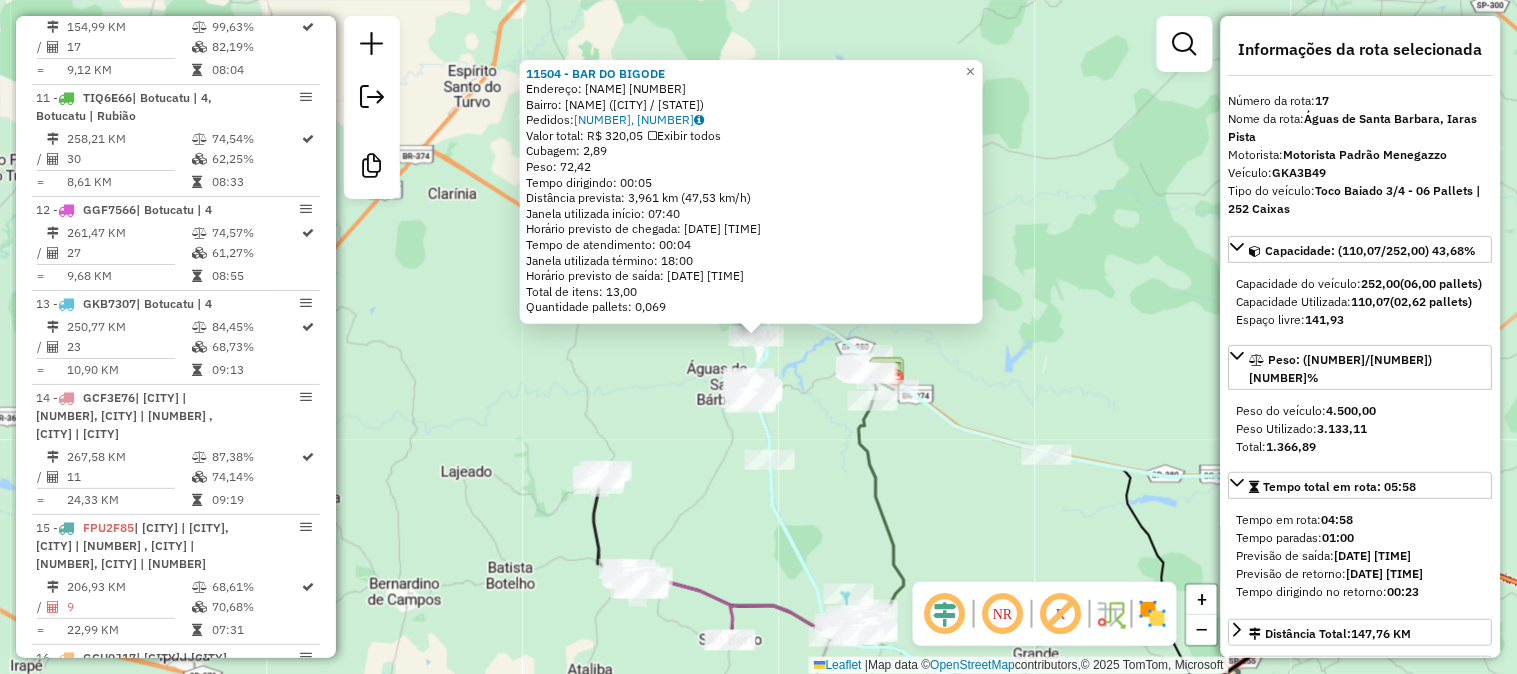 scroll, scrollTop: 2524, scrollLeft: 0, axis: vertical 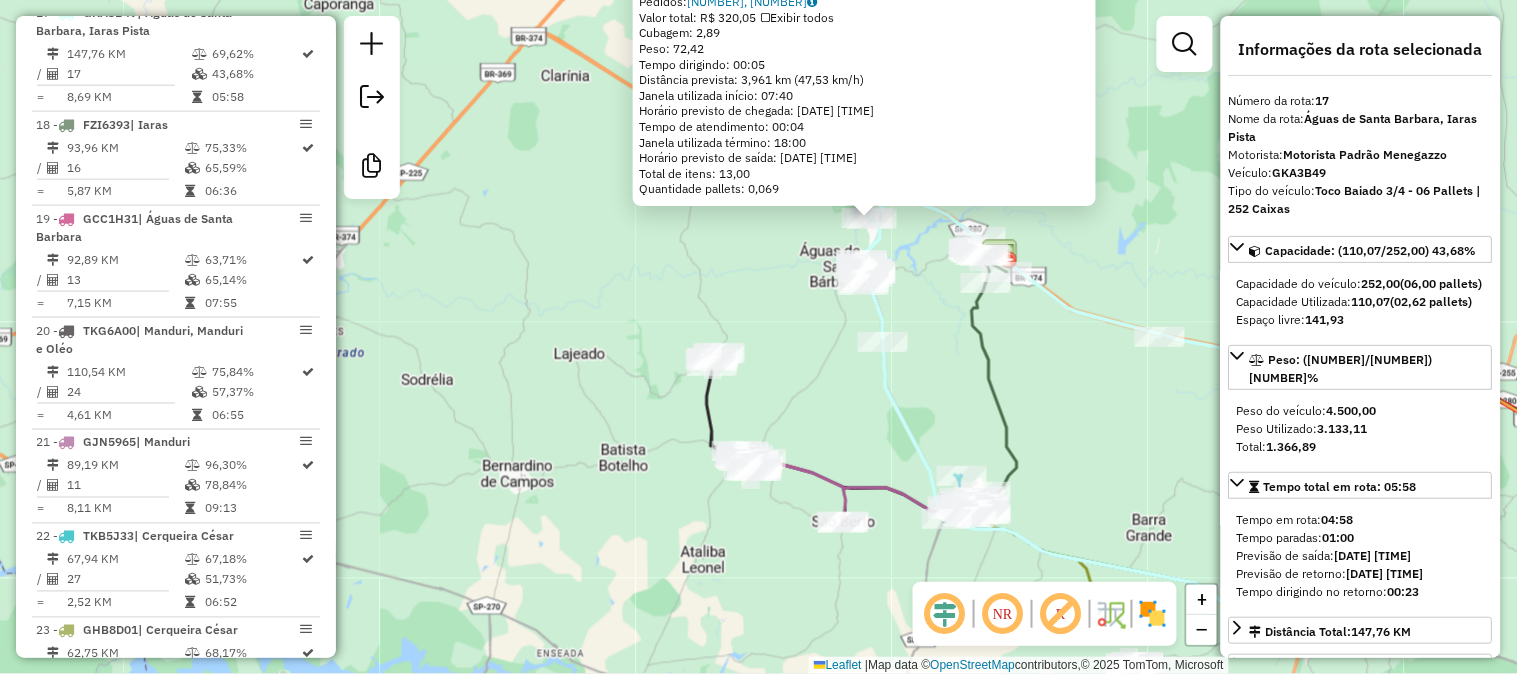drag, startPoint x: 873, startPoint y: 528, endPoint x: 1014, endPoint y: 130, distance: 422.2381 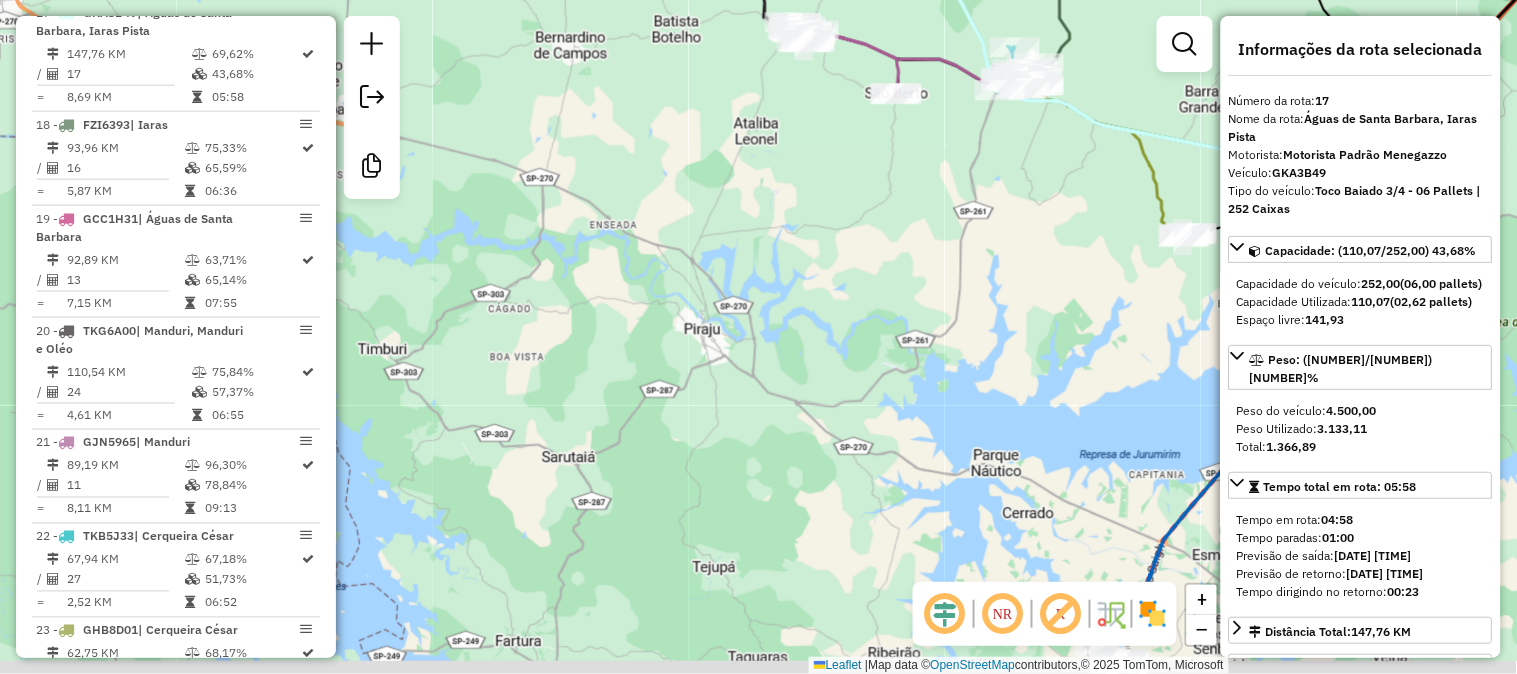 drag, startPoint x: 800, startPoint y: 475, endPoint x: 770, endPoint y: 293, distance: 184.45596 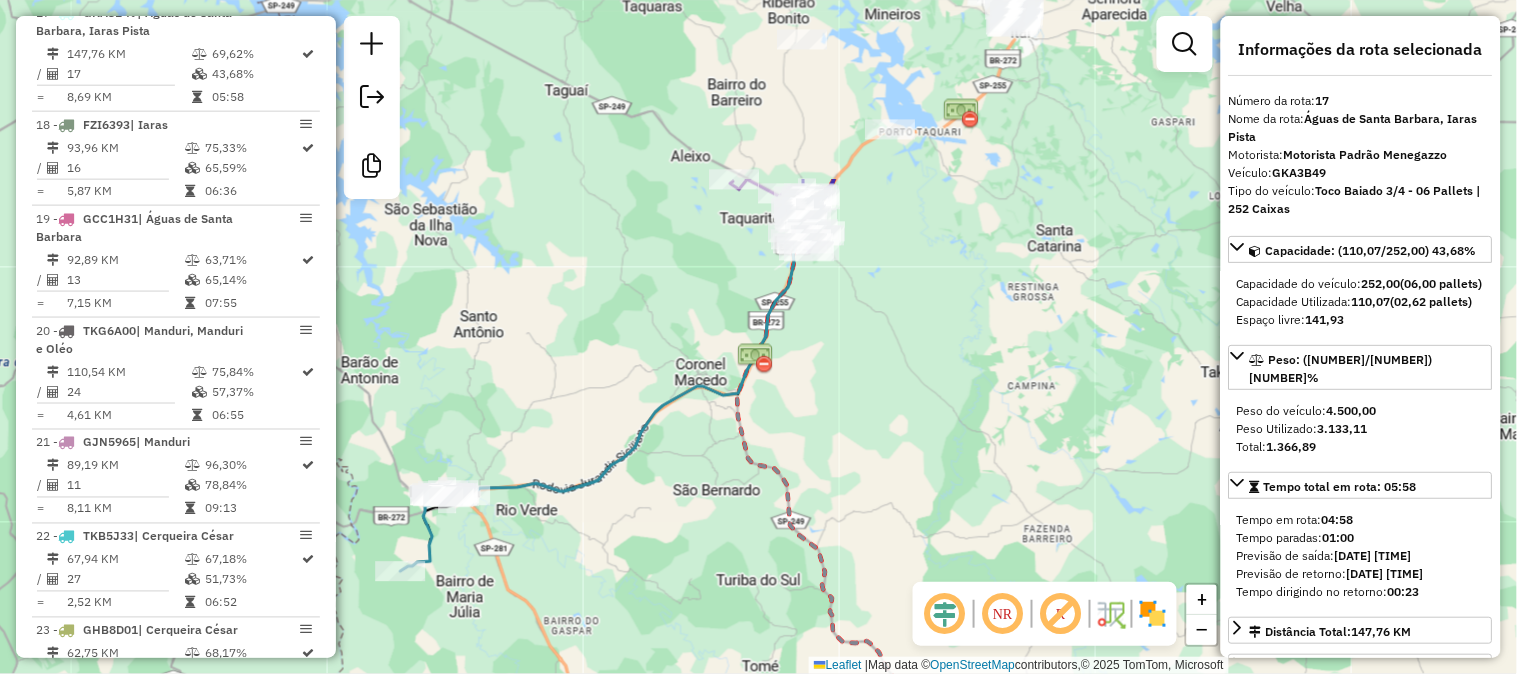 drag, startPoint x: 817, startPoint y: 281, endPoint x: 831, endPoint y: 440, distance: 159.61516 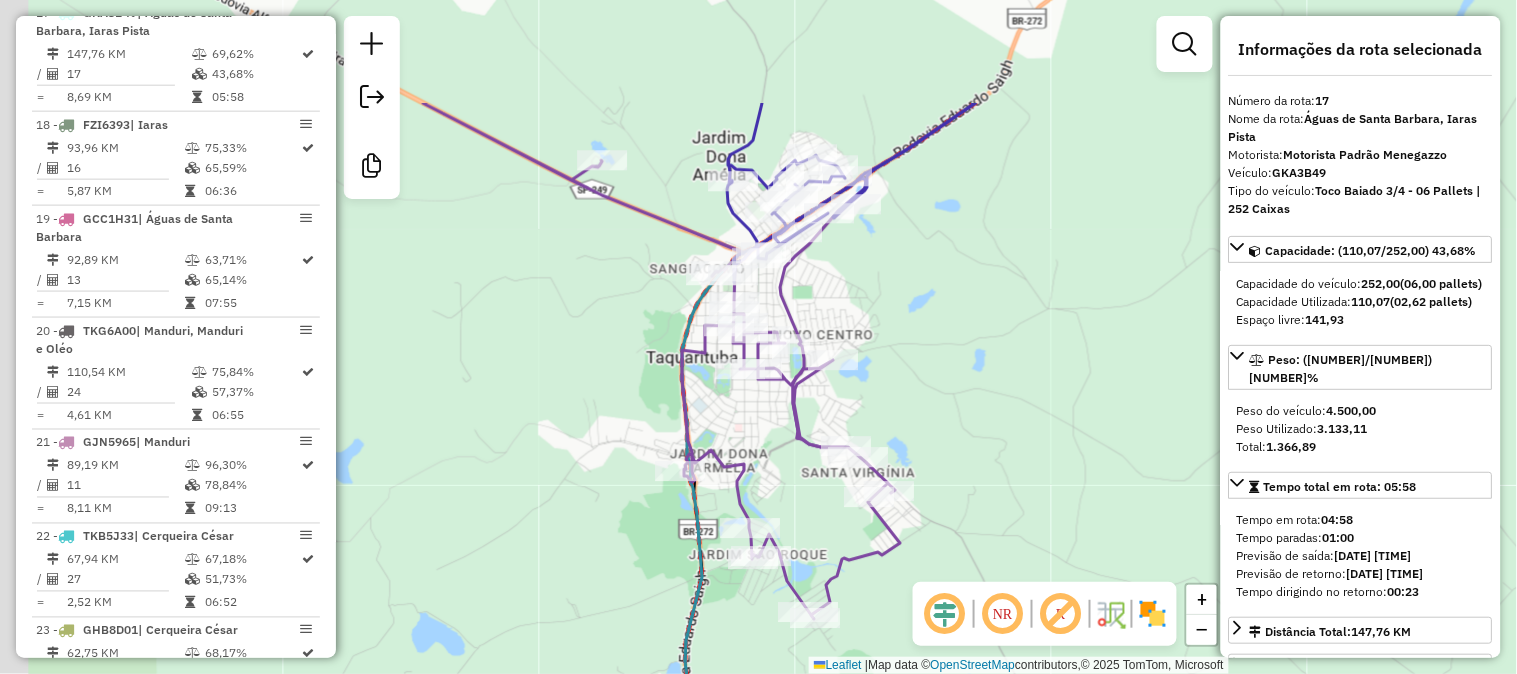 drag, startPoint x: 858, startPoint y: 173, endPoint x: 960, endPoint y: 363, distance: 215.64786 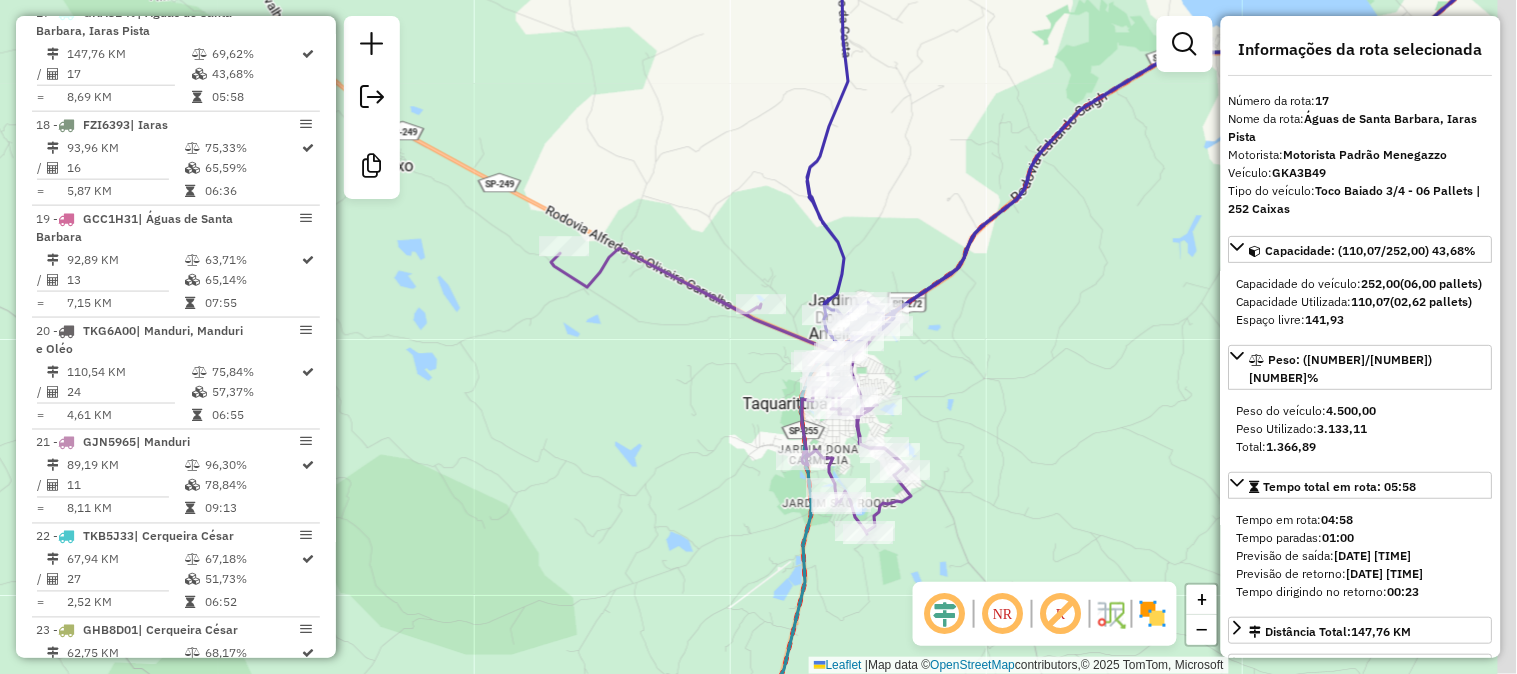 drag, startPoint x: 1092, startPoint y: 341, endPoint x: 1043, endPoint y: 406, distance: 81.400246 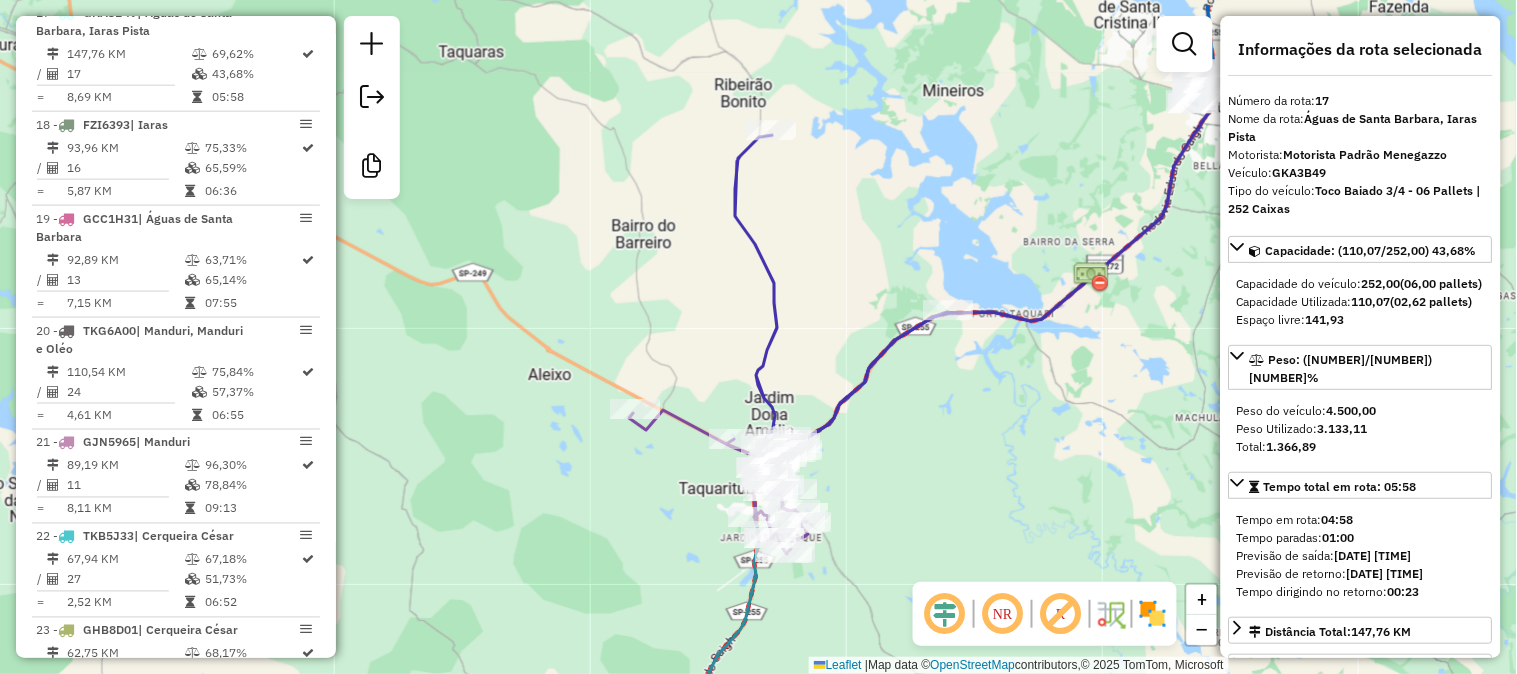 drag, startPoint x: 996, startPoint y: 215, endPoint x: 851, endPoint y: 287, distance: 161.89194 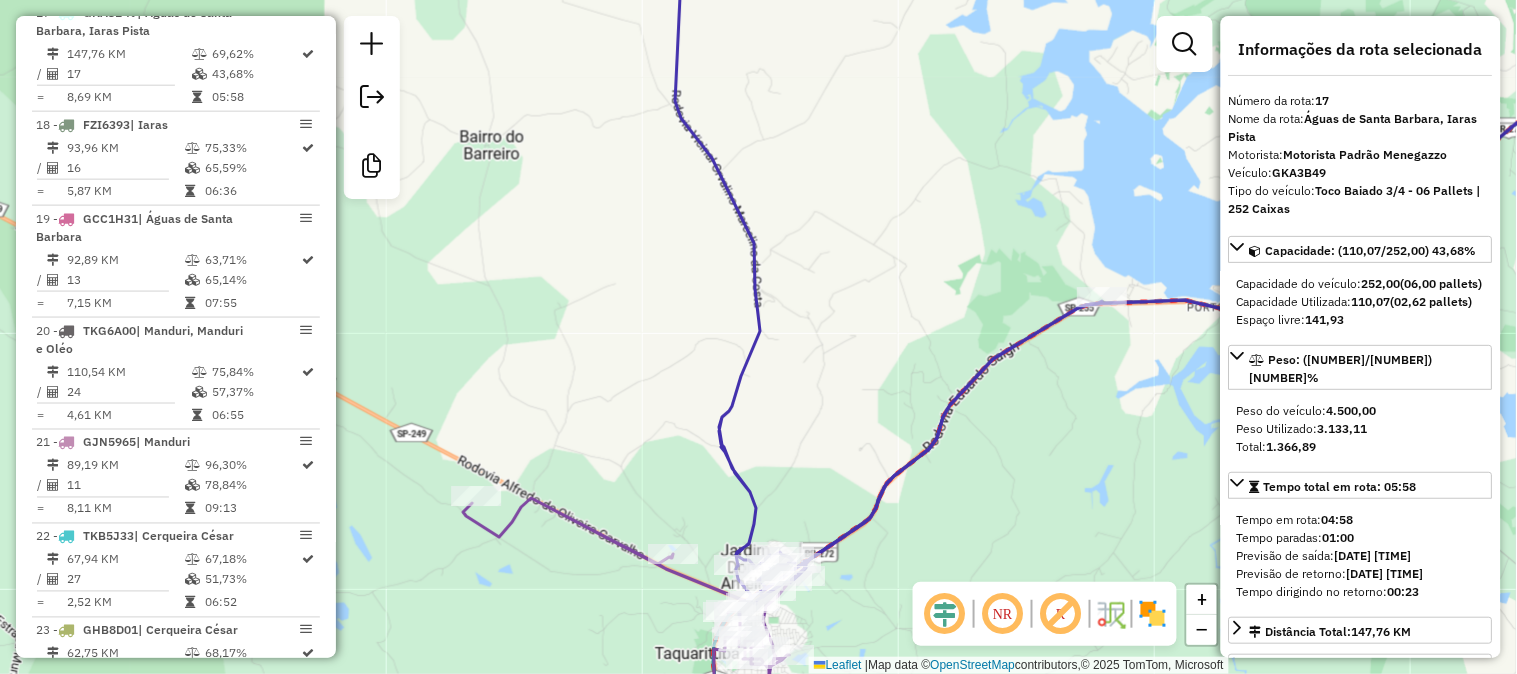 drag, startPoint x: 801, startPoint y: 340, endPoint x: 856, endPoint y: 152, distance: 195.88007 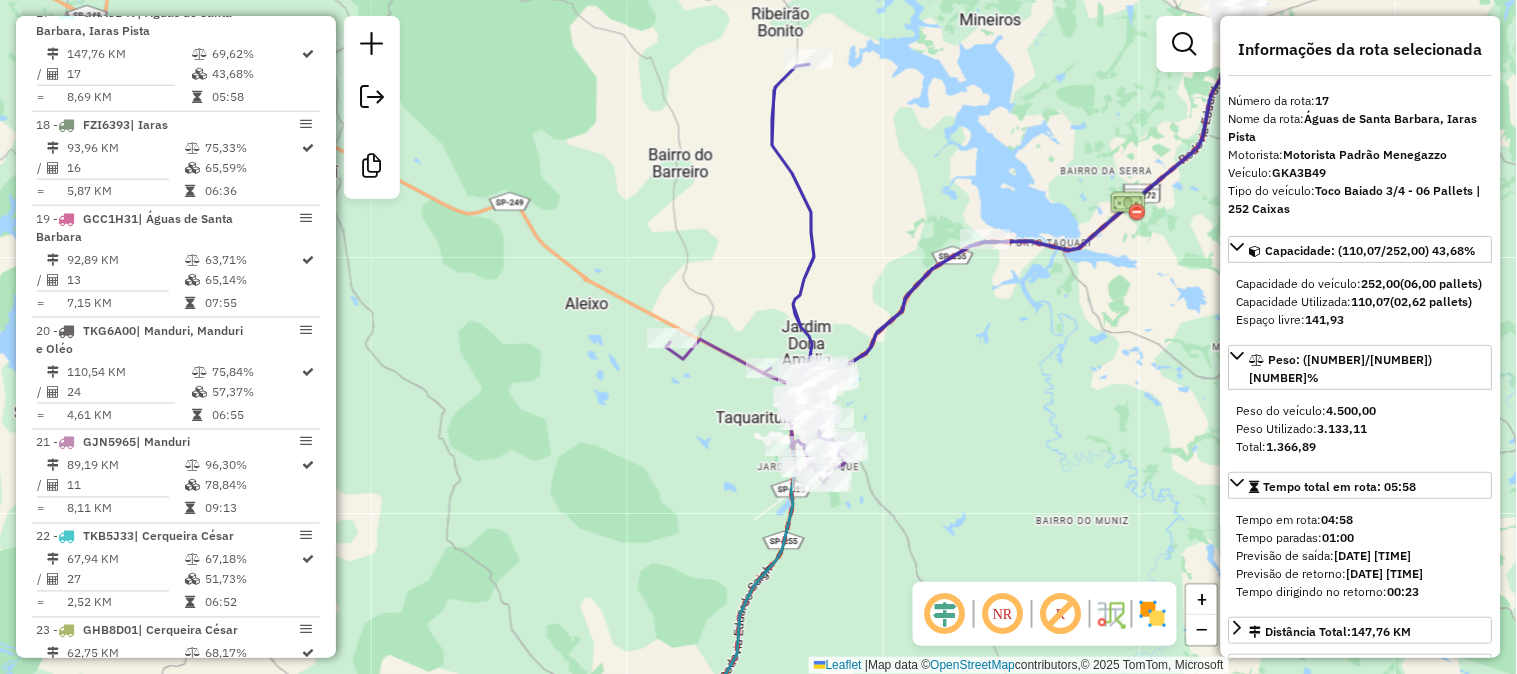 drag, startPoint x: 871, startPoint y: 117, endPoint x: 857, endPoint y: 195, distance: 79.24645 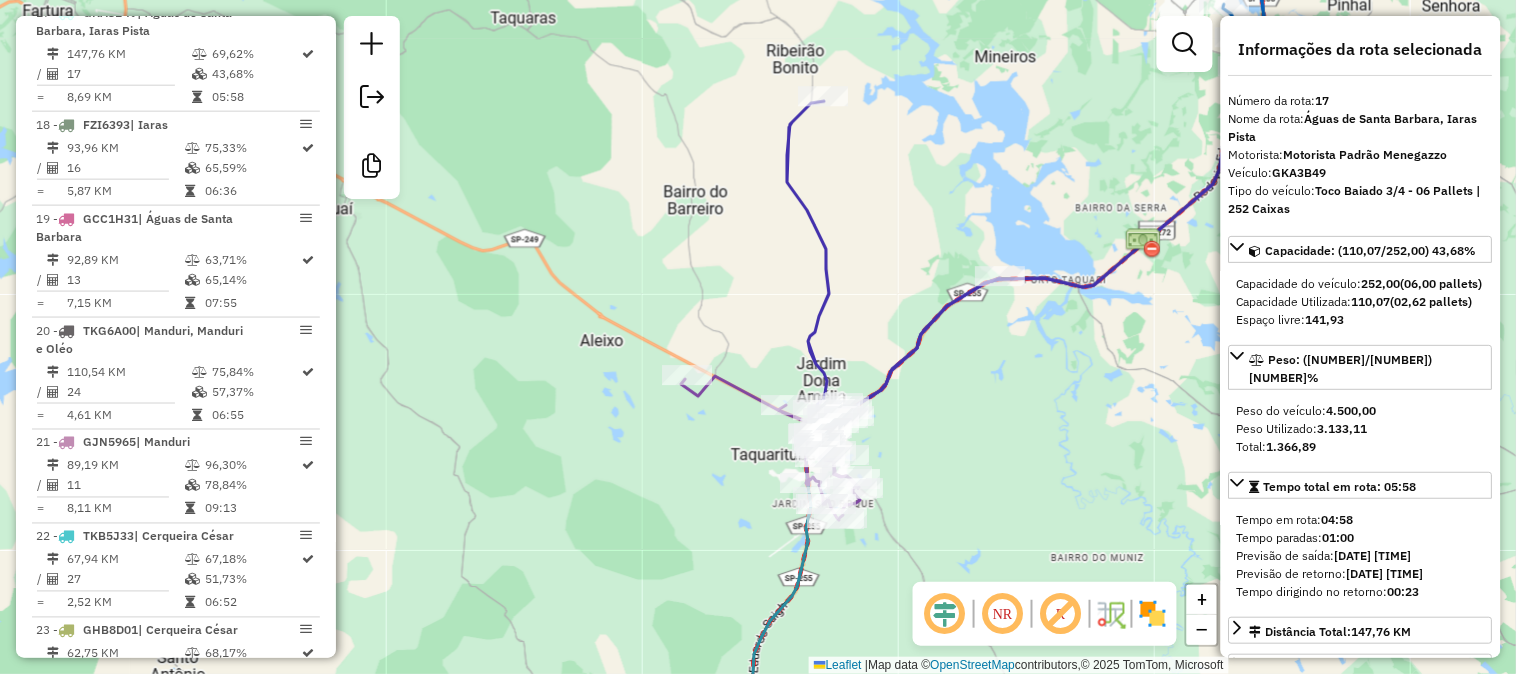 drag, startPoint x: 883, startPoint y: 206, endPoint x: 898, endPoint y: 243, distance: 39.92493 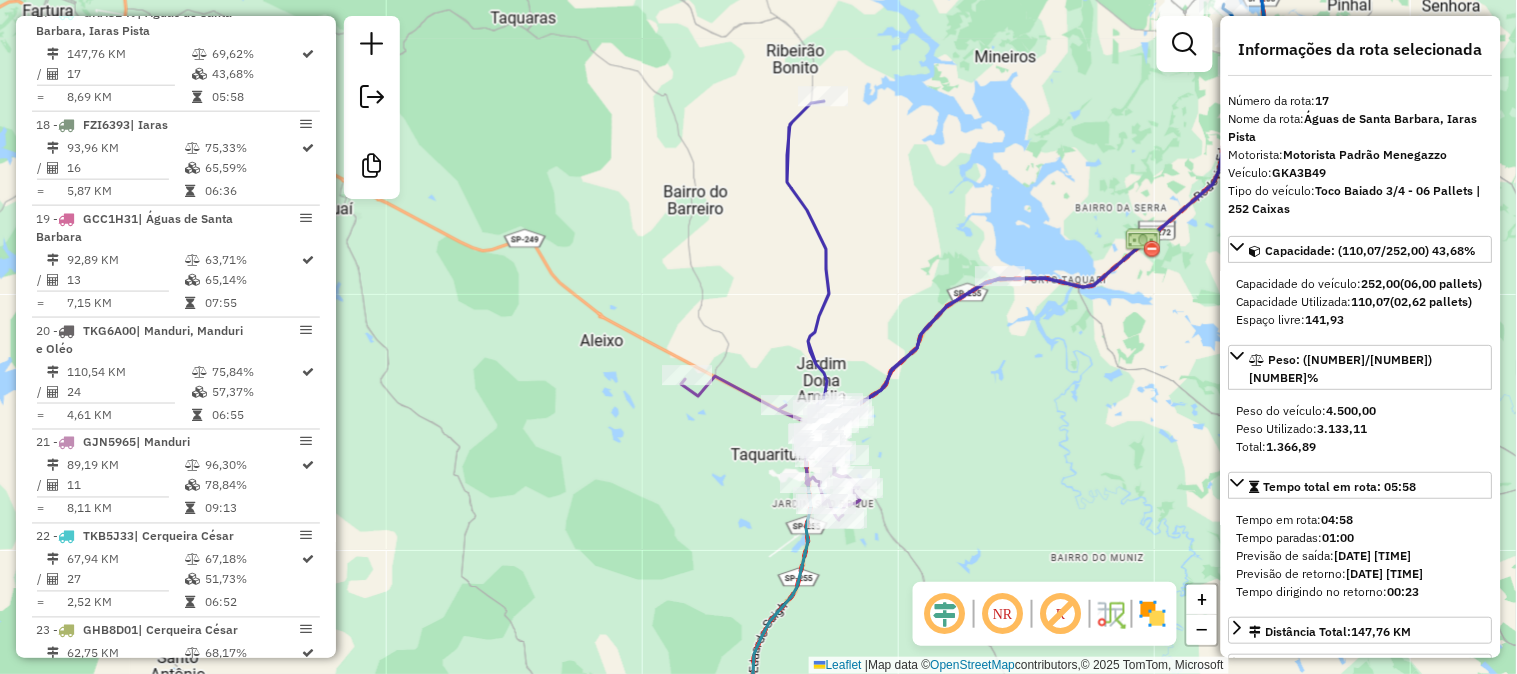 click on "11504 - BAR DO BIGODE  Endereço:  RIO DAS PEDRAS 125   Bairro: PARQUE DOS LAGOS (AGUAS DE SANTA BARBARA / SP)   Pedidos:  21292138, 21292139   Valor total: R$ 320,05   Exibir todos   Cubagem: 2,89  Peso: 72,42  Tempo dirigindo: 00:05   Distância prevista: 3,961 km (47,53 km/h)   Janela utilizada início: 07:40   Horário previsto de chegada: 22/07/2025 09:13   Tempo de atendimento: 00:04   Janela utilizada término: 18:00   Horário previsto de saída: 22/07/2025 09:17   Total de itens: 13,00   Quantidade pallets: 0,069  × Janela de atendimento Grade de atendimento Capacidade Transportadoras Veículos Cliente Pedidos  Rotas Selecione os dias de semana para filtrar as janelas de atendimento  Seg   Ter   Qua   Qui   Sex   Sáb   Dom  Informe o período da janela de atendimento: De: Até:  Filtrar exatamente a janela do cliente  Considerar janela de atendimento padrão  Selecione os dias de semana para filtrar as grades de atendimento  Seg   Ter   Qua   Qui   Sex   Sáb   Dom   Peso mínimo:   Peso máximo:" 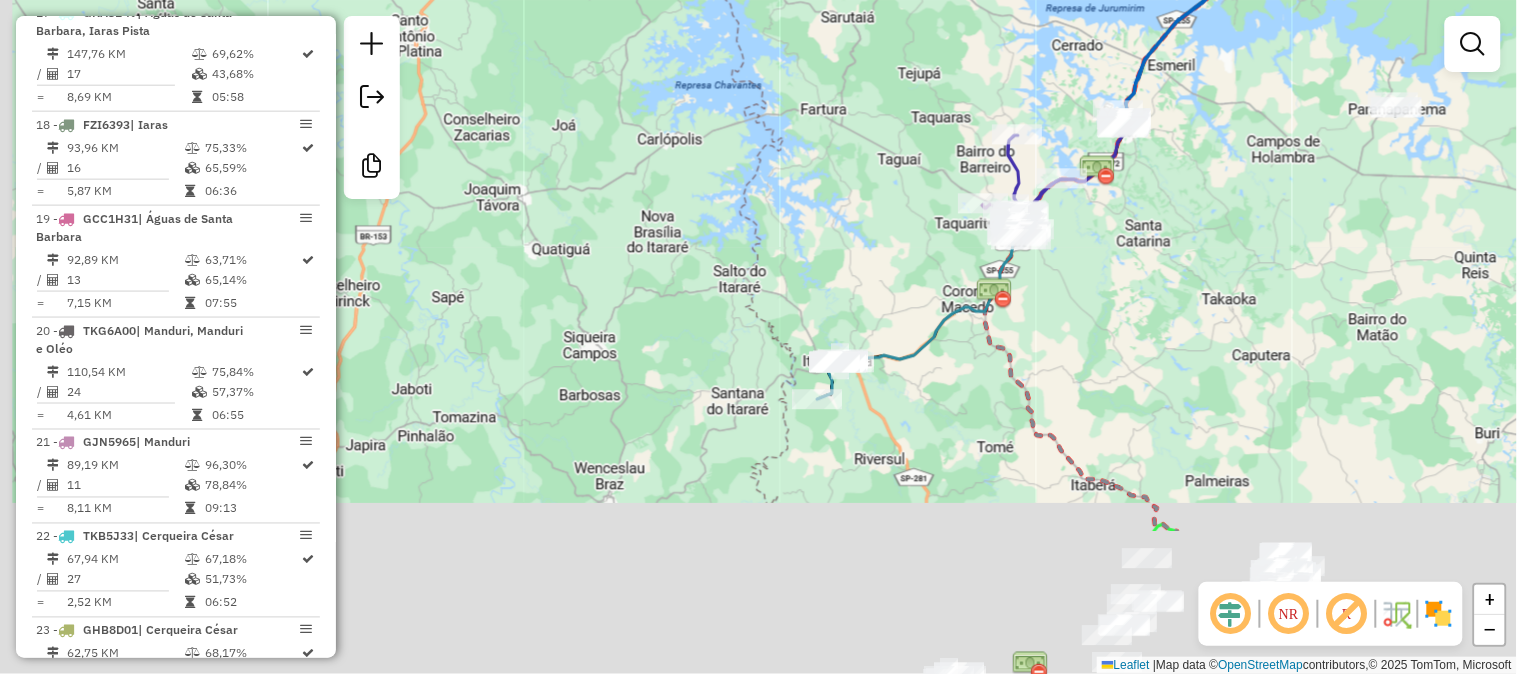 drag, startPoint x: 771, startPoint y: 261, endPoint x: 798, endPoint y: 130, distance: 133.75351 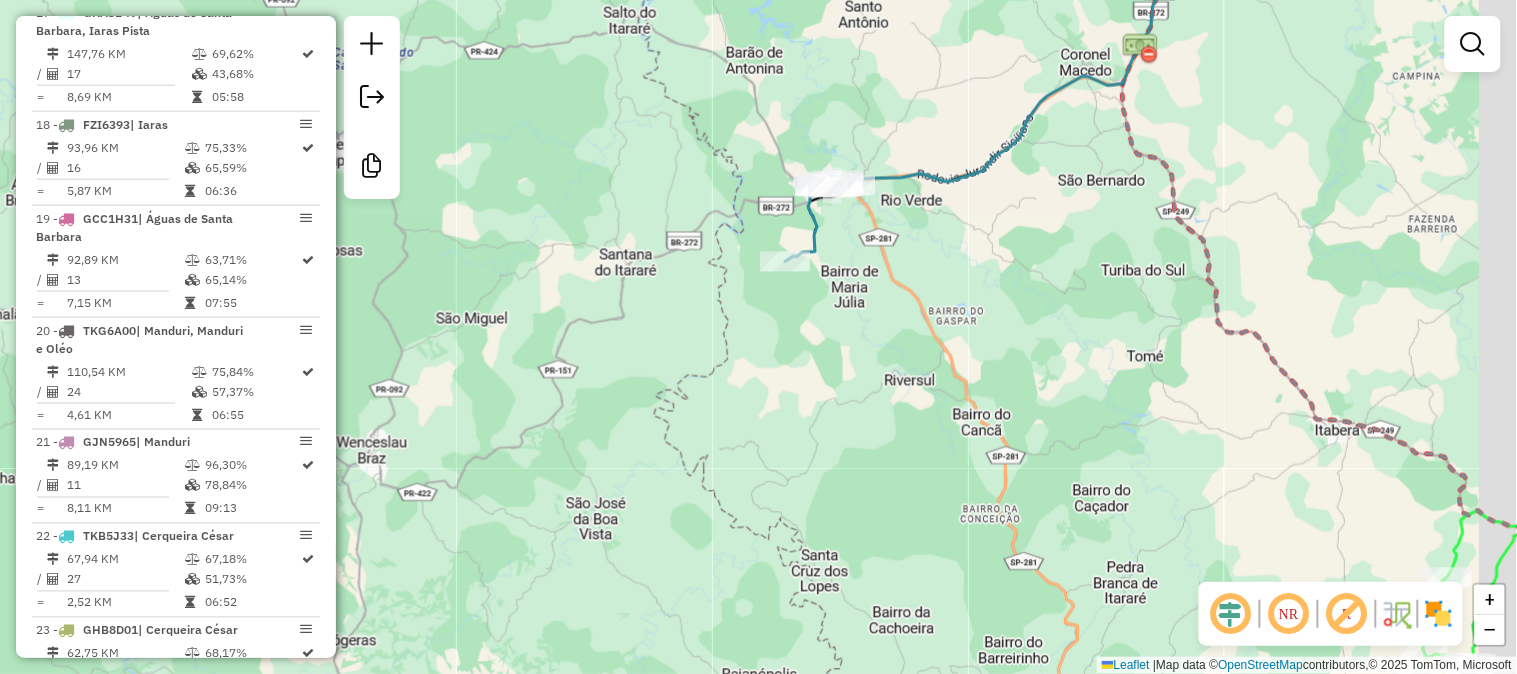 drag, startPoint x: 1014, startPoint y: 405, endPoint x: 810, endPoint y: 41, distance: 417.2673 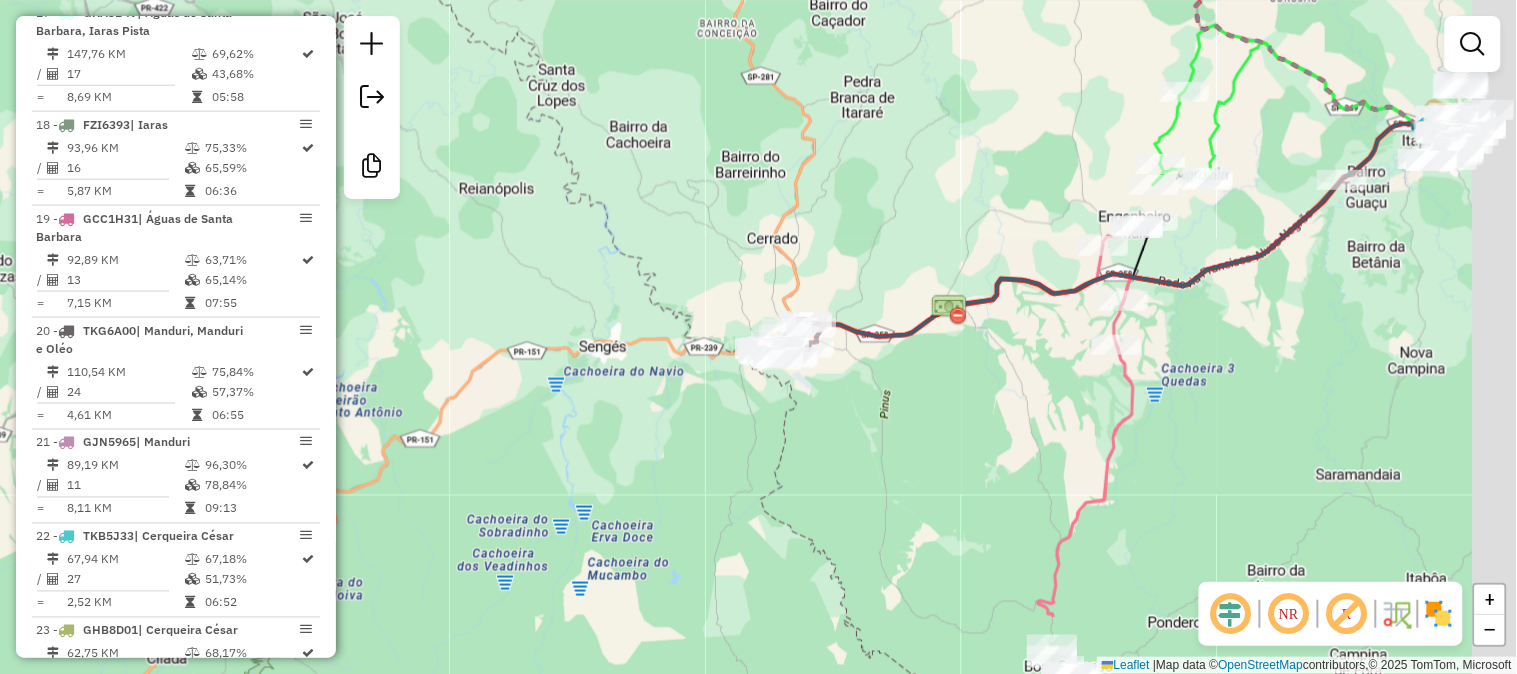 drag, startPoint x: 963, startPoint y: 315, endPoint x: 791, endPoint y: 143, distance: 243.24474 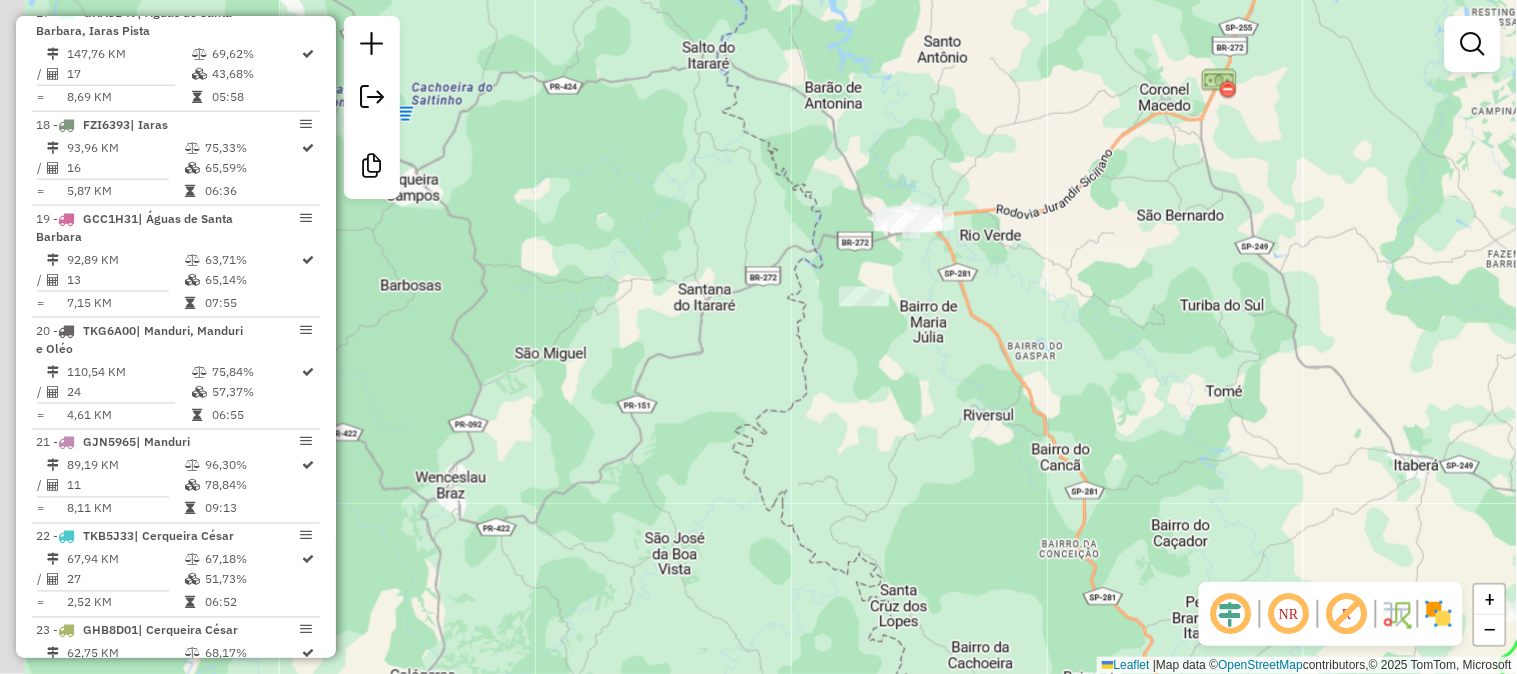 drag, startPoint x: 914, startPoint y: 150, endPoint x: 1256, endPoint y: 651, distance: 606.6012 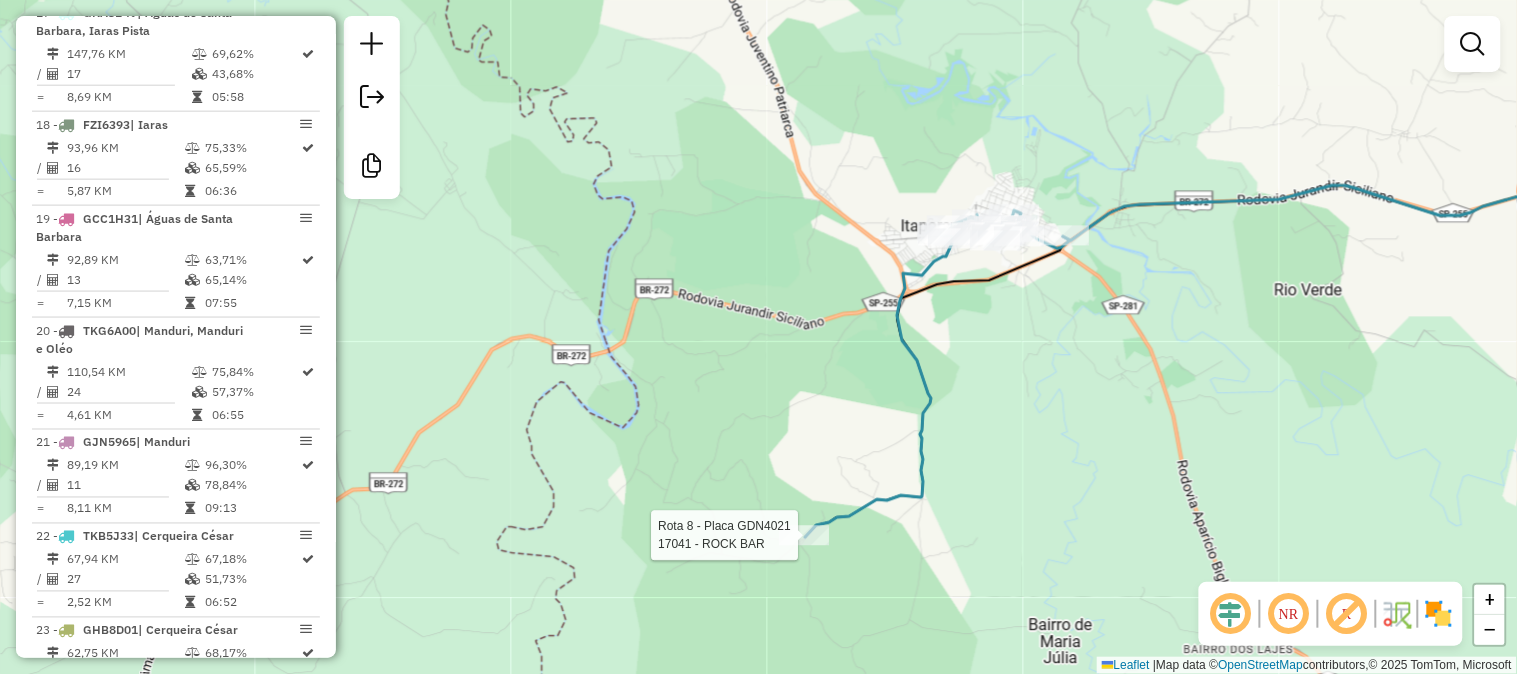 select on "**********" 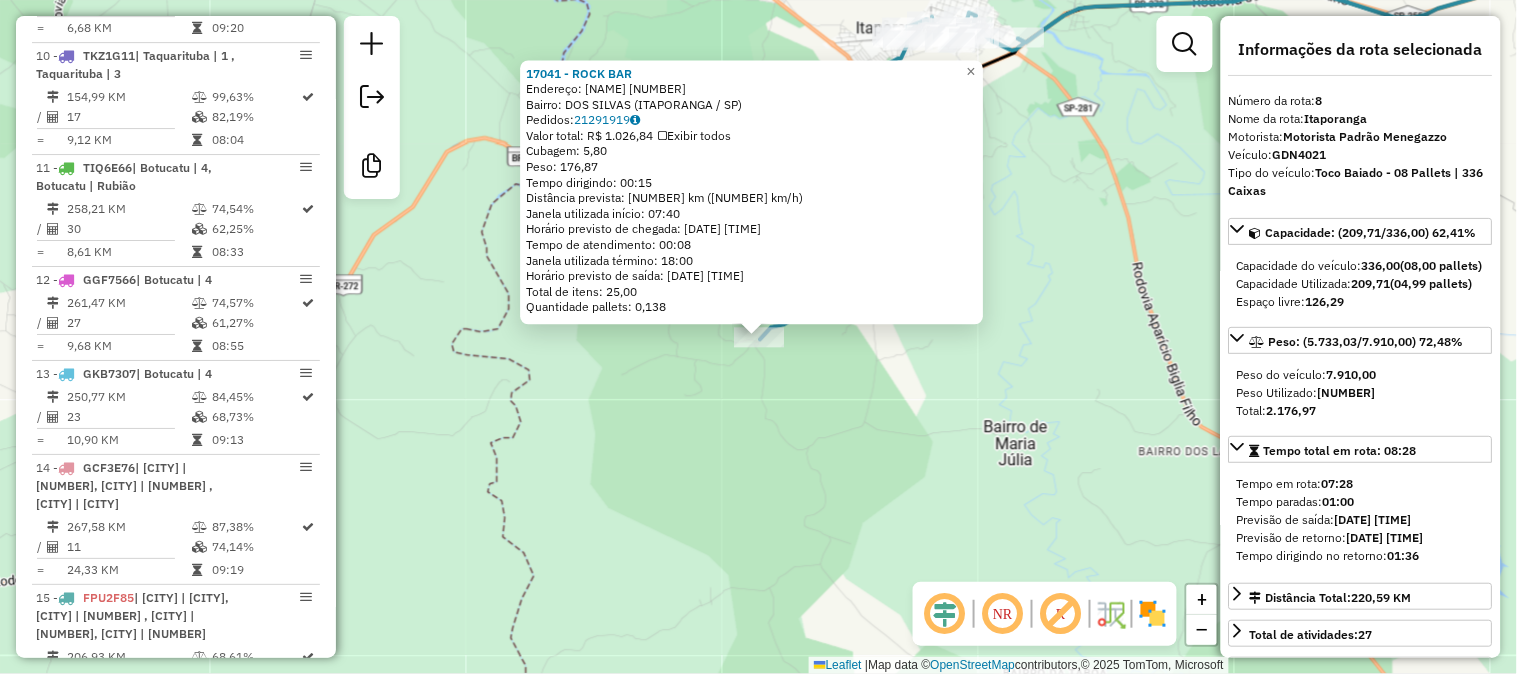scroll, scrollTop: 1553, scrollLeft: 0, axis: vertical 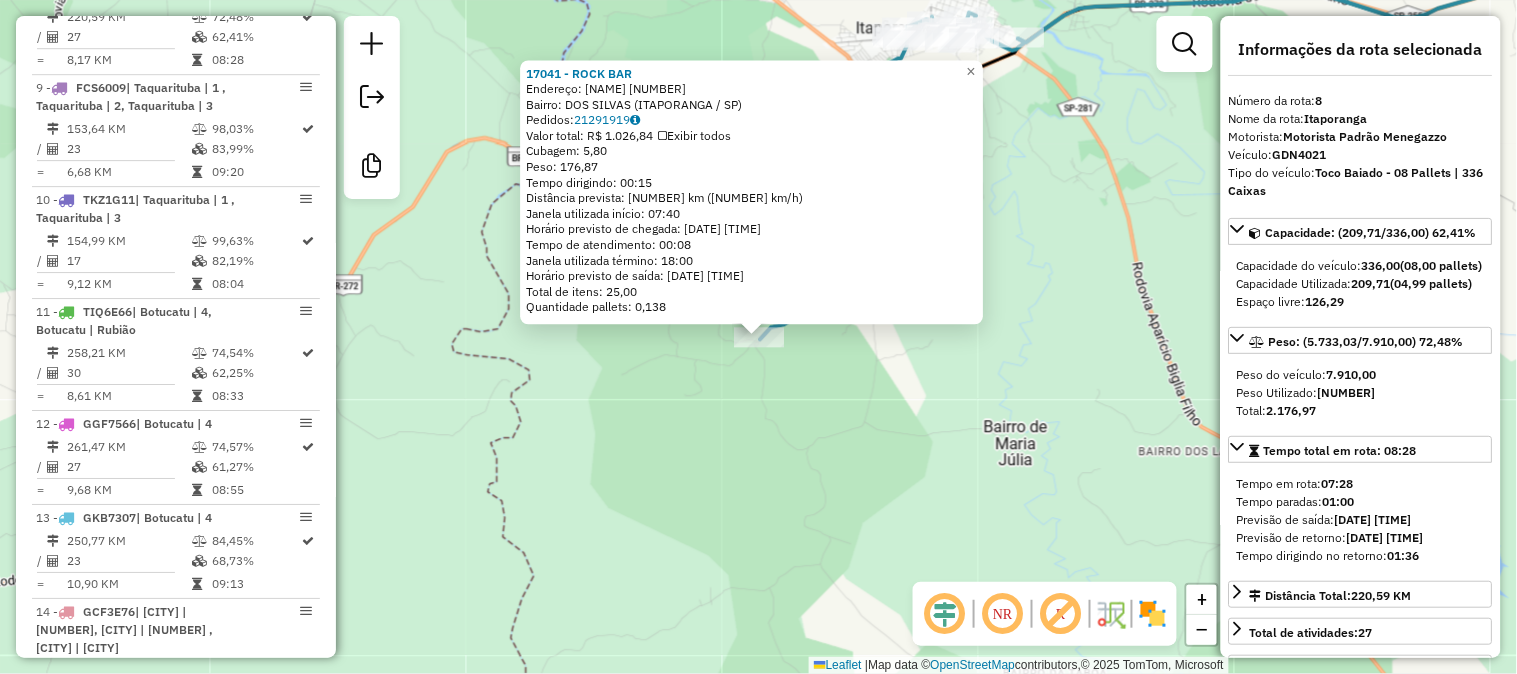 click on "17041 - ROCK BAR  Endereço:  JORGE FERREIRA LUCIO 390   Bairro: DOS SILVAS (ITAPORANGA / SP)   Pedidos:  21291919   Valor total: R$ 1.026,84   Exibir todos   Cubagem: 5,80  Peso: 176,87  Tempo dirigindo: 00:15   Distância prevista: 7,657 km (30,63 km/h)   Janela utilizada início: 07:40   Horário previsto de chegada: 22/07/2025 14:24   Tempo de atendimento: 00:08   Janela utilizada término: 18:00   Horário previsto de saída: 22/07/2025 14:32   Total de itens: 25,00   Quantidade pallets: 0,138  × Janela de atendimento Grade de atendimento Capacidade Transportadoras Veículos Cliente Pedidos  Rotas Selecione os dias de semana para filtrar as janelas de atendimento  Seg   Ter   Qua   Qui   Sex   Sáb   Dom  Informe o período da janela de atendimento: De: Até:  Filtrar exatamente a janela do cliente  Considerar janela de atendimento padrão  Selecione os dias de semana para filtrar as grades de atendimento  Seg   Ter   Qua   Qui   Sex   Sáb   Dom   Considerar clientes sem dia de atendimento cadastrado +" 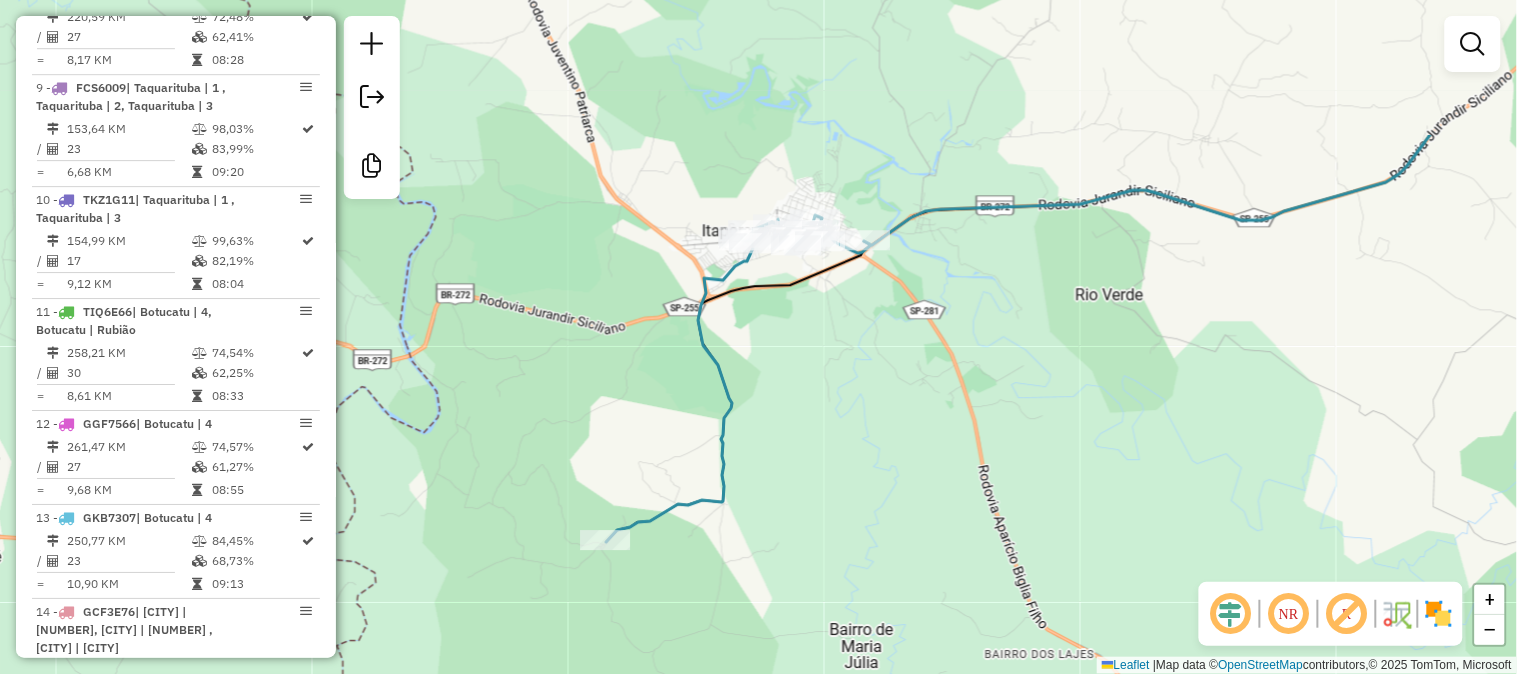 drag, startPoint x: 1112, startPoint y: 177, endPoint x: 956, endPoint y: 382, distance: 257.6063 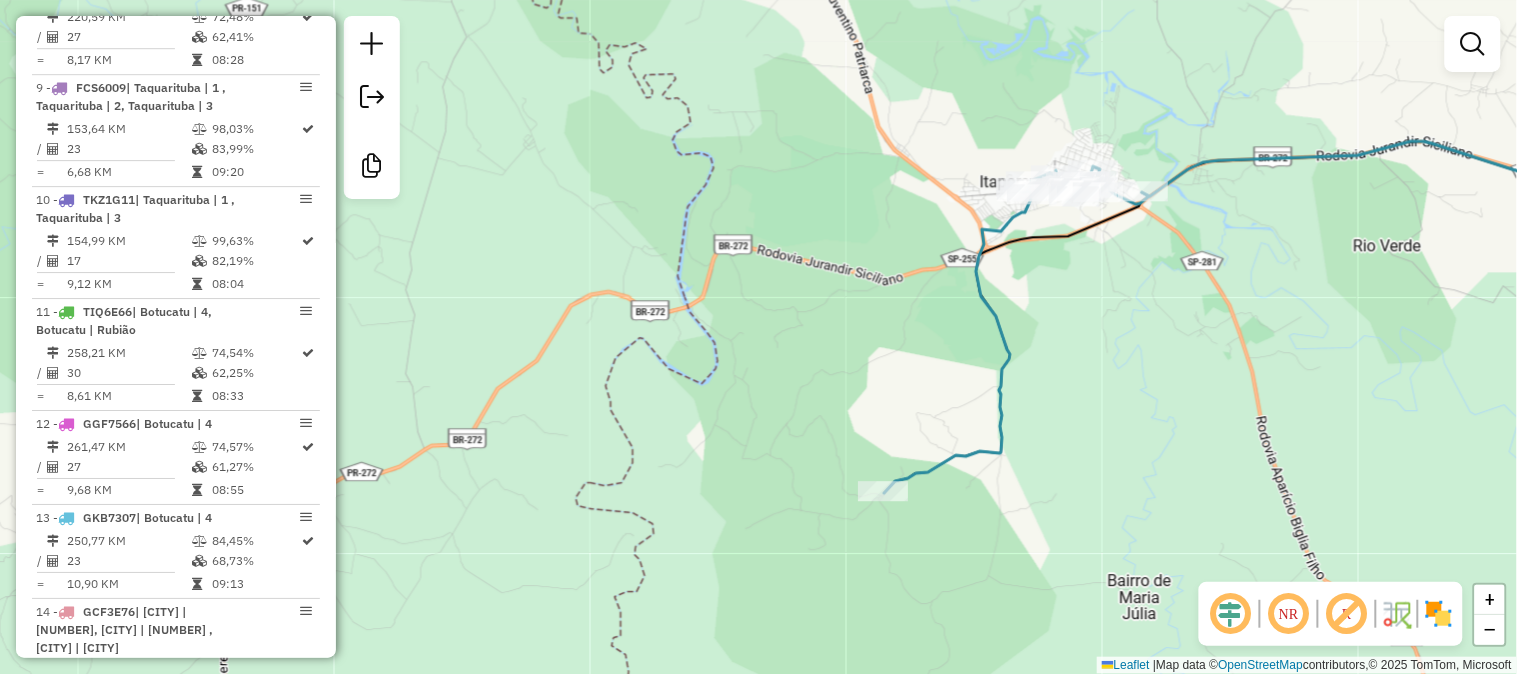 drag, startPoint x: 1281, startPoint y: 416, endPoint x: 1153, endPoint y: 311, distance: 165.55664 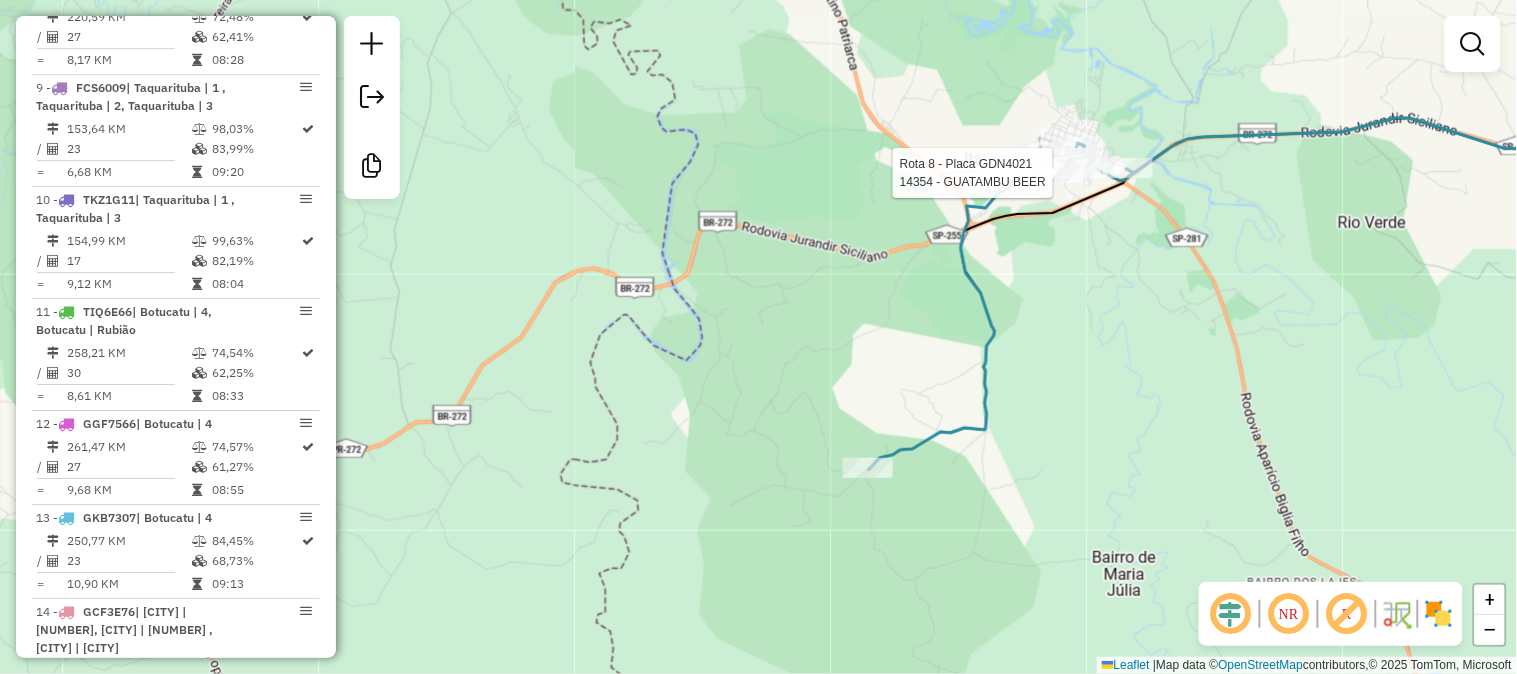 select on "**********" 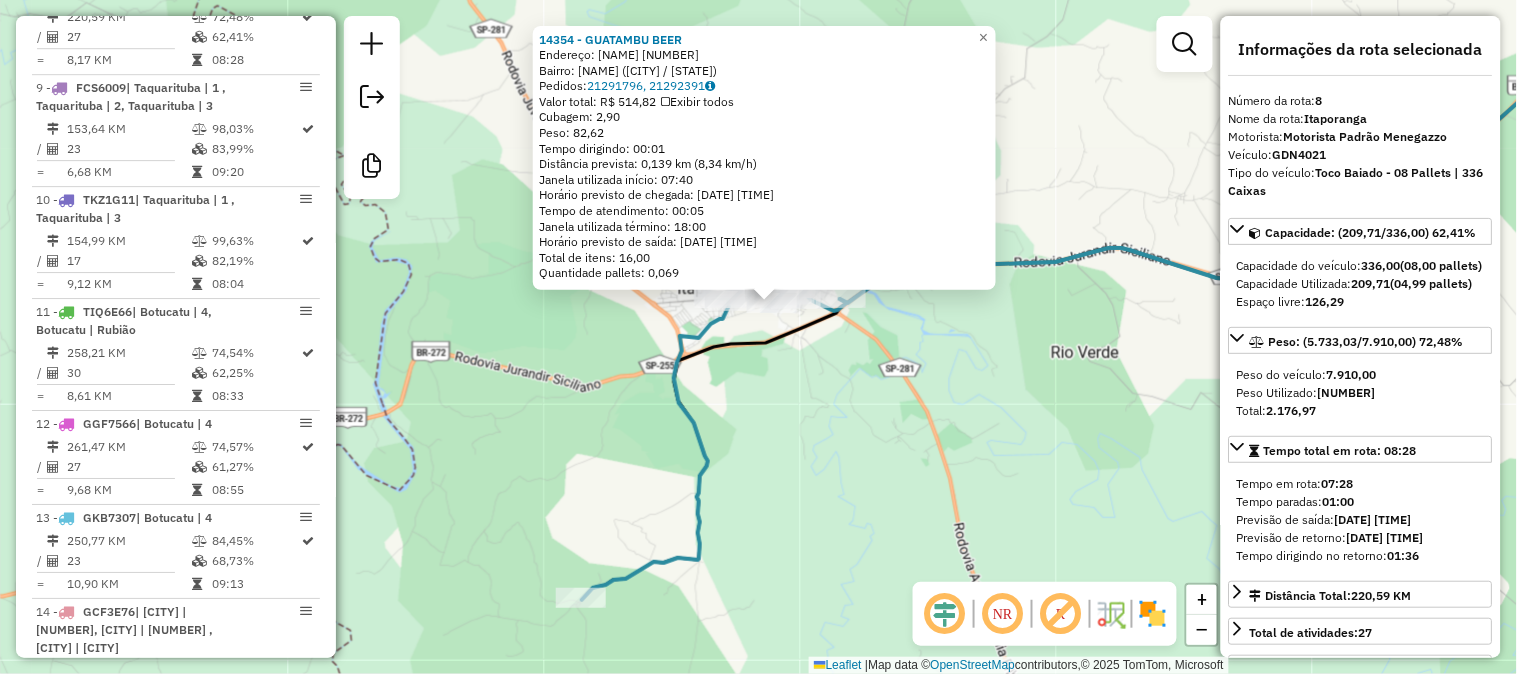 drag, startPoint x: 960, startPoint y: 441, endPoint x: 974, endPoint y: 404, distance: 39.56008 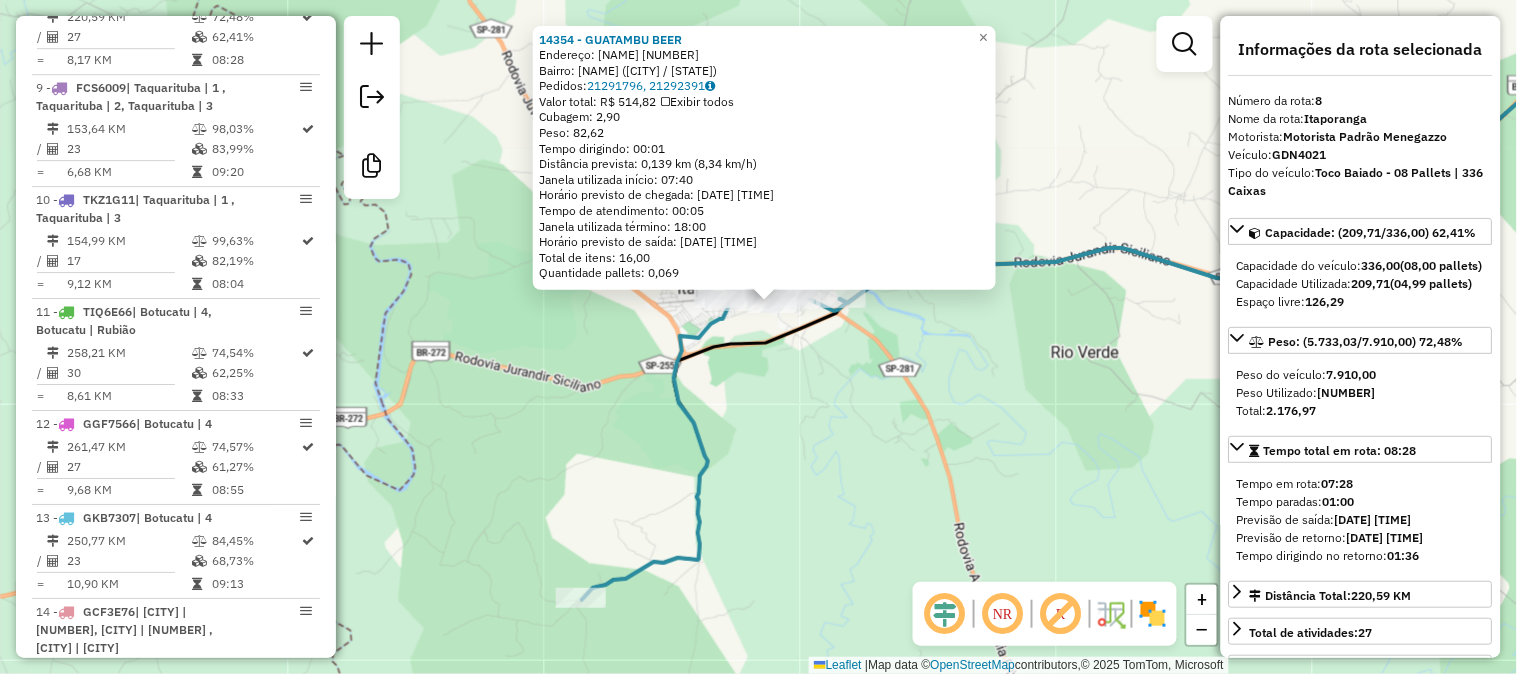 scroll, scrollTop: 157, scrollLeft: 0, axis: vertical 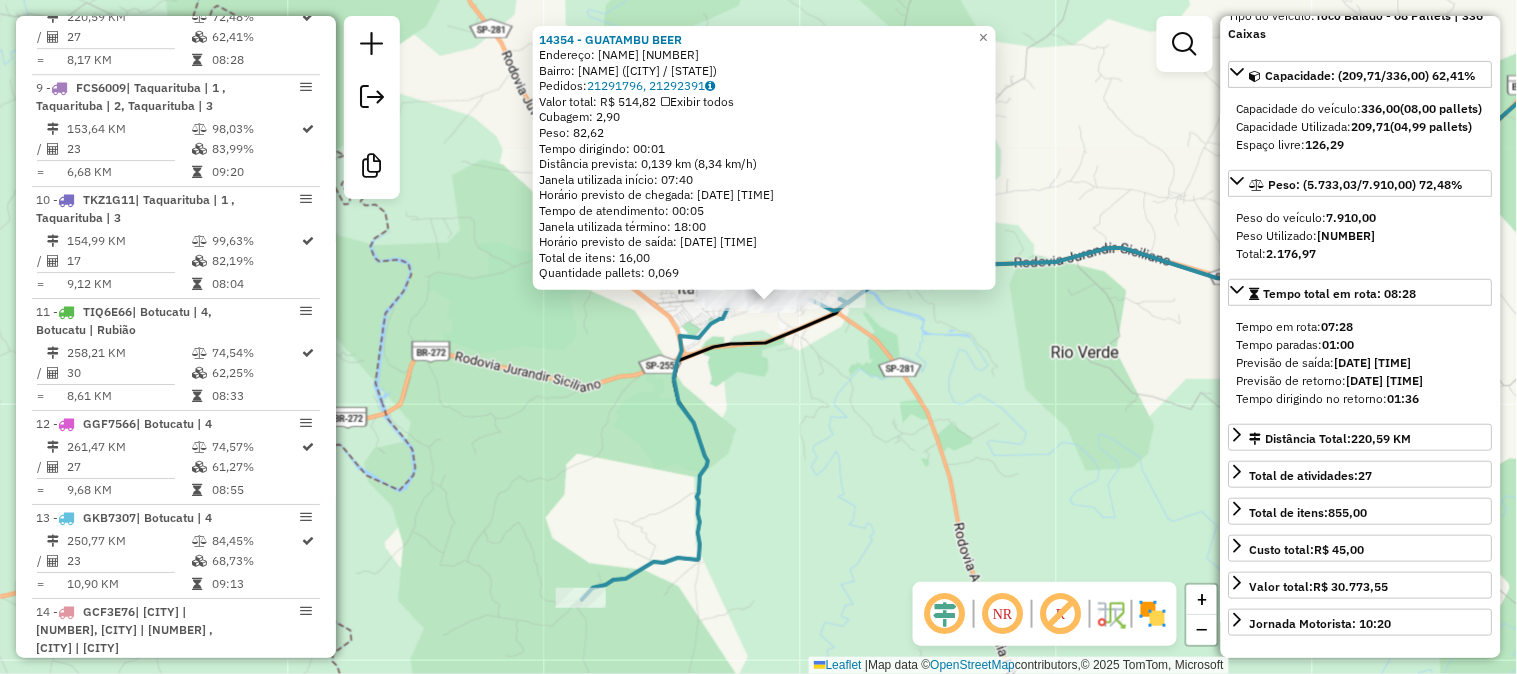 click on "14354 - GUATAMBU BEER  Endereço:  APARICIO FIUZA DE CARVALHO 1336   Bairro: CENTRO (ITAPORANGA / SP)   Pedidos:  21291796, 21292391   Valor total: R$ 514,82   Exibir todos   Cubagem: 2,90  Peso: 82,62  Tempo dirigindo: 00:01   Distância prevista: 0,139 km (8,34 km/h)   Janela utilizada início: 07:40   Horário previsto de chegada: 22/07/2025 12:51   Tempo de atendimento: 00:05   Janela utilizada término: 18:00   Horário previsto de saída: 22/07/2025 12:56   Total de itens: 16,00   Quantidade pallets: 0,069  × Janela de atendimento Grade de atendimento Capacidade Transportadoras Veículos Cliente Pedidos  Rotas Selecione os dias de semana para filtrar as janelas de atendimento  Seg   Ter   Qua   Qui   Sex   Sáb   Dom  Informe o período da janela de atendimento: De: Até:  Filtrar exatamente a janela do cliente  Considerar janela de atendimento padrão  Selecione os dias de semana para filtrar as grades de atendimento  Seg   Ter   Qua   Qui   Sex   Sáb   Dom   Peso mínimo:   Peso máximo:   De:  De:" 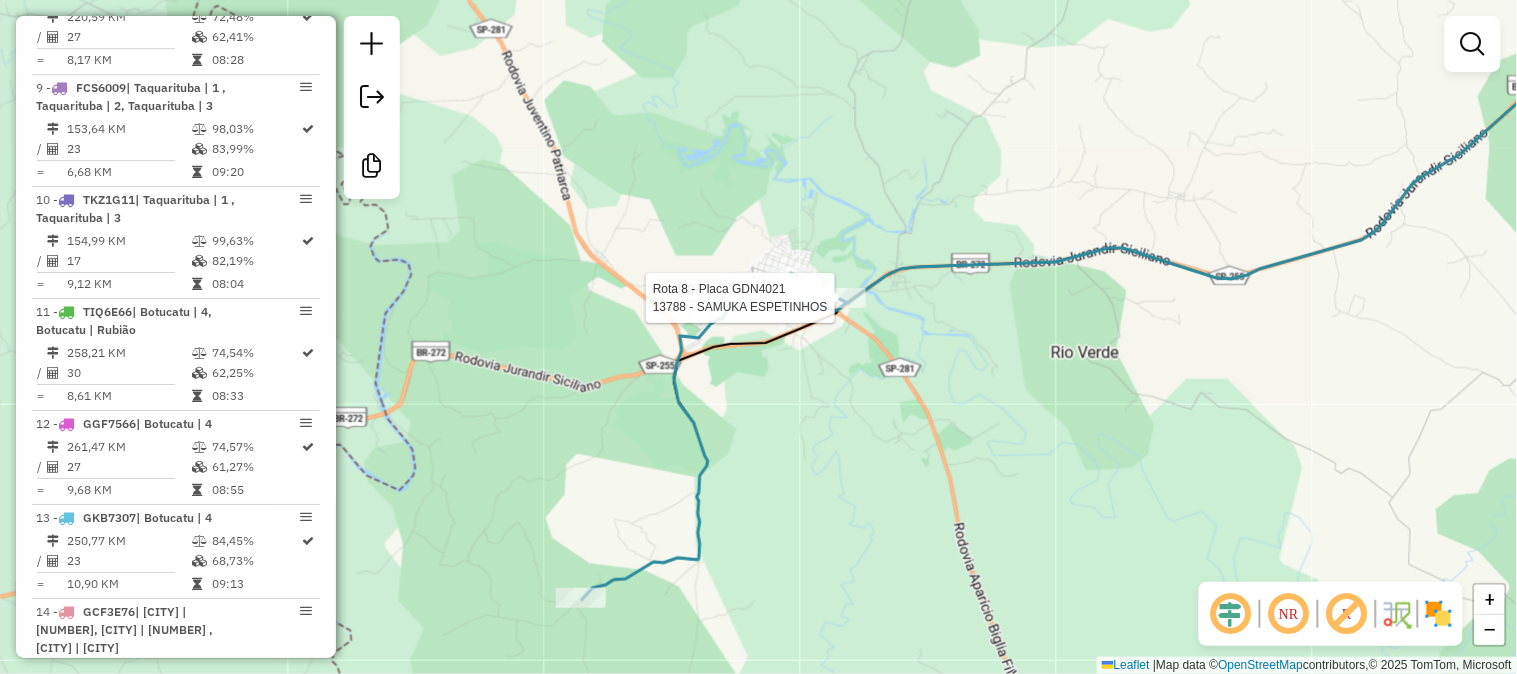 select on "**********" 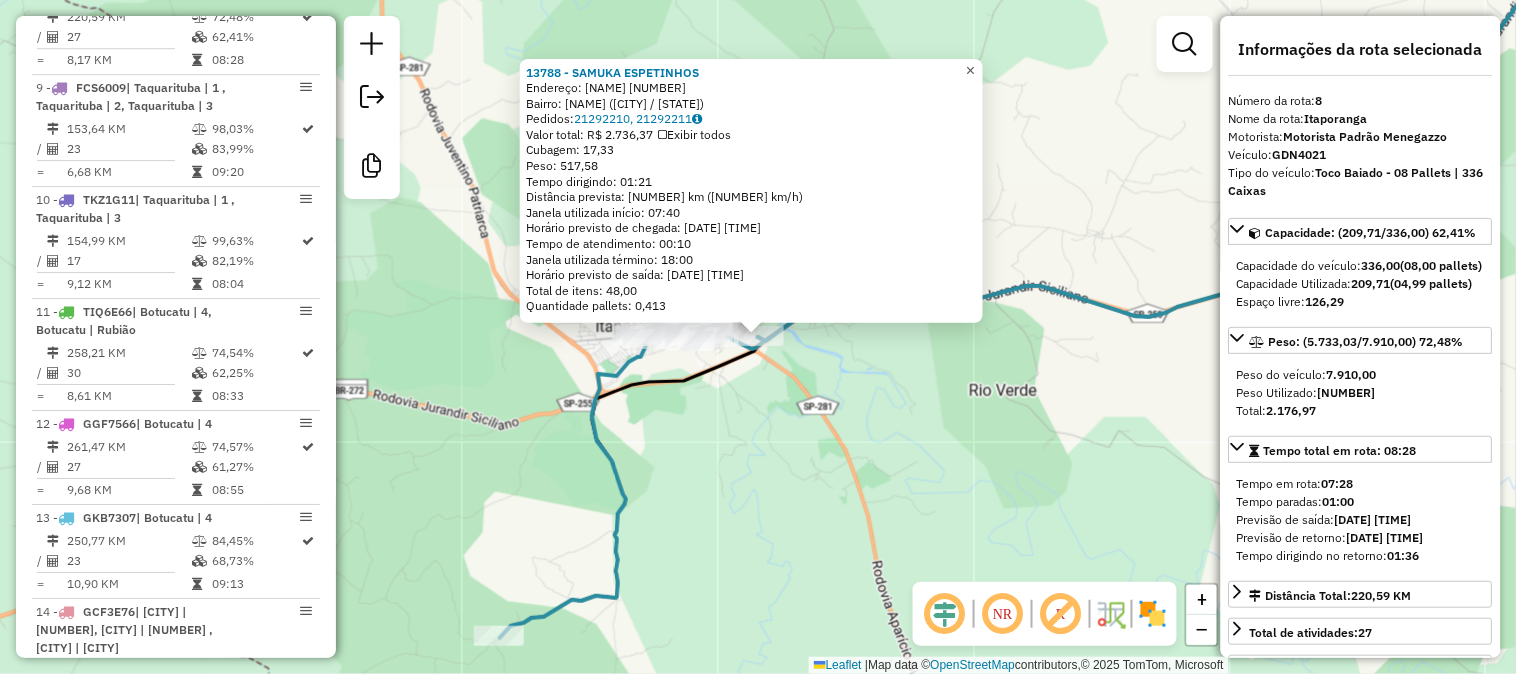 click on "×" 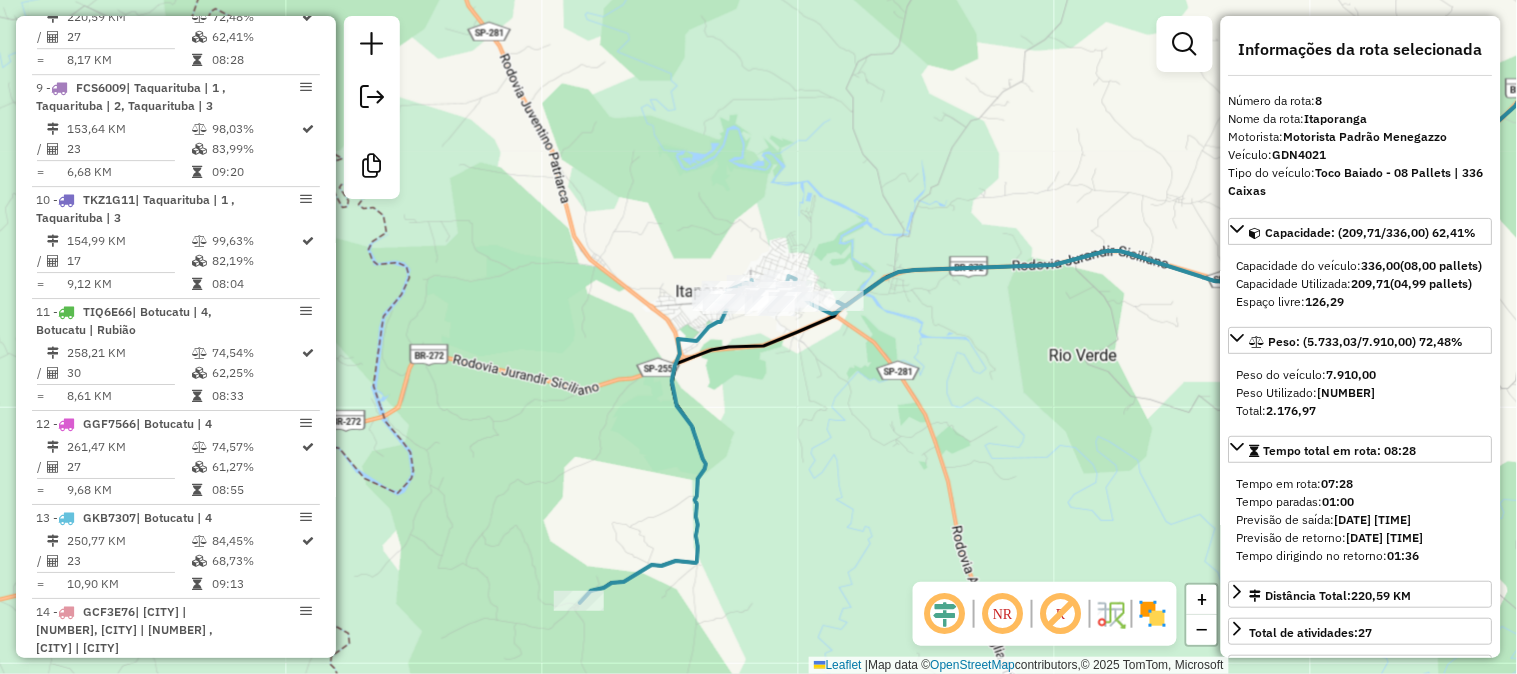 drag, startPoint x: 1090, startPoint y: 136, endPoint x: 1171, endPoint y: 100, distance: 88.63972 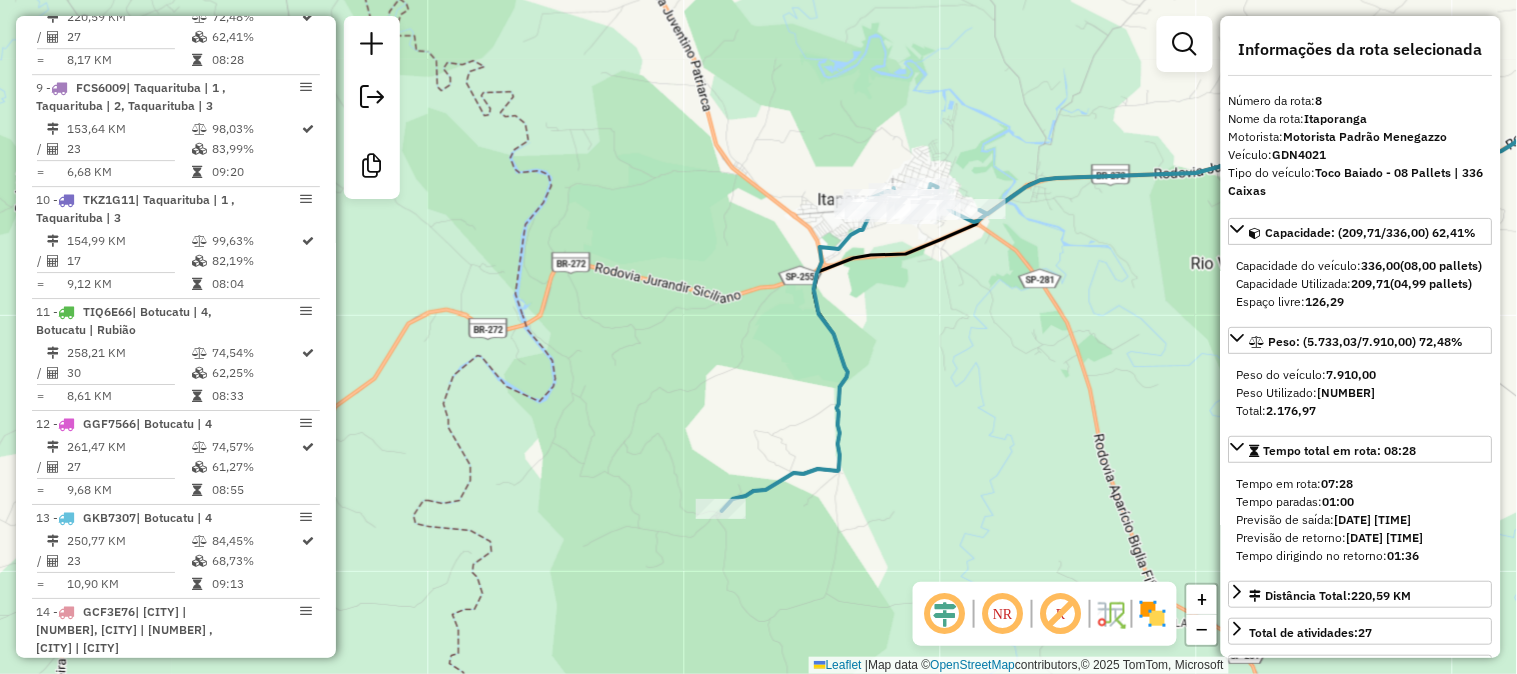 drag, startPoint x: 802, startPoint y: 165, endPoint x: 942, endPoint y: 67, distance: 170.89178 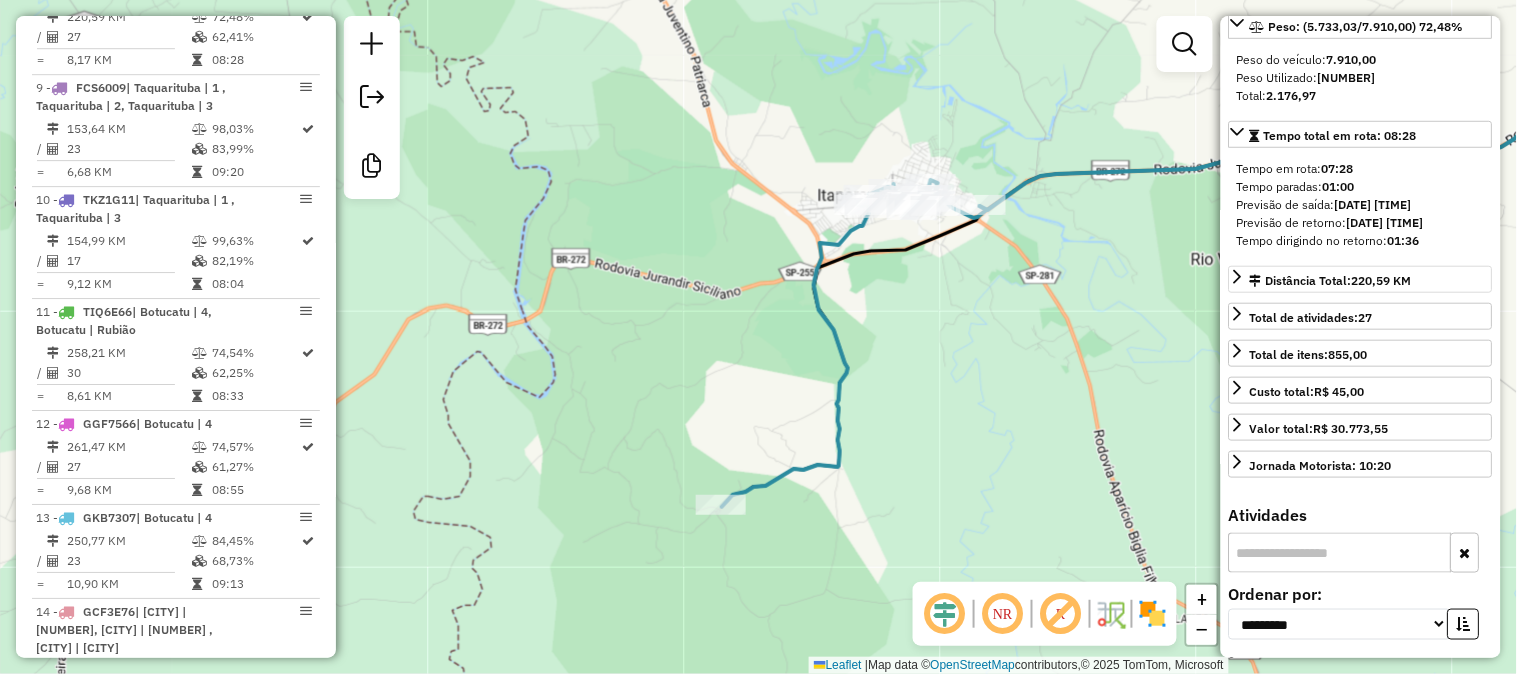 scroll, scrollTop: 157, scrollLeft: 0, axis: vertical 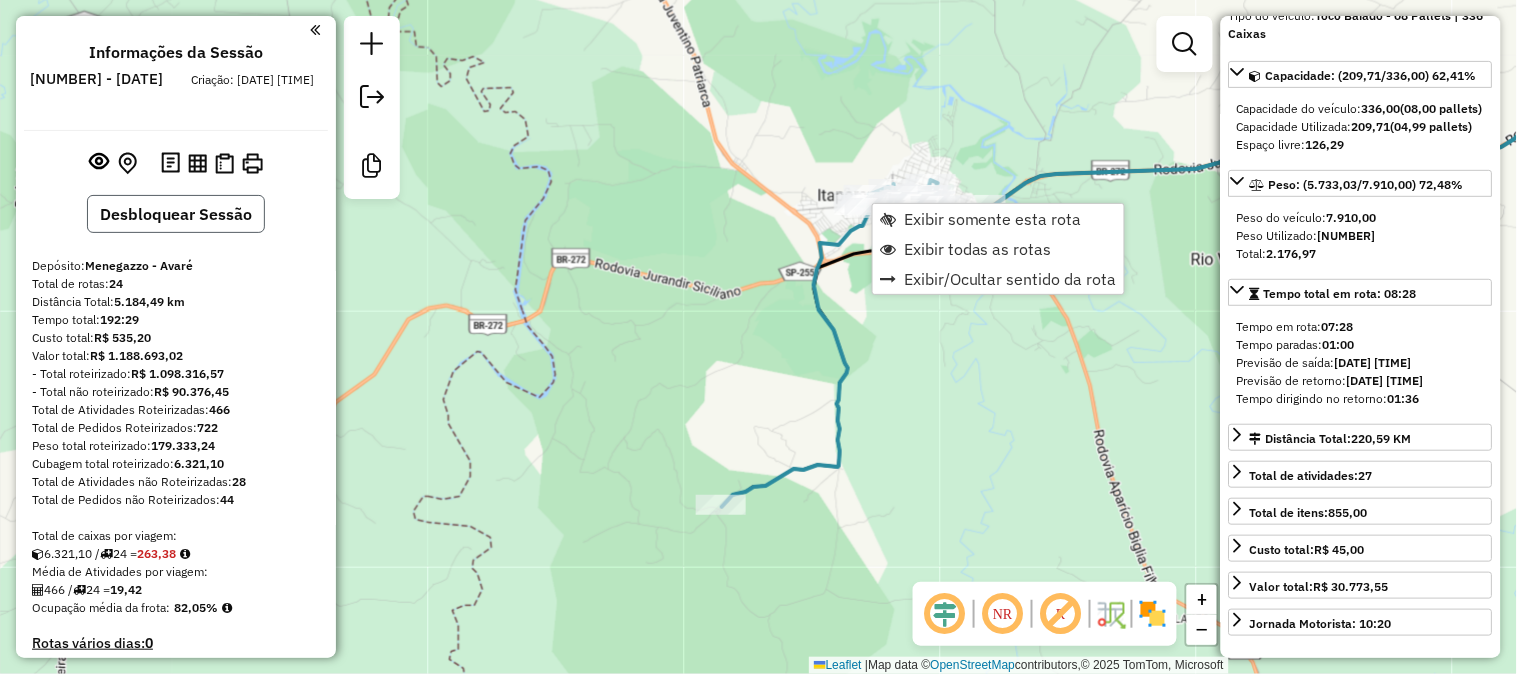 click on "Desbloquear Sessão" at bounding box center (176, 214) 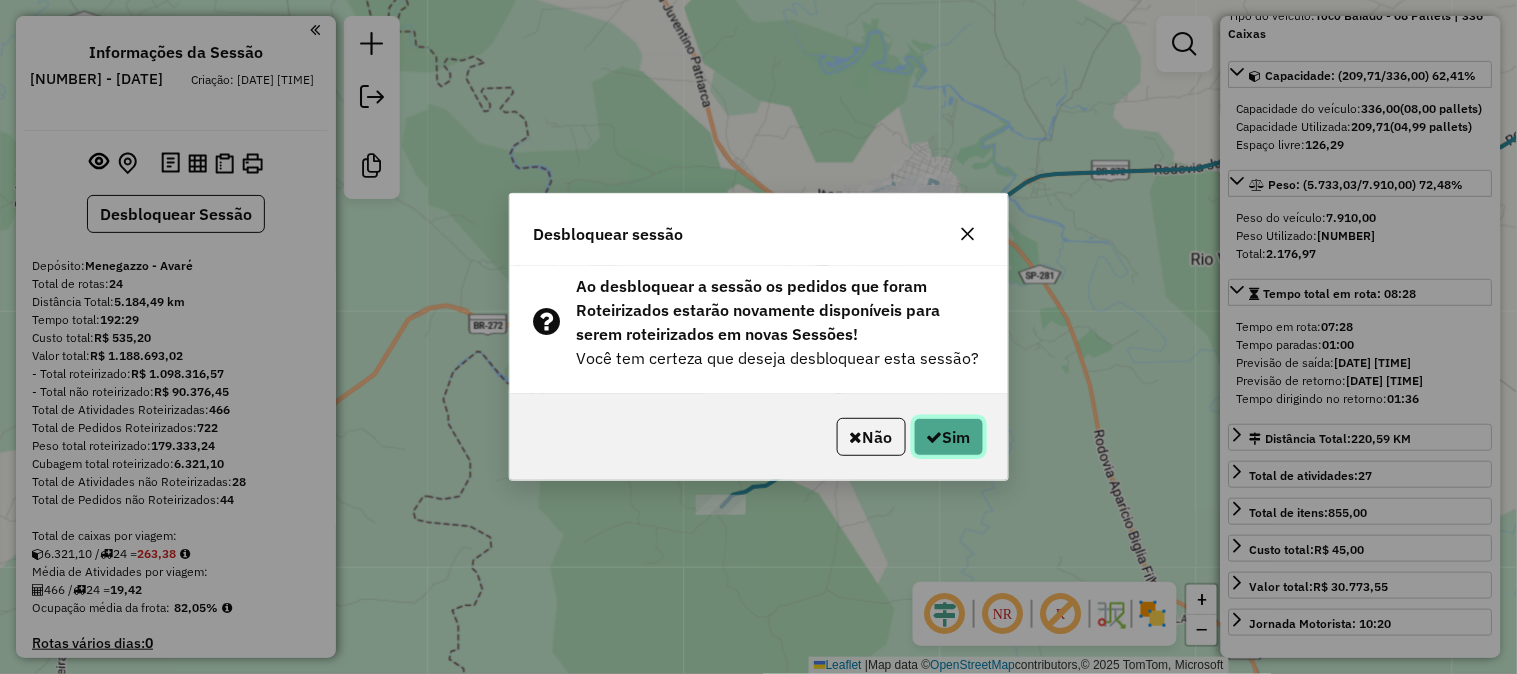 click on "Sim" 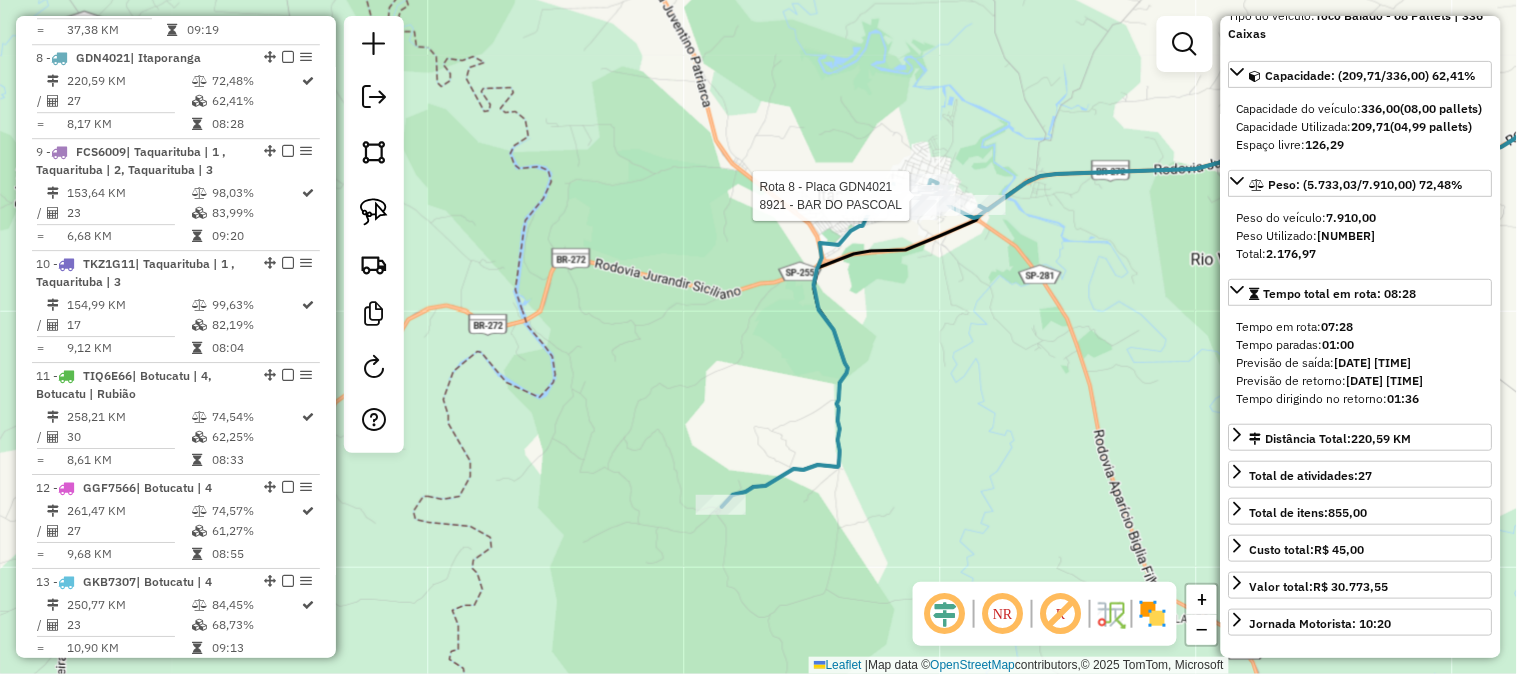 scroll, scrollTop: 1553, scrollLeft: 0, axis: vertical 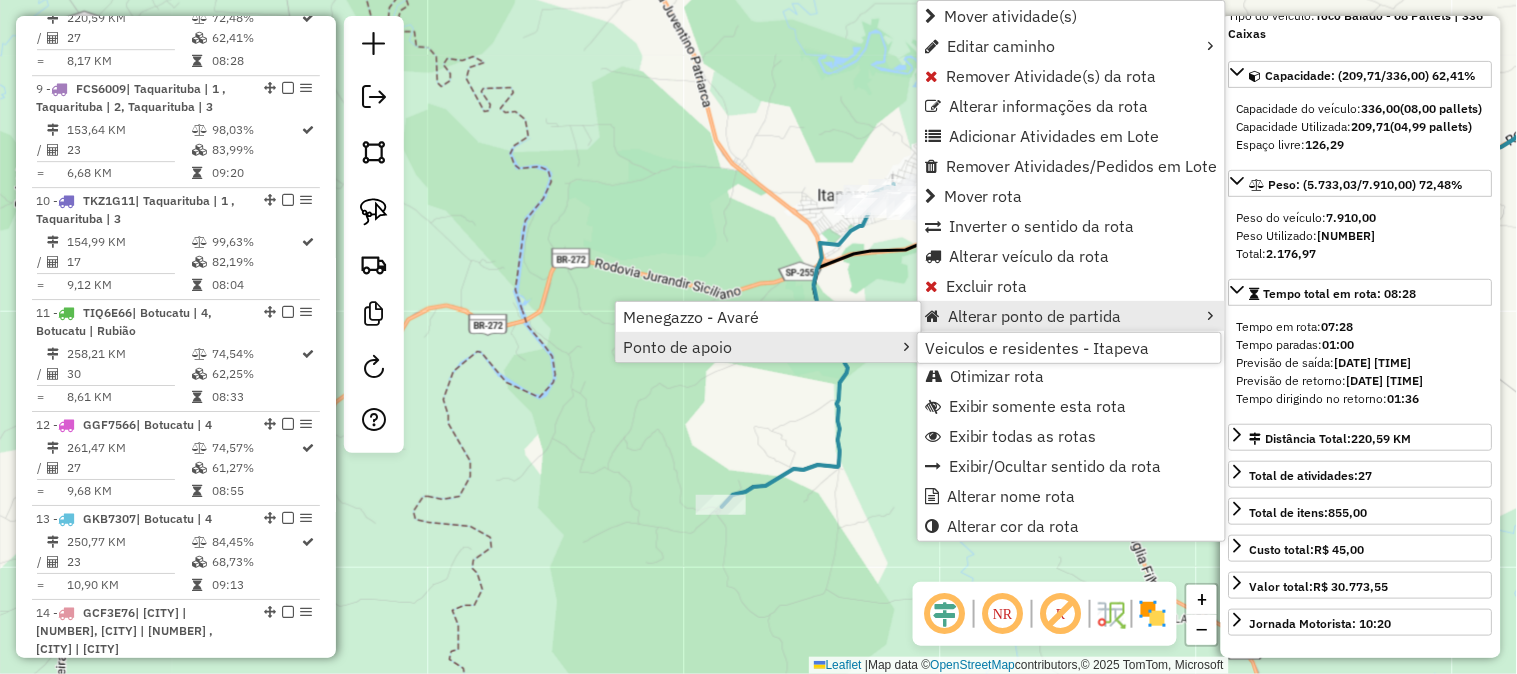click on "Ponto de apoio" at bounding box center [768, 347] 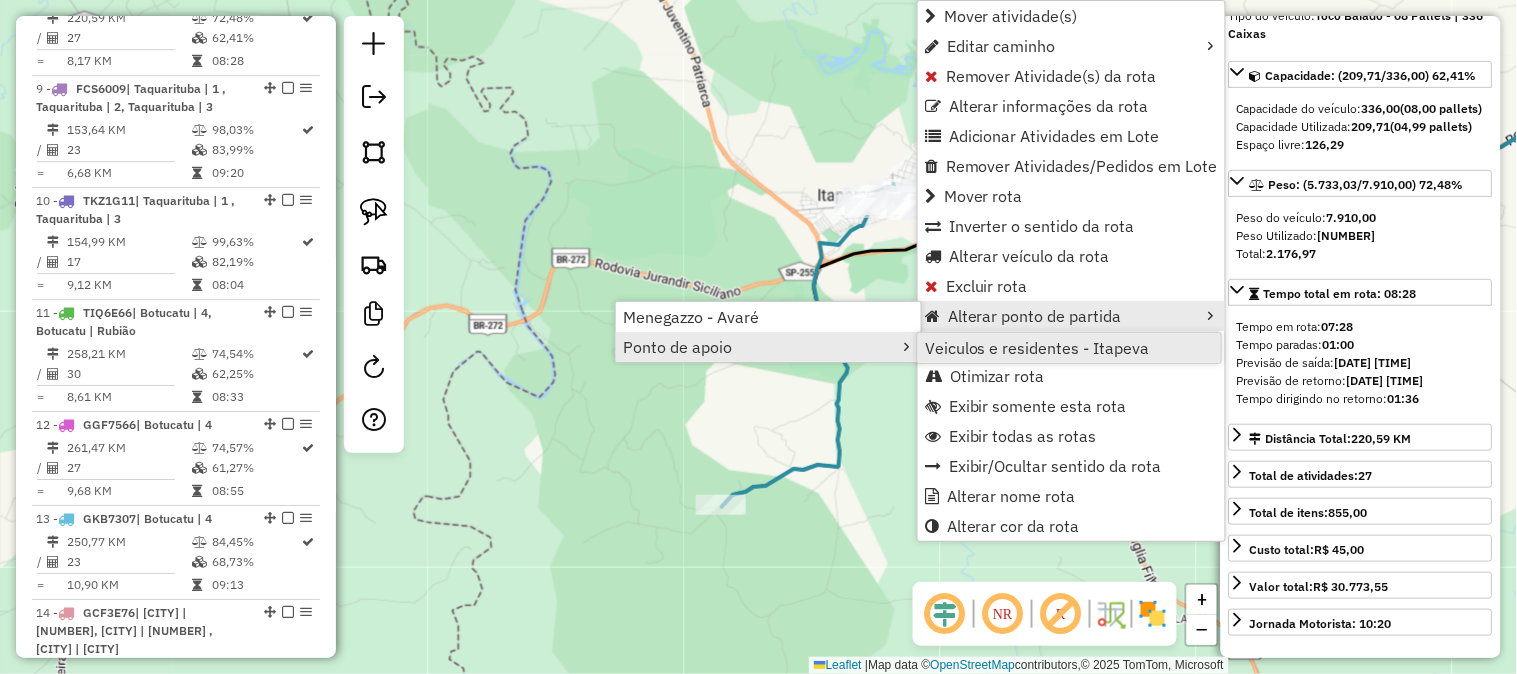 click on "Veiculos e residentes - Itapeva" at bounding box center (1037, 348) 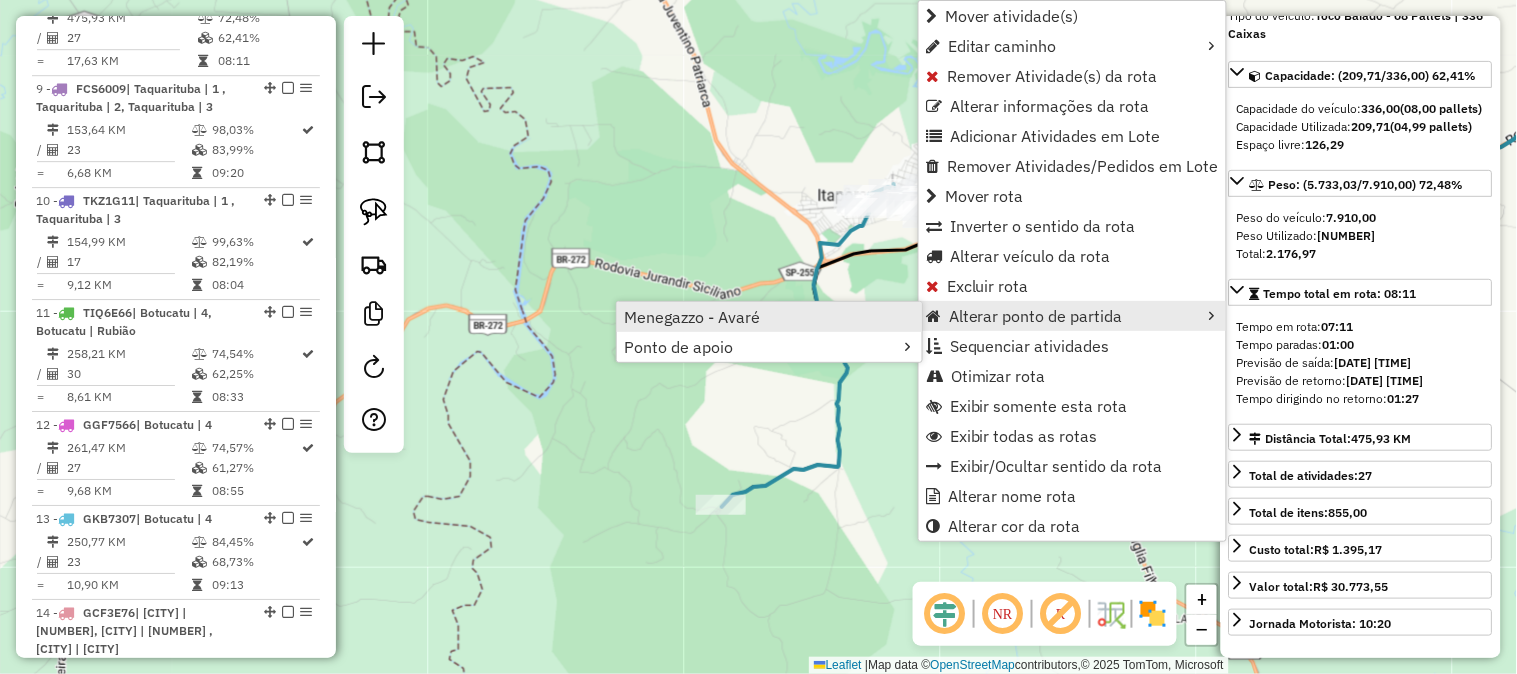 click on "Menegazzo - Avaré" at bounding box center (769, 317) 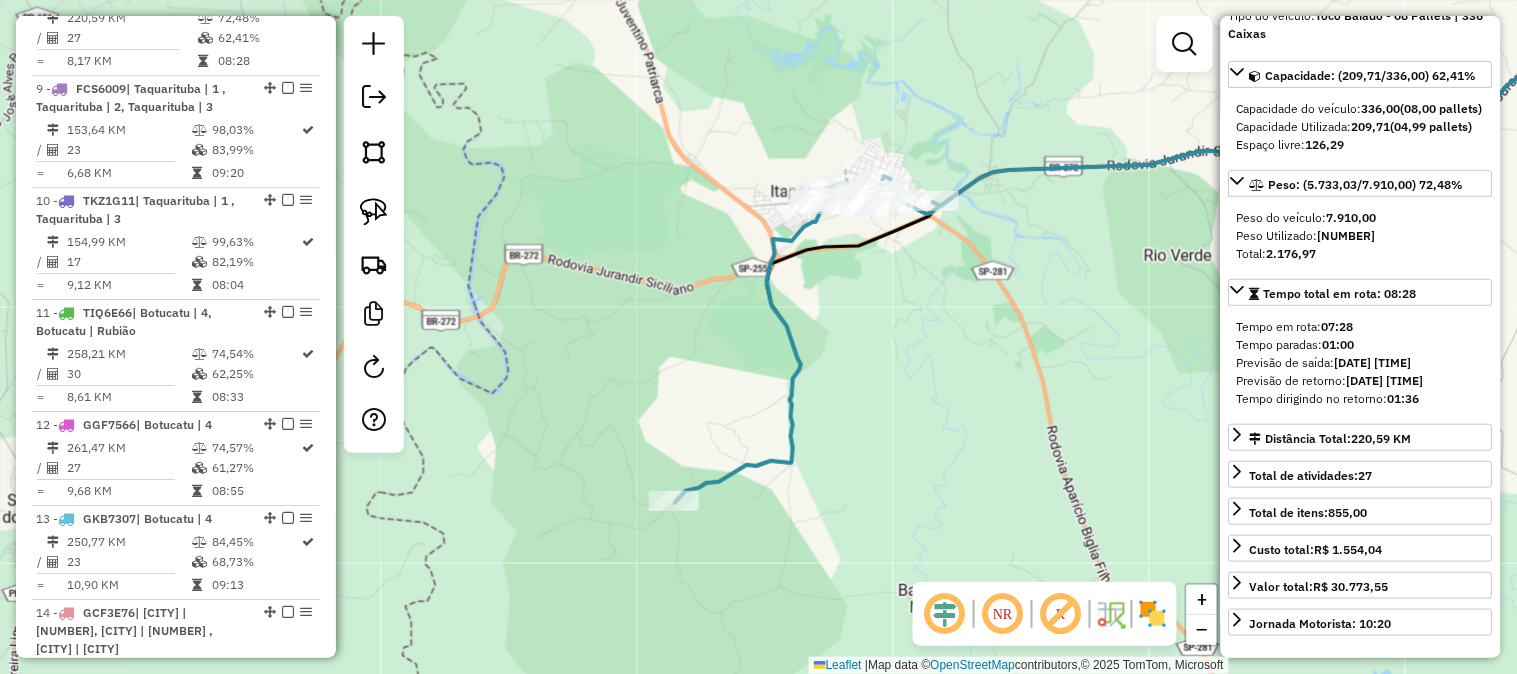 drag, startPoint x: 1073, startPoint y: 338, endPoint x: 997, endPoint y: 333, distance: 76.1643 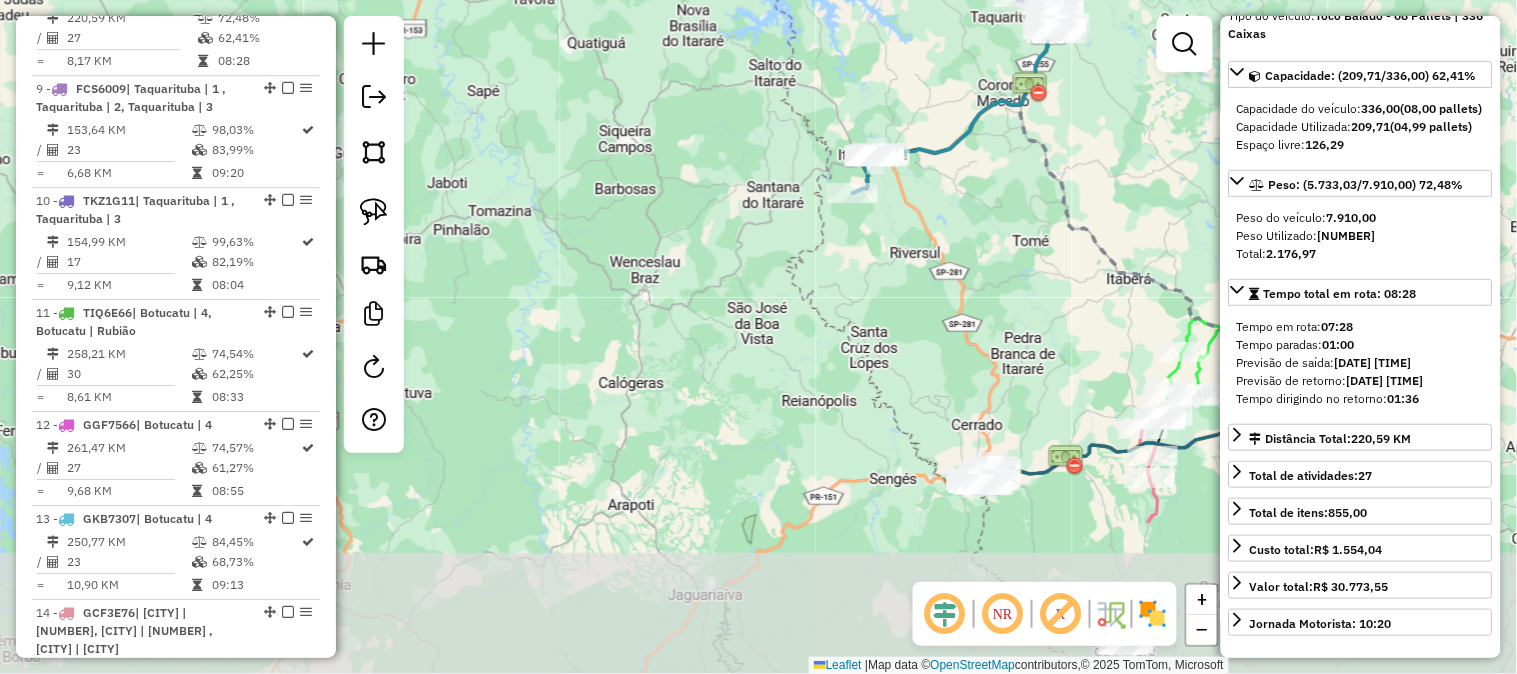 drag, startPoint x: 845, startPoint y: 421, endPoint x: 714, endPoint y: 126, distance: 322.77856 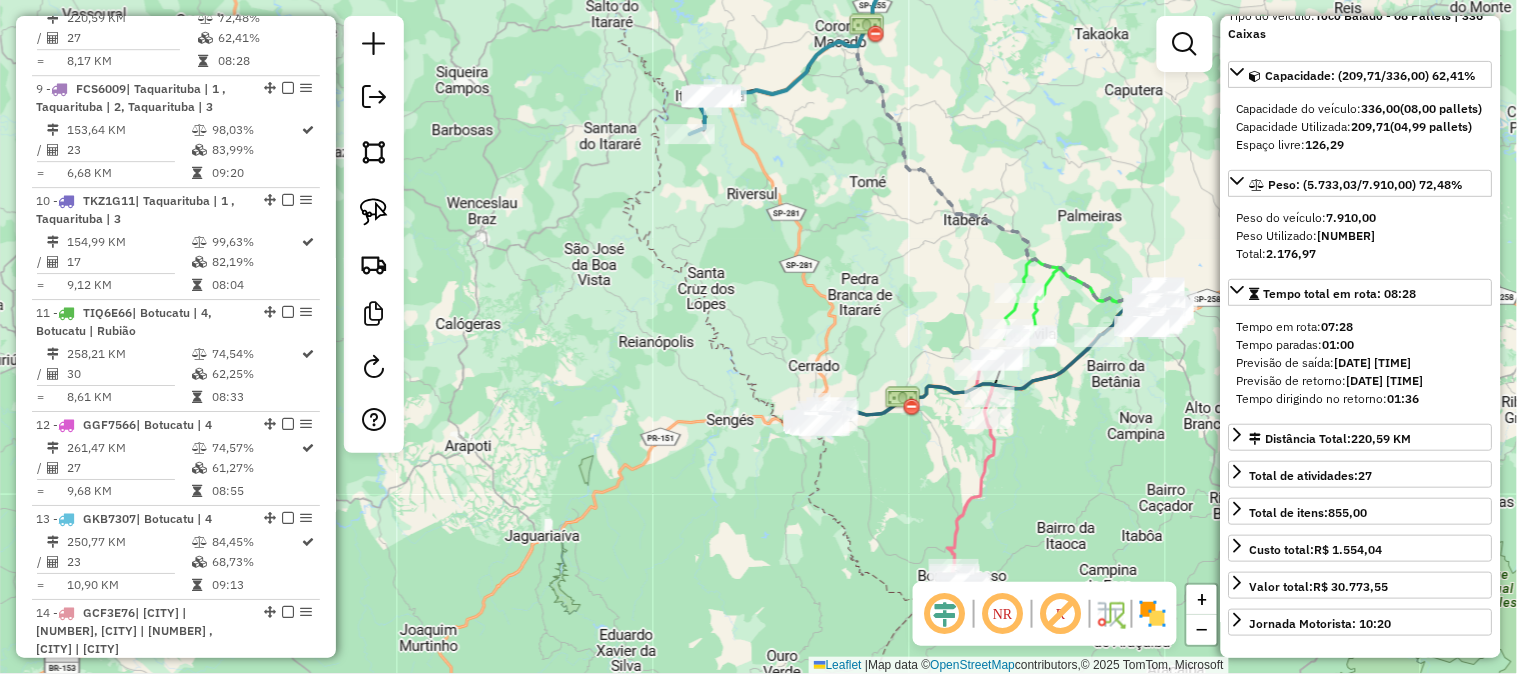 drag, startPoint x: 921, startPoint y: 321, endPoint x: 794, endPoint y: 336, distance: 127.88276 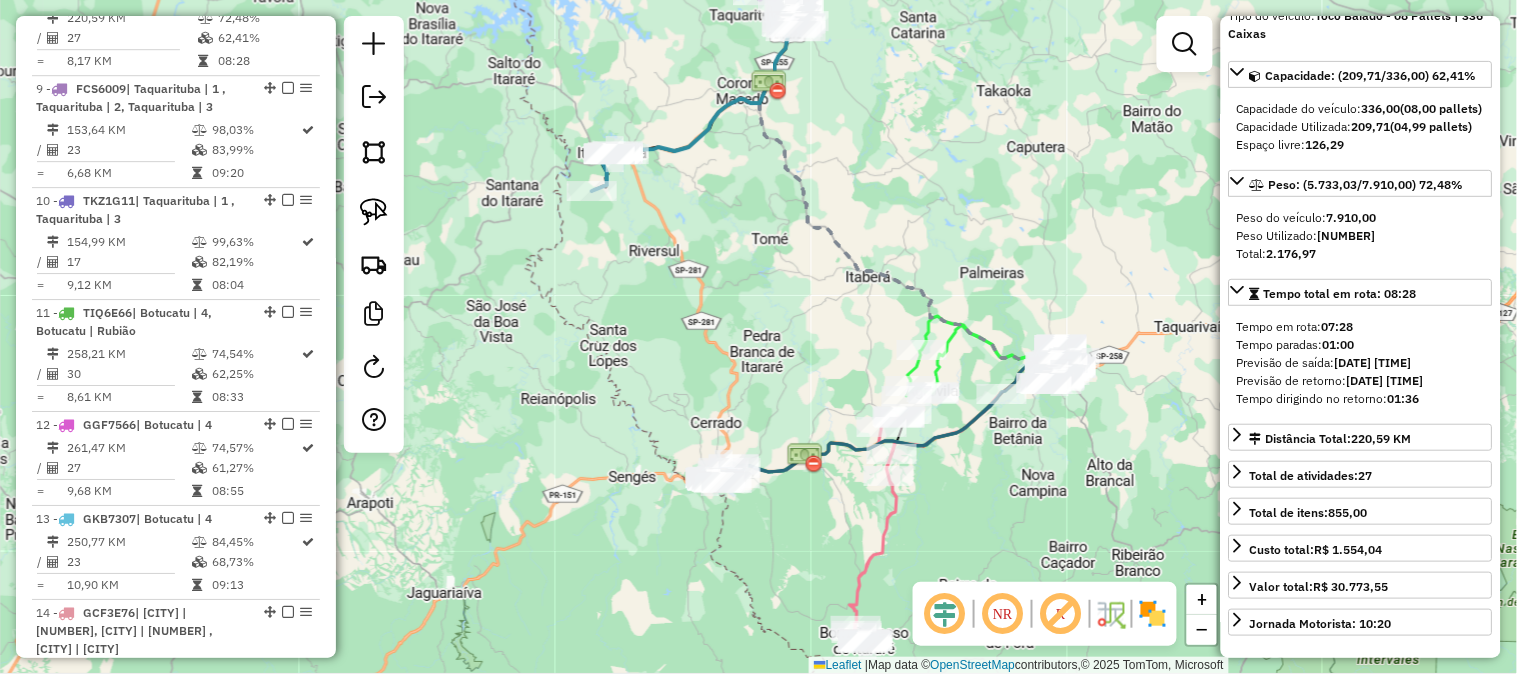 drag, startPoint x: 842, startPoint y: 251, endPoint x: 740, endPoint y: 313, distance: 119.36499 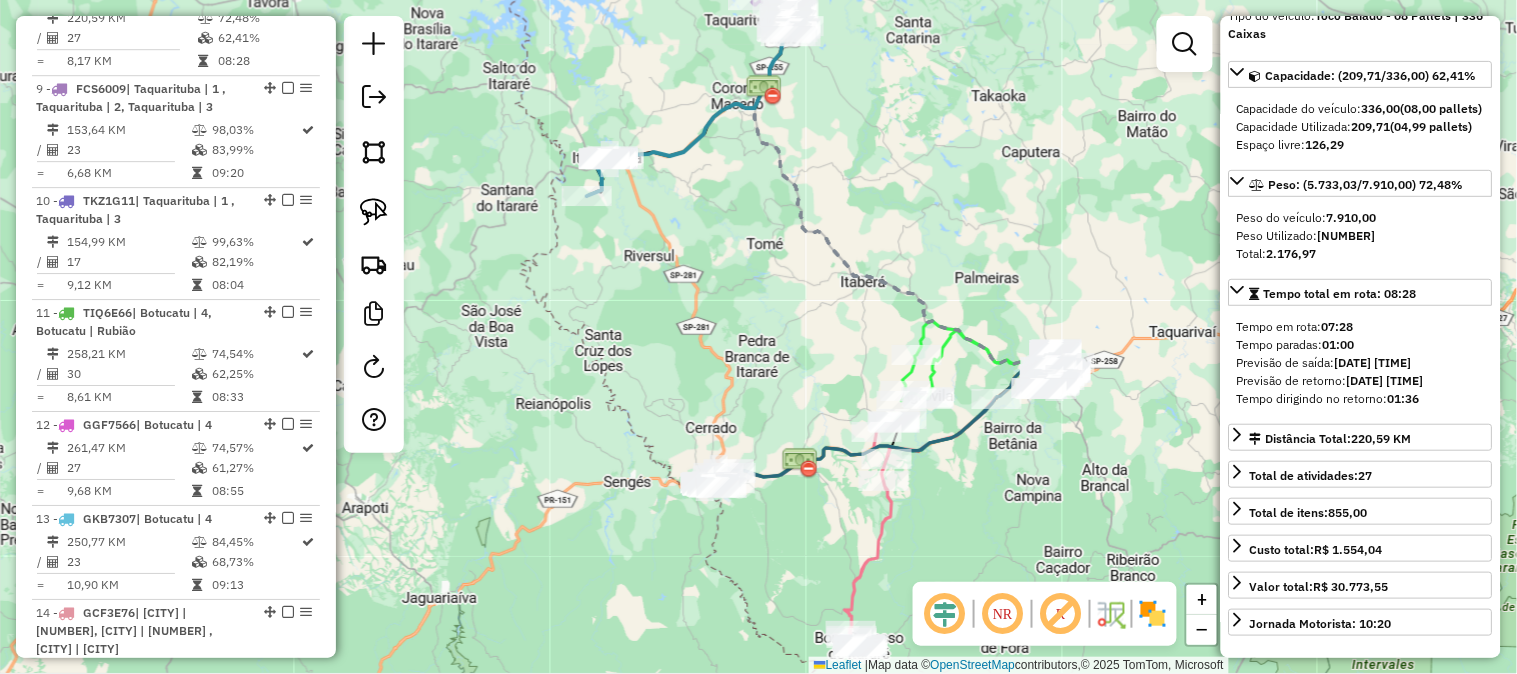 drag, startPoint x: 965, startPoint y: 151, endPoint x: 928, endPoint y: 154, distance: 37.12142 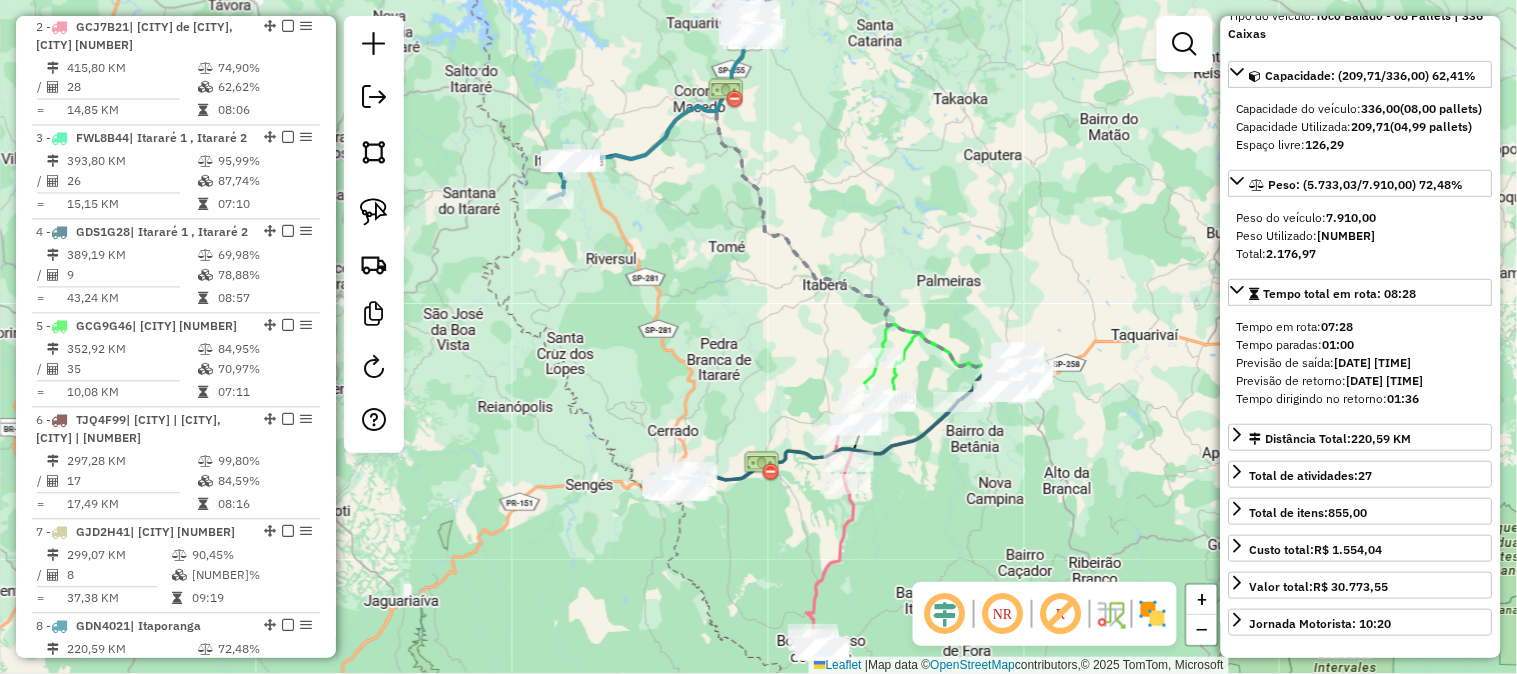 scroll, scrollTop: 116, scrollLeft: 0, axis: vertical 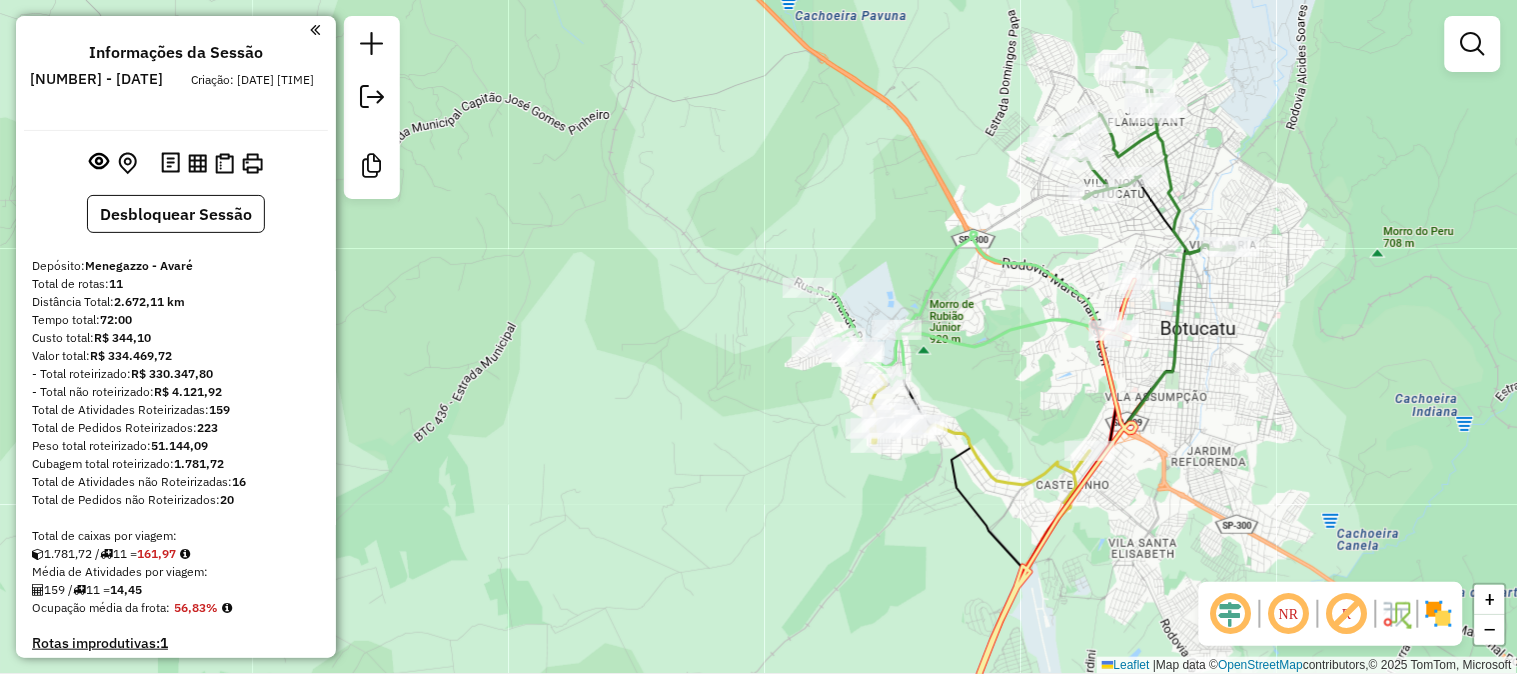 drag, startPoint x: 992, startPoint y: 168, endPoint x: 896, endPoint y: 161, distance: 96.25487 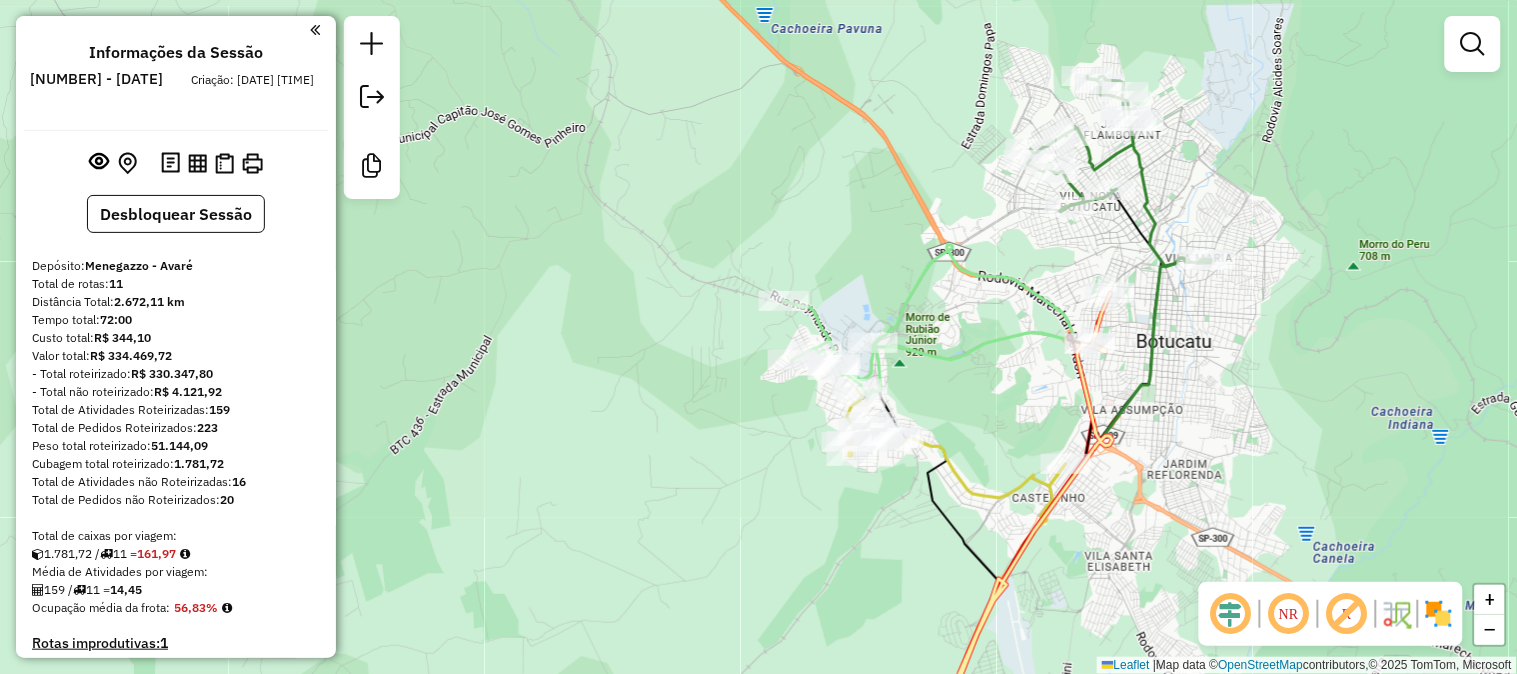 drag, startPoint x: 1304, startPoint y: 361, endPoint x: 1280, endPoint y: 374, distance: 27.294687 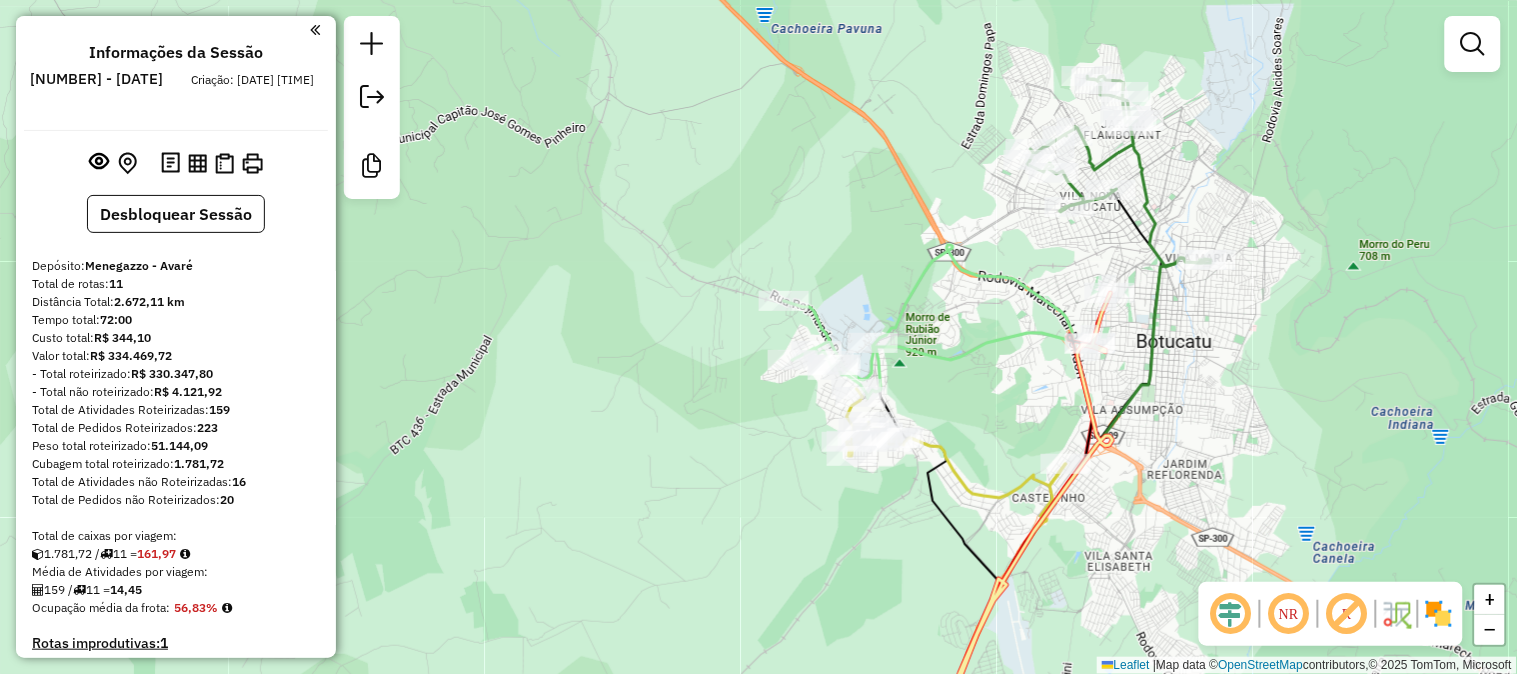 click on "Rota 8 - Placa GGF7566  12543 - SUPERMERCADO PANELAO Janela de atendimento Grade de atendimento Capacidade Transportadoras Veículos Cliente Pedidos  Rotas Selecione os dias de semana para filtrar as janelas de atendimento  Seg   Ter   Qua   Qui   Sex   Sáb   Dom  Informe o período da janela de atendimento: De: Até:  Filtrar exatamente a janela do cliente  Considerar janela de atendimento padrão  Selecione os dias de semana para filtrar as grades de atendimento  Seg   Ter   Qua   Qui   Sex   Sáb   Dom   Considerar clientes sem dia de atendimento cadastrado  Clientes fora do dia de atendimento selecionado Filtrar as atividades entre os valores definidos abaixo:  Peso mínimo:   Peso máximo:   Cubagem mínima:   Cubagem máxima:   De:   Até:  Filtrar as atividades entre o tempo de atendimento definido abaixo:  De:   Até:   Considerar capacidade total dos clientes não roteirizados Transportadora: Selecione um ou mais itens Tipo de veículo: Selecione um ou mais itens Veículo: Selecione um ou mais itens" 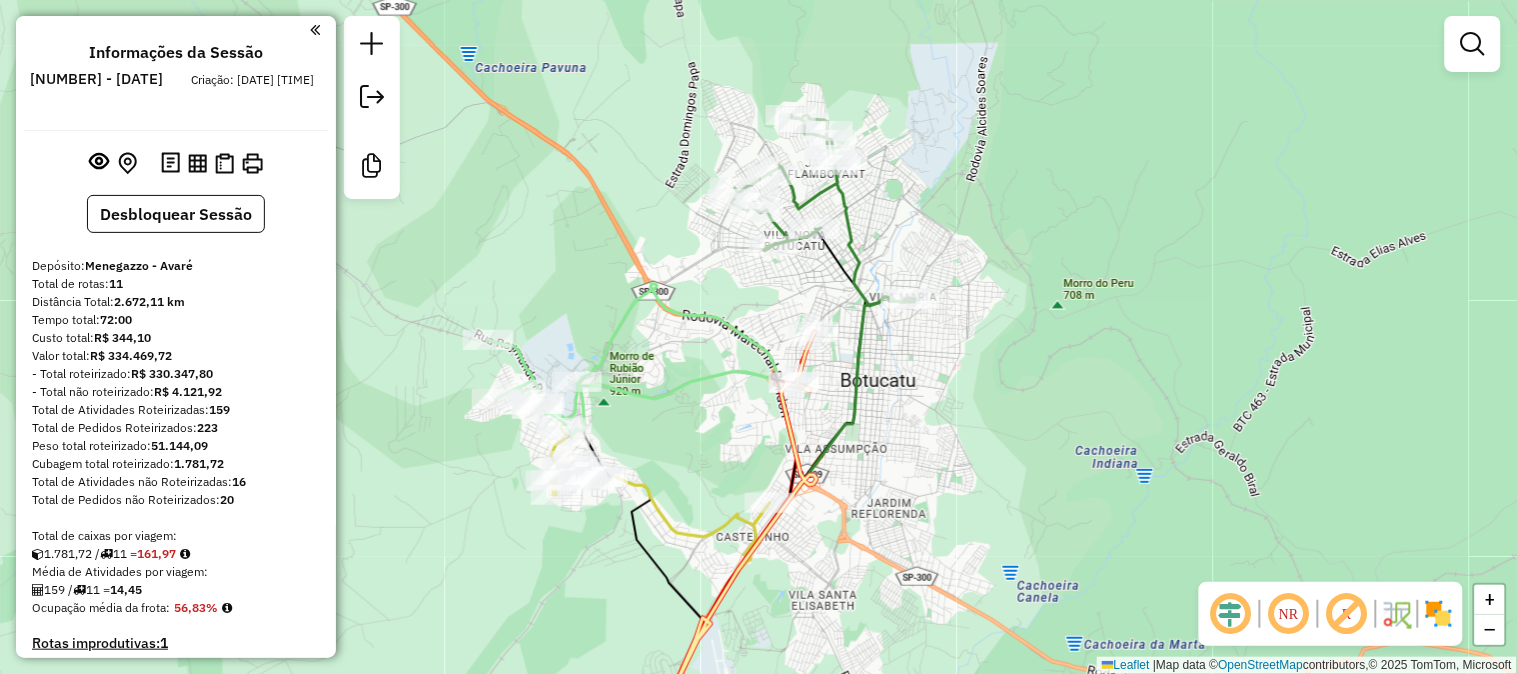 drag, startPoint x: 1336, startPoint y: 364, endPoint x: 1040, endPoint y: 403, distance: 298.5582 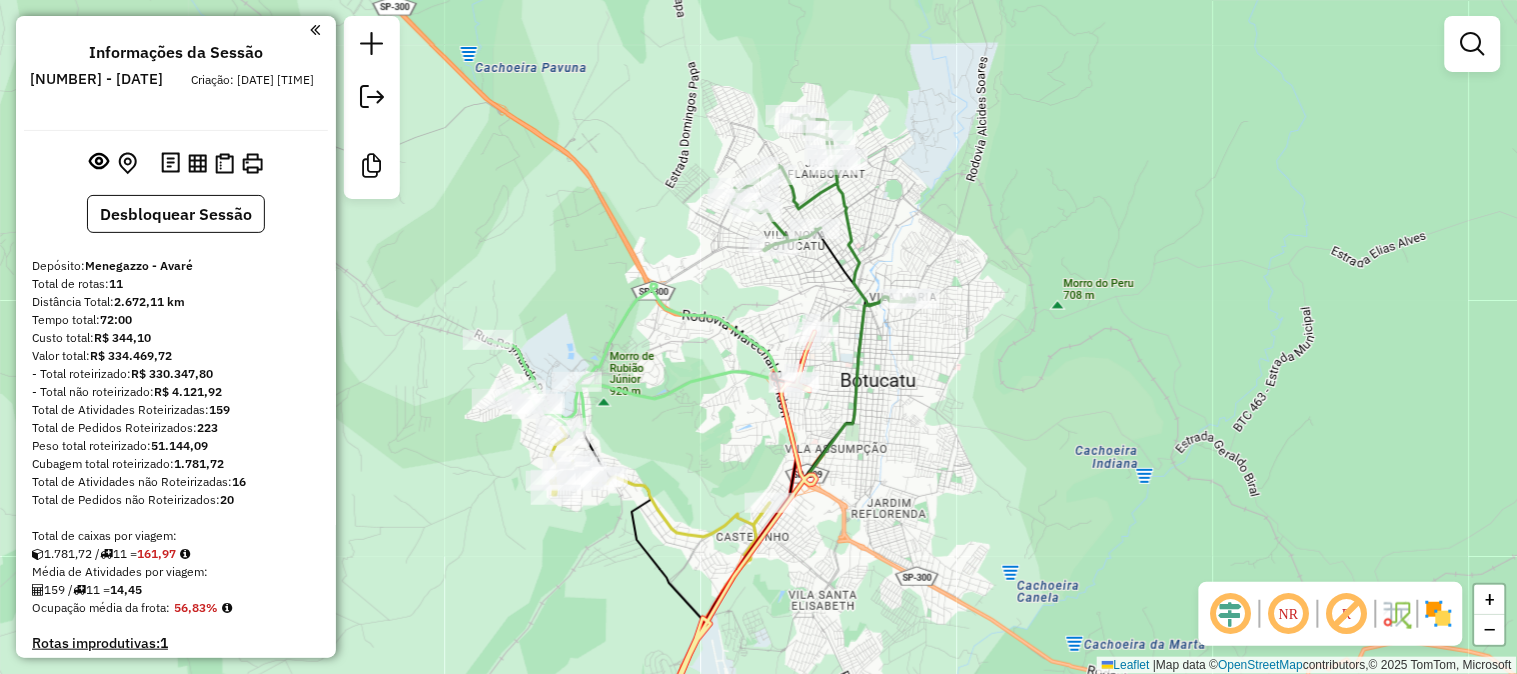 click on "Janela de atendimento Grade de atendimento Capacidade Transportadoras Veículos Cliente Pedidos  Rotas Selecione os dias de semana para filtrar as janelas de atendimento  Seg   Ter   Qua   Qui   Sex   Sáb   Dom  Informe o período da janela de atendimento: De: Até:  Filtrar exatamente a janela do cliente  Considerar janela de atendimento padrão  Selecione os dias de semana para filtrar as grades de atendimento  Seg   Ter   Qua   Qui   Sex   Sáb   Dom   Considerar clientes sem dia de atendimento cadastrado  Clientes fora do dia de atendimento selecionado Filtrar as atividades entre os valores definidos abaixo:  Peso mínimo:   Peso máximo:   Cubagem mínima:   Cubagem máxima:   De:   Até:  Filtrar as atividades entre o tempo de atendimento definido abaixo:  De:   Até:   Considerar capacidade total dos clientes não roteirizados Transportadora: Selecione um ou mais itens Tipo de veículo: Selecione um ou mais itens Veículo: Selecione um ou mais itens Motorista: Selecione um ou mais itens Nome: Rótulo:" 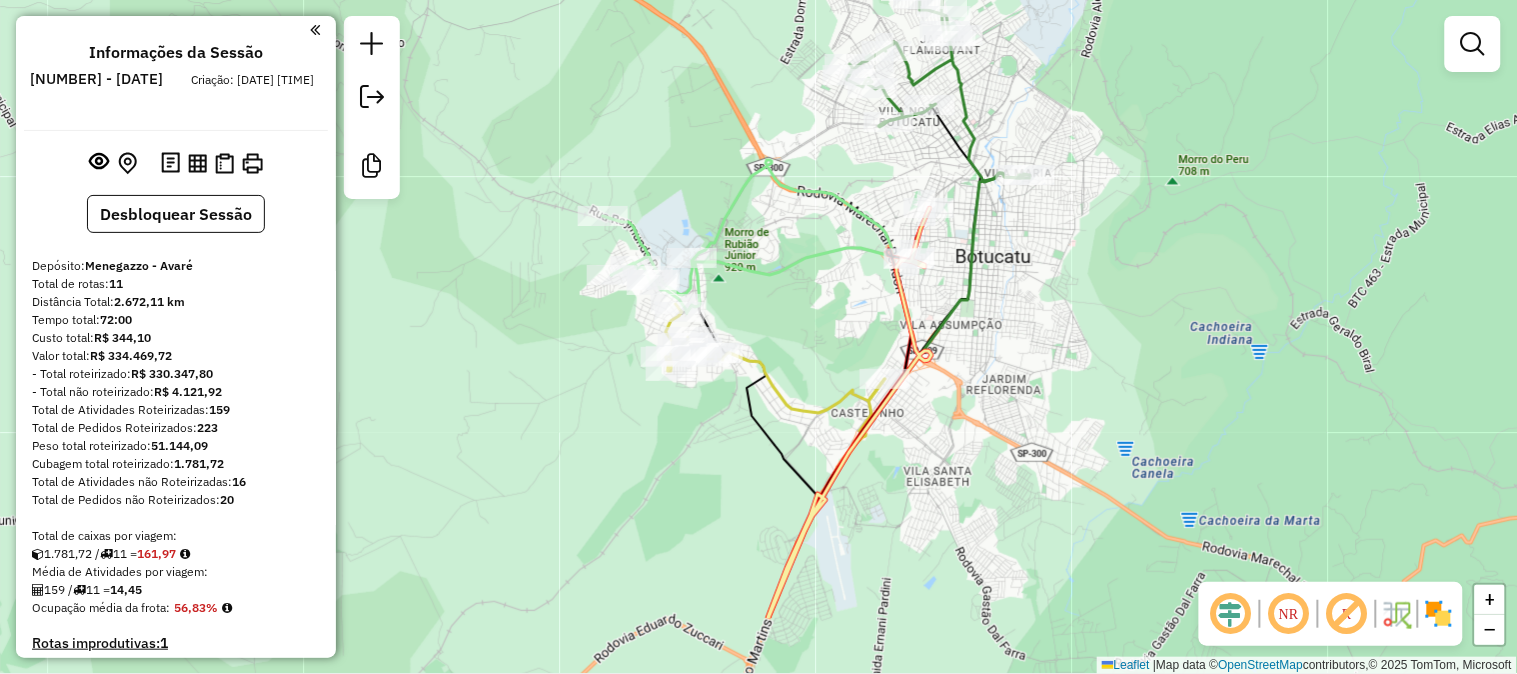 drag, startPoint x: 953, startPoint y: 491, endPoint x: 1130, endPoint y: 198, distance: 342.3127 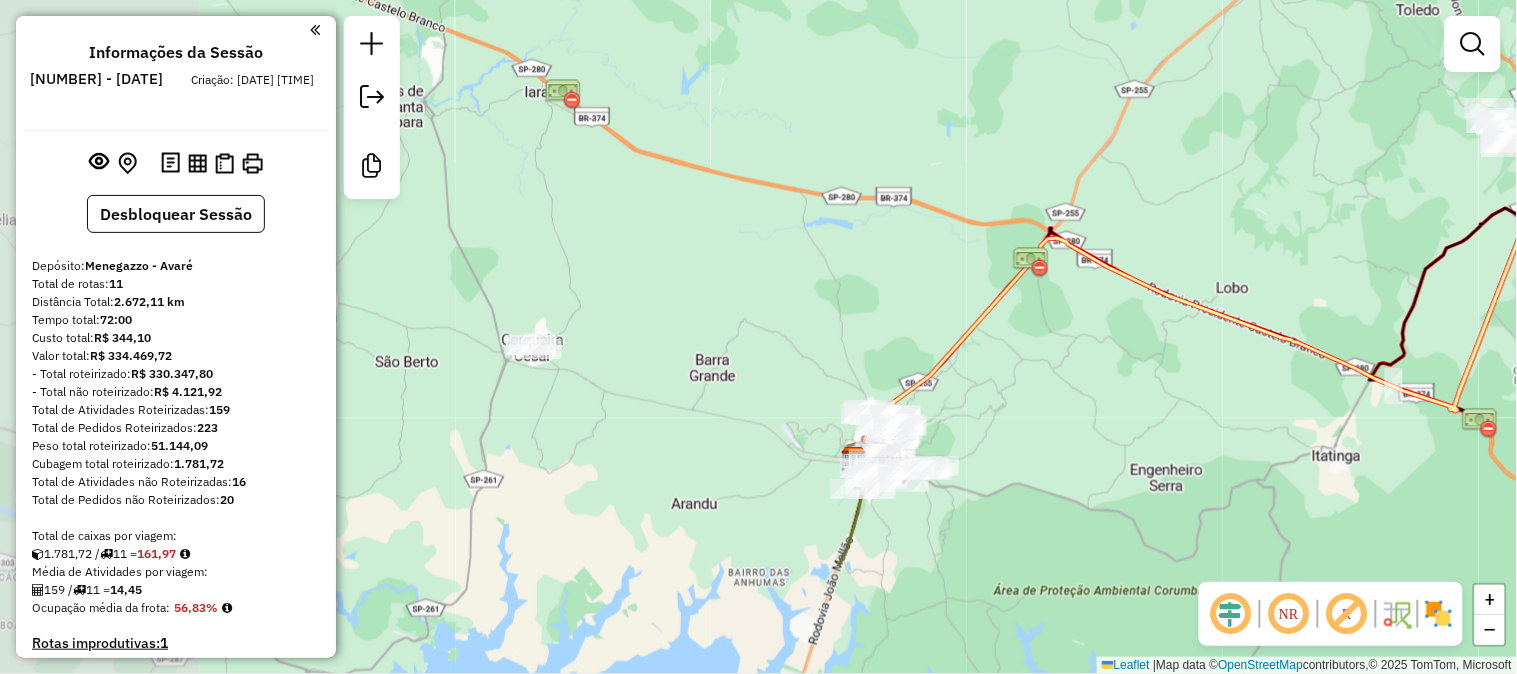 drag, startPoint x: 827, startPoint y: 468, endPoint x: 1362, endPoint y: 226, distance: 587.1874 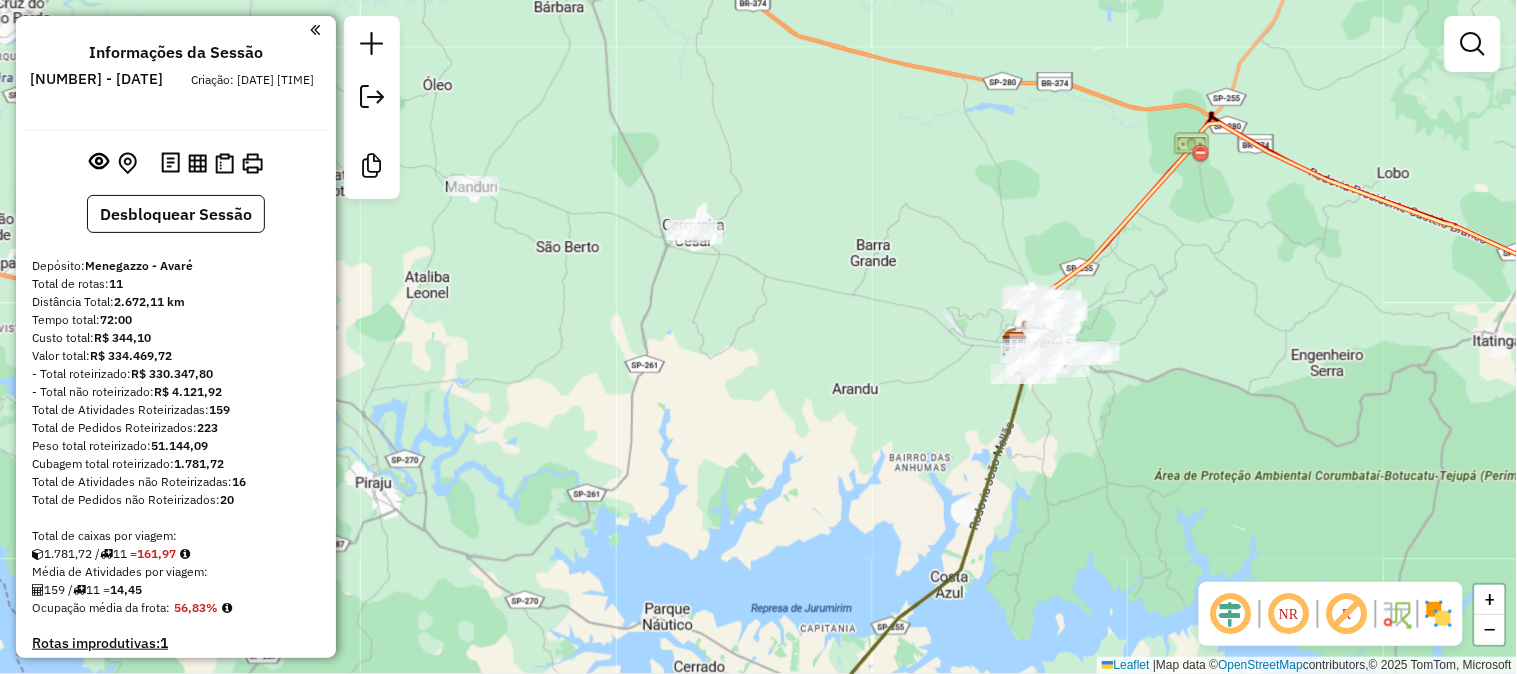 drag, startPoint x: 910, startPoint y: 456, endPoint x: 994, endPoint y: 36, distance: 428.31763 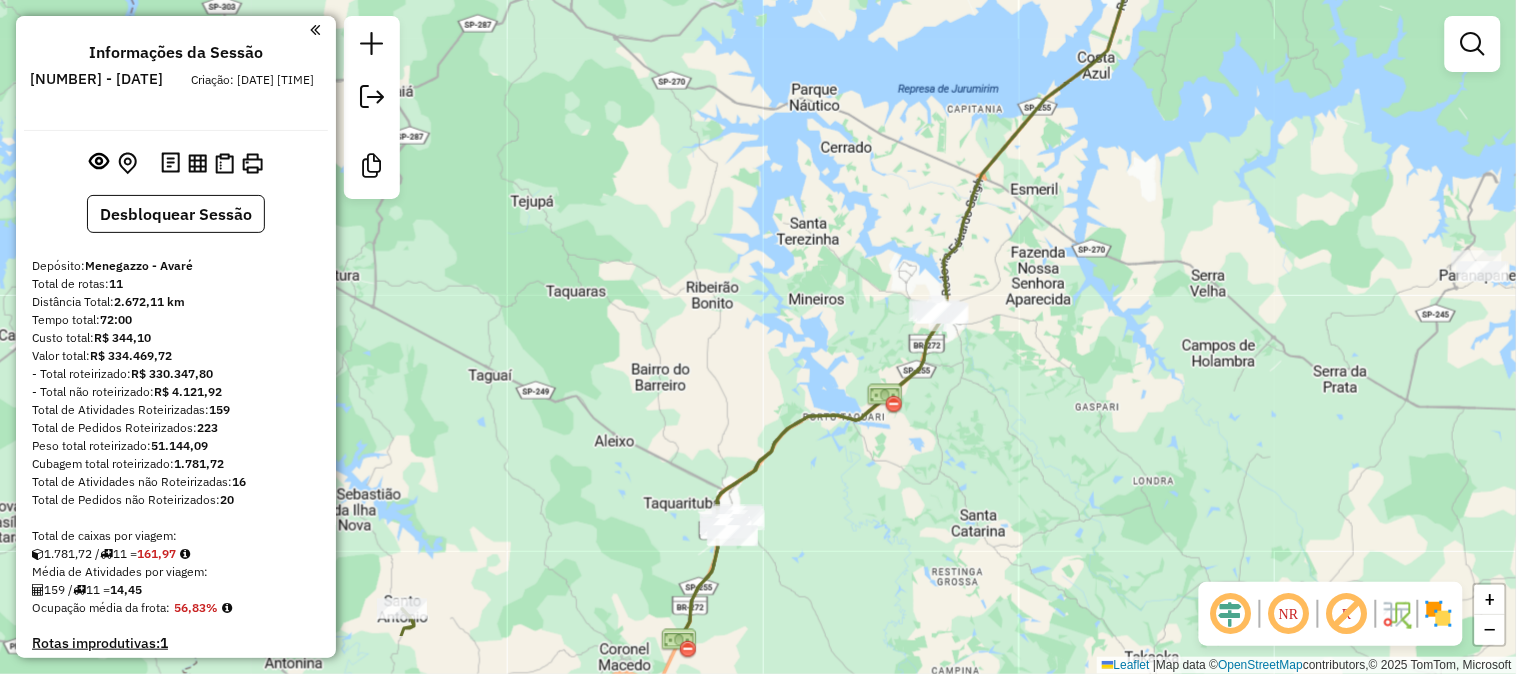 drag, startPoint x: 1043, startPoint y: 413, endPoint x: 1081, endPoint y: 330, distance: 91.28527 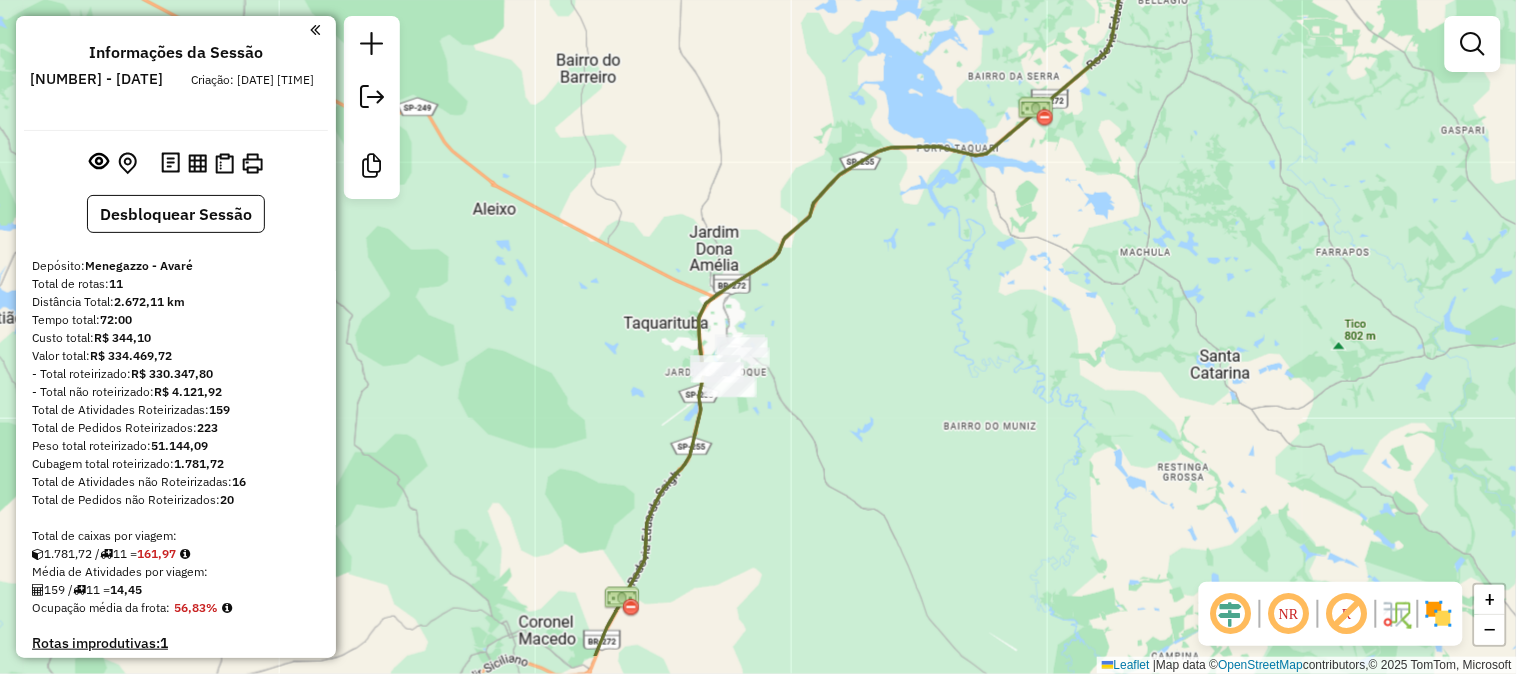 drag, startPoint x: 1032, startPoint y: 336, endPoint x: 945, endPoint y: 34, distance: 314.2817 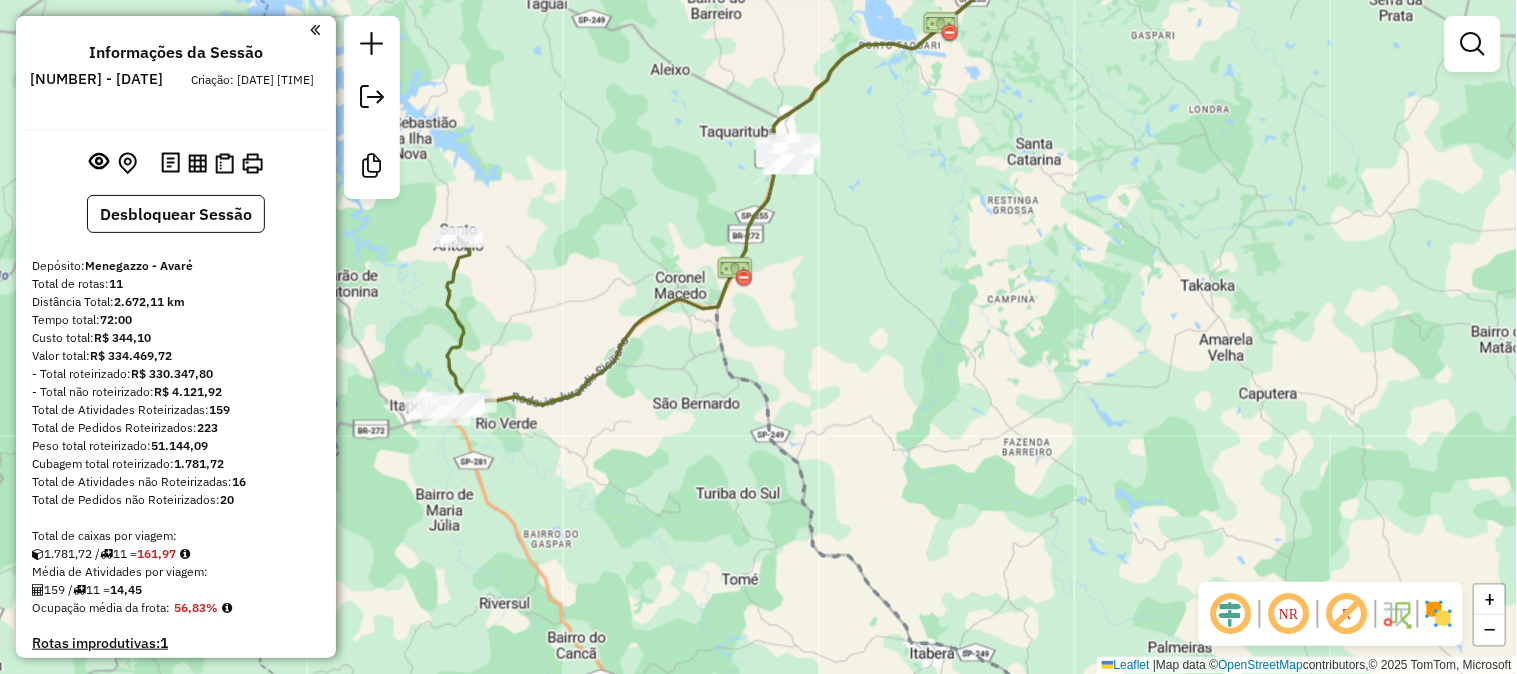 drag, startPoint x: 926, startPoint y: 397, endPoint x: 854, endPoint y: 82, distance: 323.1238 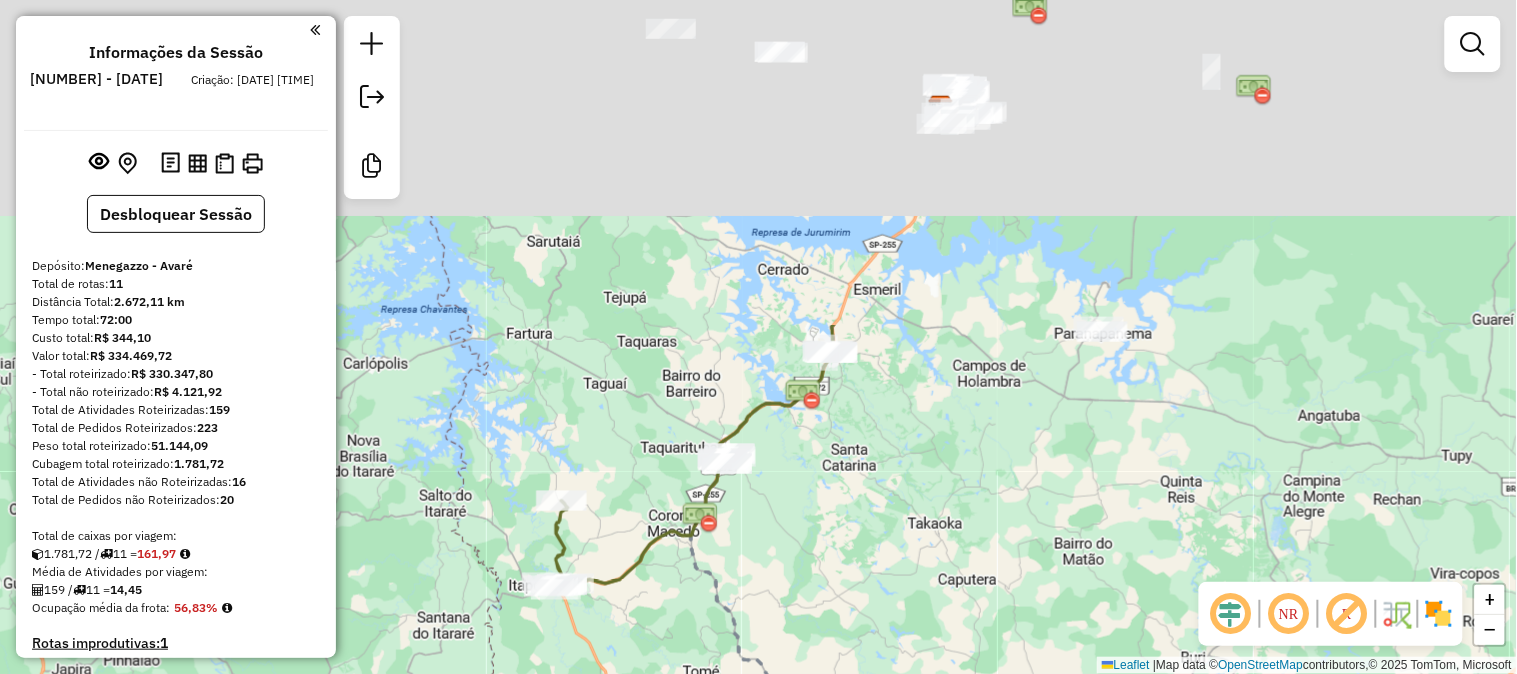 drag, startPoint x: 1197, startPoint y: 298, endPoint x: 1077, endPoint y: 688, distance: 408.04413 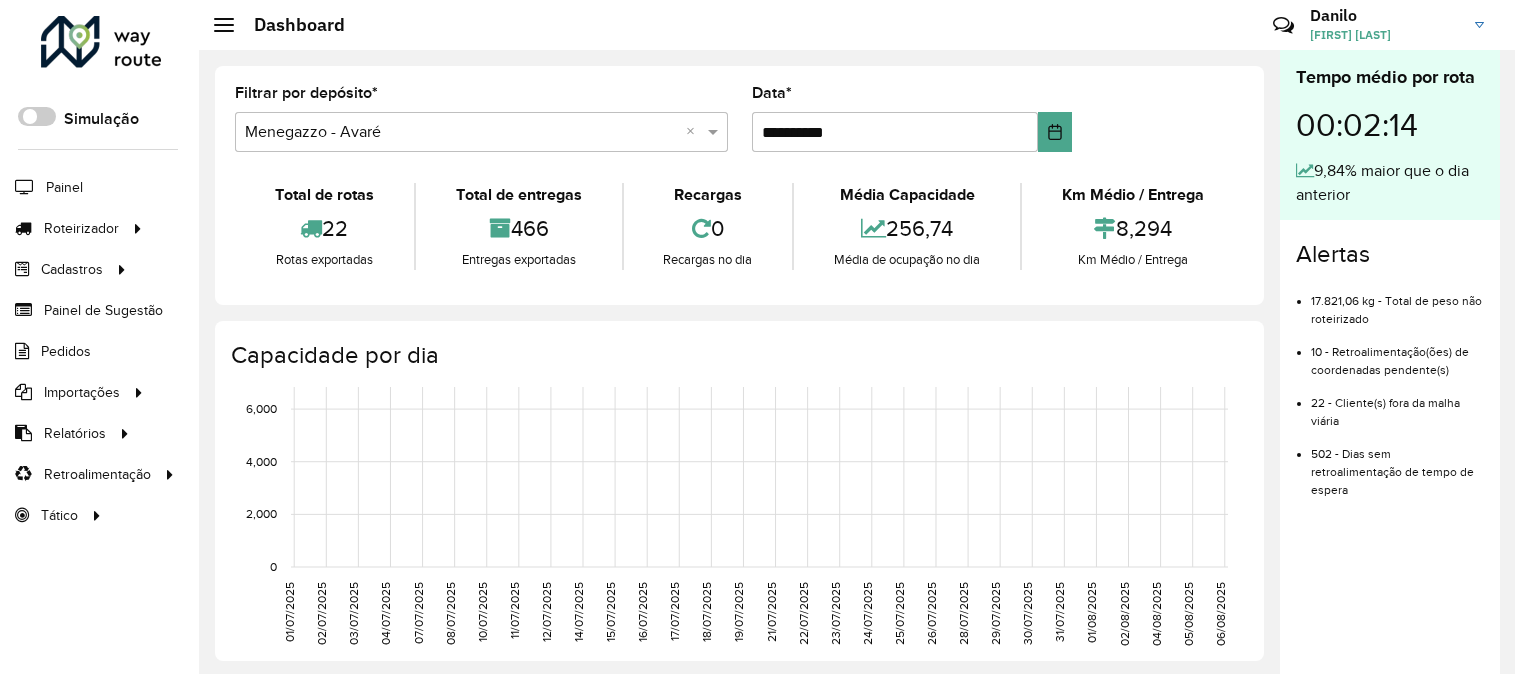 scroll, scrollTop: 0, scrollLeft: 0, axis: both 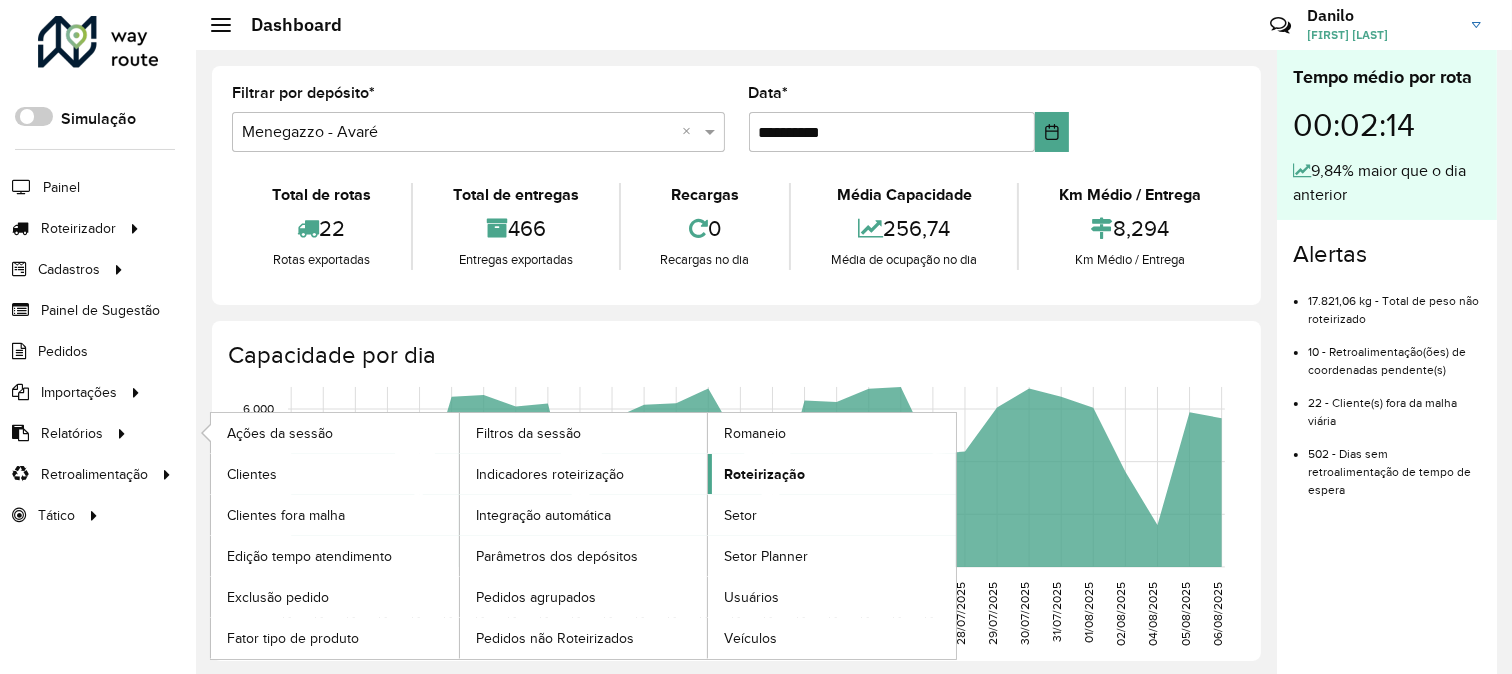 click on "Roteirização" 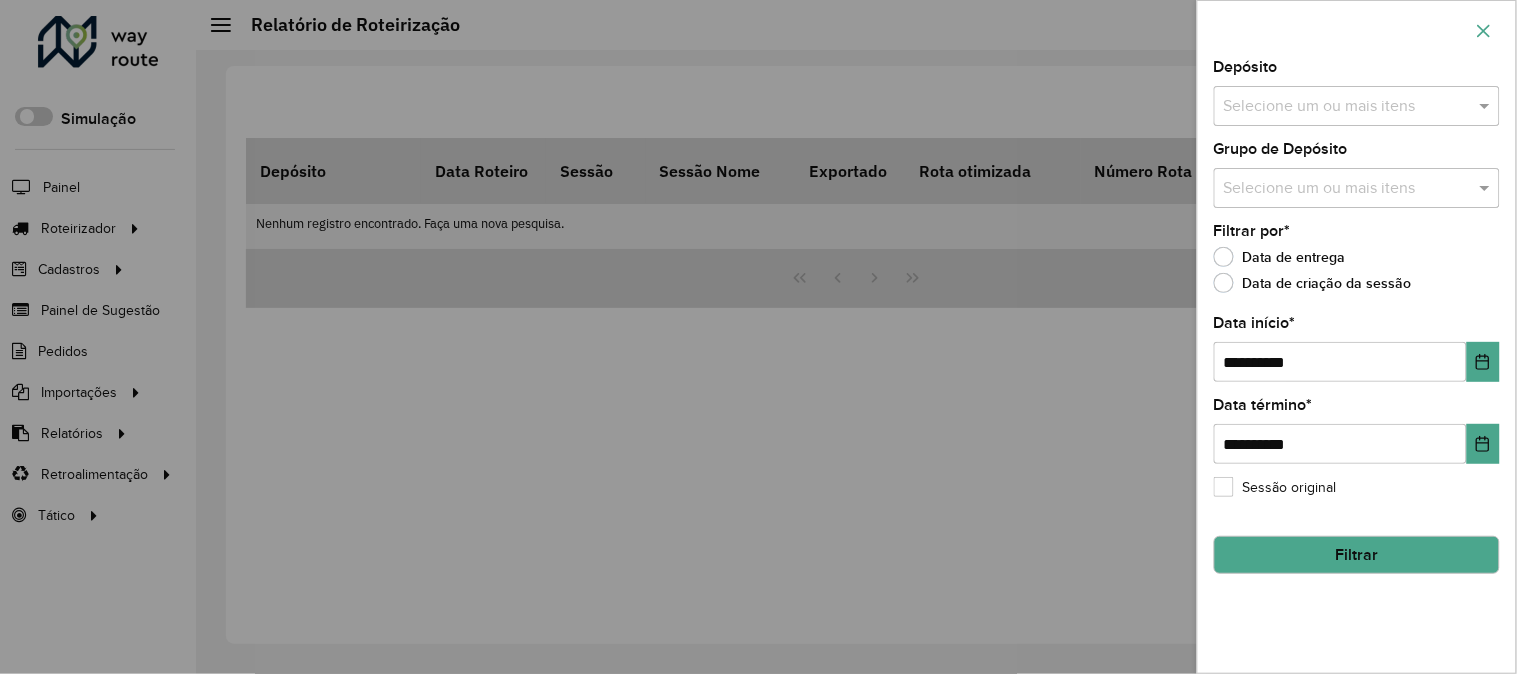 click 